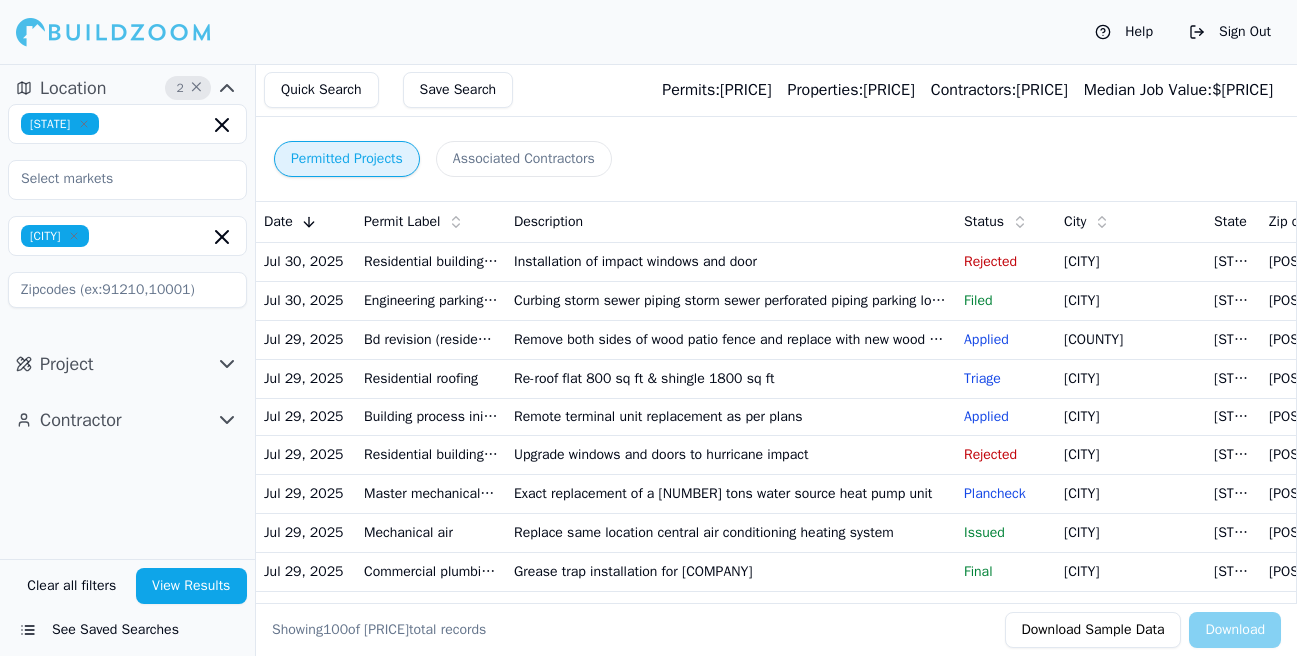 scroll, scrollTop: 0, scrollLeft: 0, axis: both 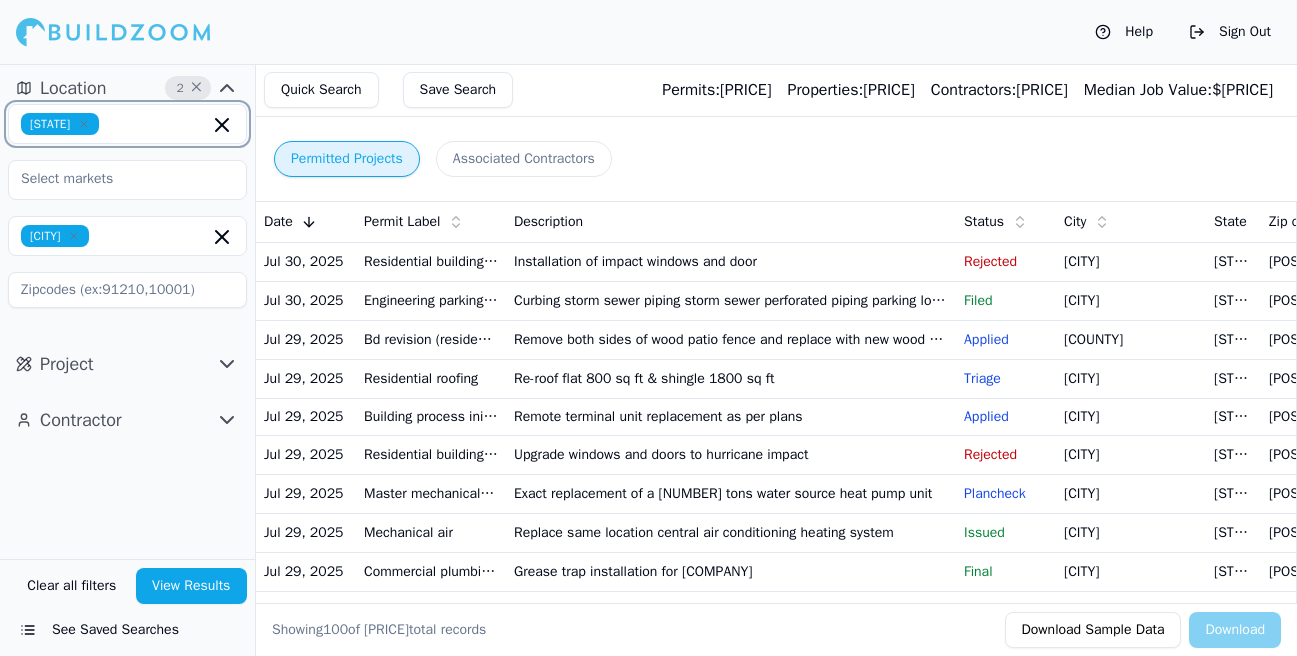 click at bounding box center (158, 124) 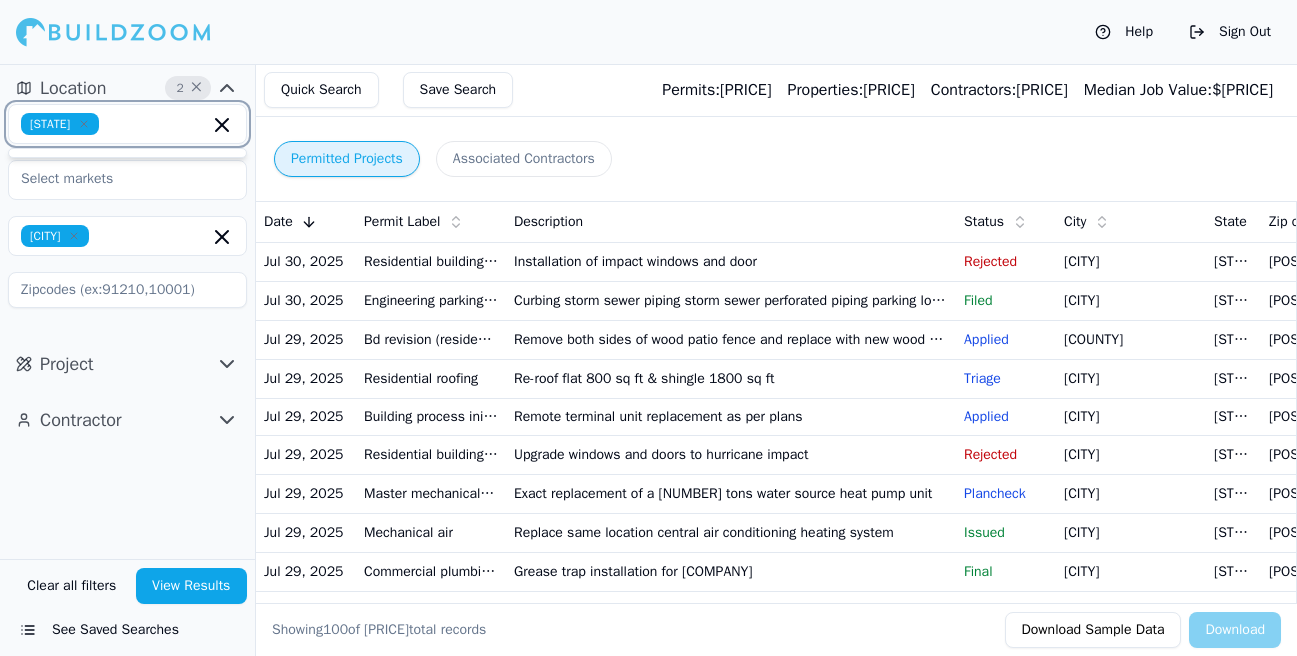 click 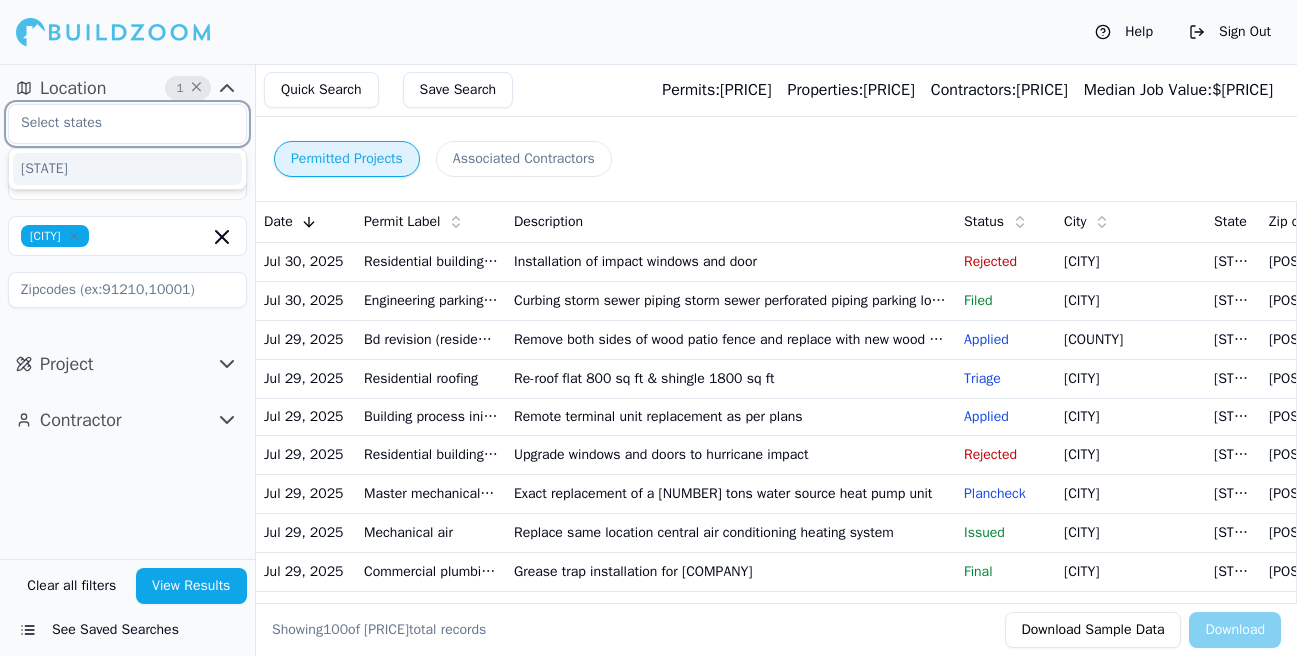 click at bounding box center (115, 123) 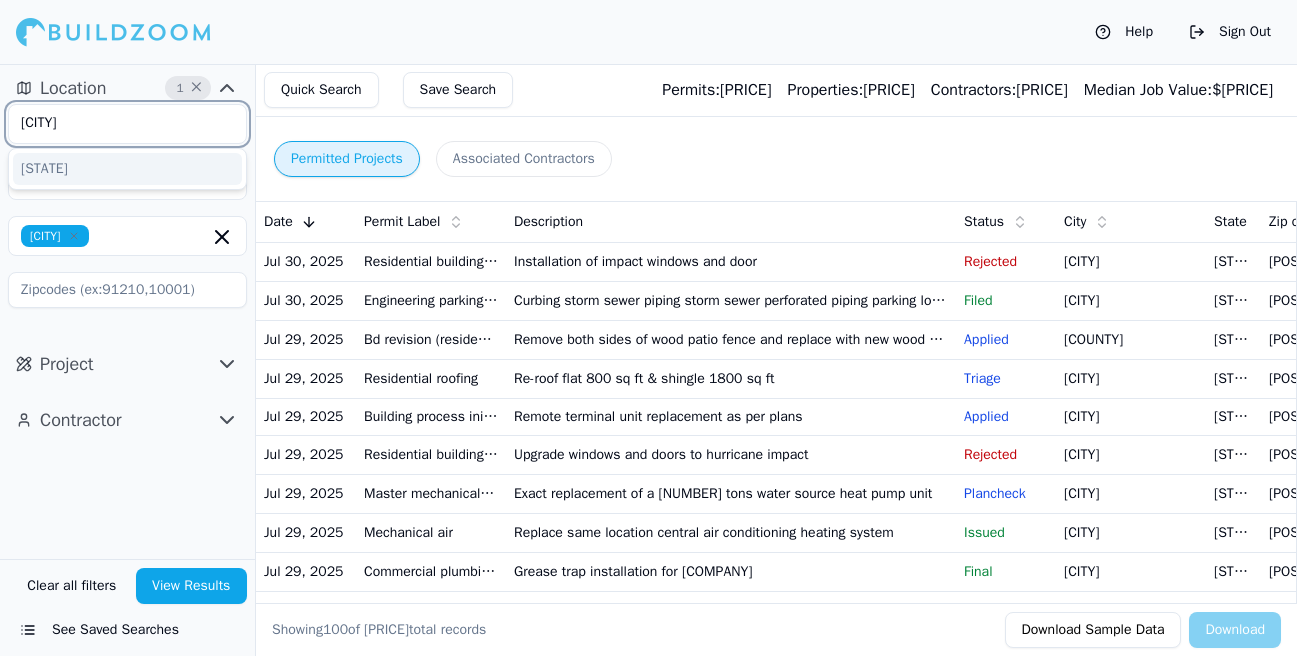 type on "florid" 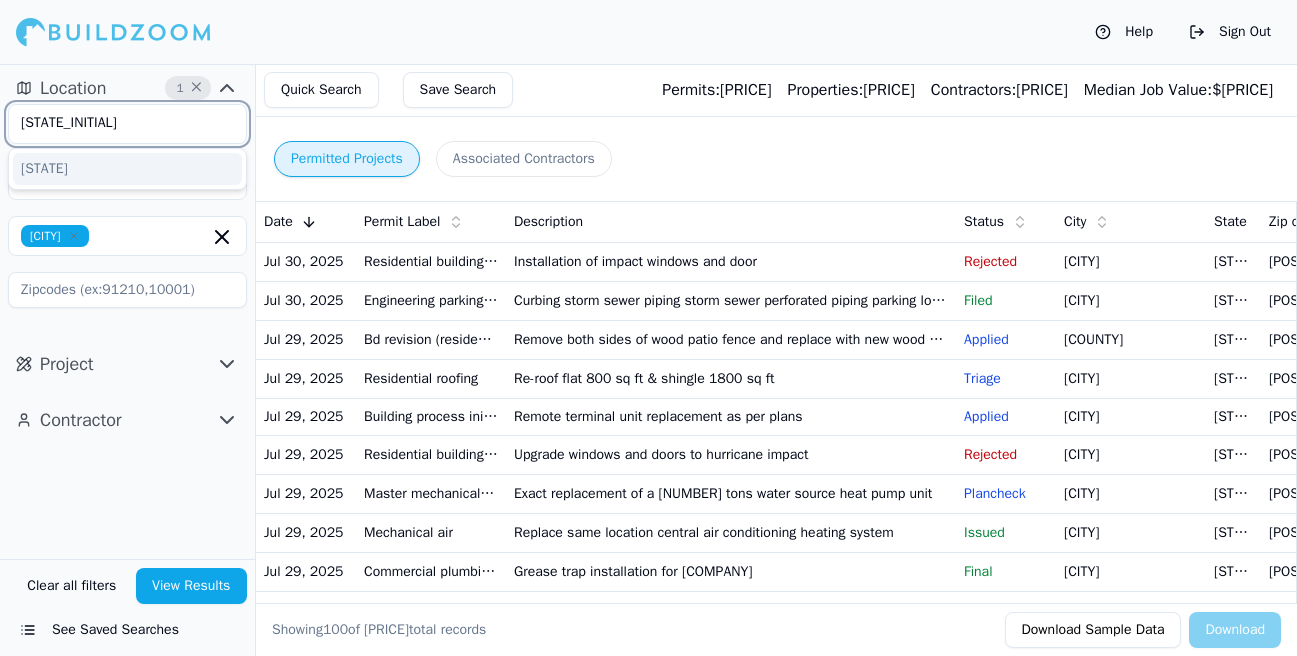 click on "[STATE]" at bounding box center (127, 169) 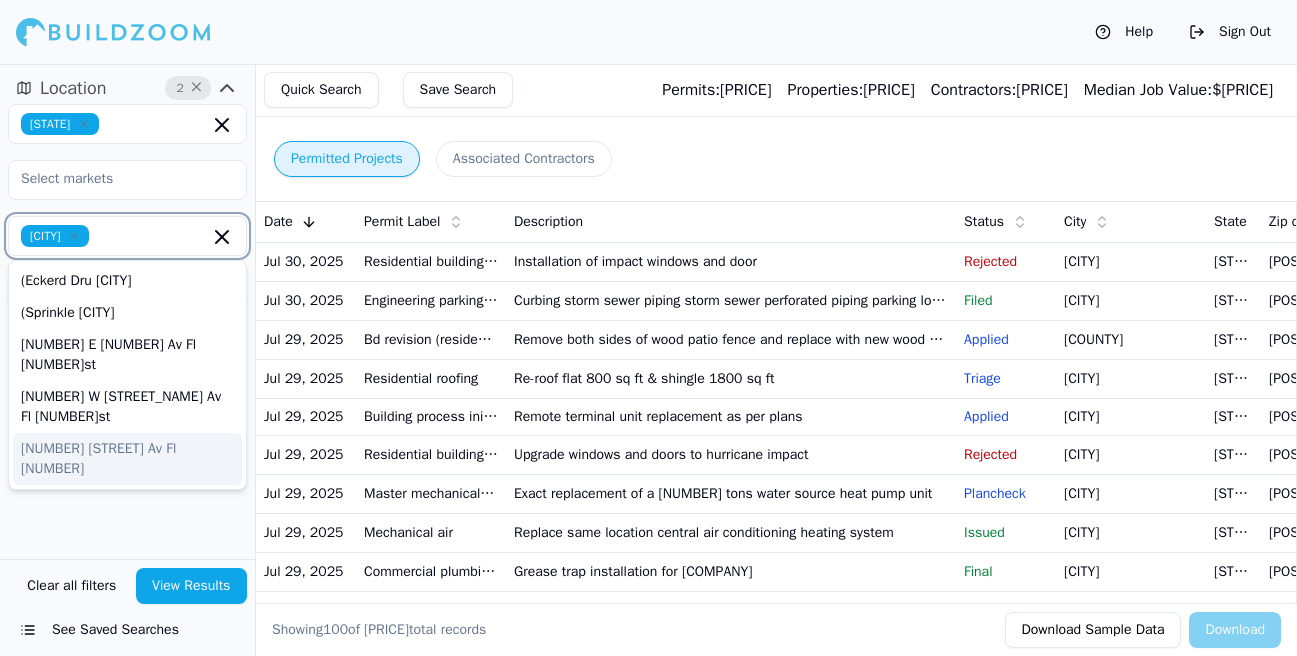 click at bounding box center (153, 236) 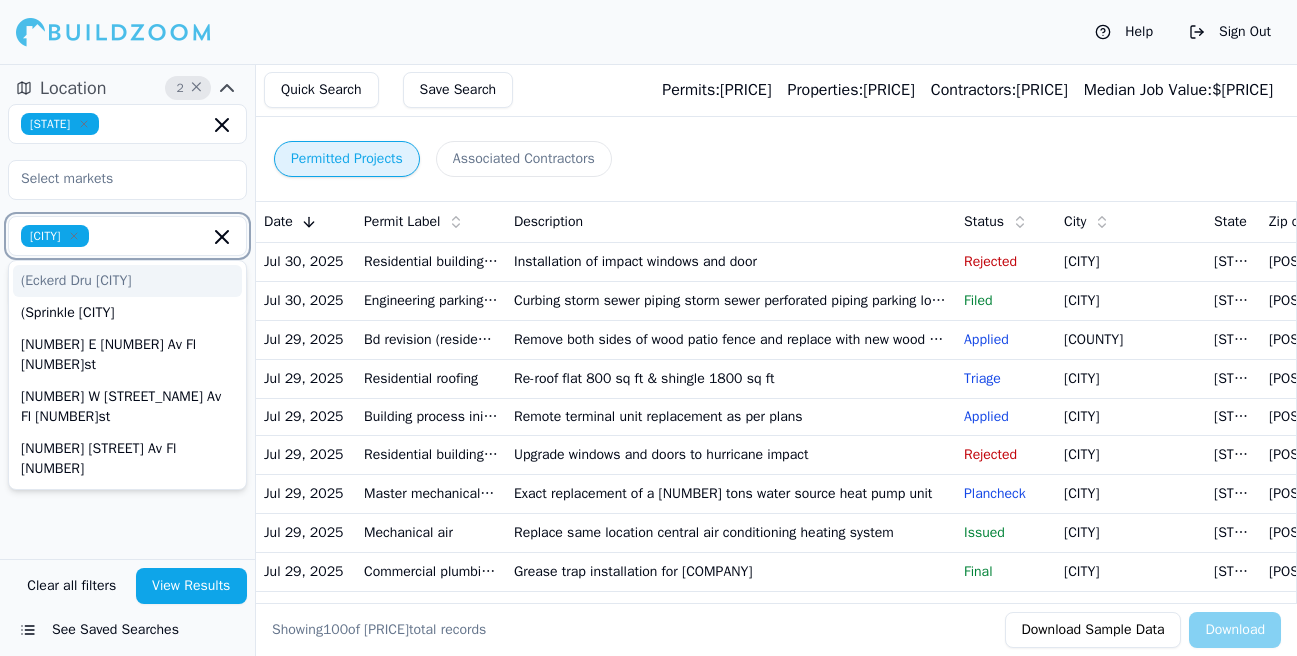 click at bounding box center (153, 236) 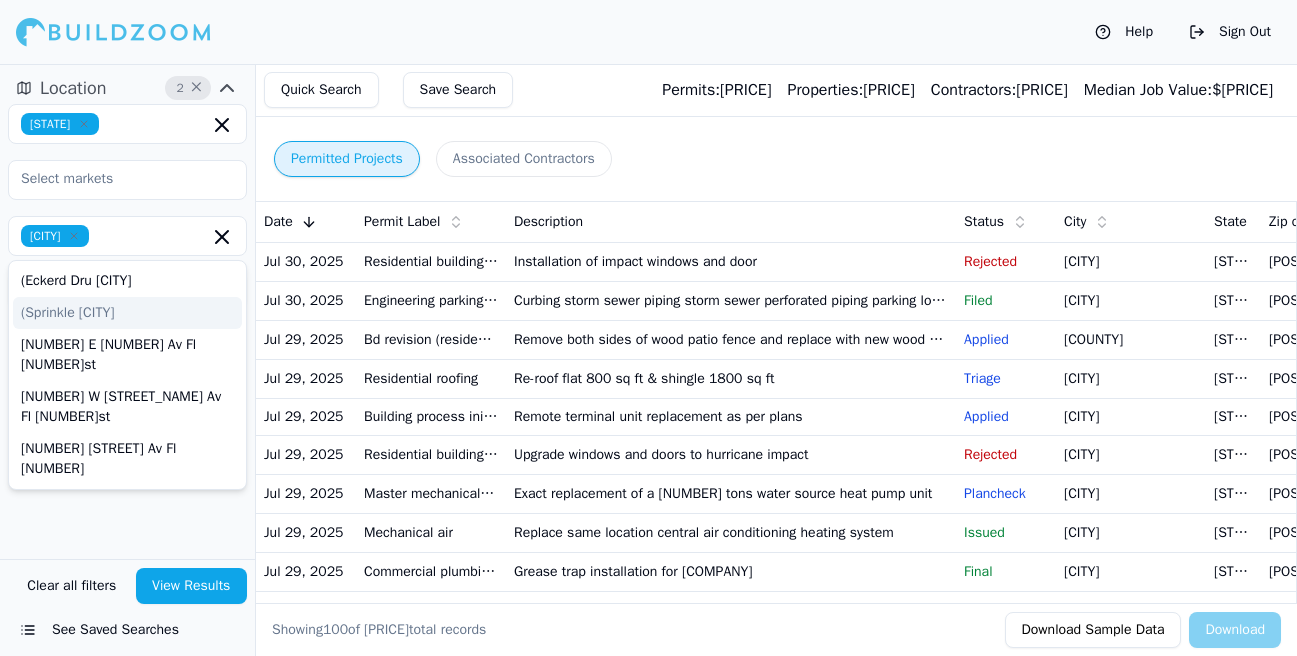 click at bounding box center [127, 180] 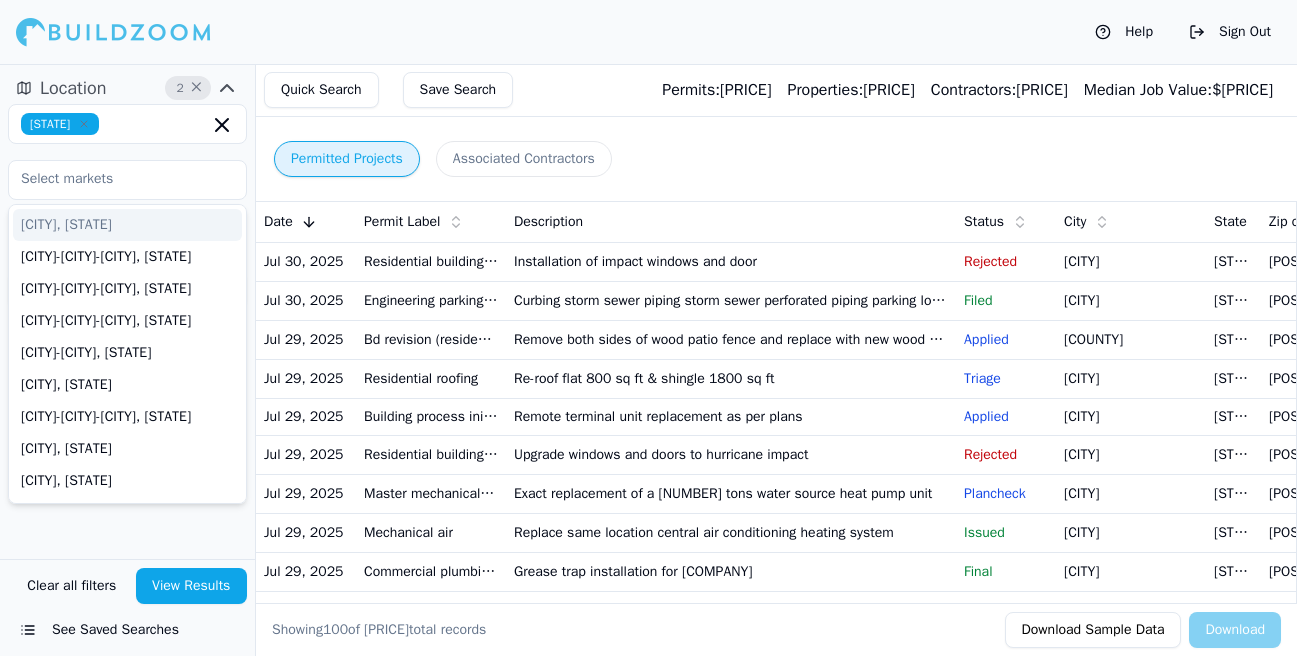 click on "Florida Panama City, FL Palm Bay-Melbourne-Titusville, FL Pensacola-Ferry Pass-Brent, FL Orlando-Kissimmee-Sanford, FL North Port-Sarasota-Bradenton, FL Port St. Lucie, FL Miami-Fort Lauderdale-Pompano Beach, FL Palatka, FL Punta Gorda, FL Naples-Marco Island, FL Ocala, FL Sebastian-Vero Beach, FL The Villages, FL Tampa-St. Petersburg-Clearwater, FL Tallahassee, FL Wauchula, FL Sebring-Avon Park, FL Arcadia, FL Cape Coral-Fort Myers, FL Crestview-Fort Walton Beach-Destin, FL Clewiston, FL Deltona-Daytona Beach-Ormond Beach, FL Gainesville, FL Jacksonville, FL Key West, FL Homosassa Springs, FL Lake City, FL Lakeland-Winter Haven, FL Miami" at bounding box center (127, 206) 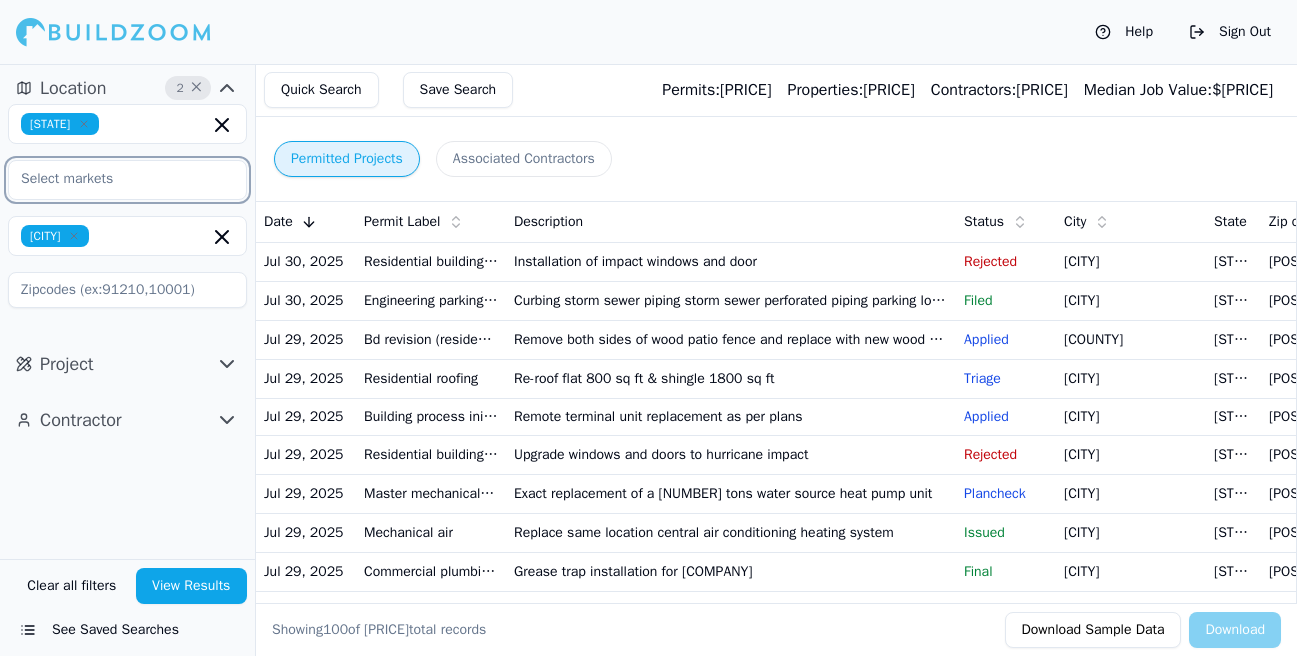 click at bounding box center (115, 179) 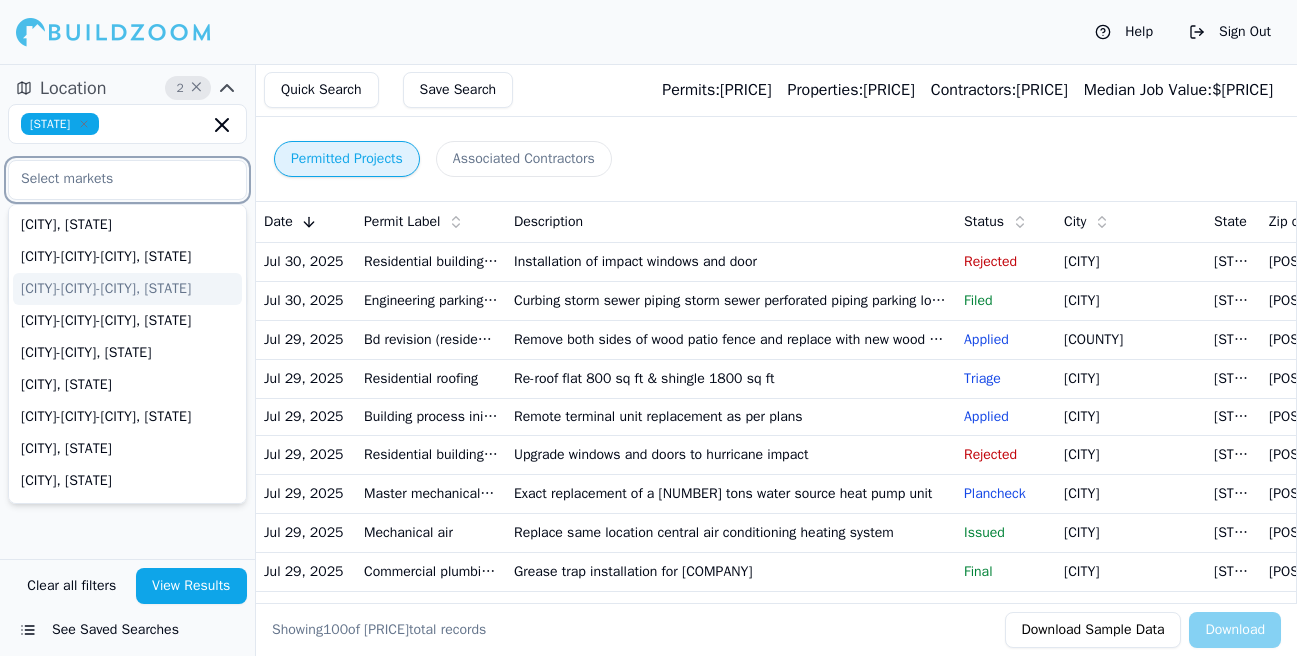 scroll, scrollTop: 83, scrollLeft: 0, axis: vertical 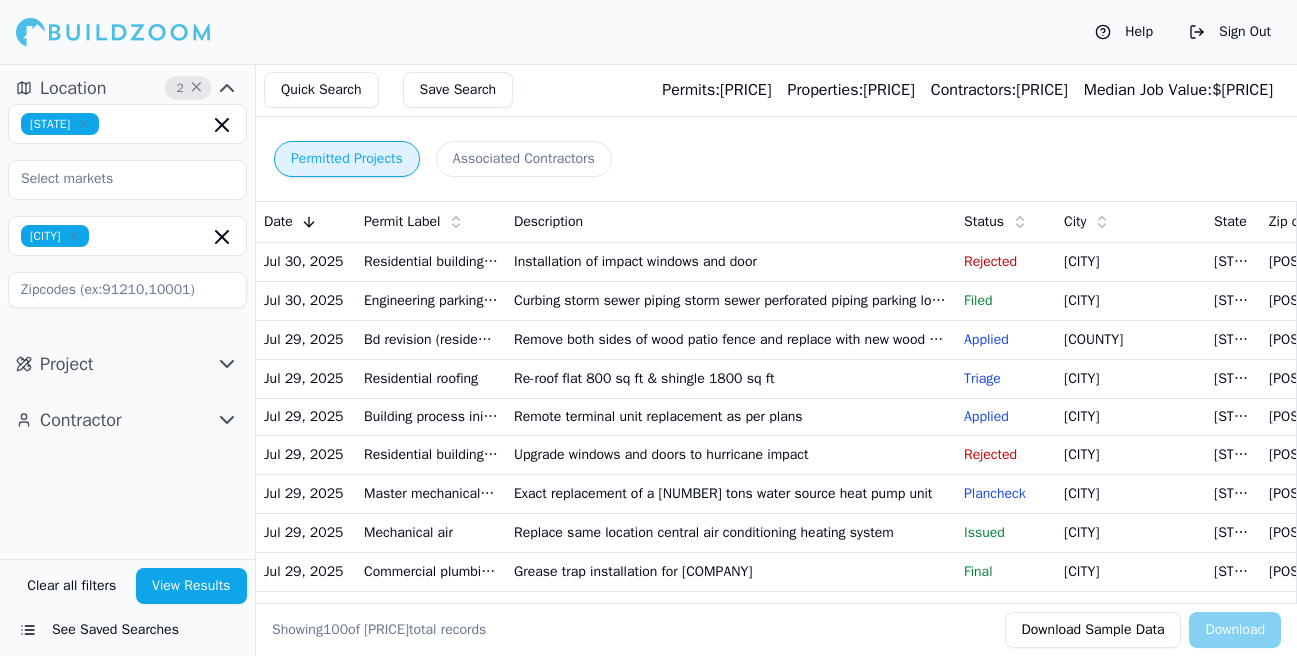 click on "Location 2 × Florida Miami Project Contractor" at bounding box center [127, 311] 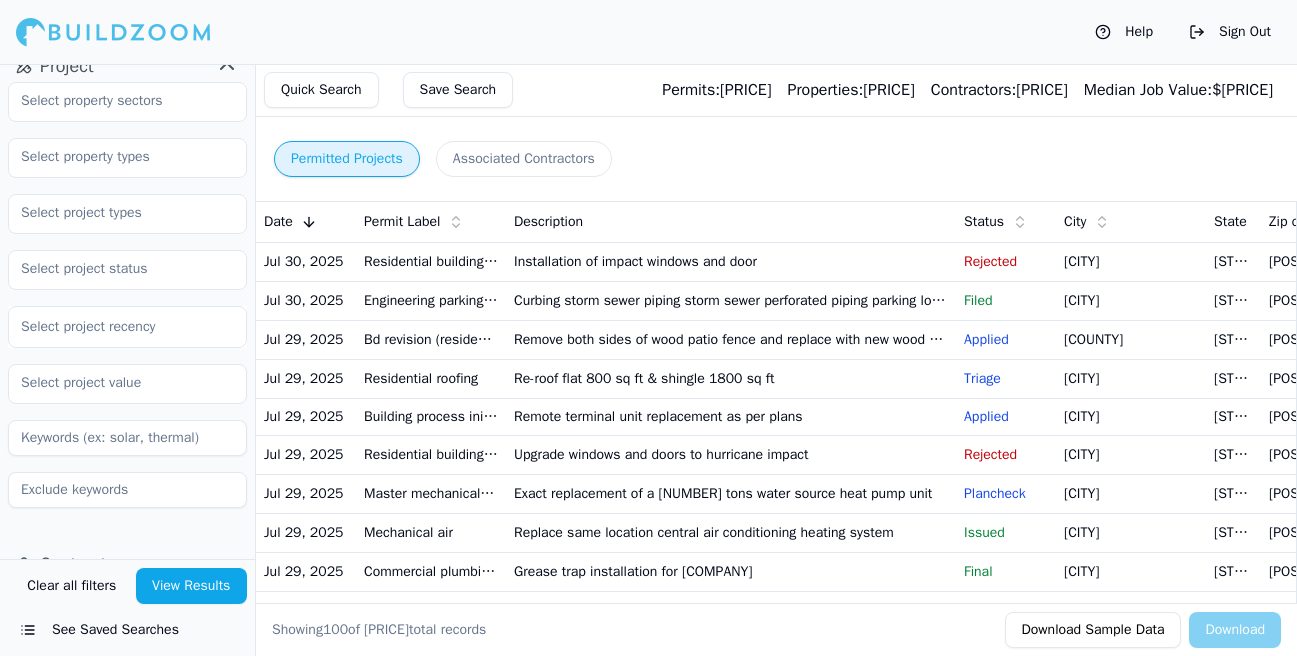 scroll, scrollTop: 248, scrollLeft: 0, axis: vertical 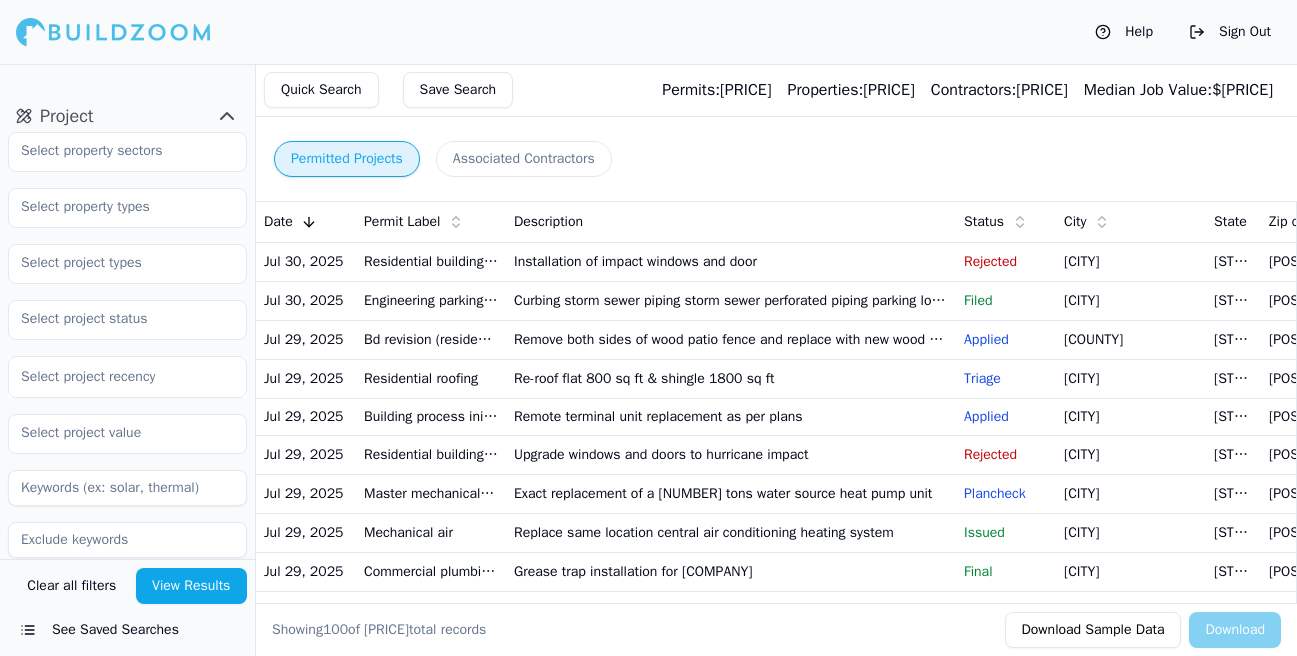 click 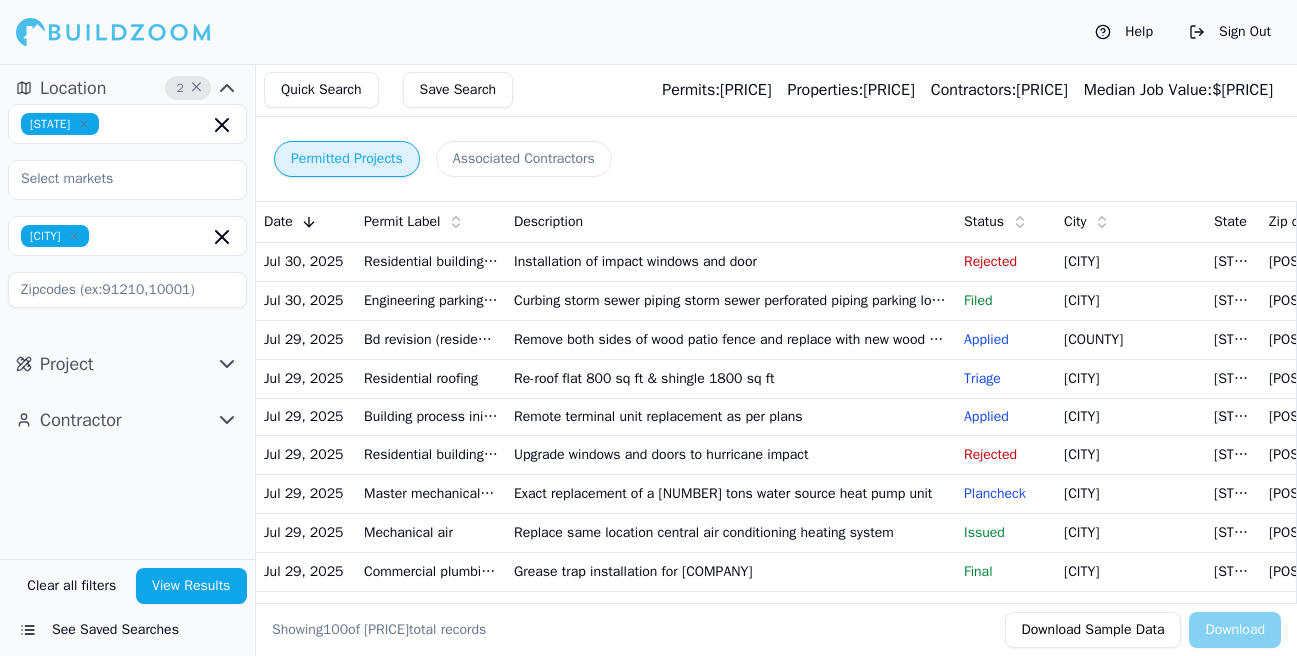 scroll, scrollTop: 0, scrollLeft: 0, axis: both 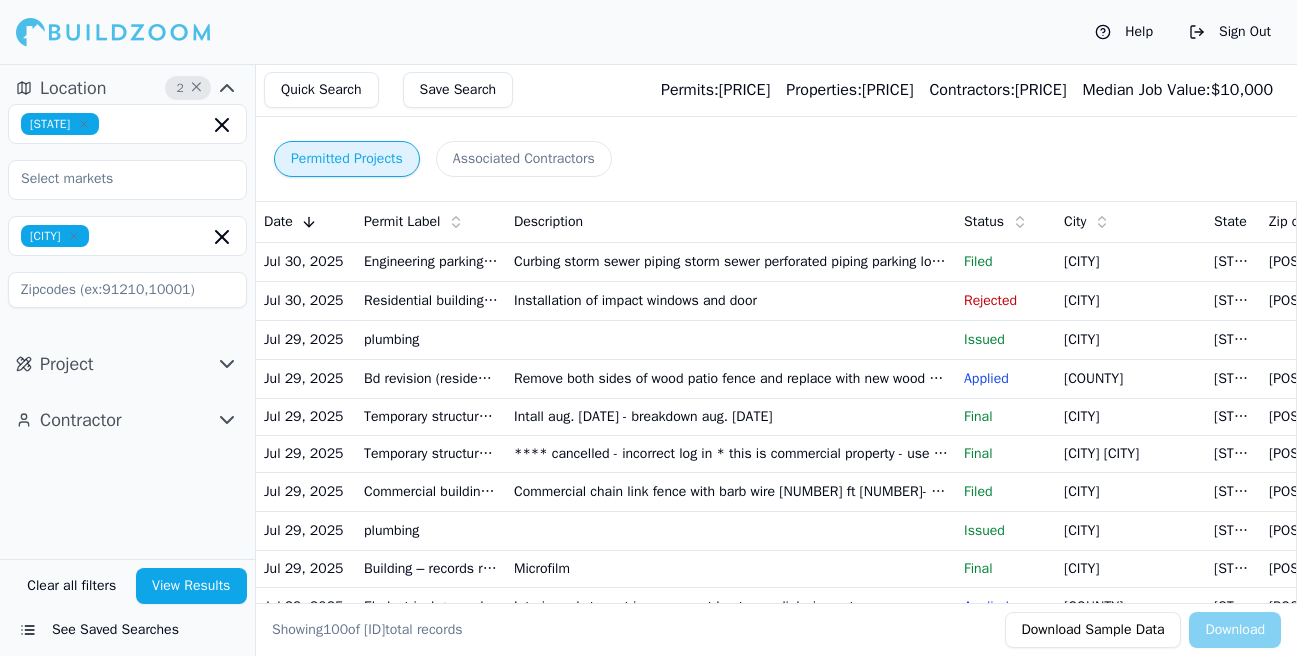 click on "Quick Search" at bounding box center [321, 90] 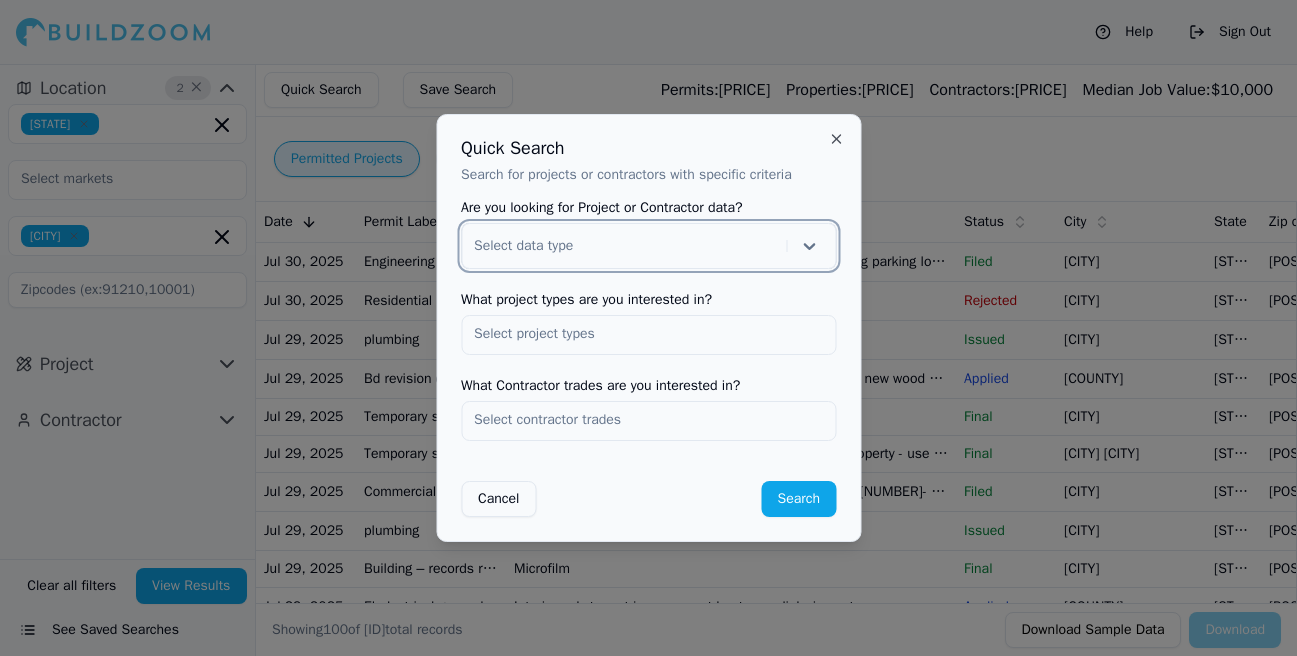 click at bounding box center (648, 334) 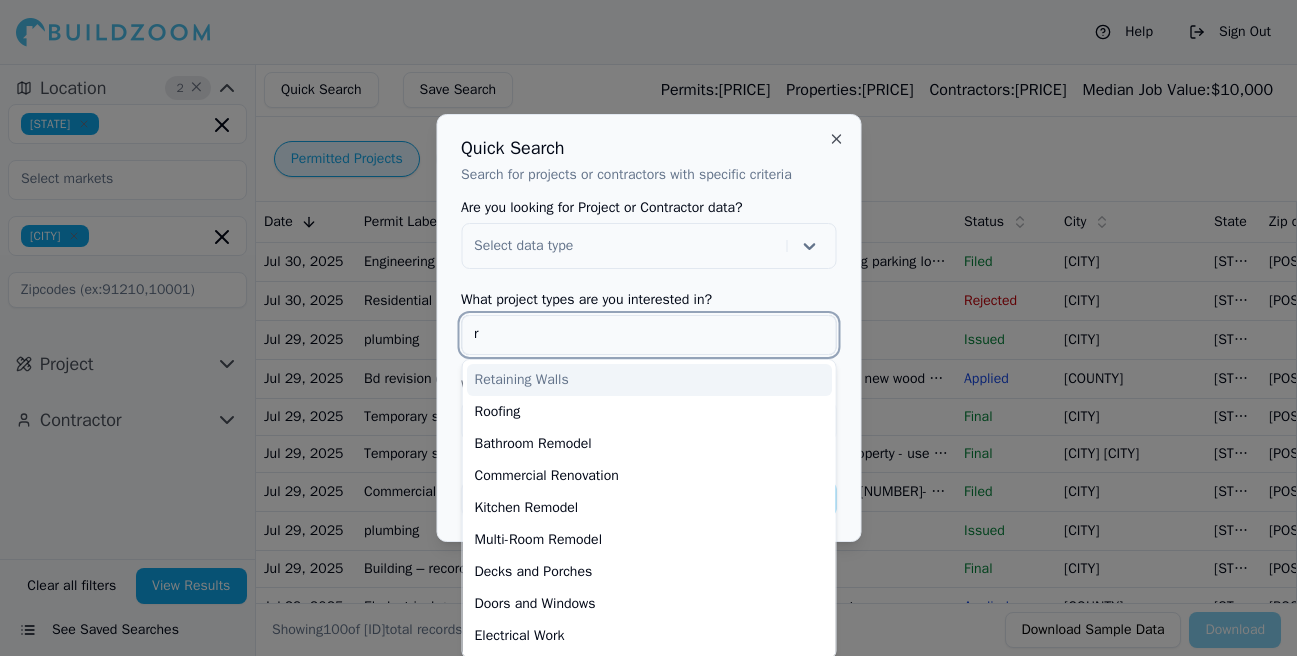 type on "ro" 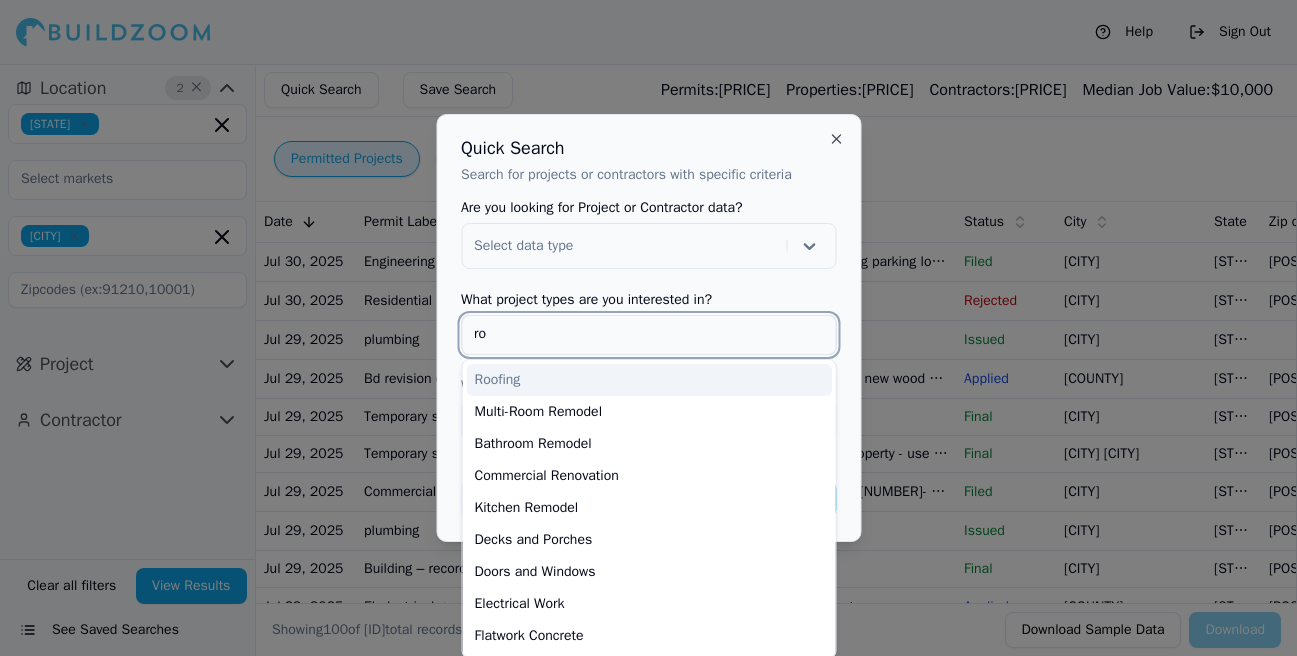 click on "Roofing" at bounding box center [648, 380] 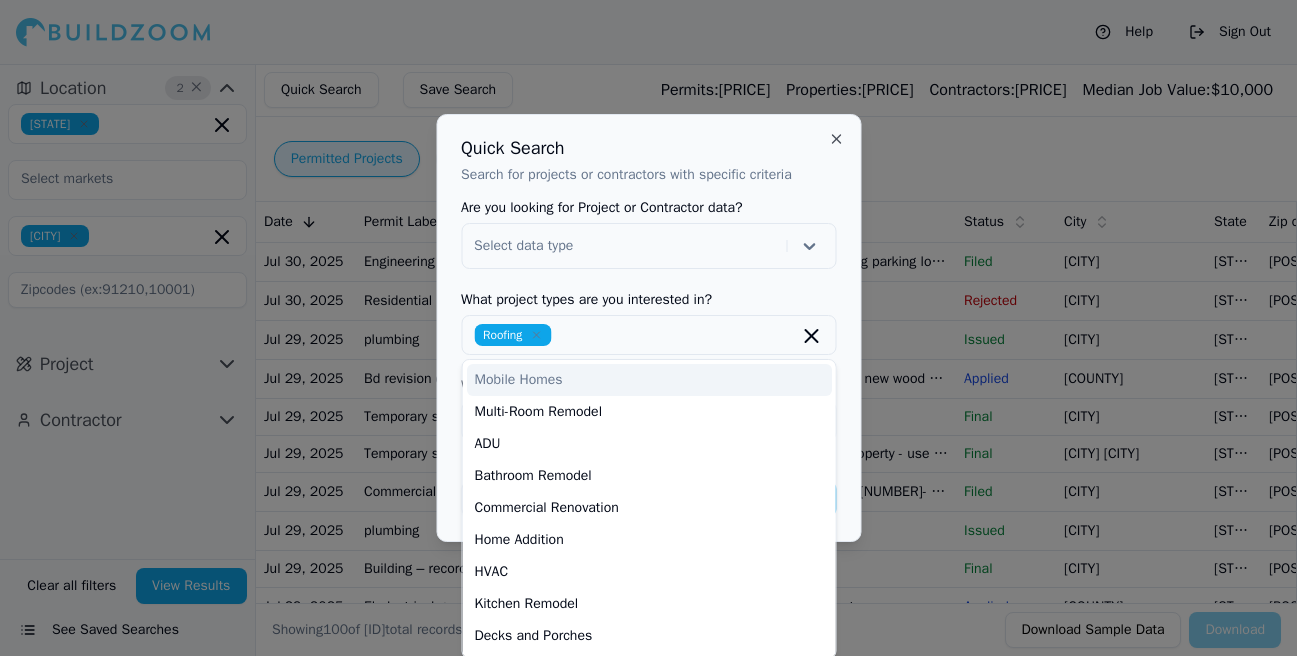 click on "Select data type" at bounding box center (648, 246) 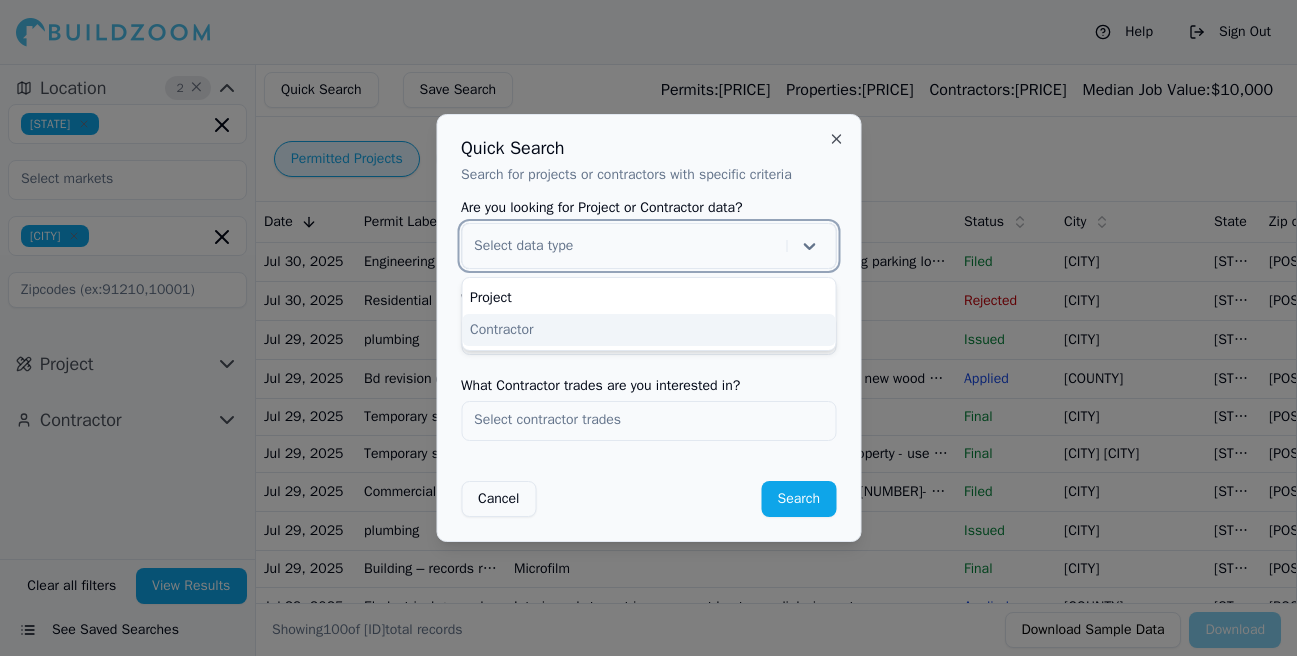 click on "What Contractor trades are you interested in?" at bounding box center (648, 386) 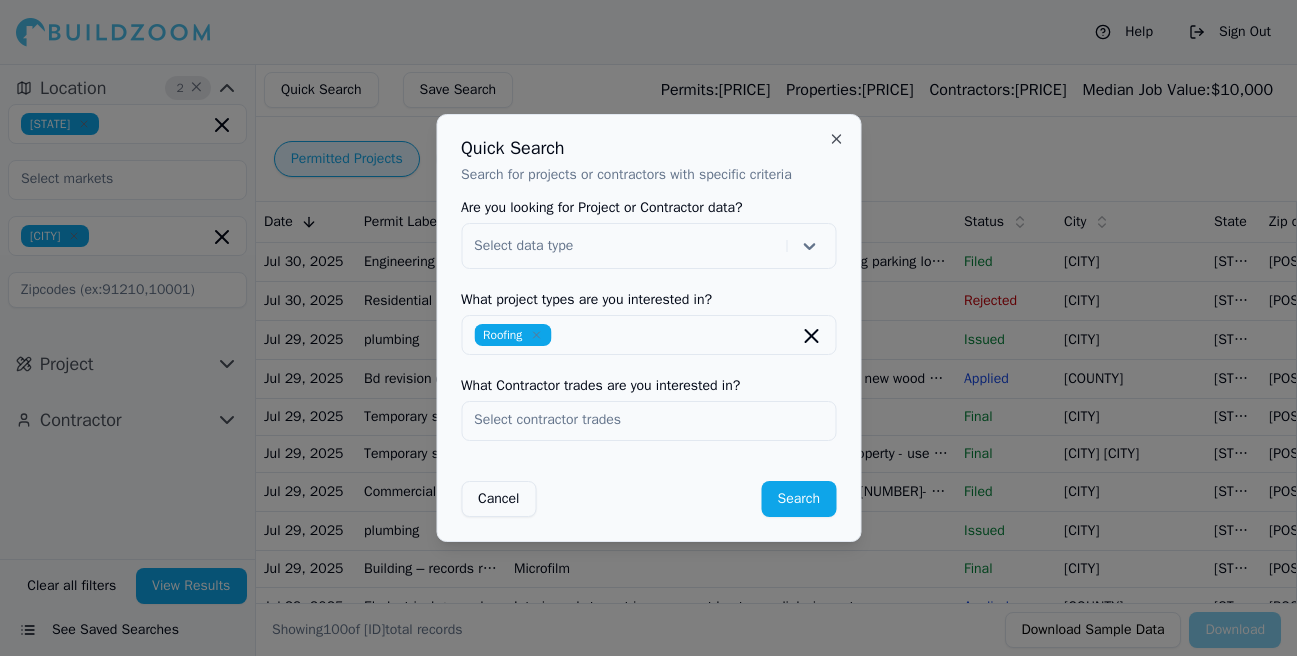 click on "Search" at bounding box center [799, 499] 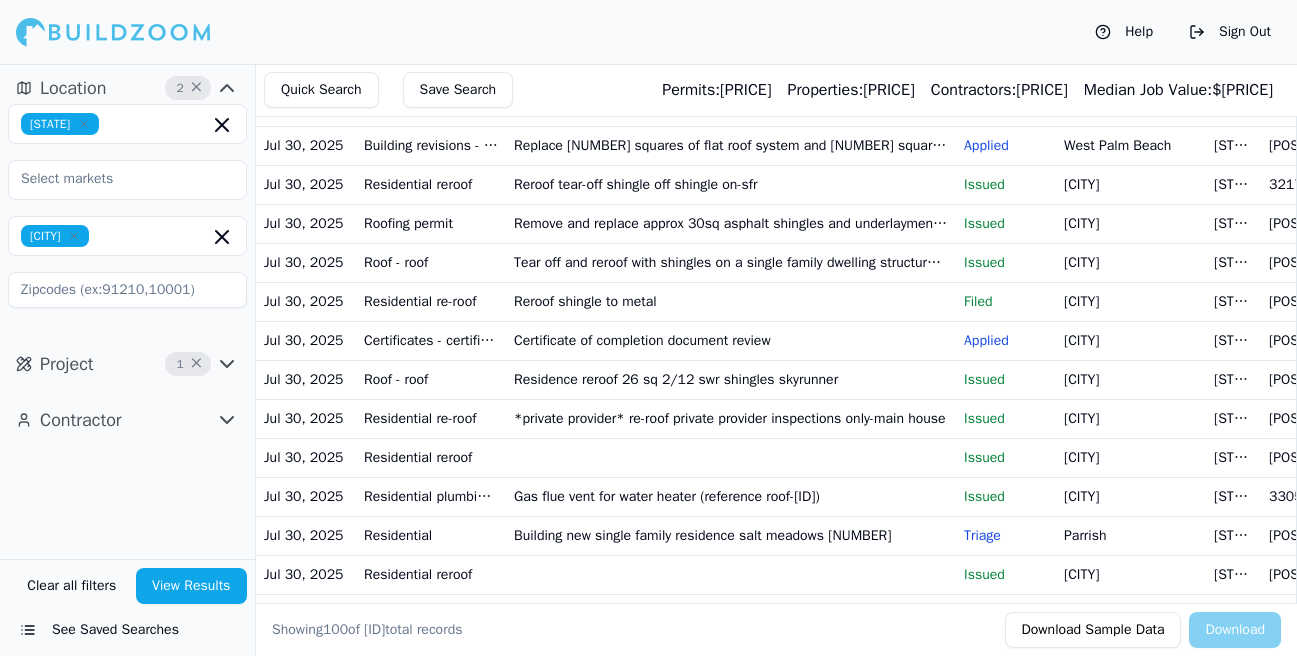 scroll, scrollTop: 237, scrollLeft: 0, axis: vertical 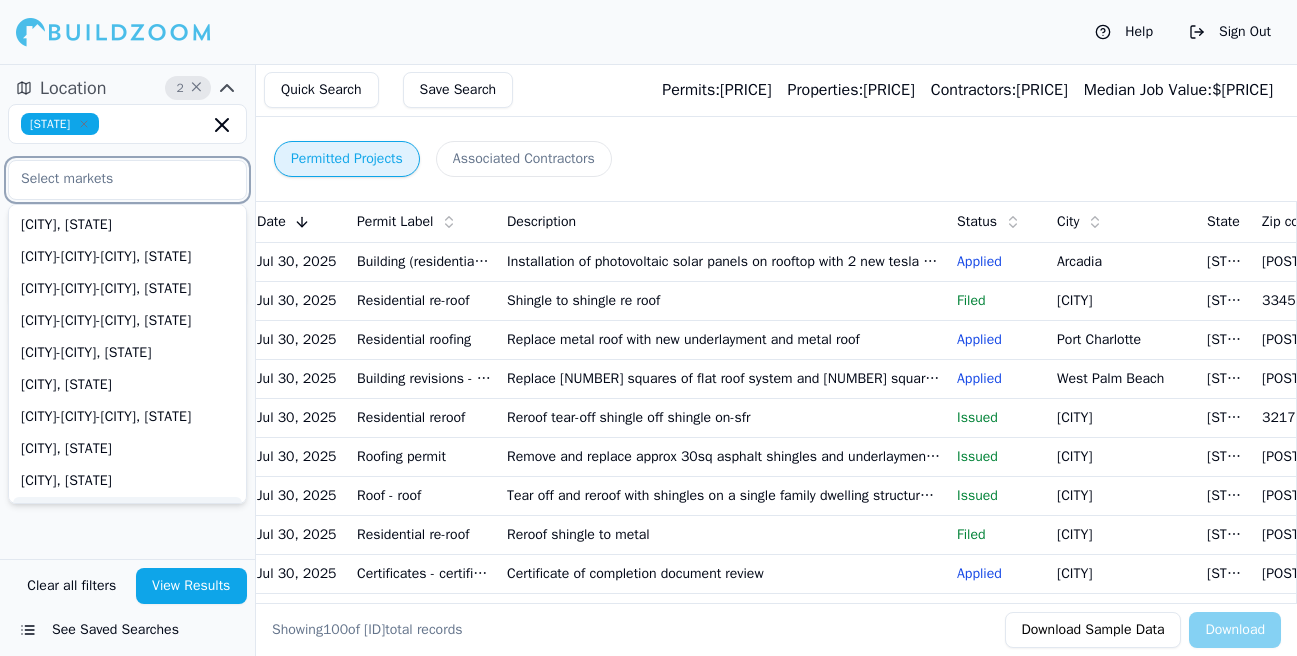 click at bounding box center (115, 179) 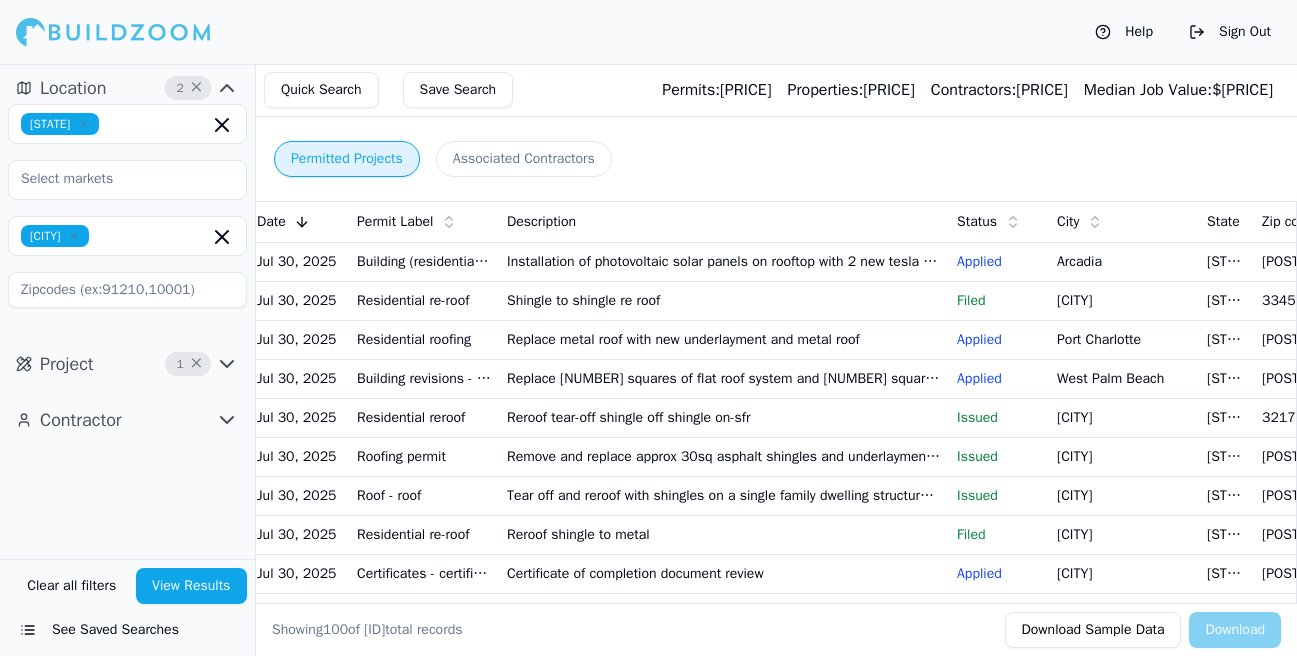 click on "Permitted Projects Associated Contractors Date Permit Label Description Status City State Zip code Project Tags Jul 30, 2025 Building (residential) - roof solar Installation of photovoltaic solar panels on rooftop with 2 new tesla power wall 3 Applied Arcadia FL 34266 Residential + 2 Jul 30, 2025 Residential re-roof Shingle to shingle re roof Filed Jupiter FL 33458 Residential + 1 Jul 30, 2025 Residential roofing Replace metal roof with new underlayment and metal roof Applied Port Charlotte FL 33952 Residential + 1 Jul 30, 2025 Building revisions - residential revision Replace 6 squares of flat roof system and 25 squares of shingle. Tear off existing roof and replace with new shingles and flat Applied West Palm Beach FL 33409 Residential + 1 Jul 30, 2025 Residential reroof Reroof tear-off shingle off shingle on-sfr Issued Ormond Beach FL 32174 Residential + 1 Jul 30, 2025 Roofing permit Remove and replace approx 30sq asphalt shingles and underlayment. Reroof manufacturer: gaf fl# or noa# fl10124-r35 Issued FL" at bounding box center (776, 360) 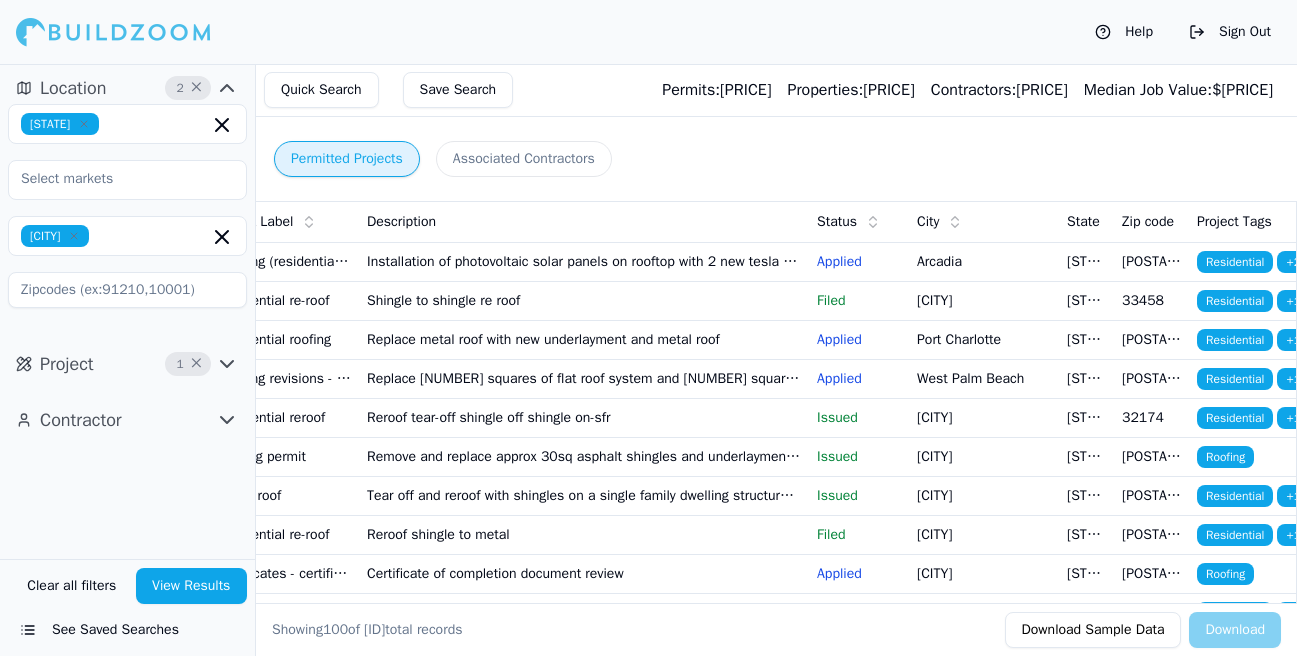 scroll, scrollTop: 0, scrollLeft: 152, axis: horizontal 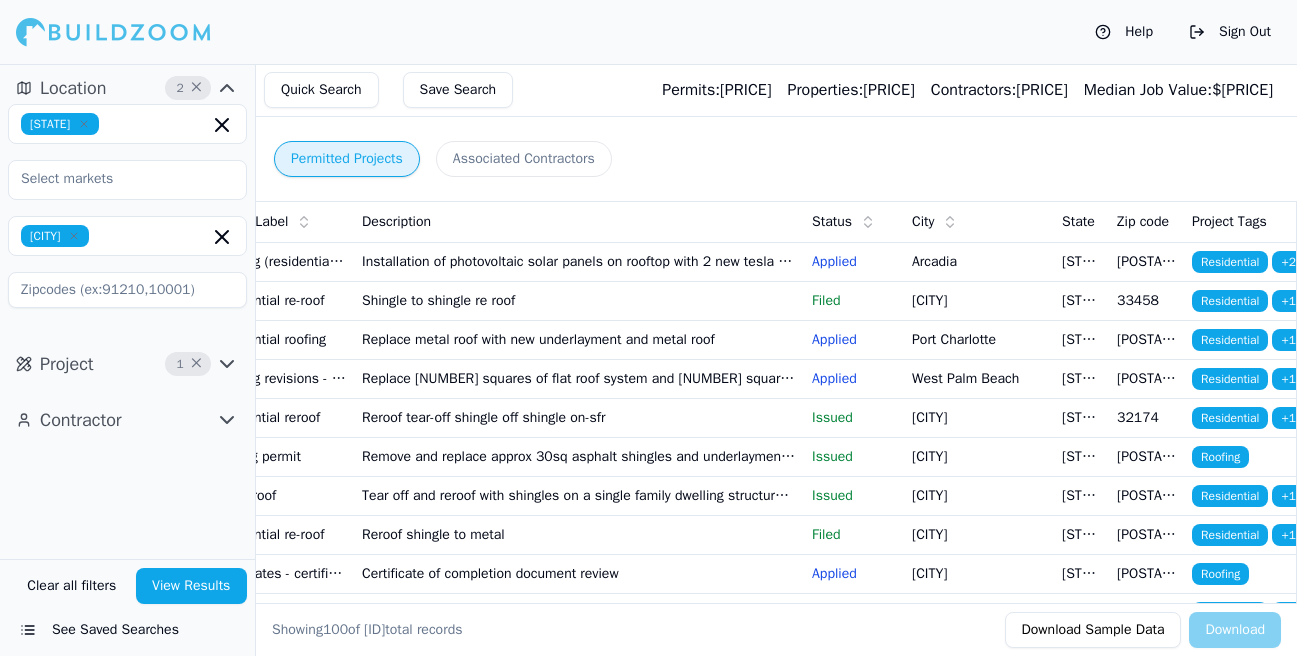 click at bounding box center (127, 290) 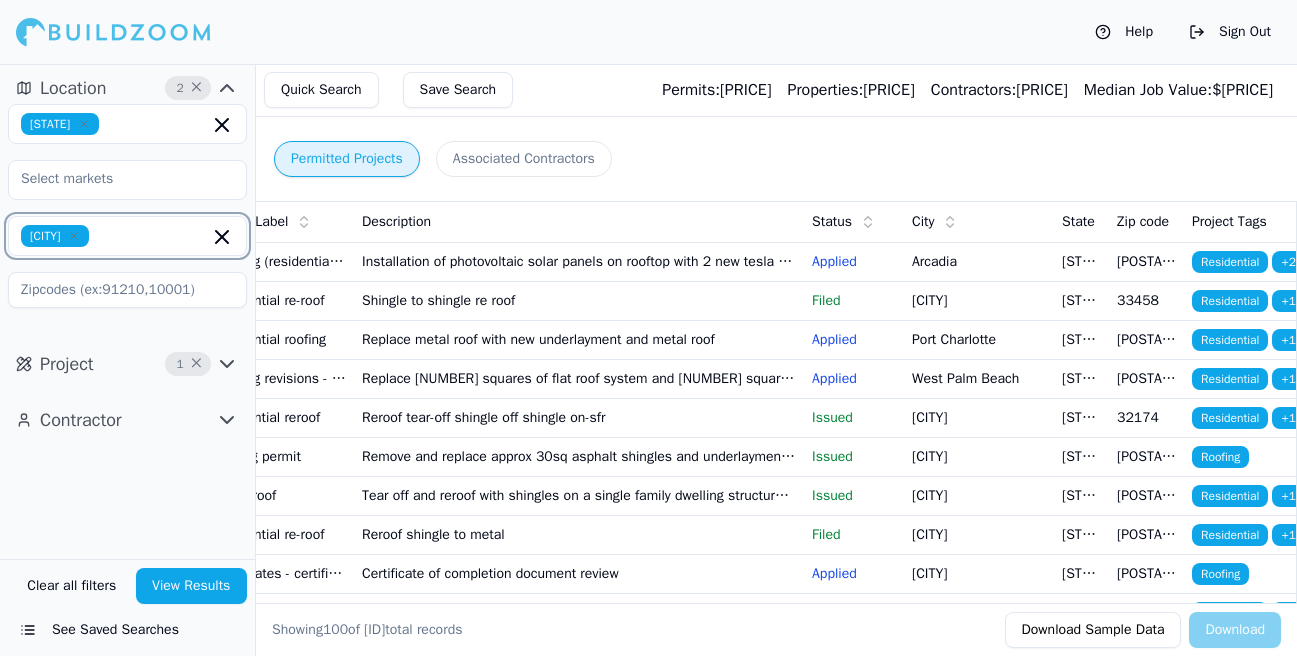 click at bounding box center (153, 236) 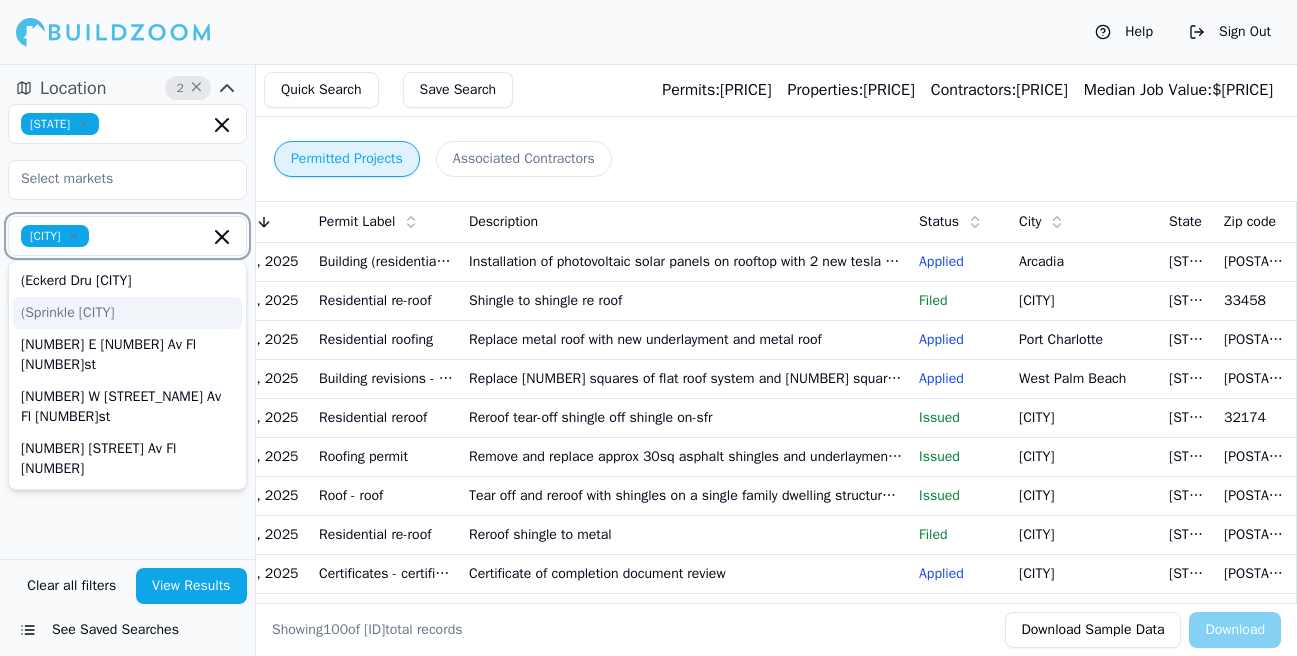 scroll, scrollTop: 0, scrollLeft: 0, axis: both 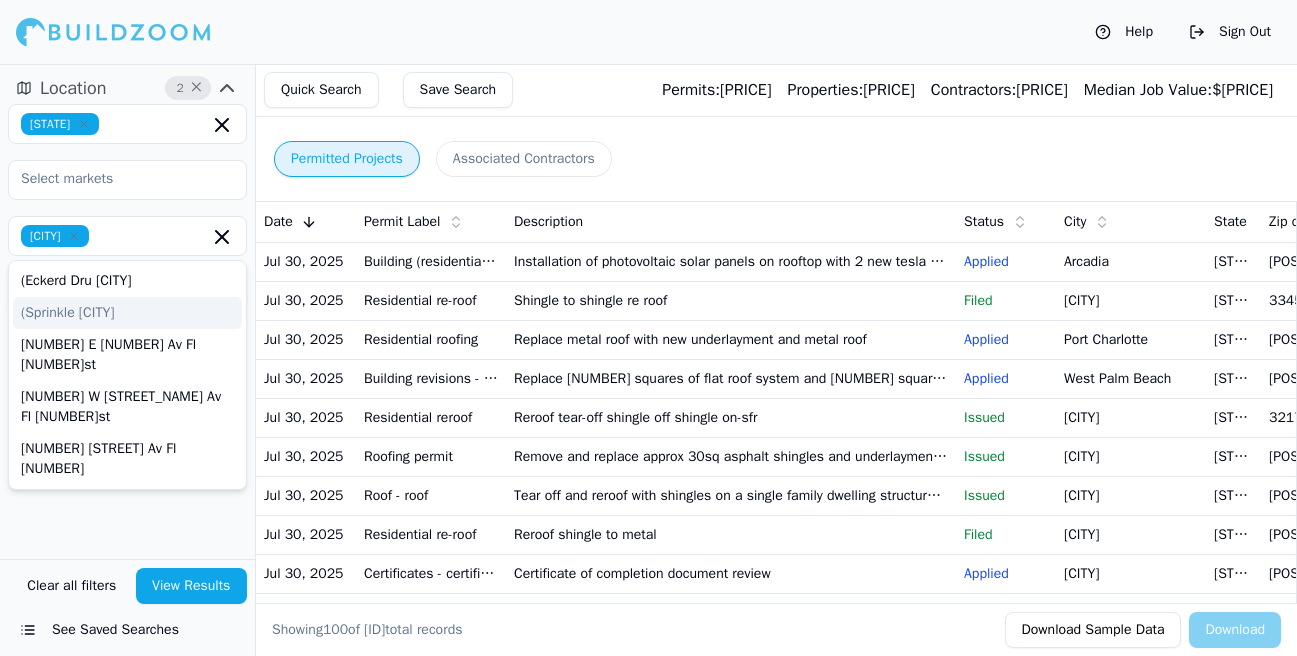 click on "Building (residential) - roof solar" at bounding box center (431, 261) 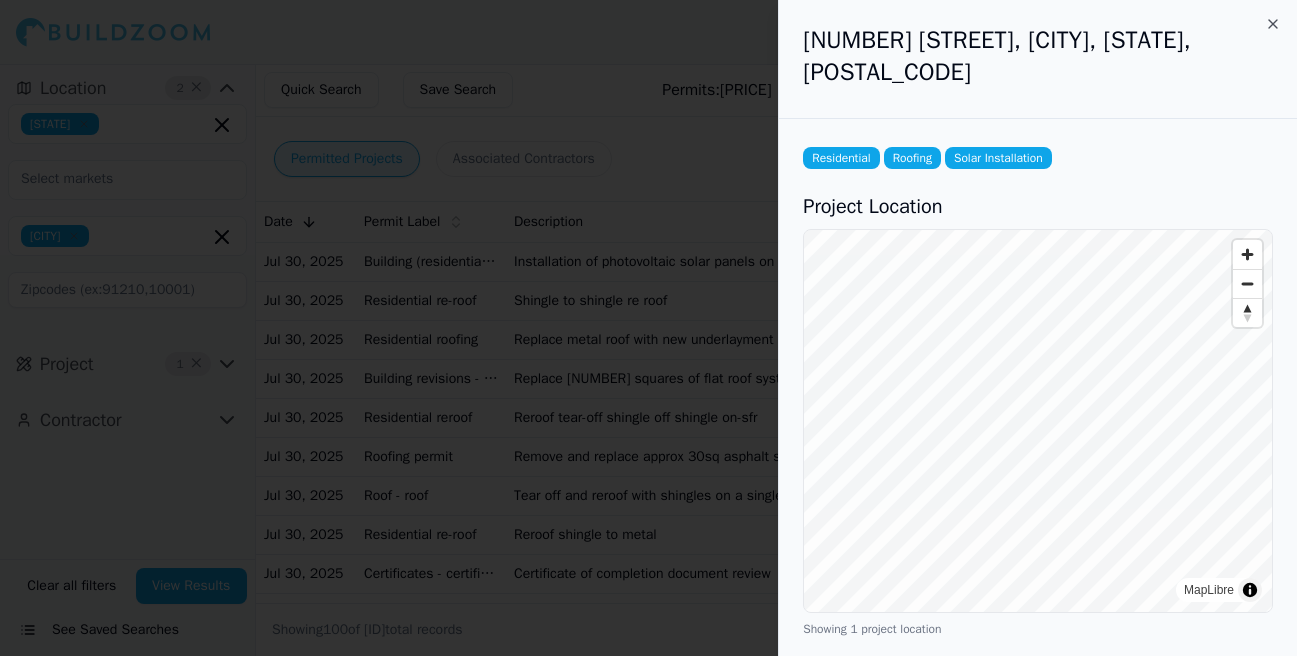 click at bounding box center [648, 328] 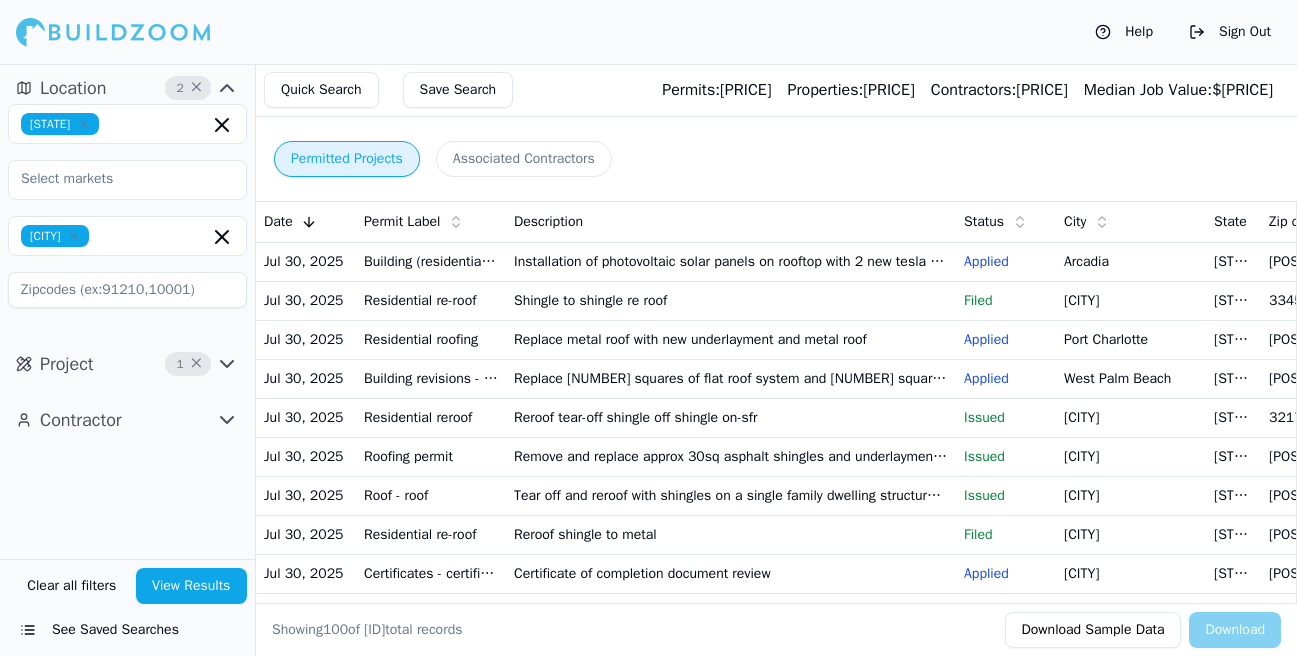 click on "Building (residential) - roof solar" at bounding box center (431, 261) 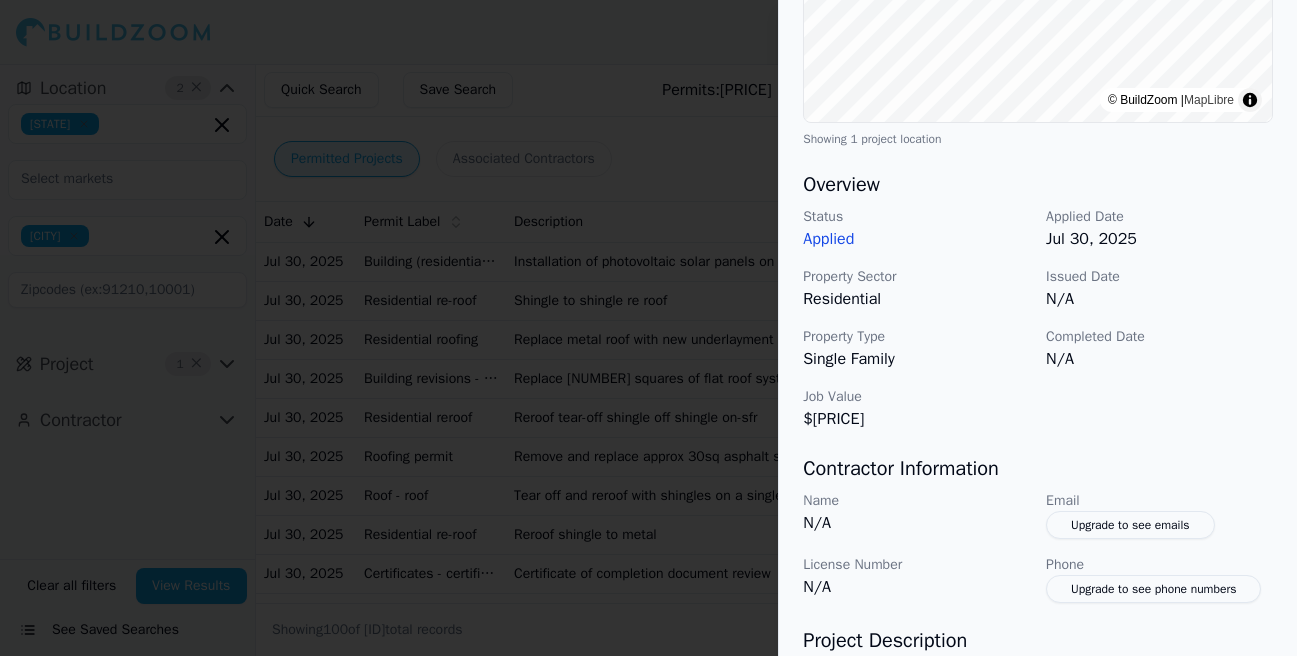 scroll, scrollTop: 444, scrollLeft: 0, axis: vertical 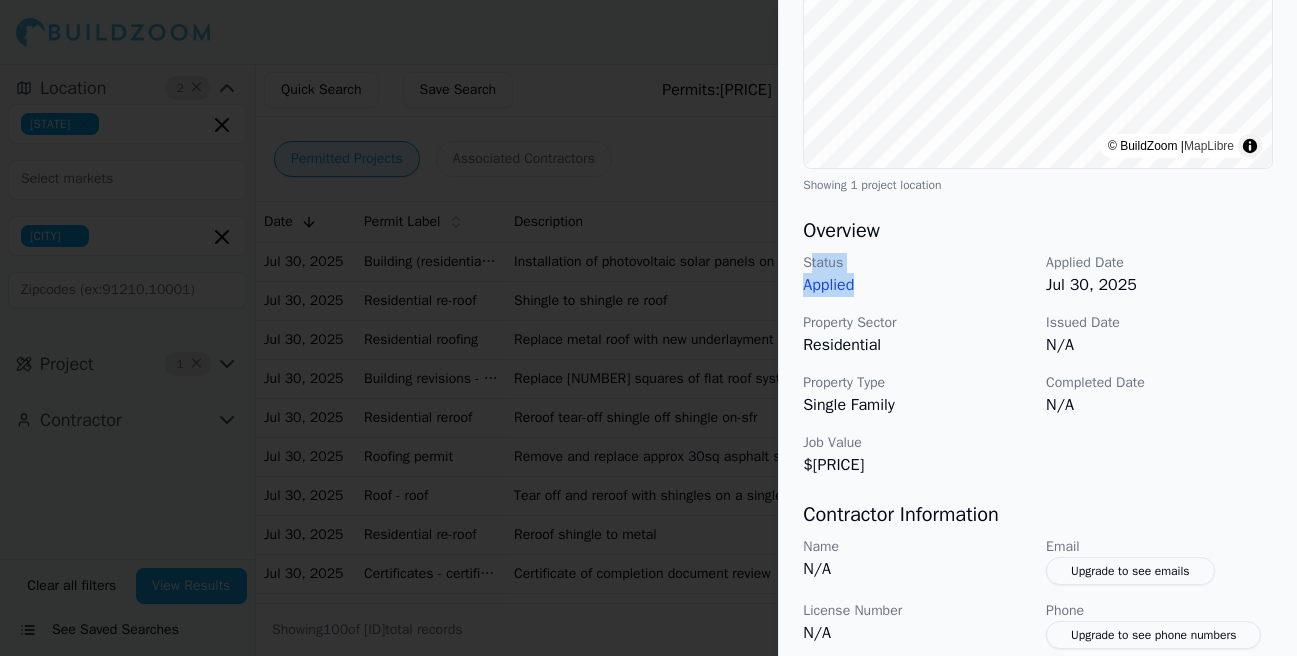 drag, startPoint x: 808, startPoint y: 225, endPoint x: 867, endPoint y: 261, distance: 69.115845 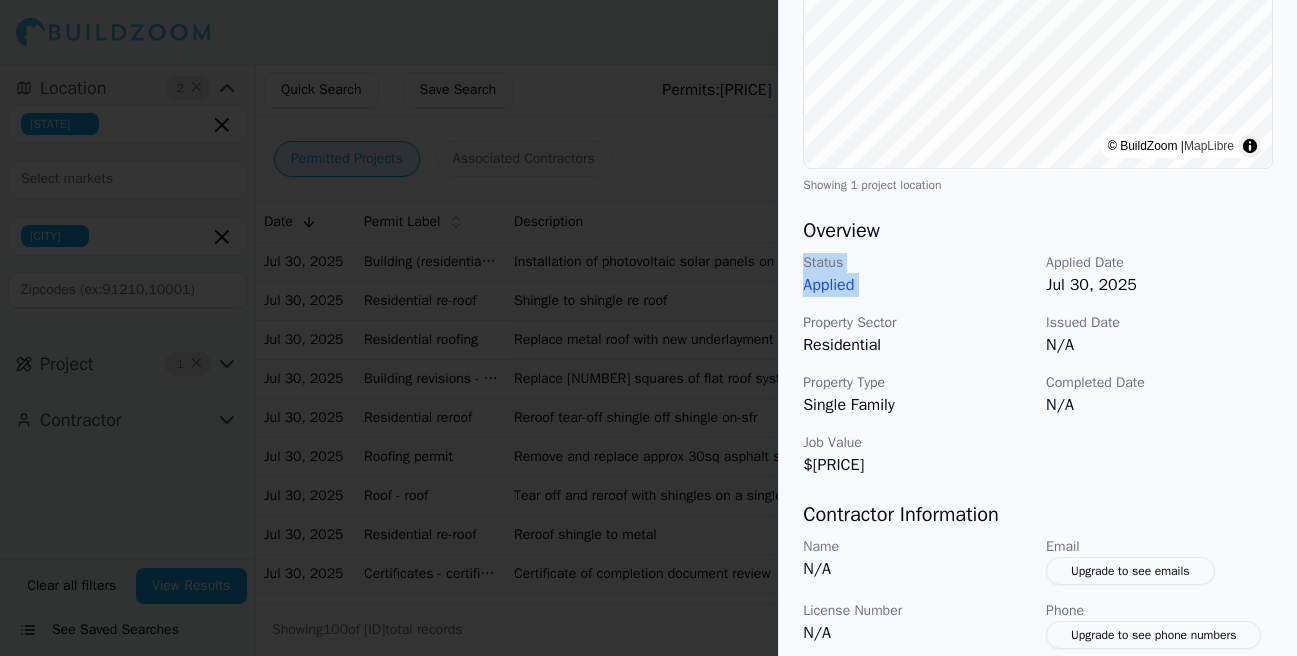 drag, startPoint x: 866, startPoint y: 260, endPoint x: 810, endPoint y: 233, distance: 62.169125 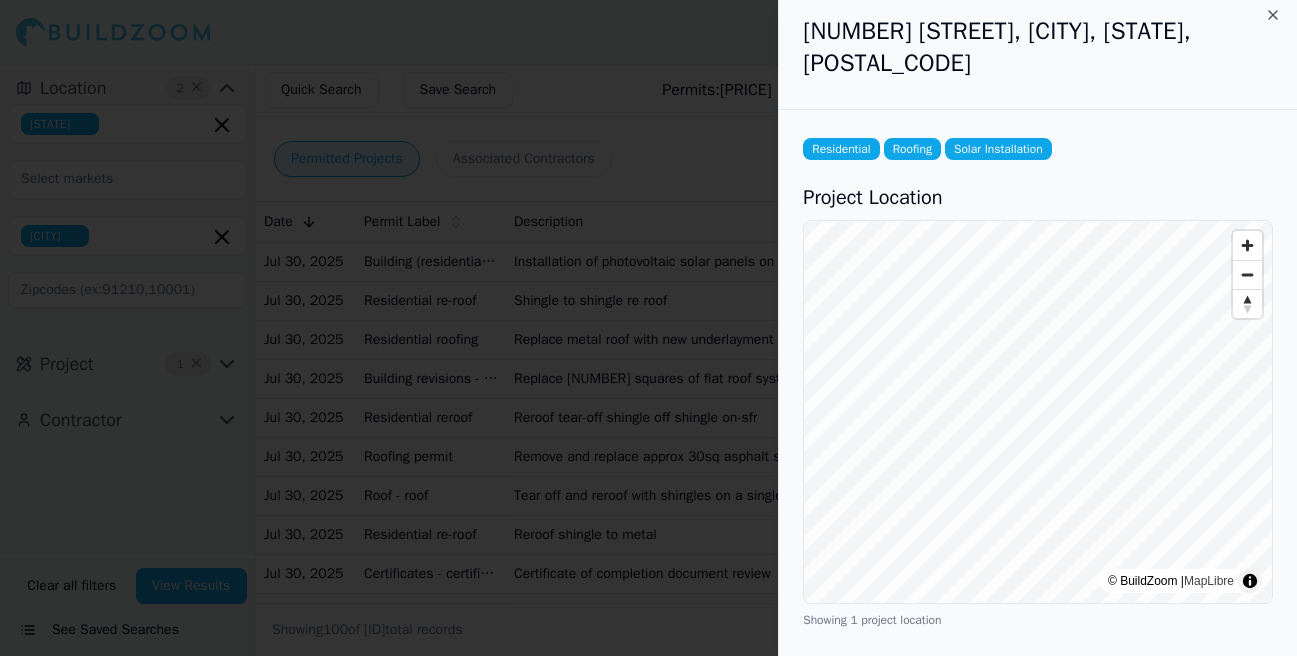 scroll, scrollTop: 0, scrollLeft: 0, axis: both 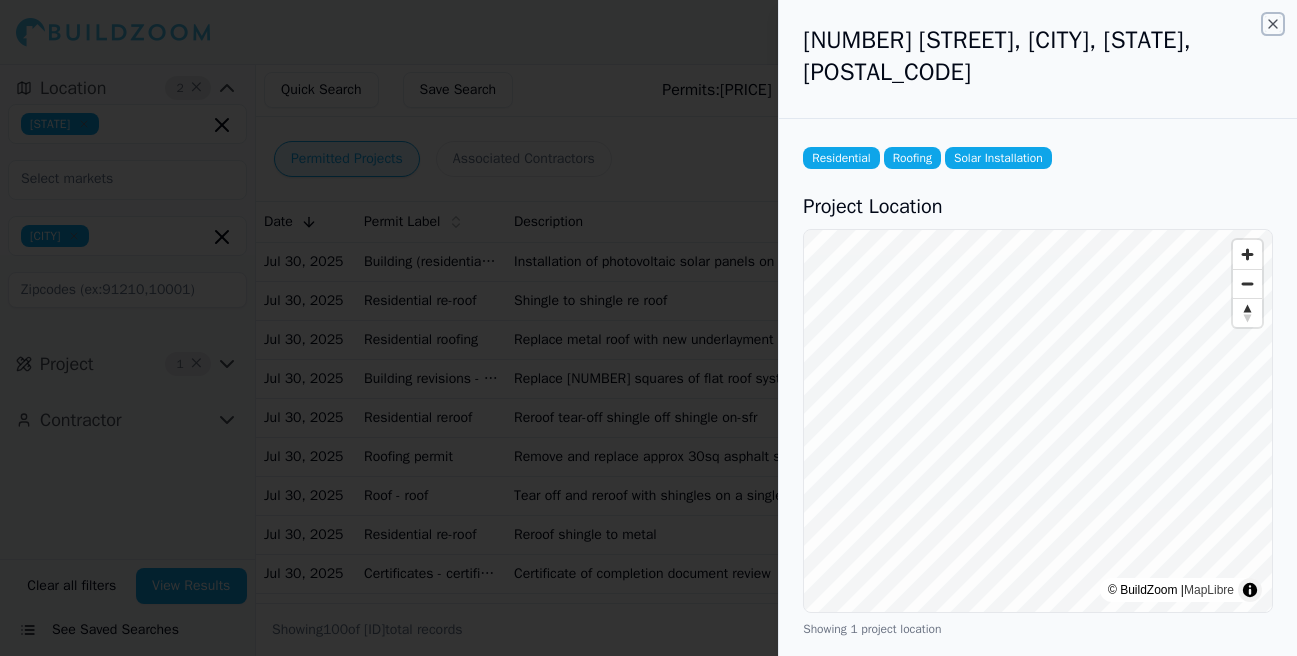 click 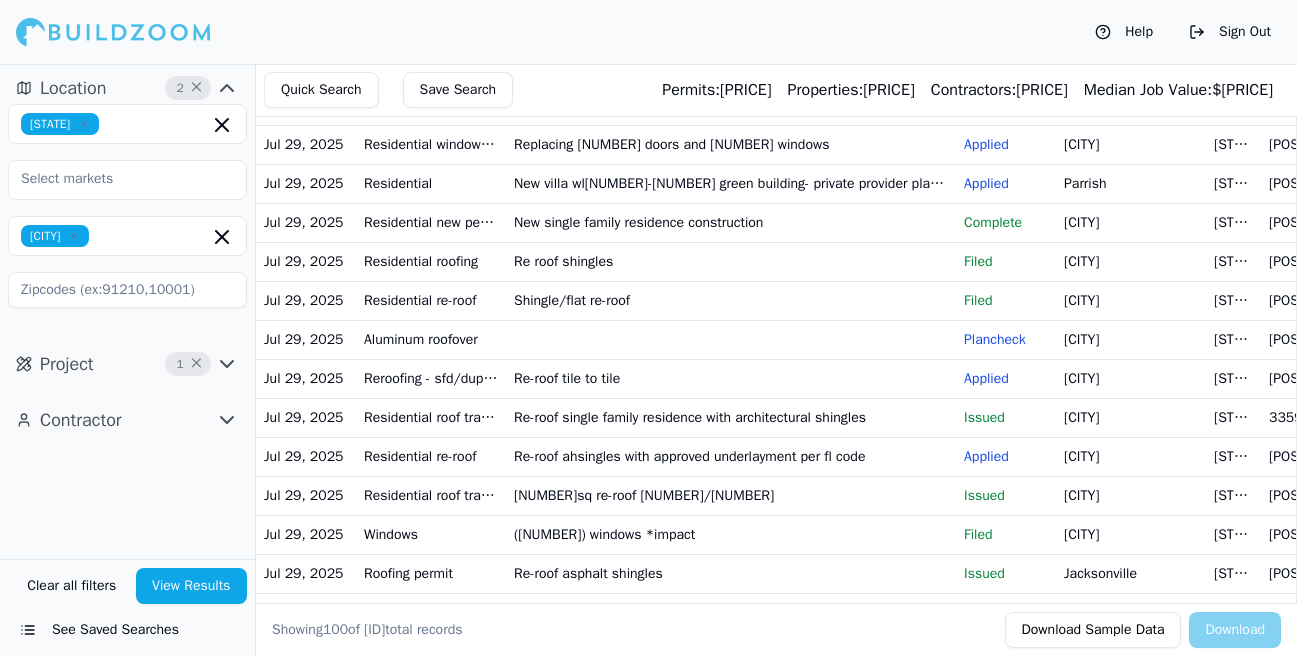 scroll, scrollTop: 2548, scrollLeft: 0, axis: vertical 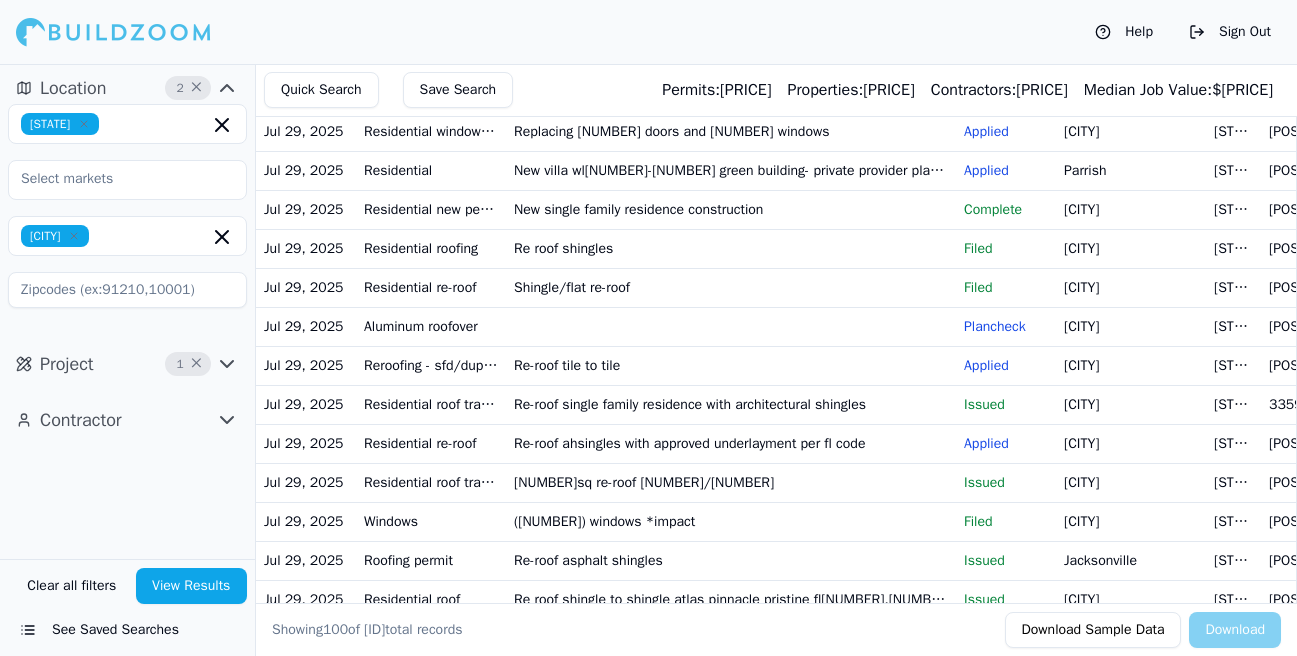 click on "Roofing permit" at bounding box center (431, -337) 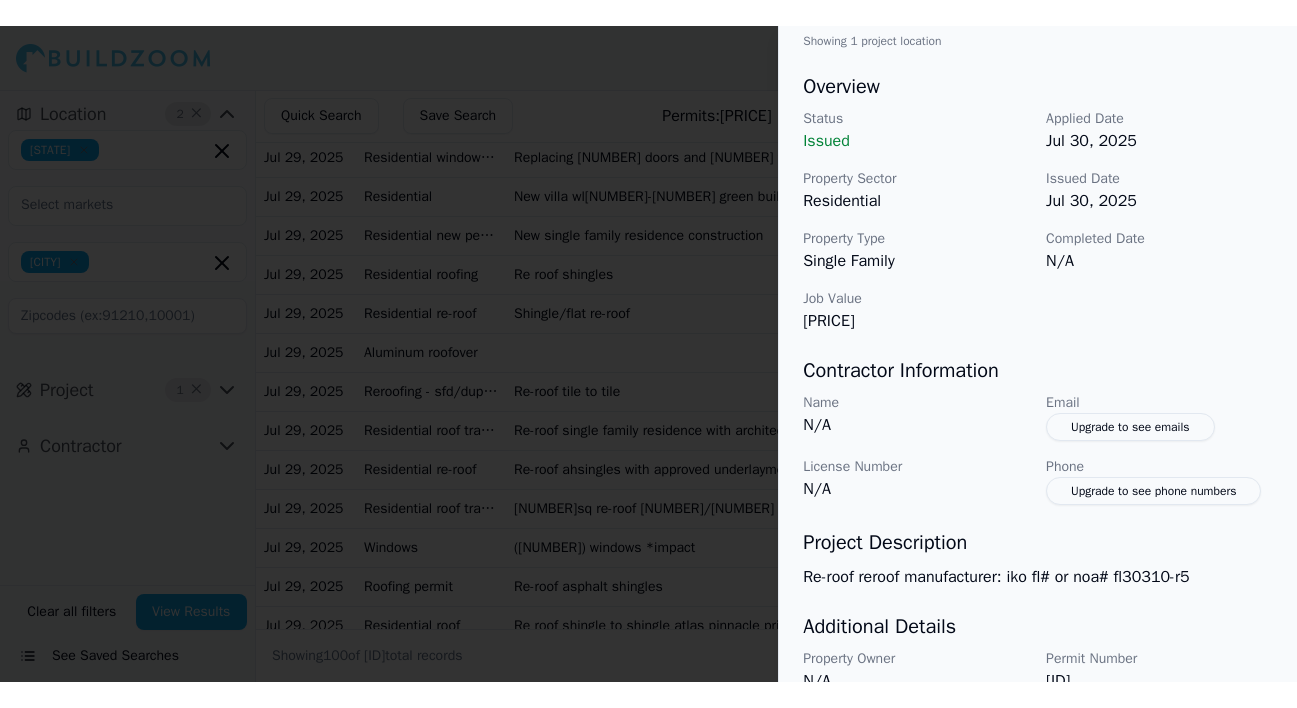 scroll, scrollTop: 677, scrollLeft: 0, axis: vertical 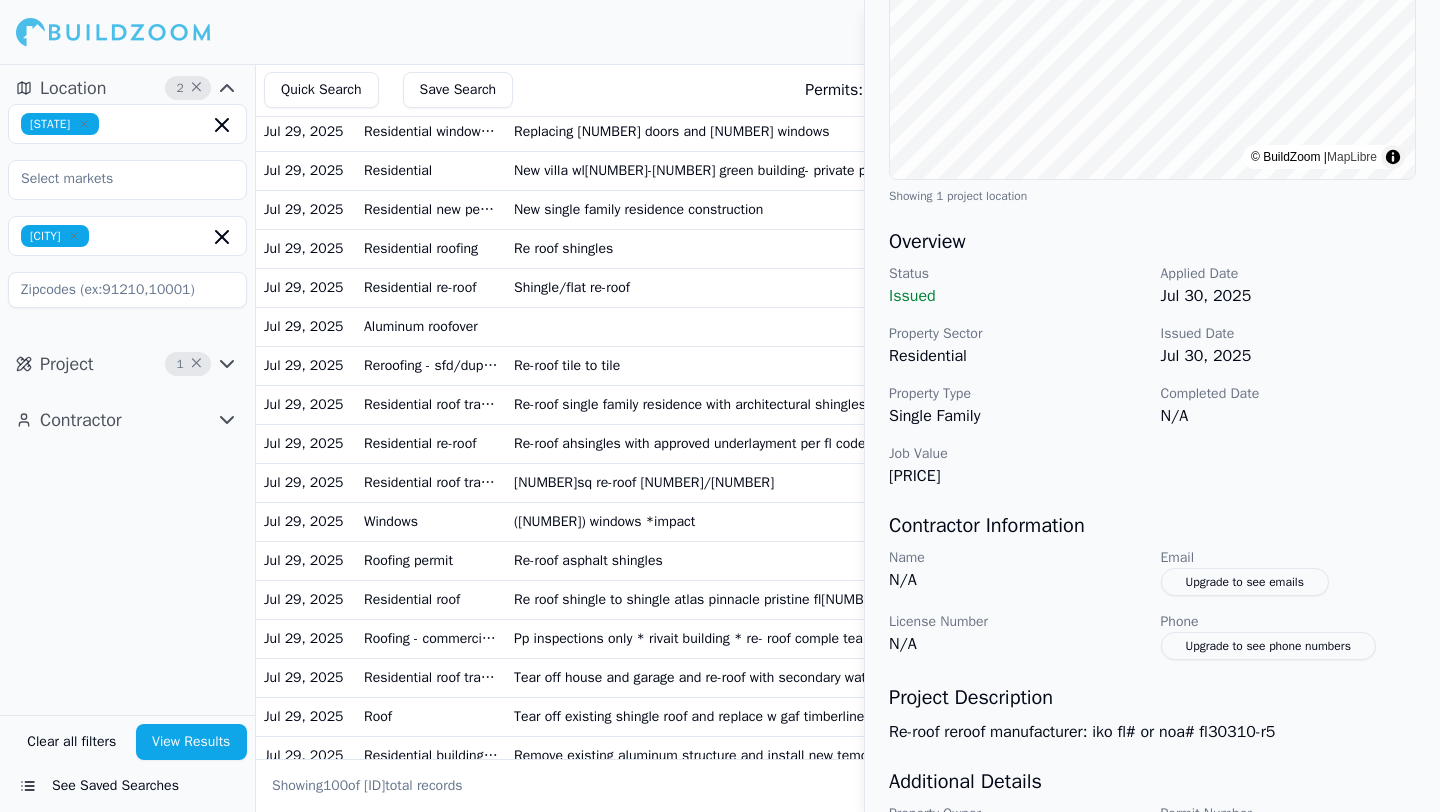 click at bounding box center (113, 32) 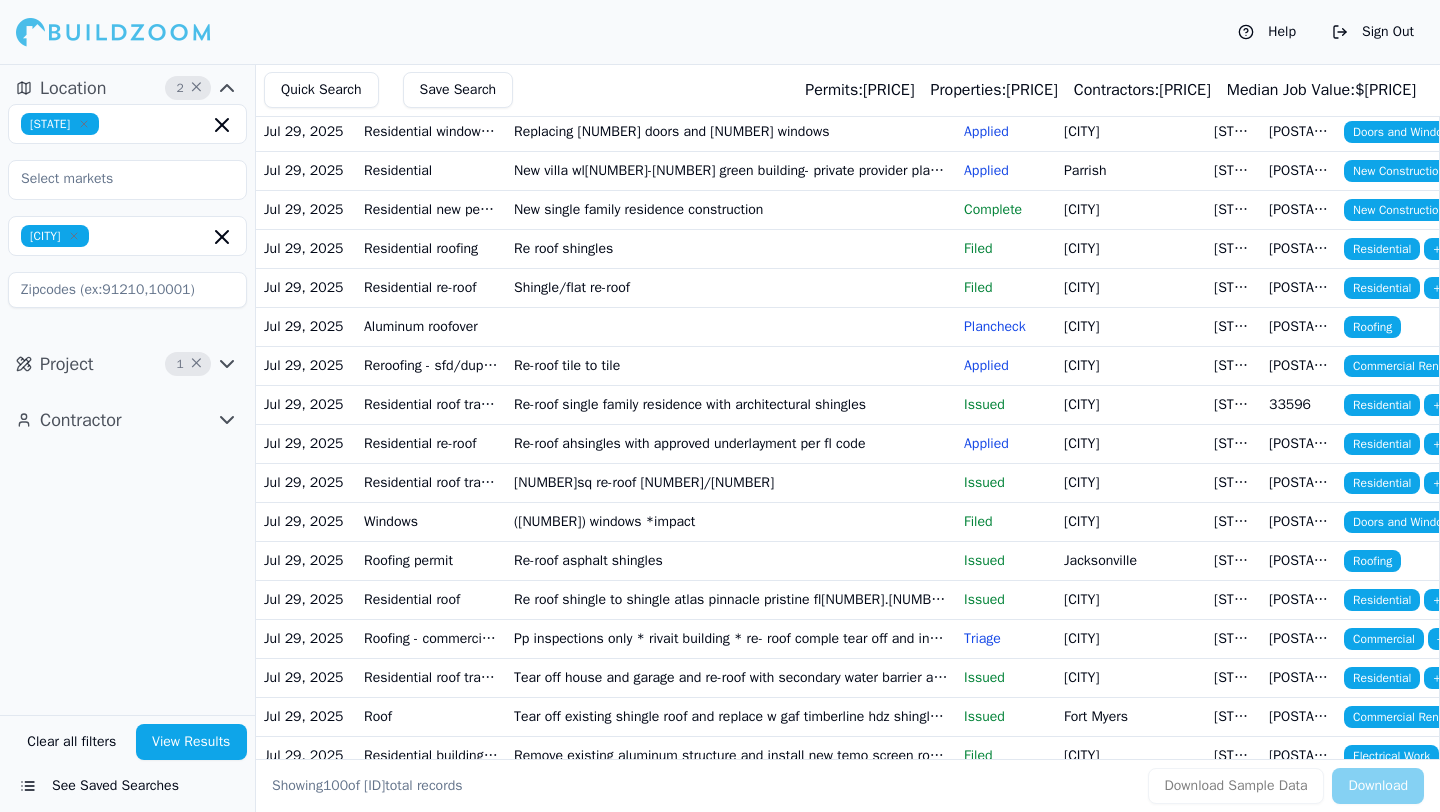 click at bounding box center (113, 32) 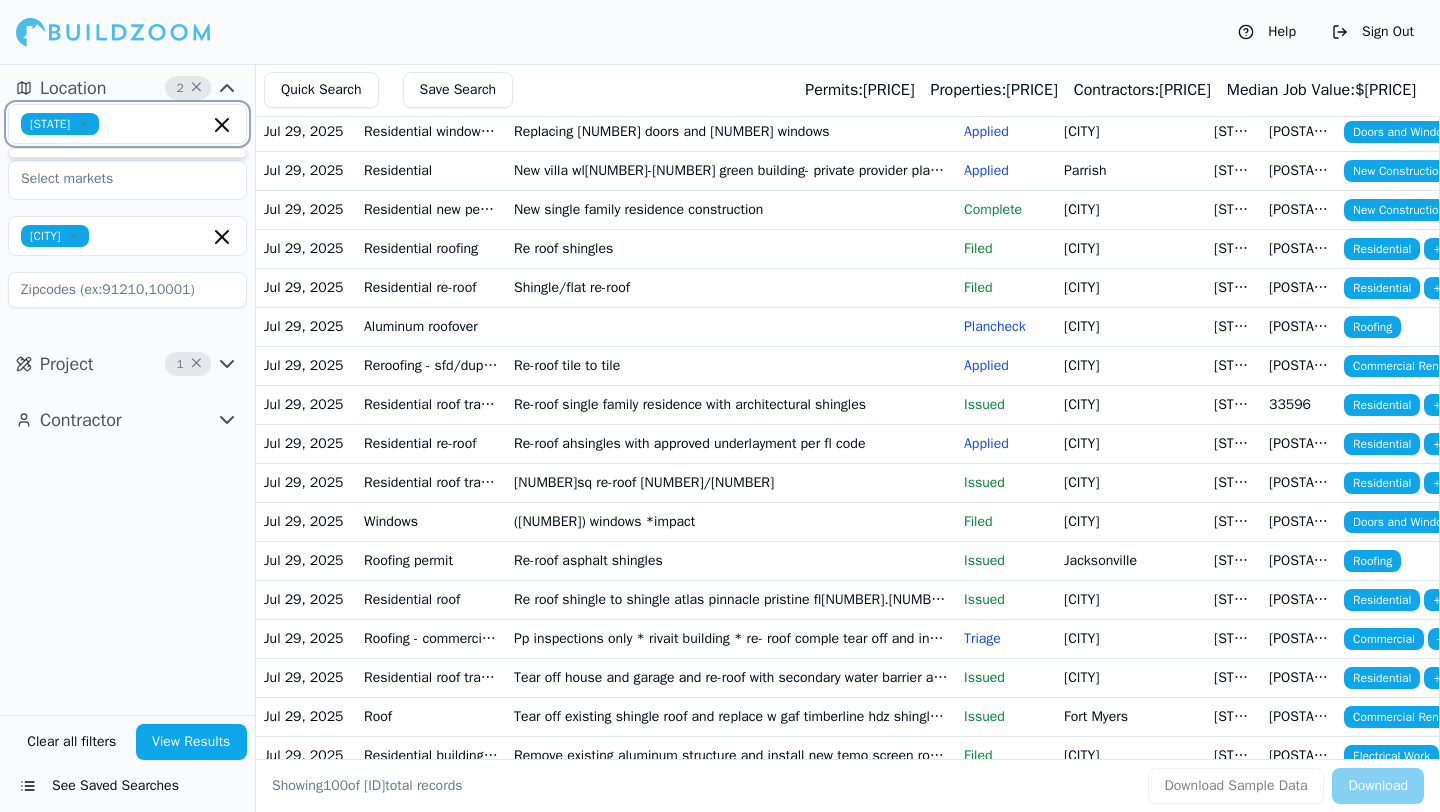 click 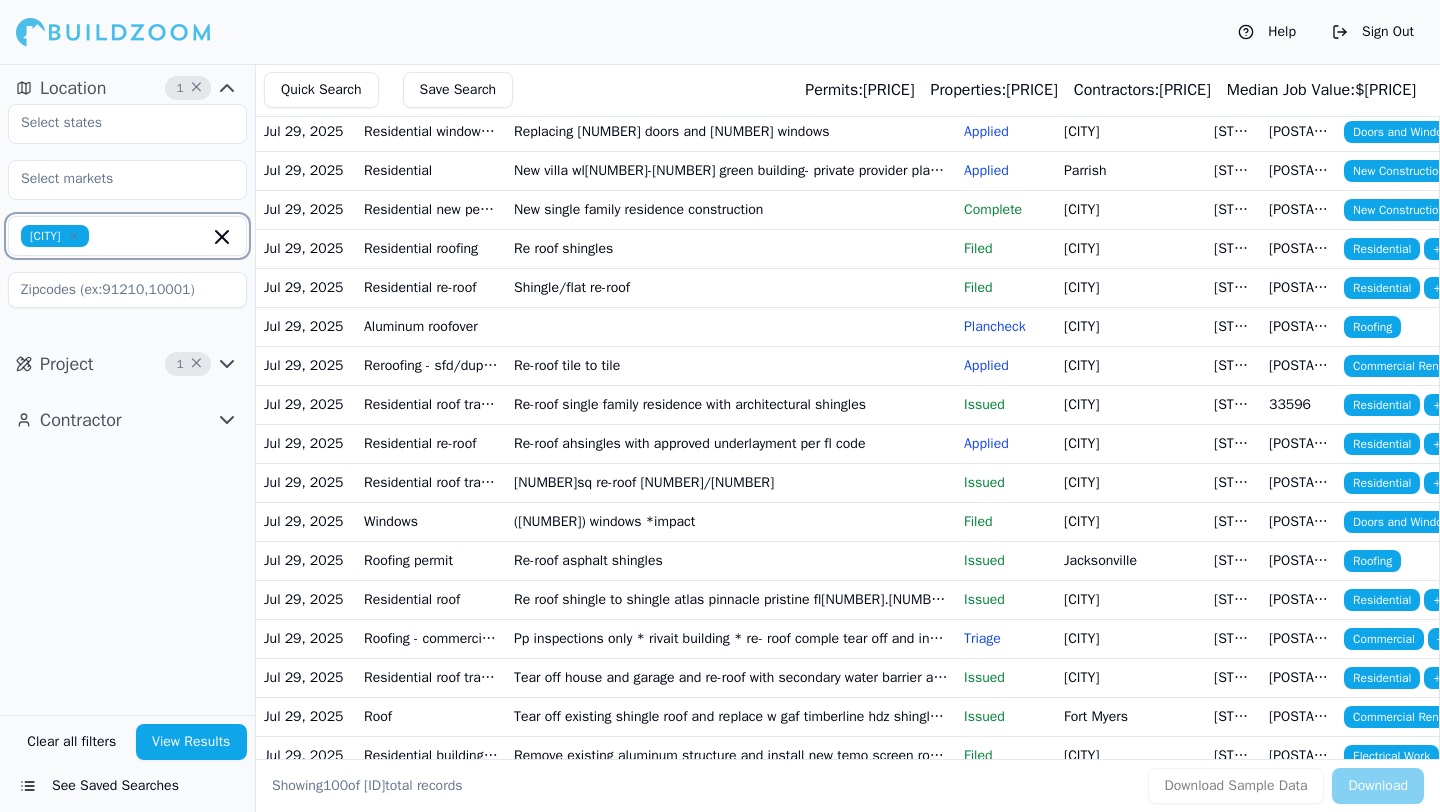 click 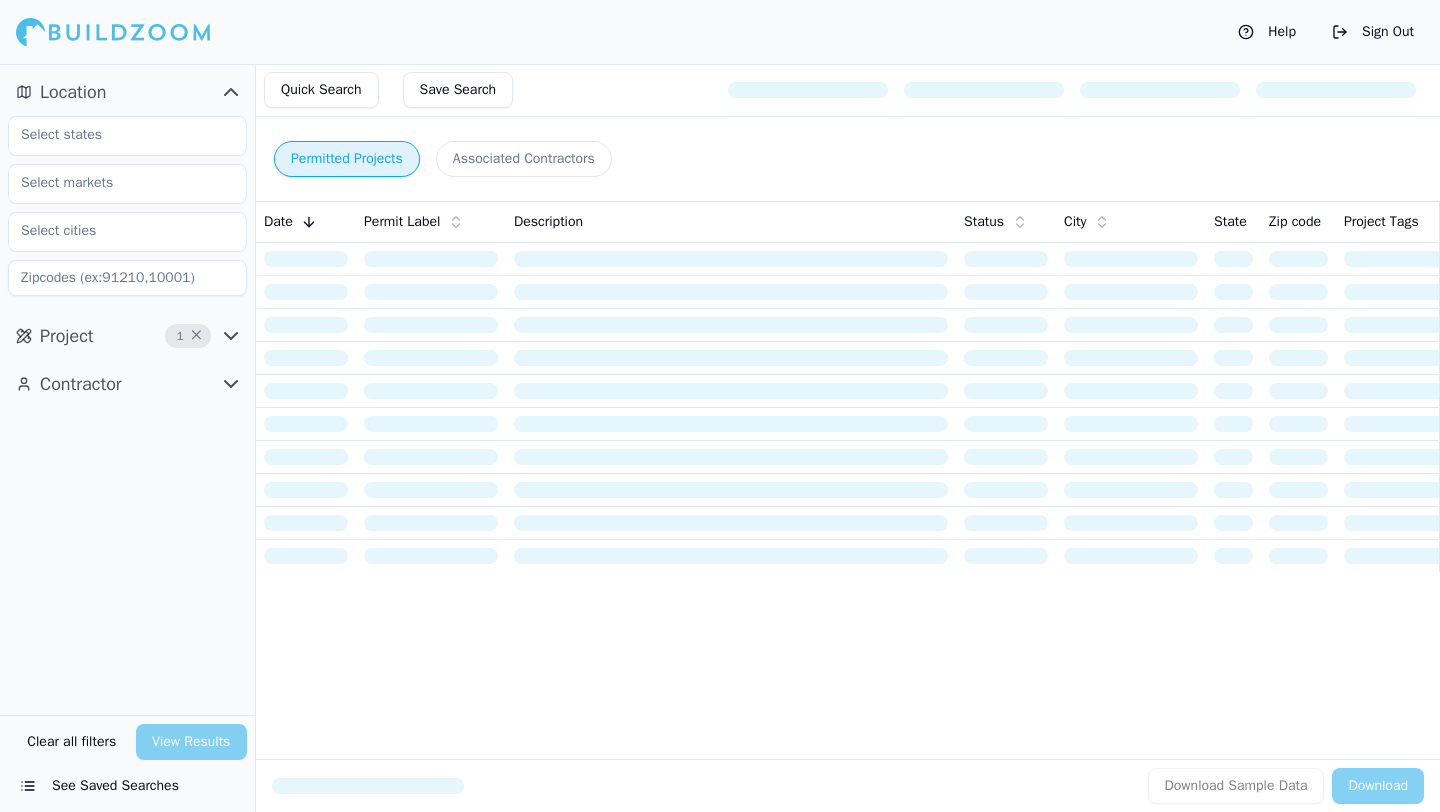 scroll, scrollTop: 0, scrollLeft: 0, axis: both 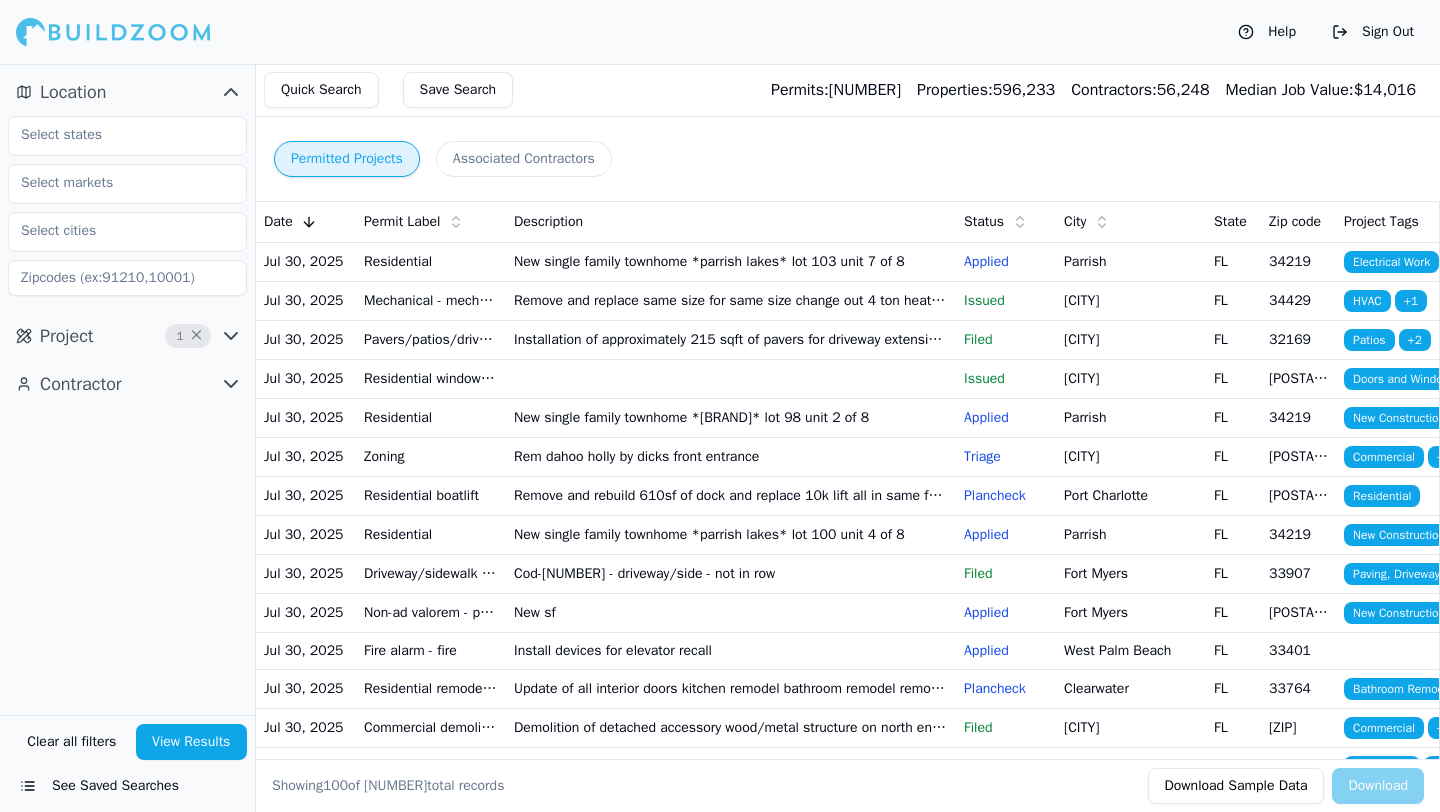 click on "×" at bounding box center (198, 336) 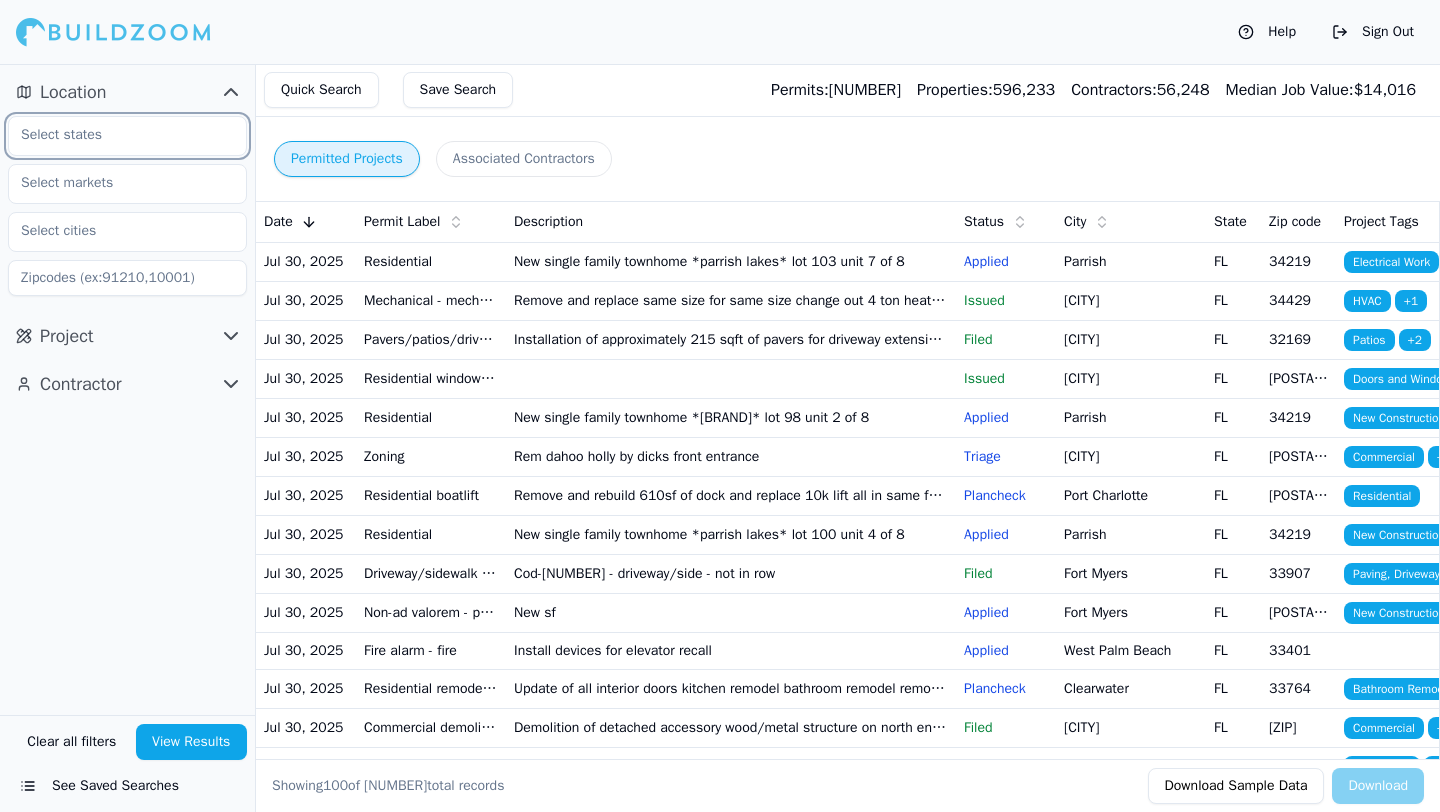 click at bounding box center (115, 135) 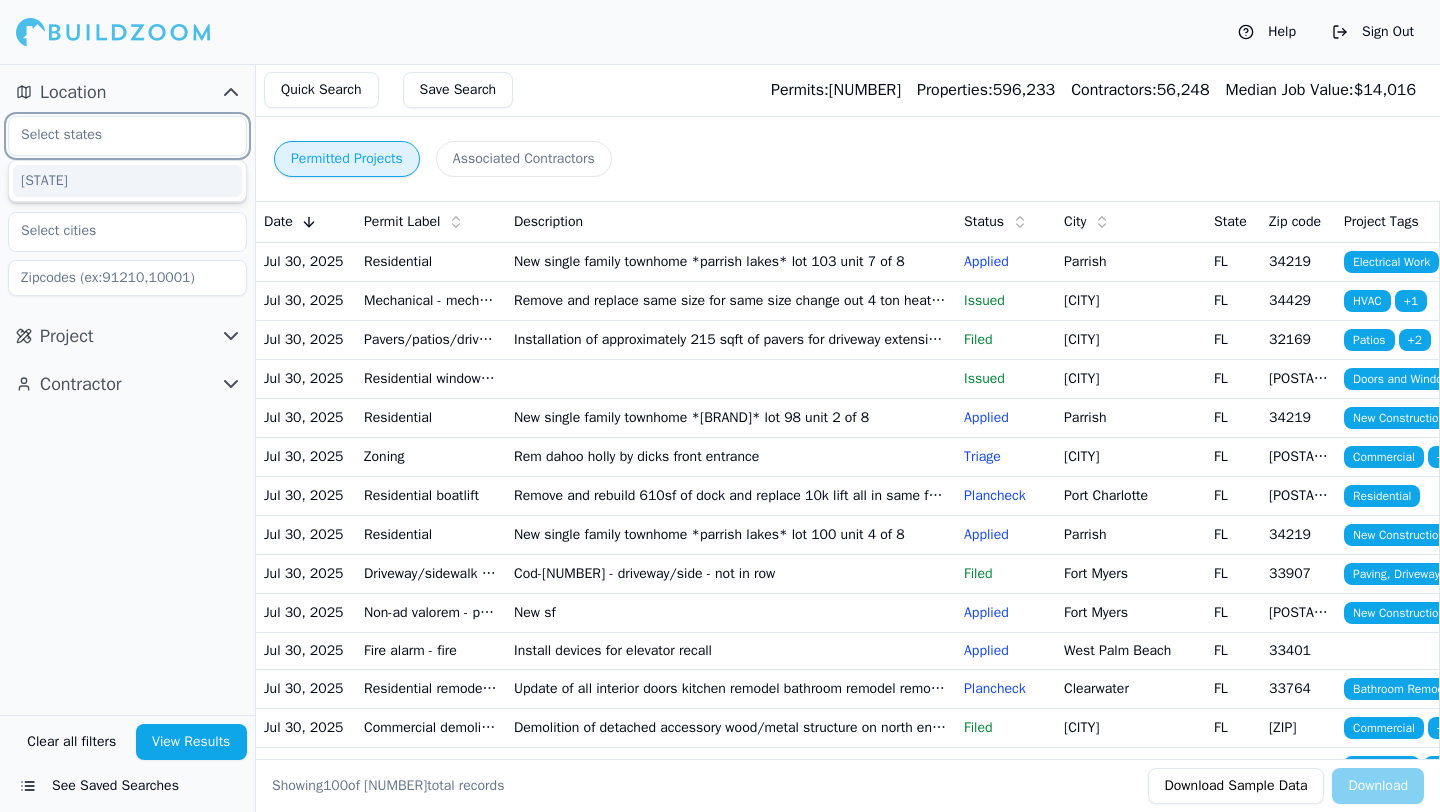 click on "[STATE]" at bounding box center [127, 181] 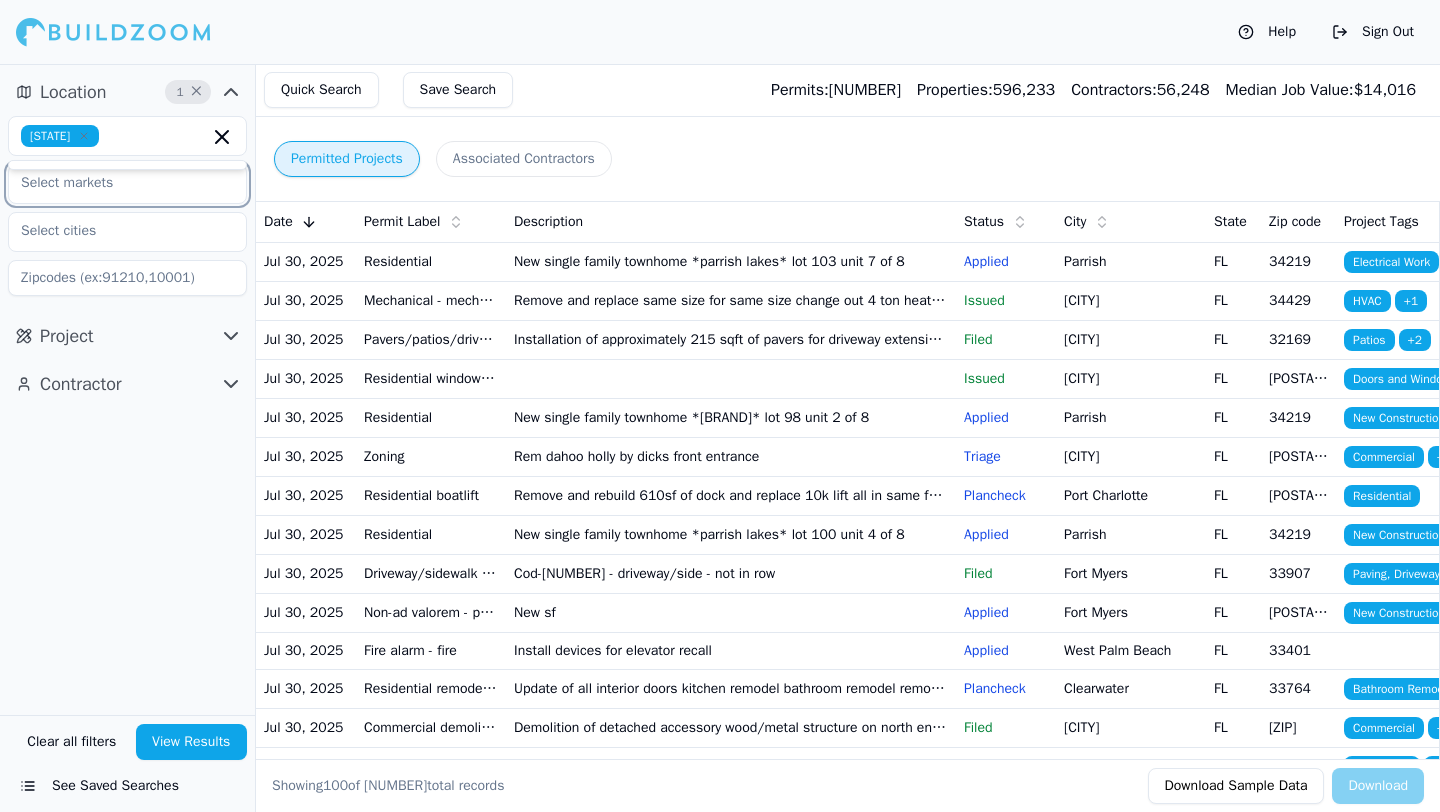 click at bounding box center (115, 183) 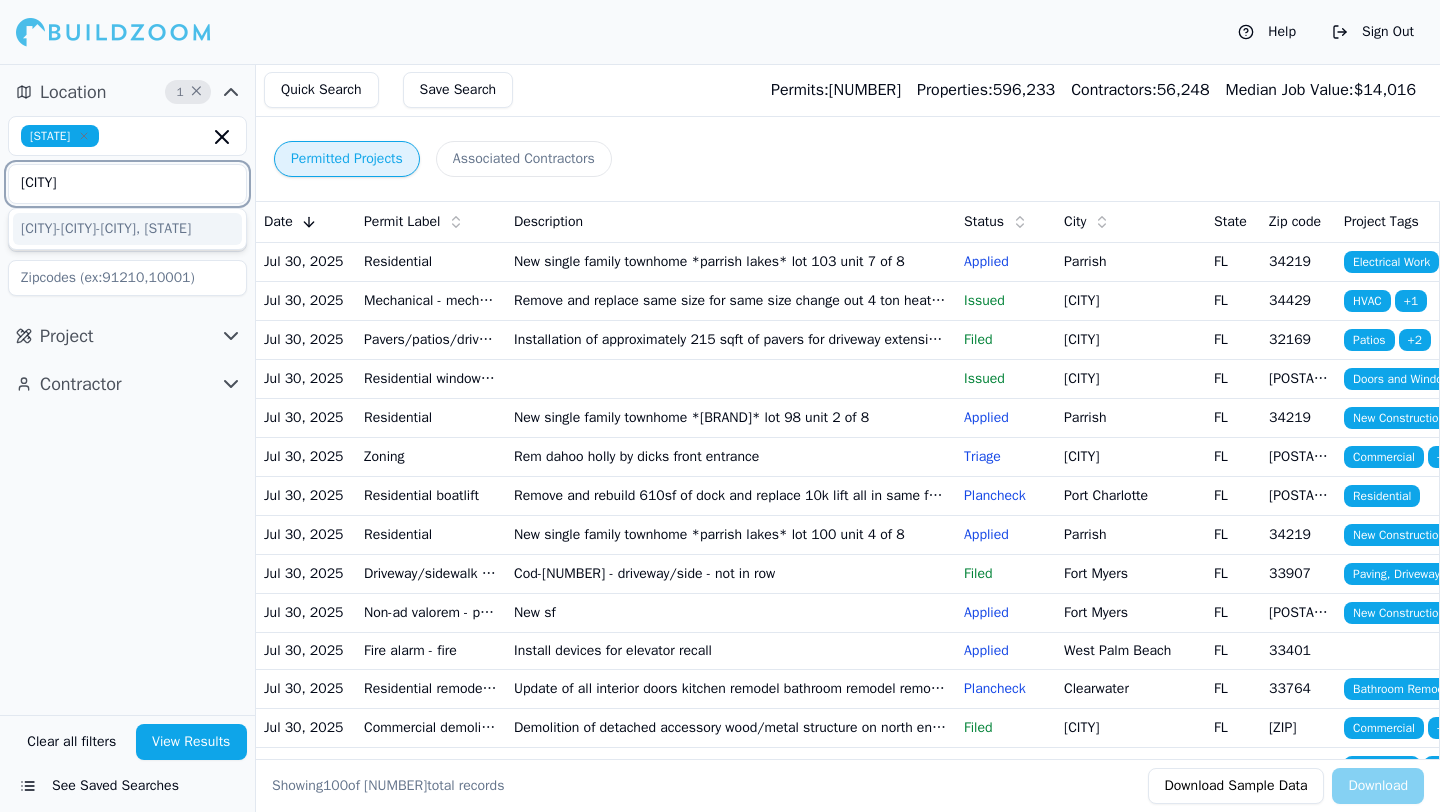 type on "[CITY]" 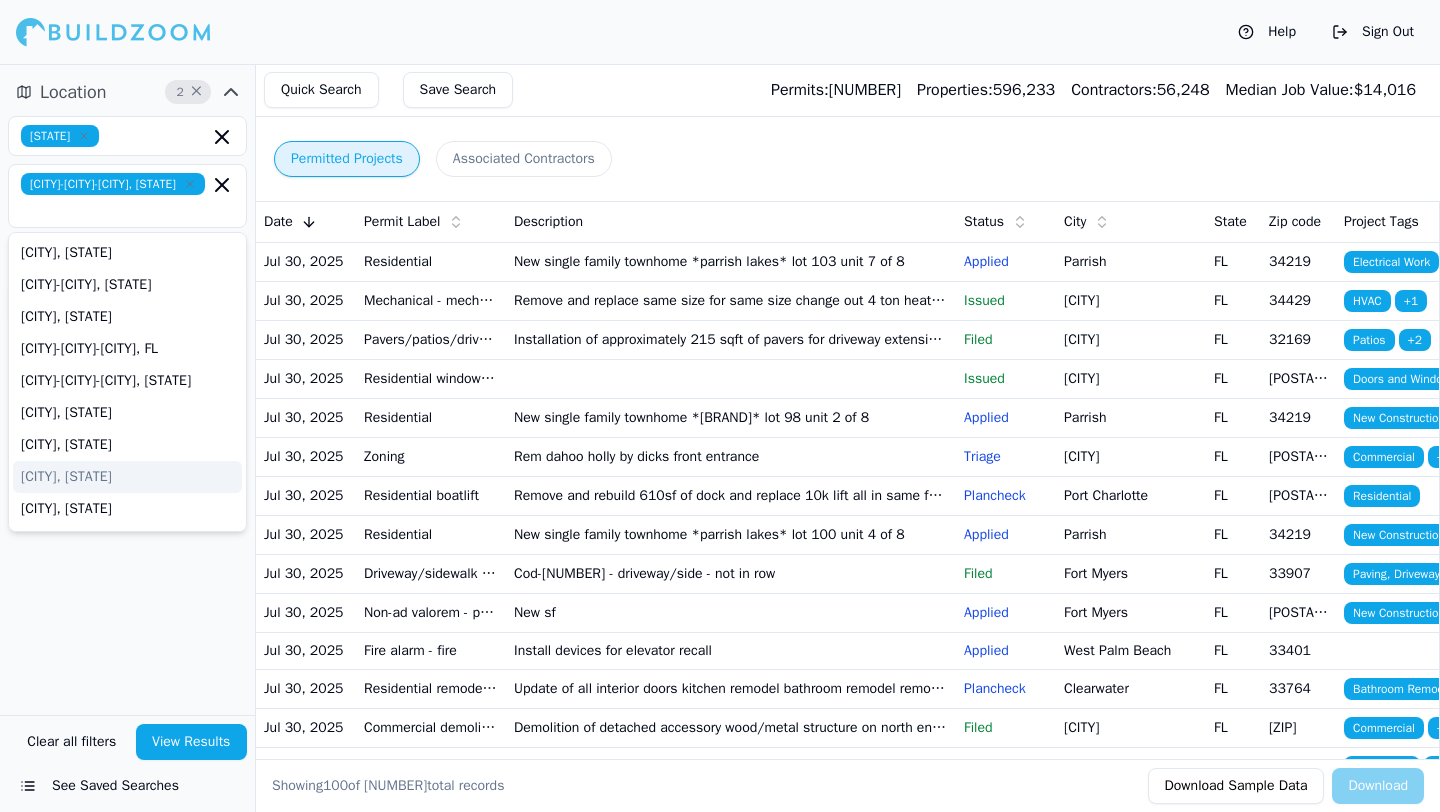 click on "Location 2 × Florida Miami-Fort Lauderdale-Pompano Beach, FL Arcadia, FL Cape Coral-Fort Myers, FL Clewiston, FL Crestview-Fort Walton Beach-Destin, FL Deltona-Daytona Beach-Ormond Beach, FL Gainesville, FL Homosassa Springs, FL Jacksonville, FL Key West, FL Lake City, FL Lakeland-Winter Haven, FL Naples-Marco Island, FL North Port-Sarasota-Bradenton, FL Ocala, FL Okeechobee, FL Orlando-Kissimmee-Sanford, FL Palatka, FL Palm Bay-Melbourne-Titusville, FL Panama City, FL Pensacola-Ferry Pass-Brent, FL Port St. Lucie, FL Punta Gorda, FL Sebastian-Vero Beach, FL Sebring-Avon Park, FL Tallahassee, FL Tampa-St. Petersburg-Clearwater, FL The Villages, FL Wauchula, FL Project Contractor" at bounding box center (127, 389) 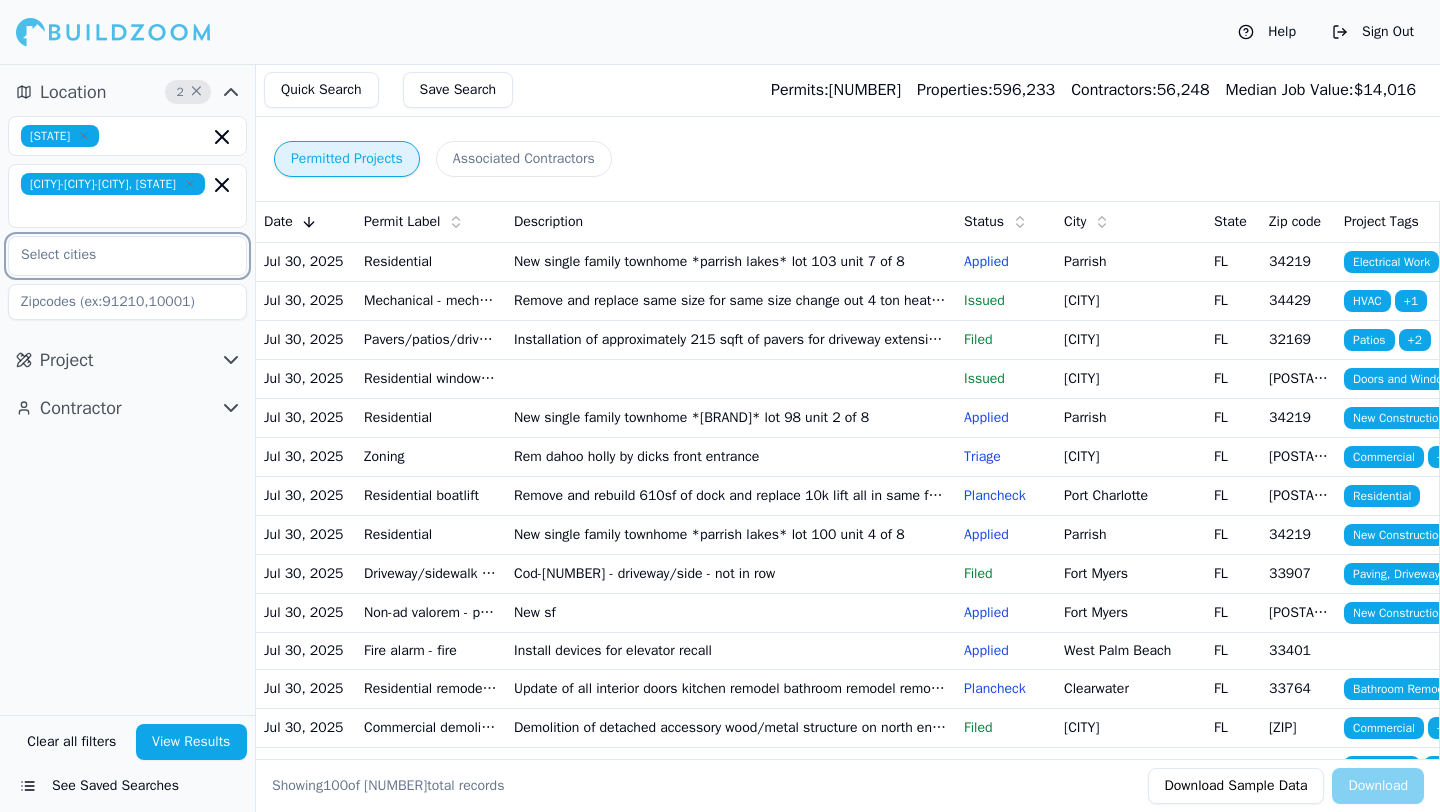 click at bounding box center [115, 255] 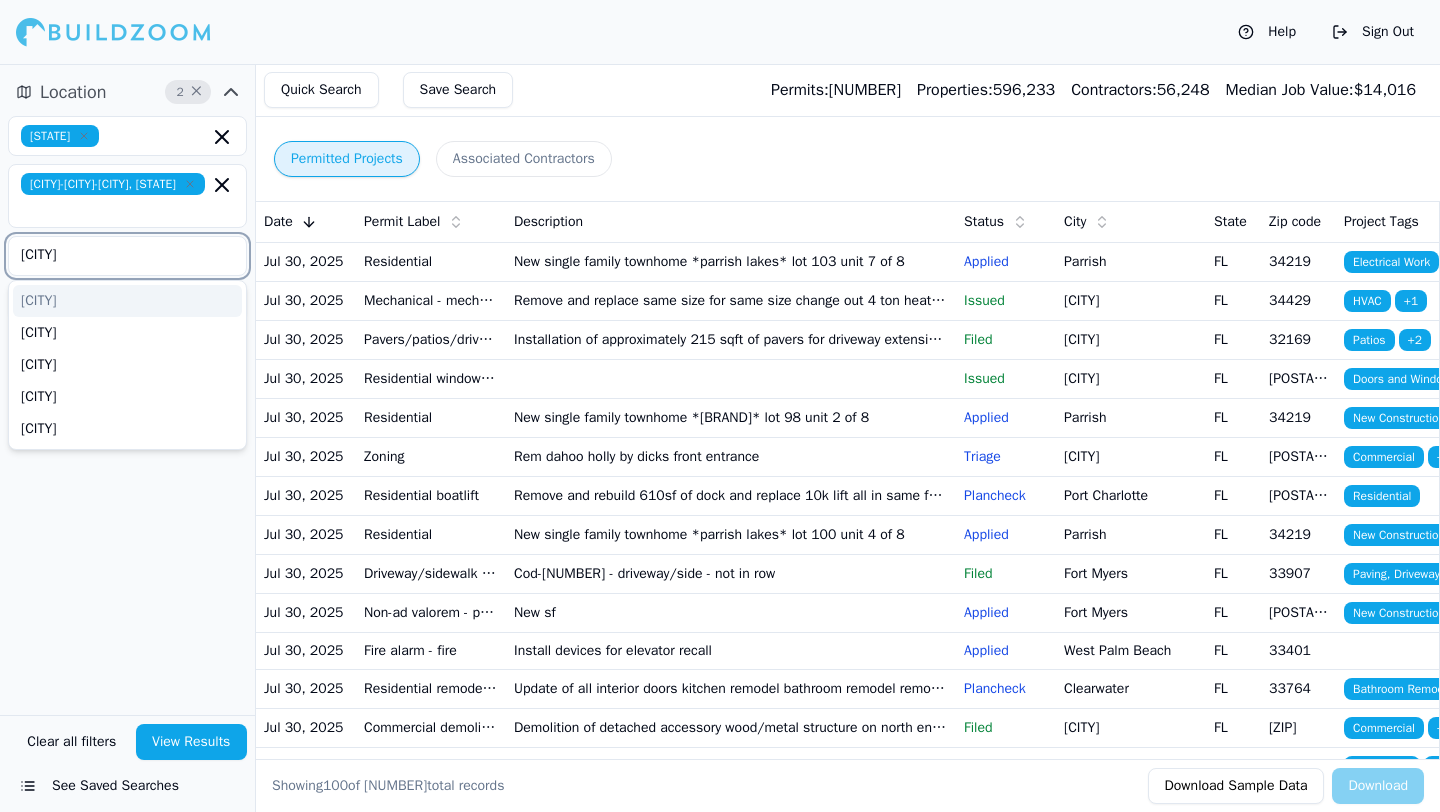 type on "[CITY]" 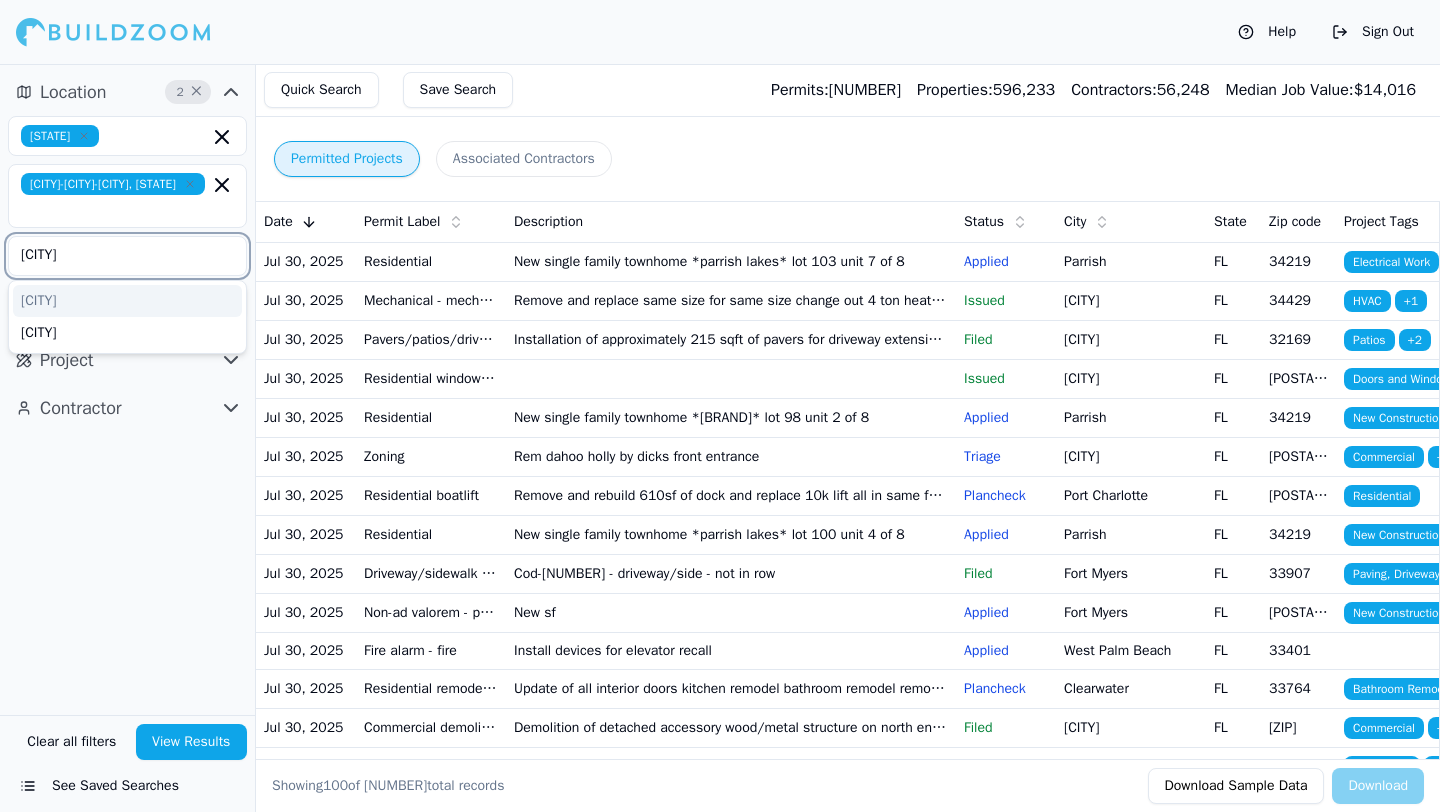 click on "[CITY]" at bounding box center [127, 301] 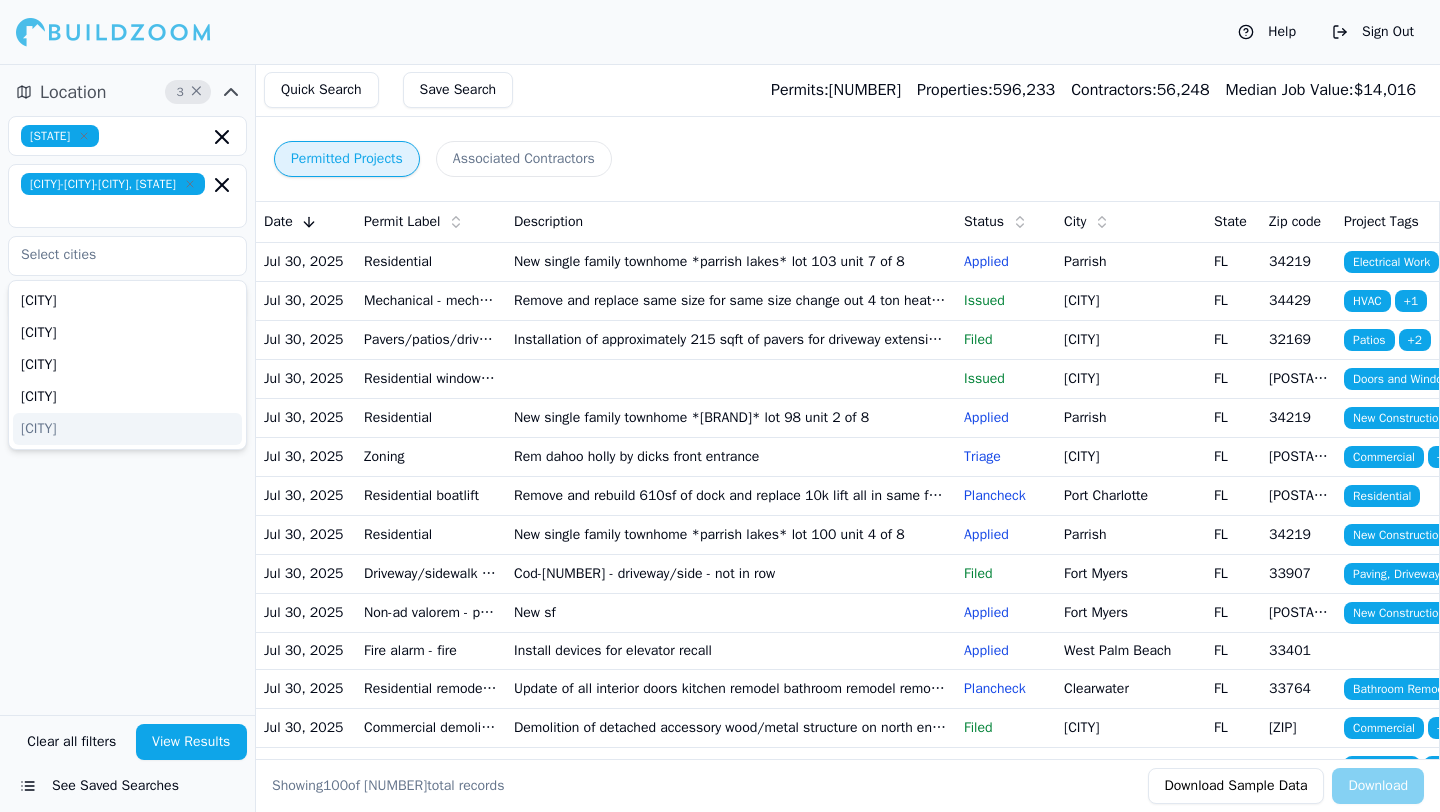 click on "Location 3 × Florida Miami-Fort Lauderdale-Pompano Beach, FL Belle Glade Boca Raton Boynton Beach Canal Point Clewiston Project Contractor" at bounding box center [127, 389] 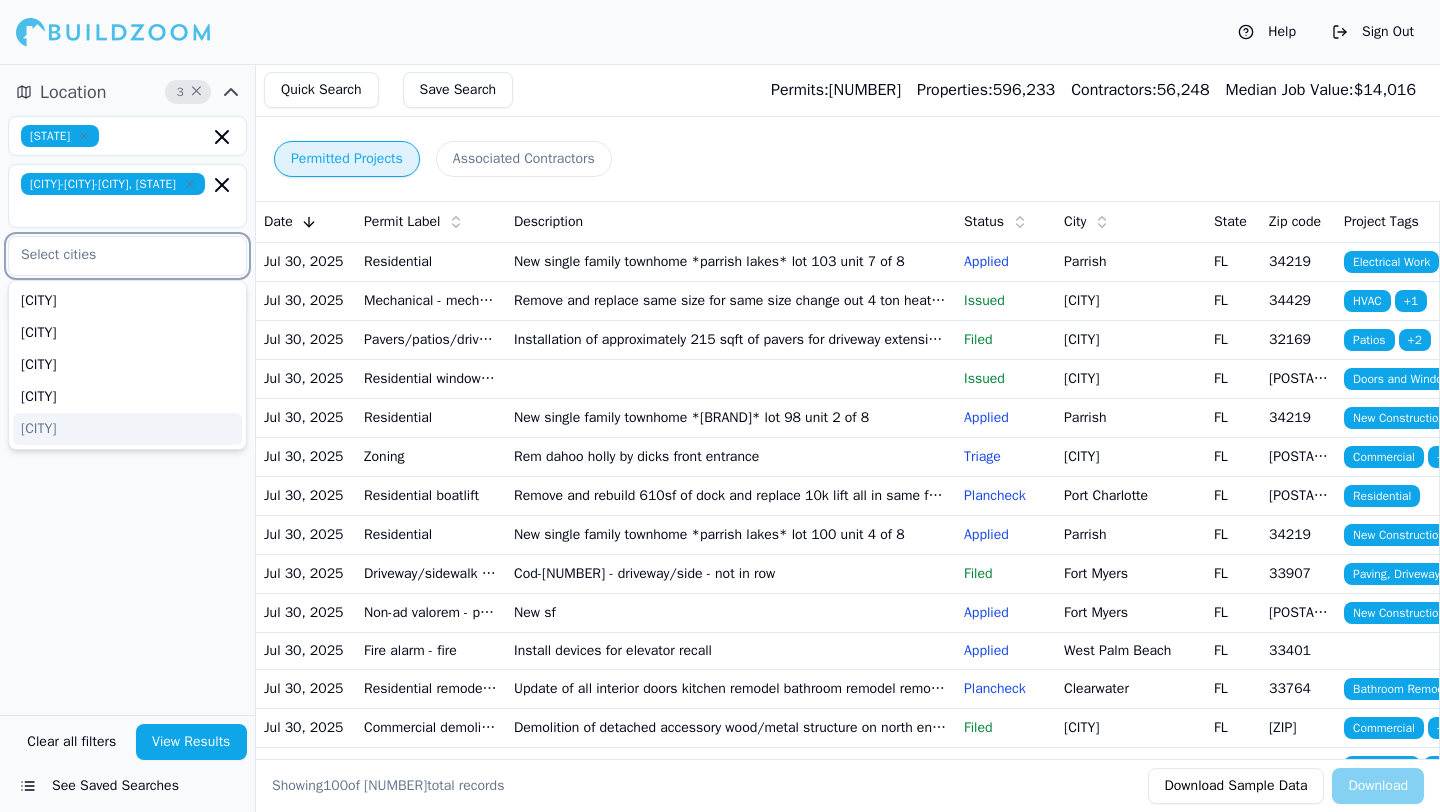 click at bounding box center (115, 255) 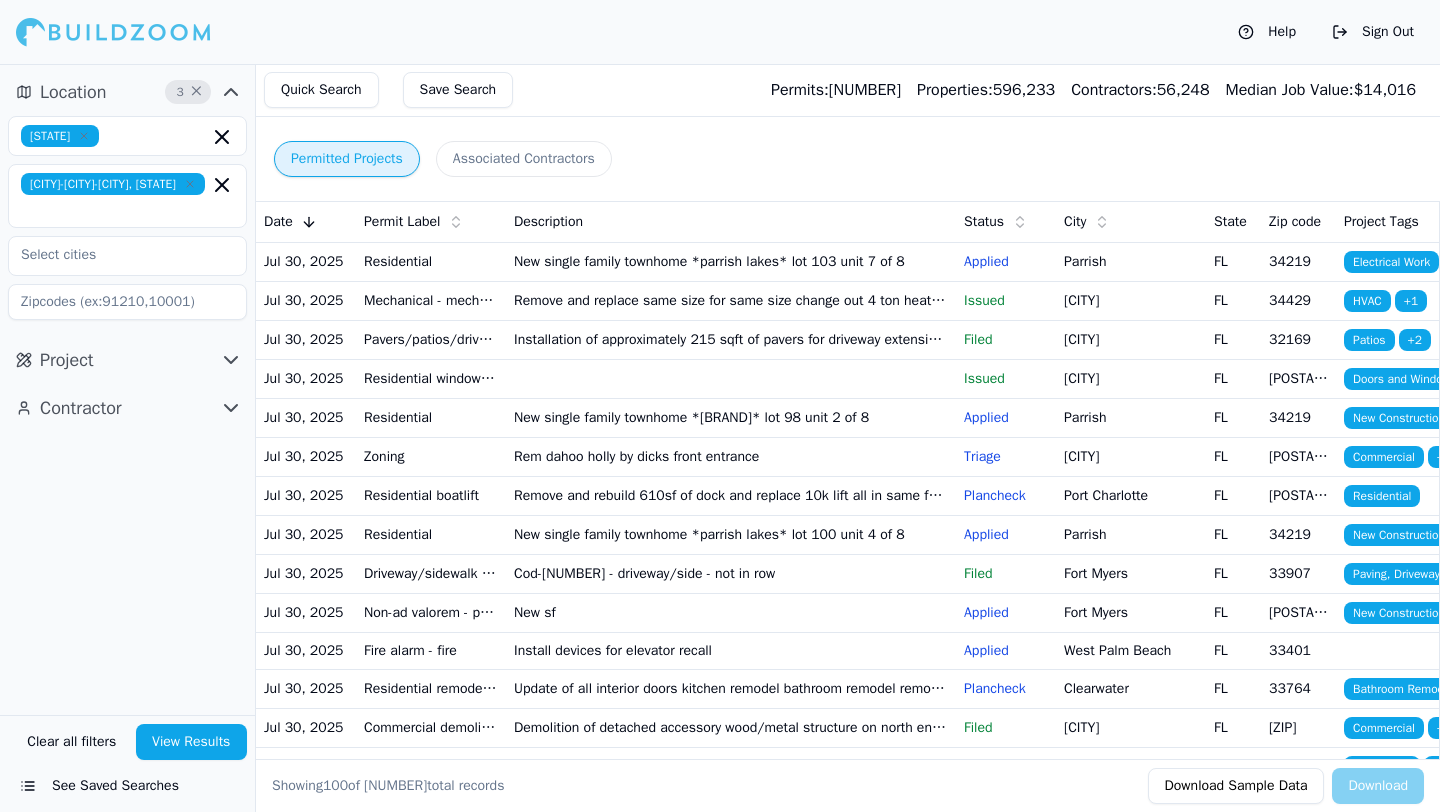 click on "Location 3 × Florida Miami-Fort Lauderdale-Pompano Beach, FL Project Contractor" at bounding box center [127, 389] 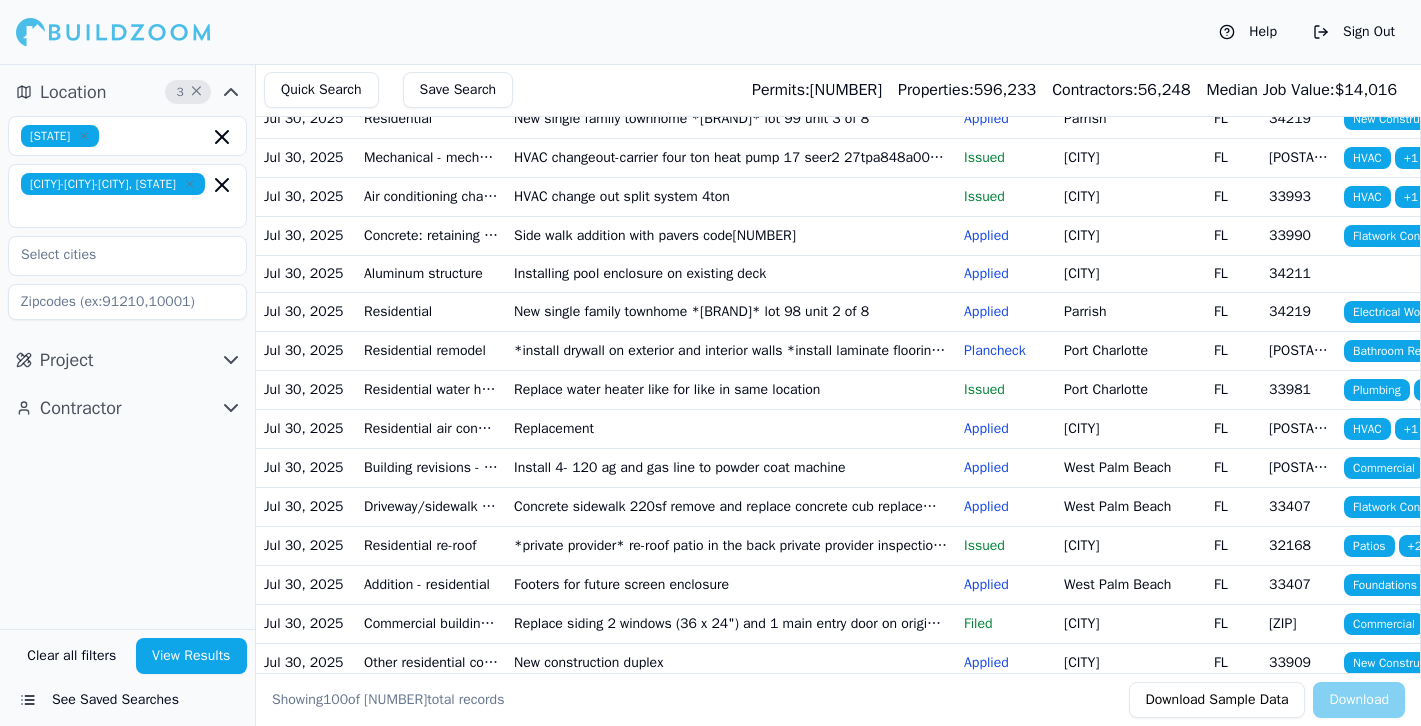 scroll, scrollTop: 1195, scrollLeft: 0, axis: vertical 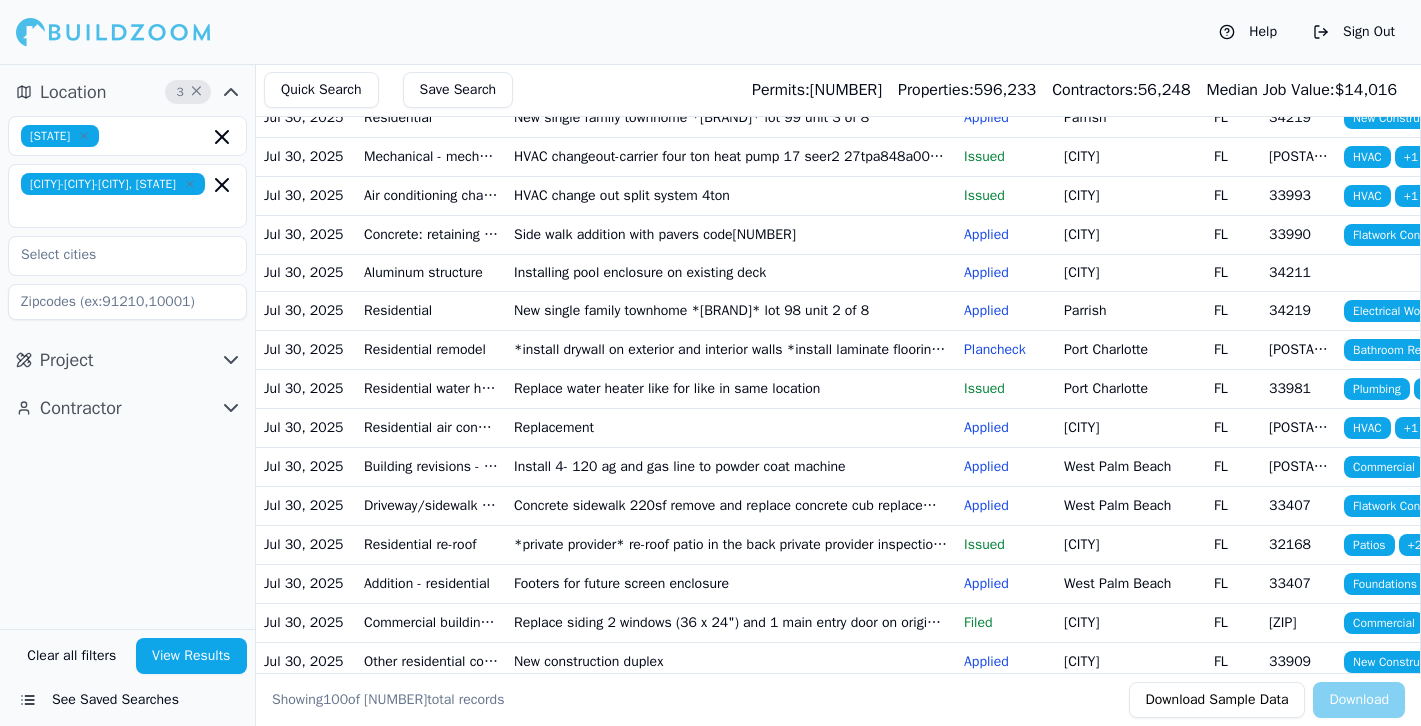 click on "Project" at bounding box center [127, 360] 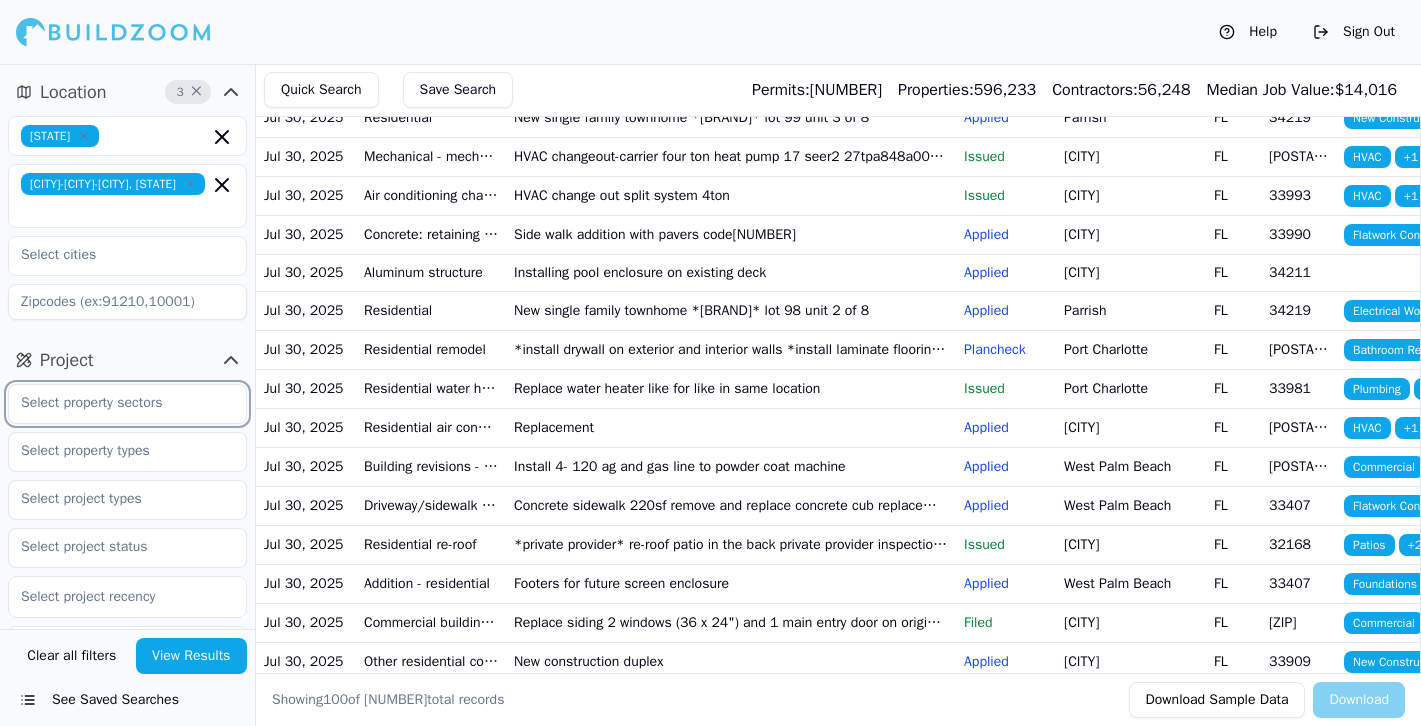 click at bounding box center [115, 403] 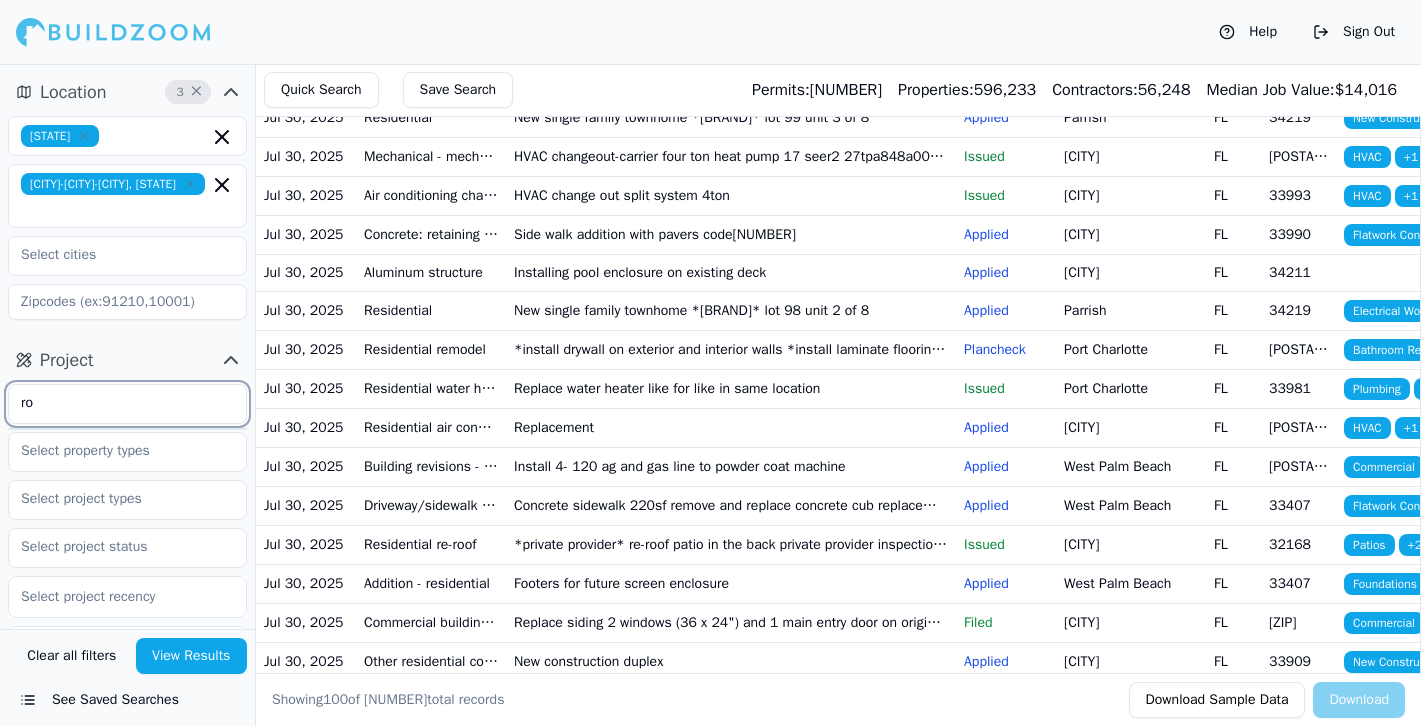 type on "r" 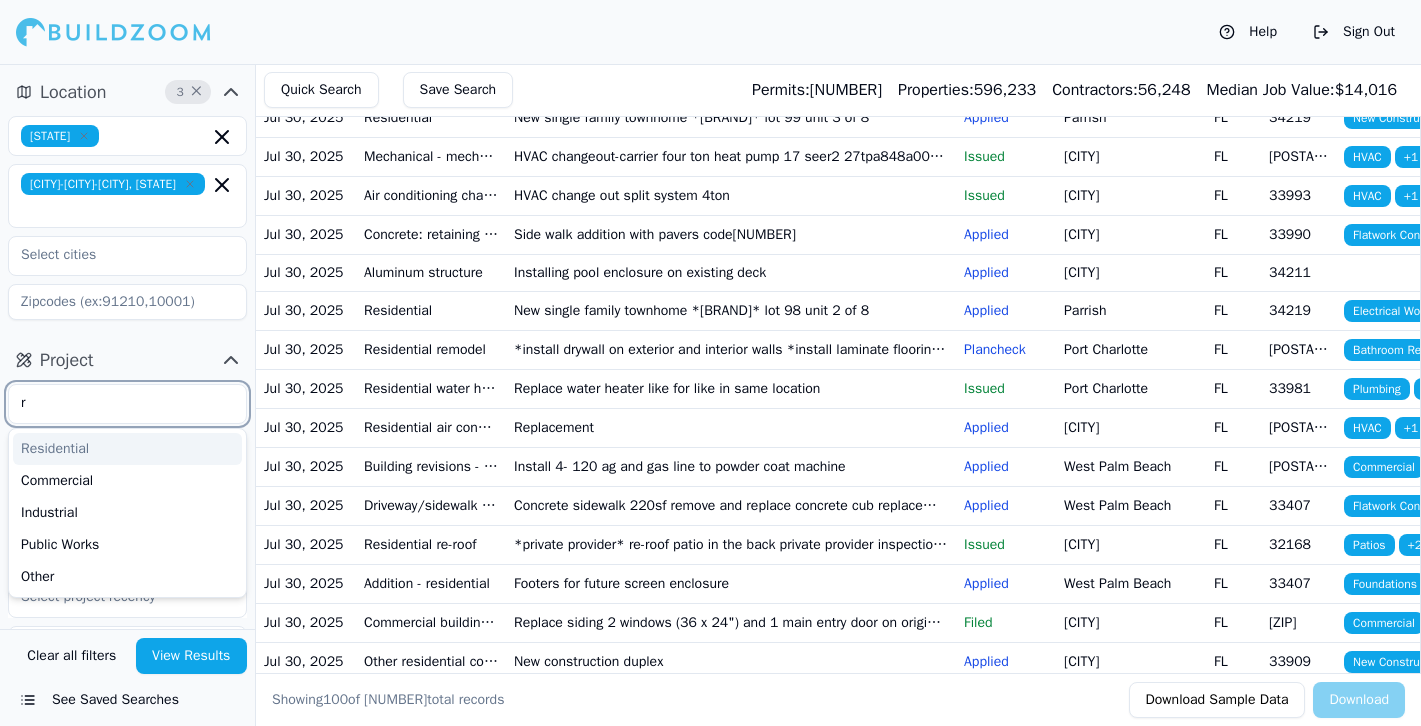 type 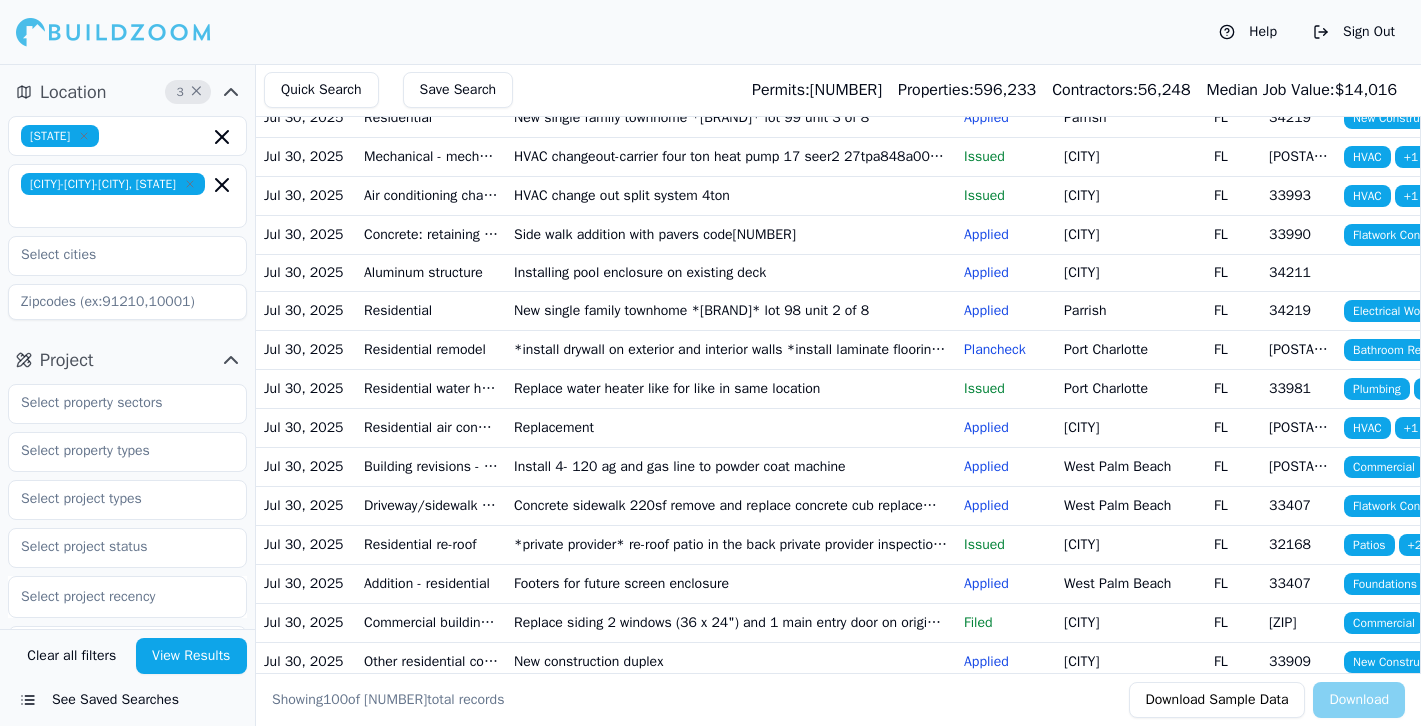 click on "Project" at bounding box center [127, 360] 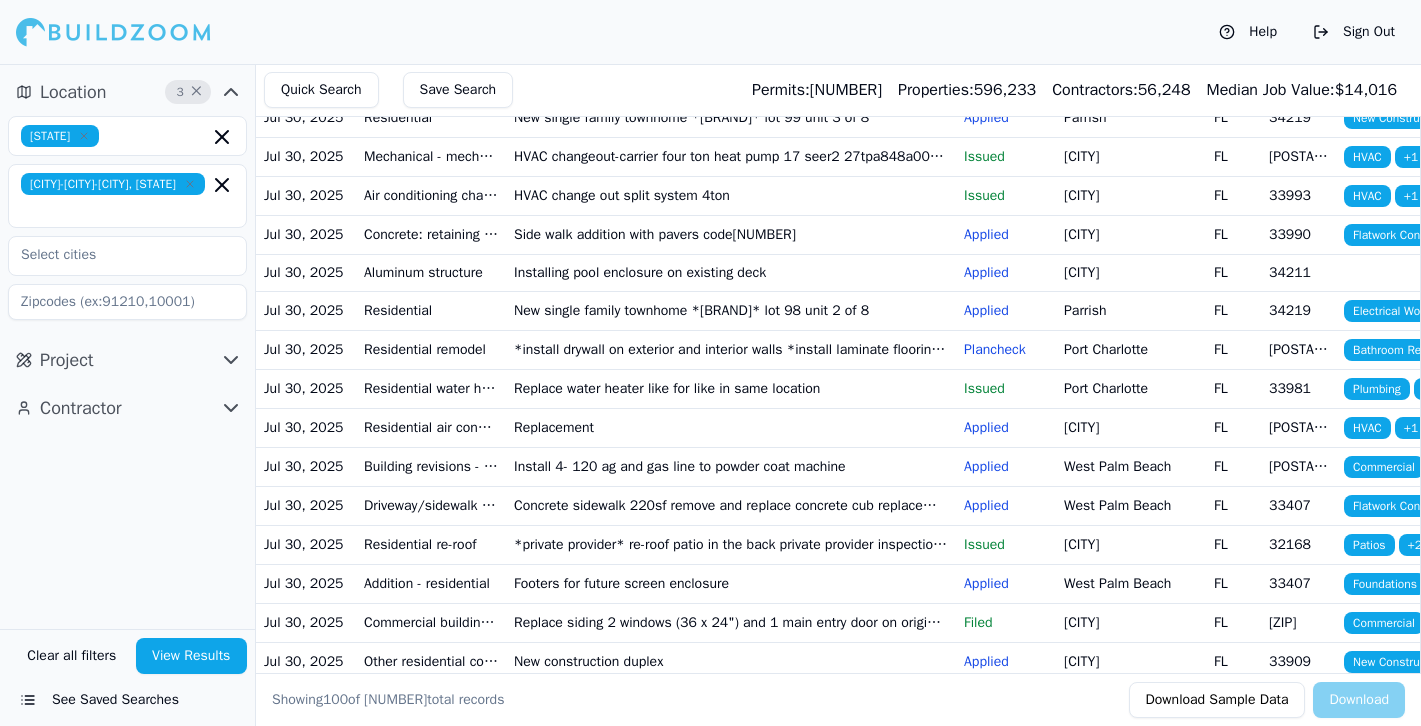 click 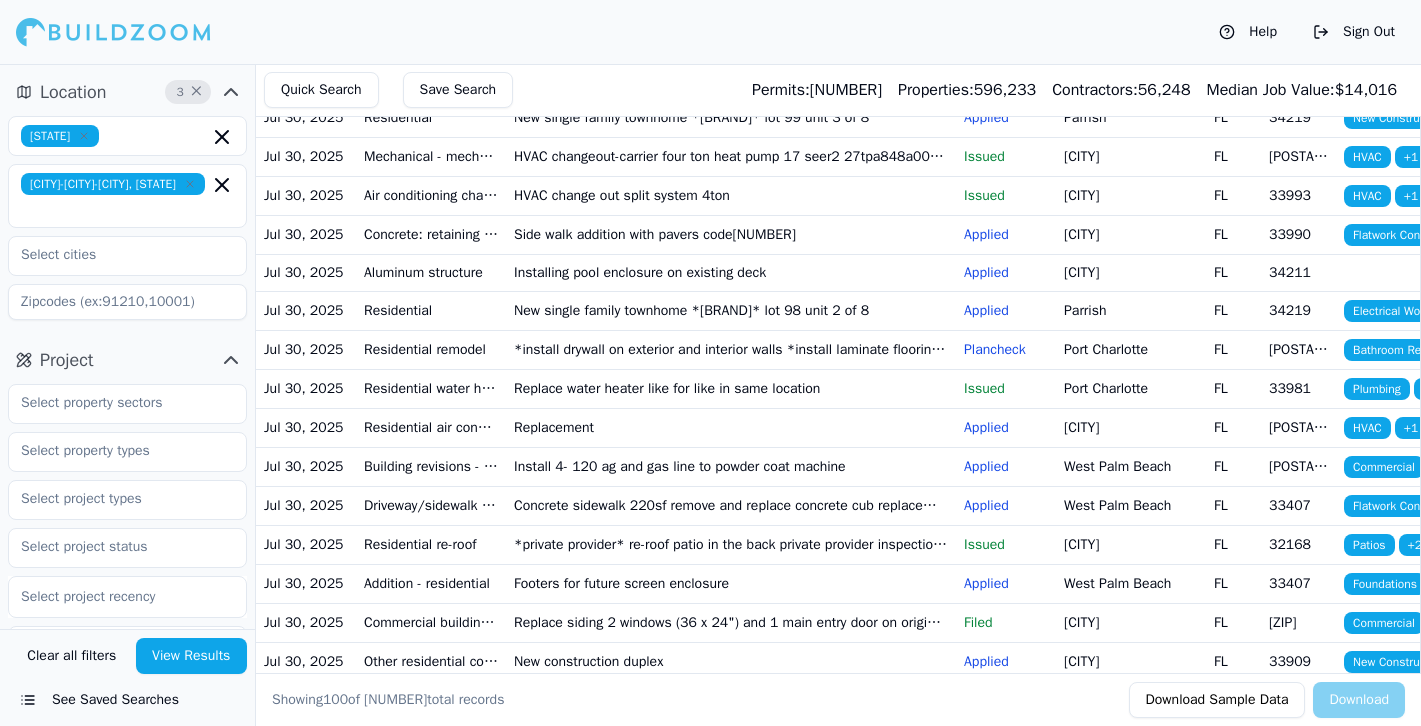 scroll, scrollTop: 51, scrollLeft: 0, axis: vertical 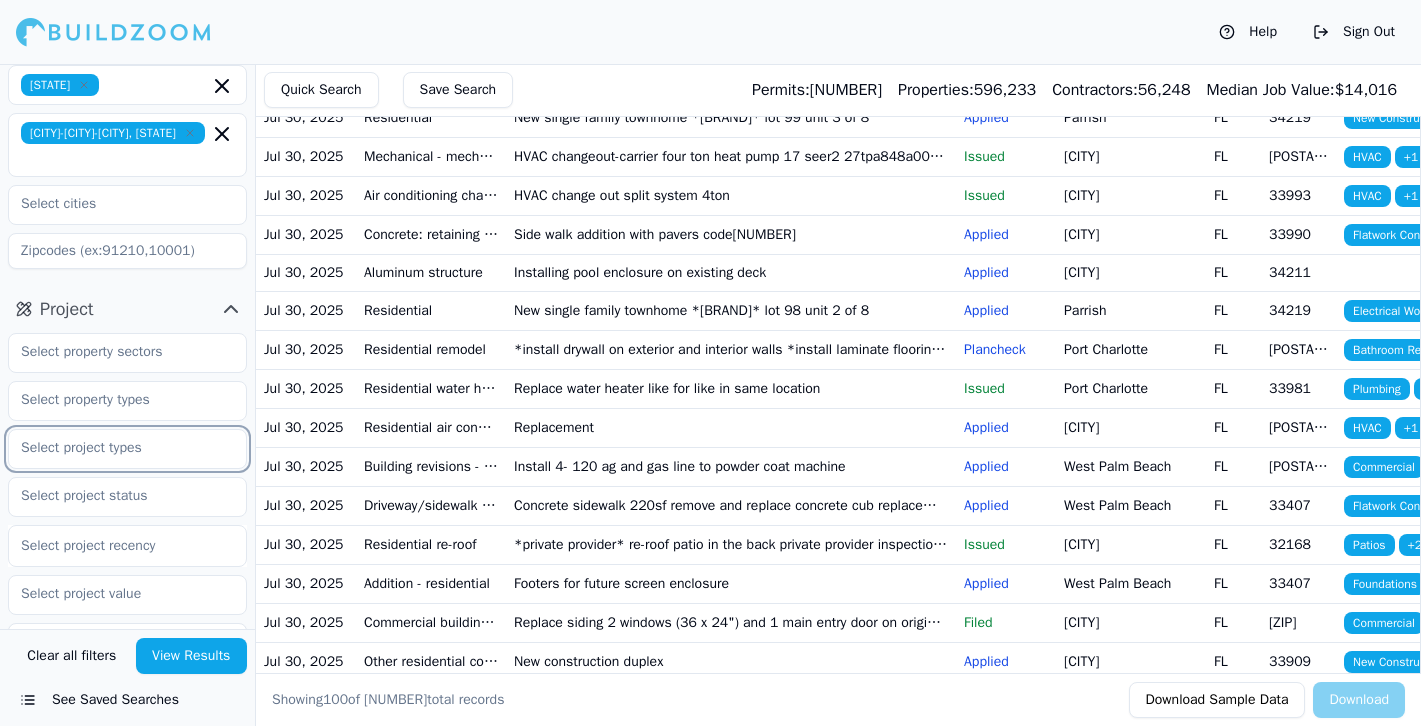click at bounding box center [115, 448] 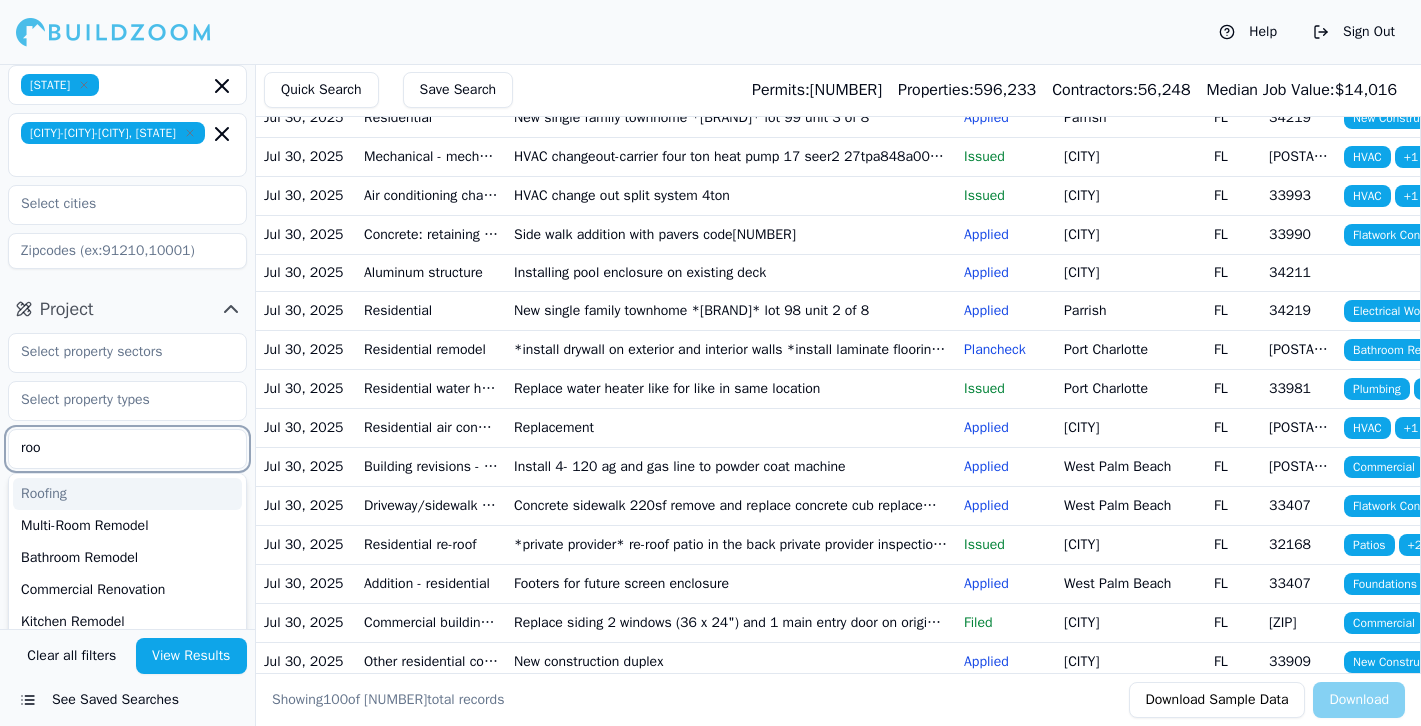 type on "roof" 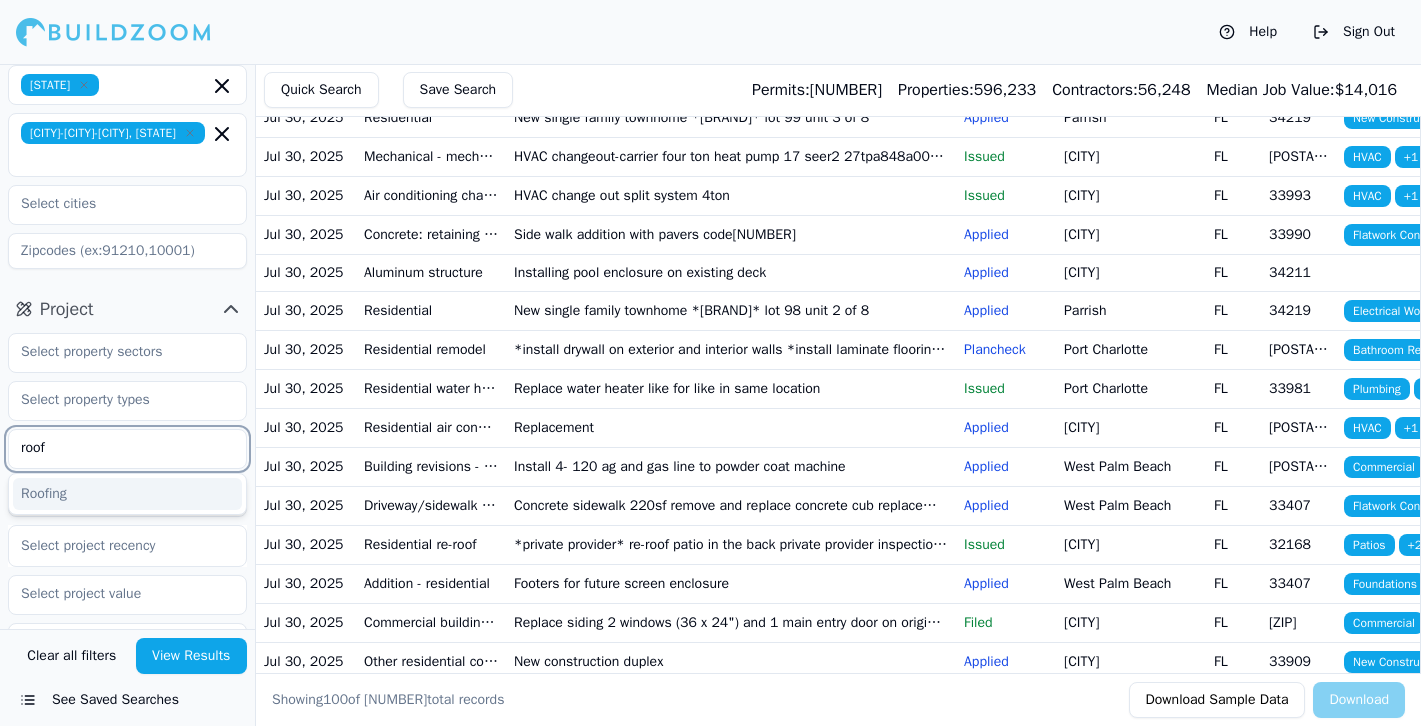 click on "Roofing" at bounding box center [127, 494] 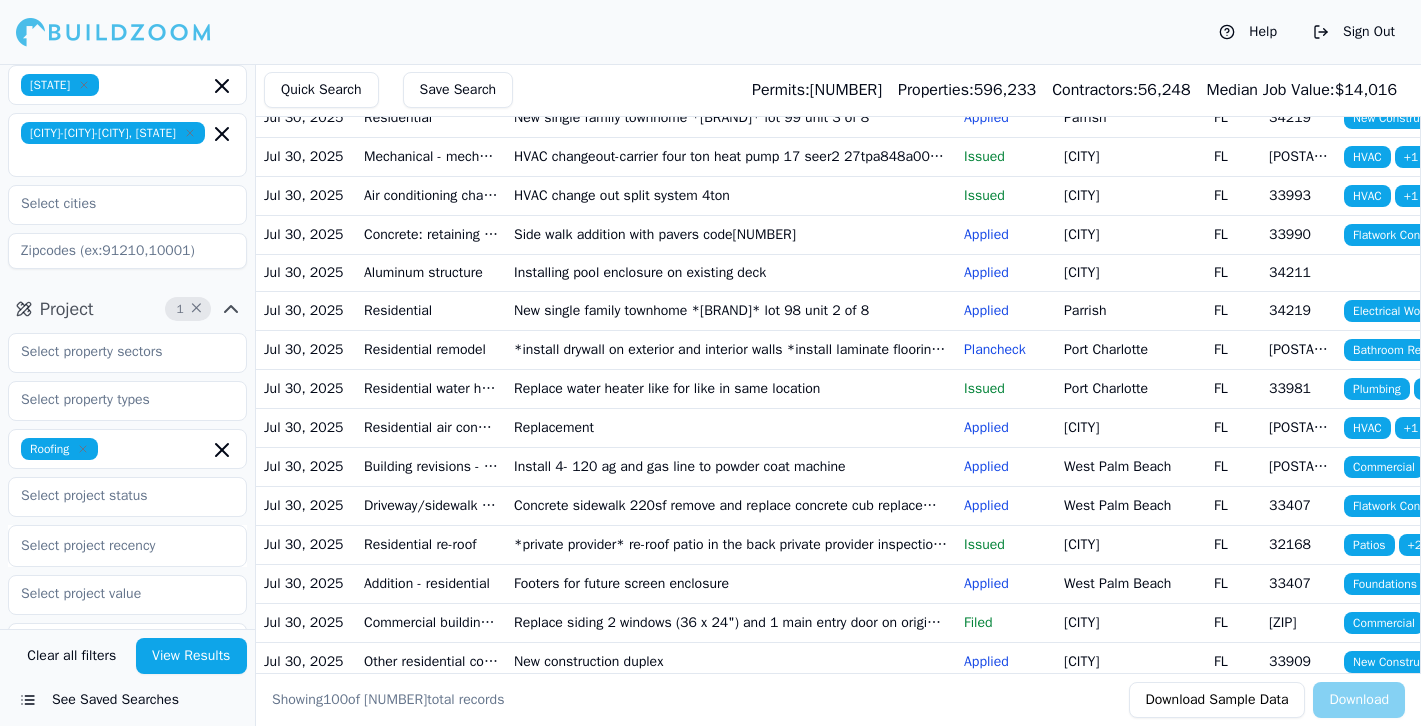 click on "View Results" at bounding box center (192, 656) 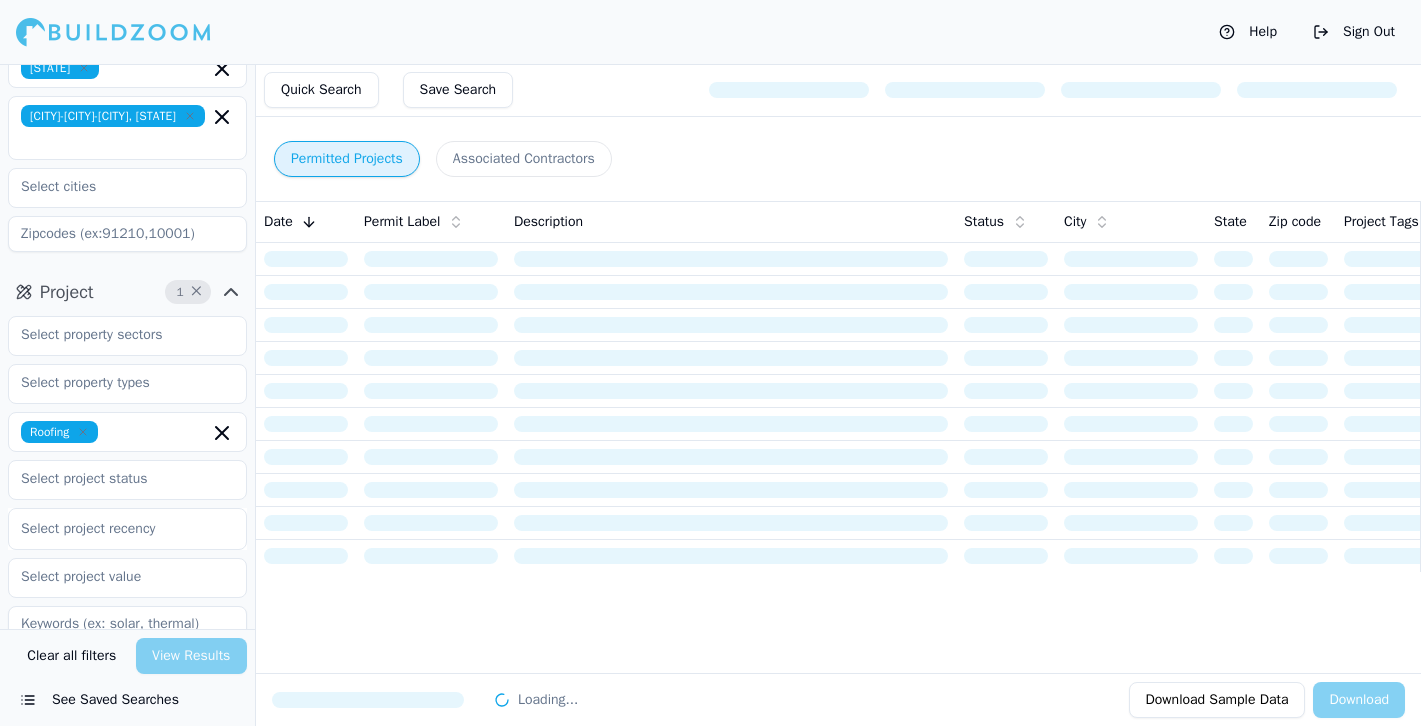 scroll, scrollTop: 0, scrollLeft: 0, axis: both 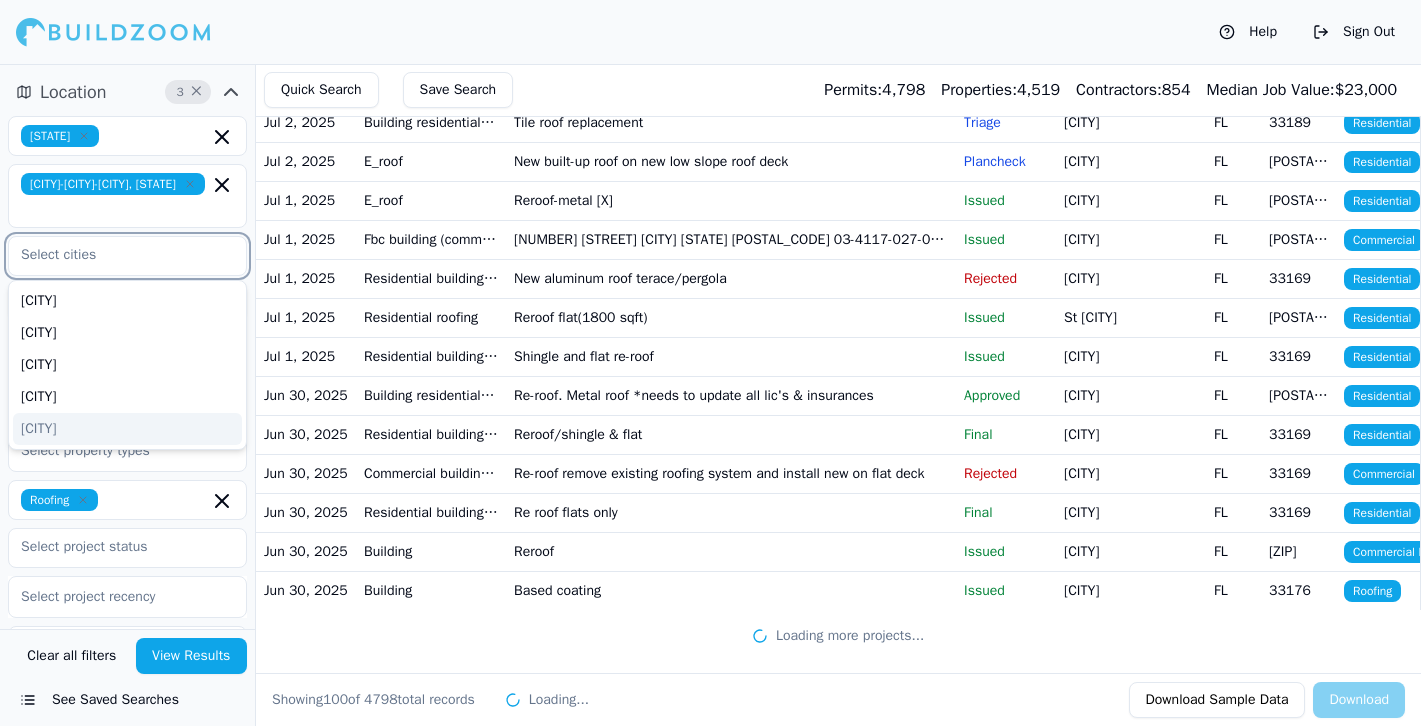 click at bounding box center (115, 255) 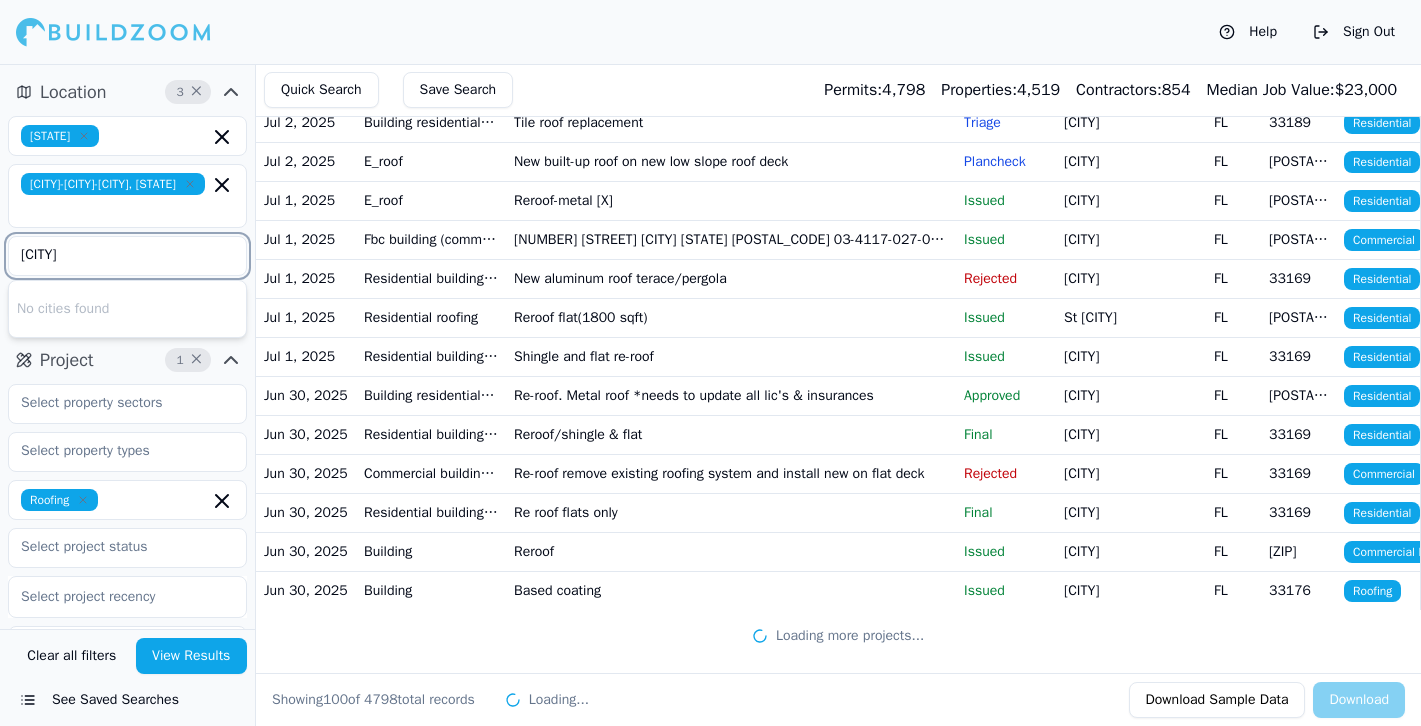 type on "kiss" 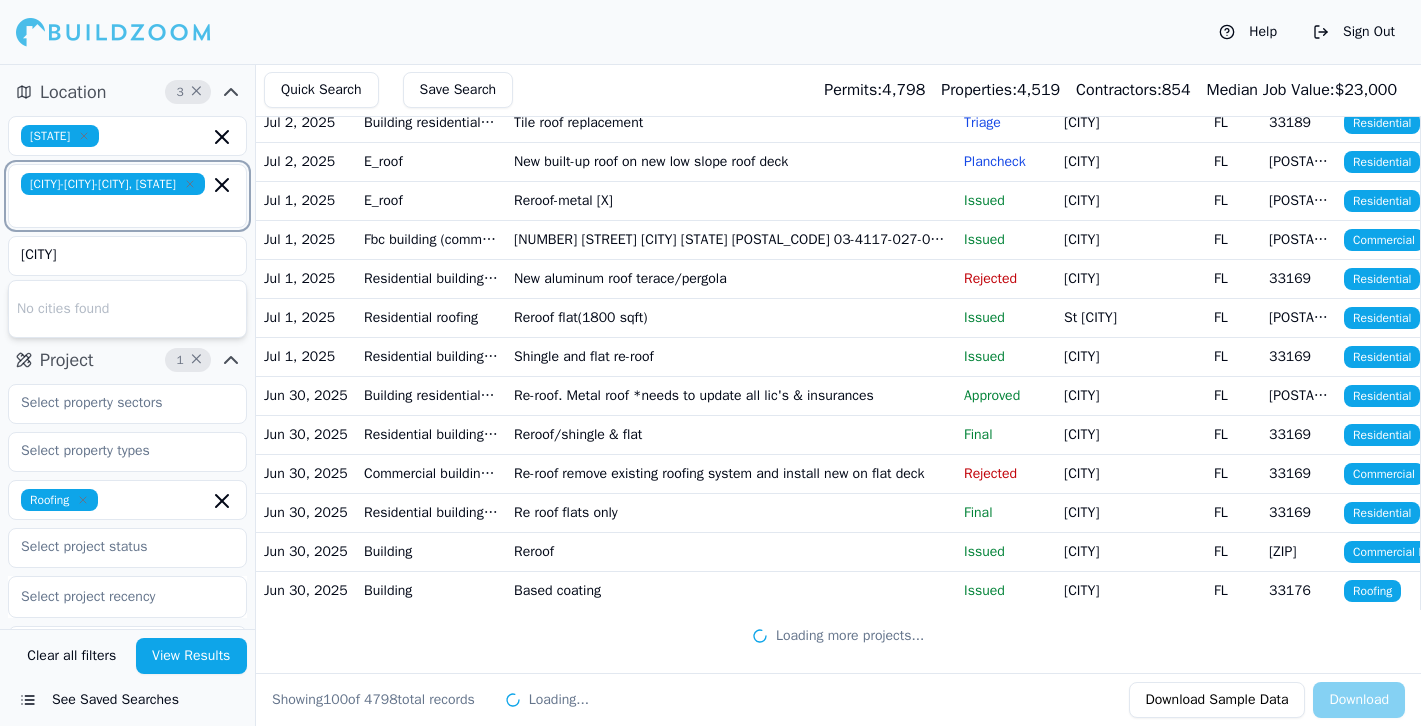 click 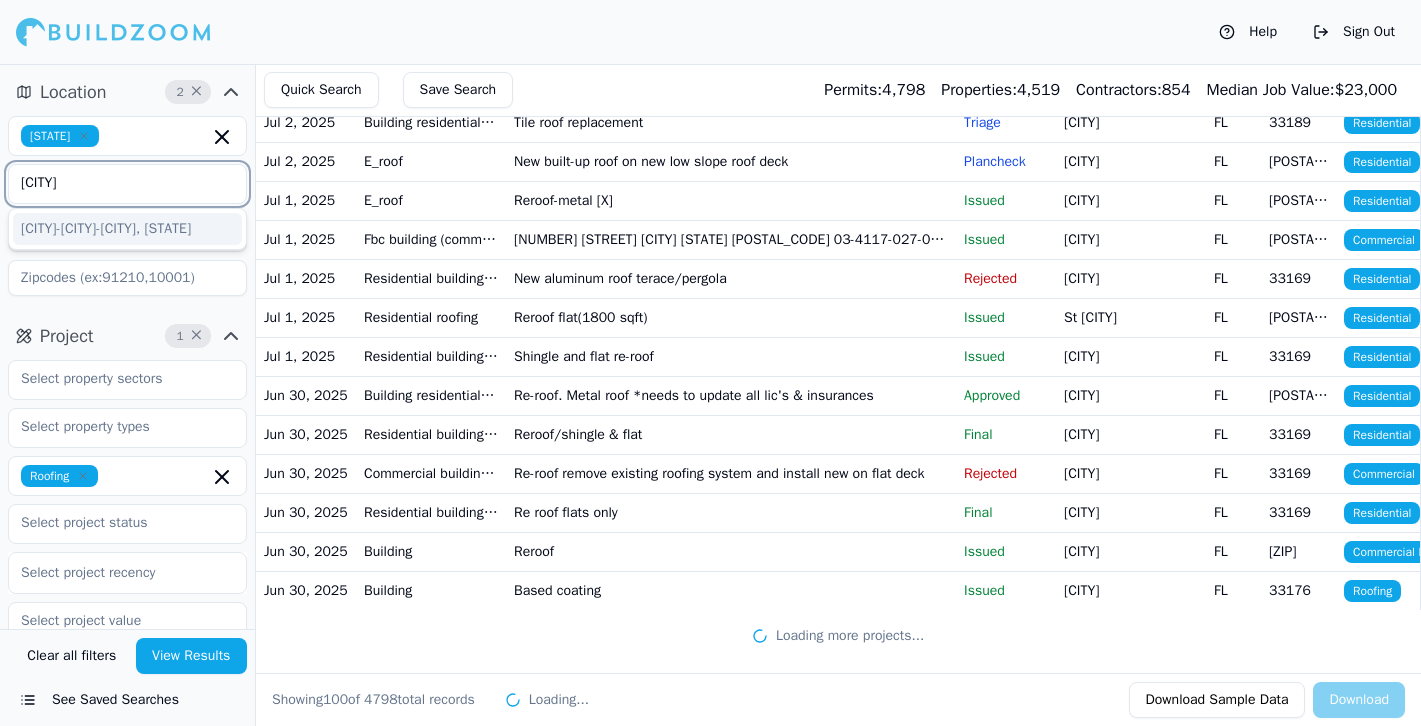 type on "kiss" 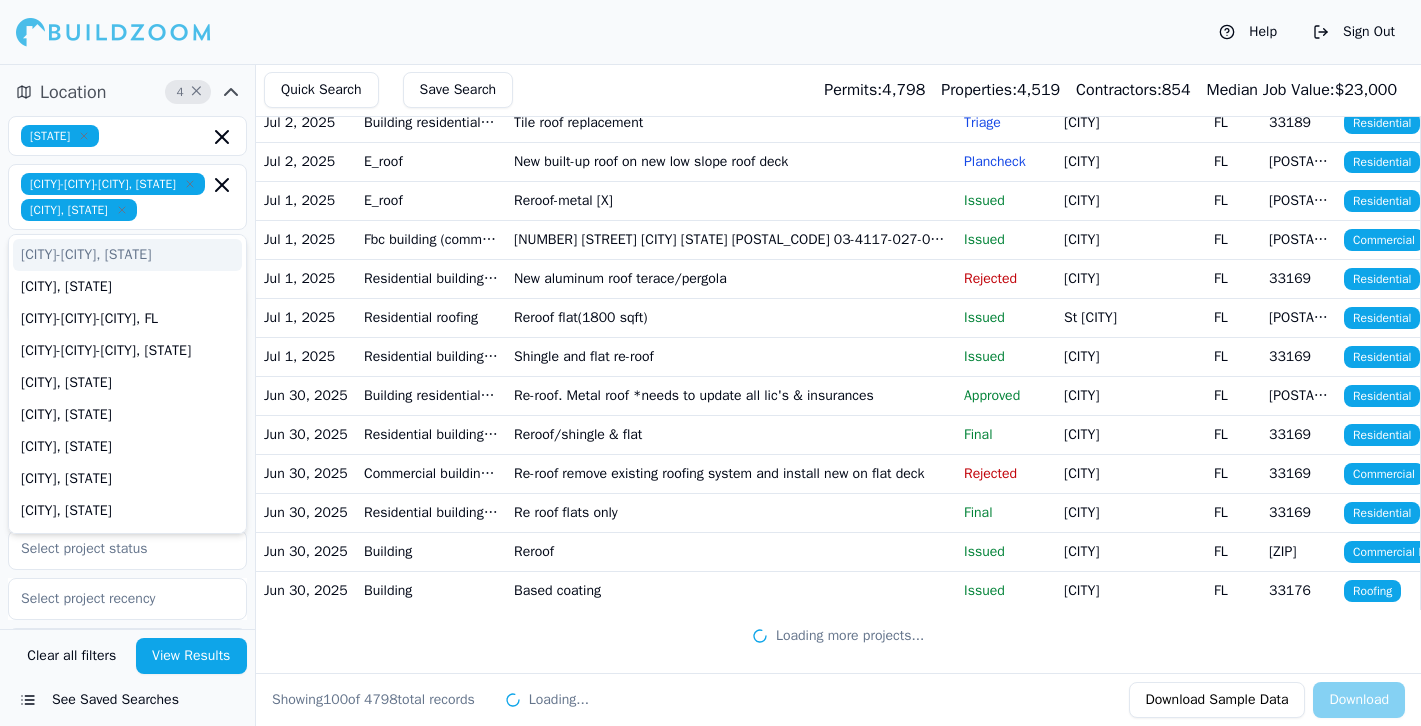 click on "[CITY], [STATE]" at bounding box center [79, 210] 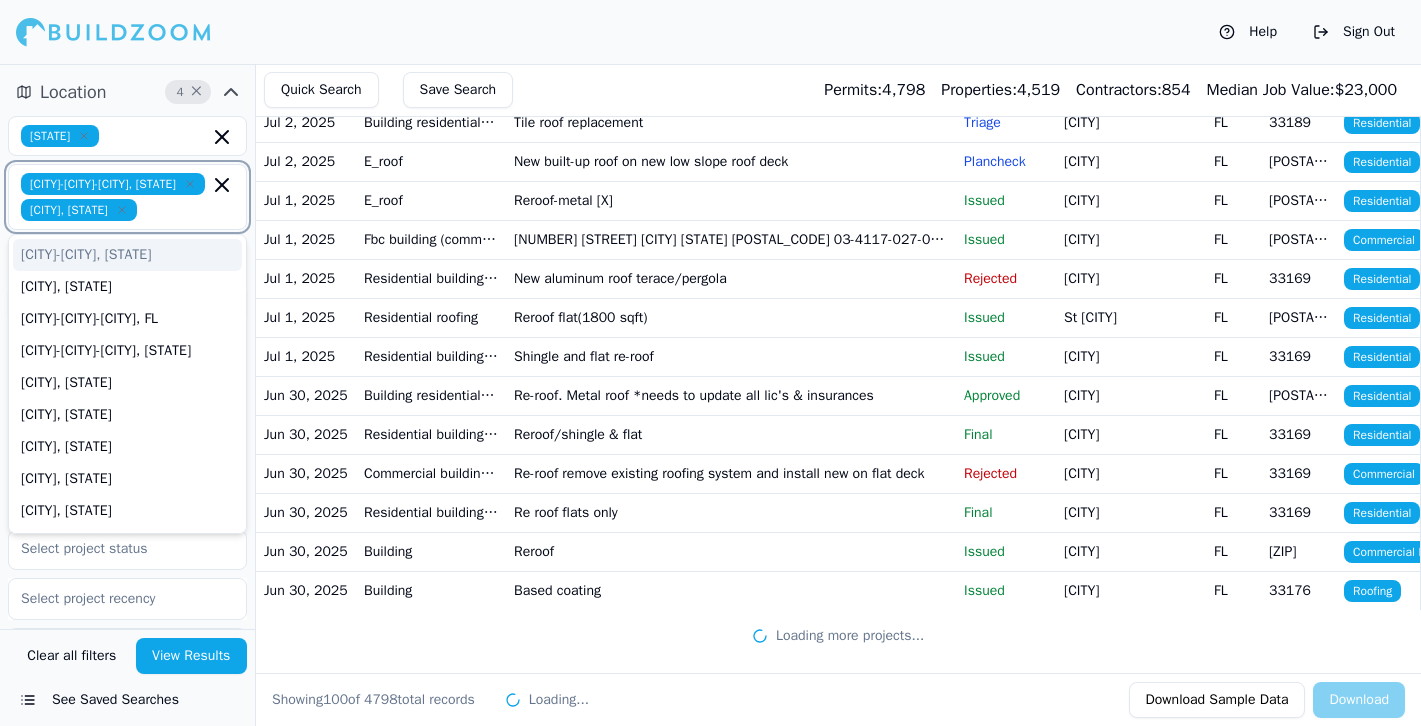 click 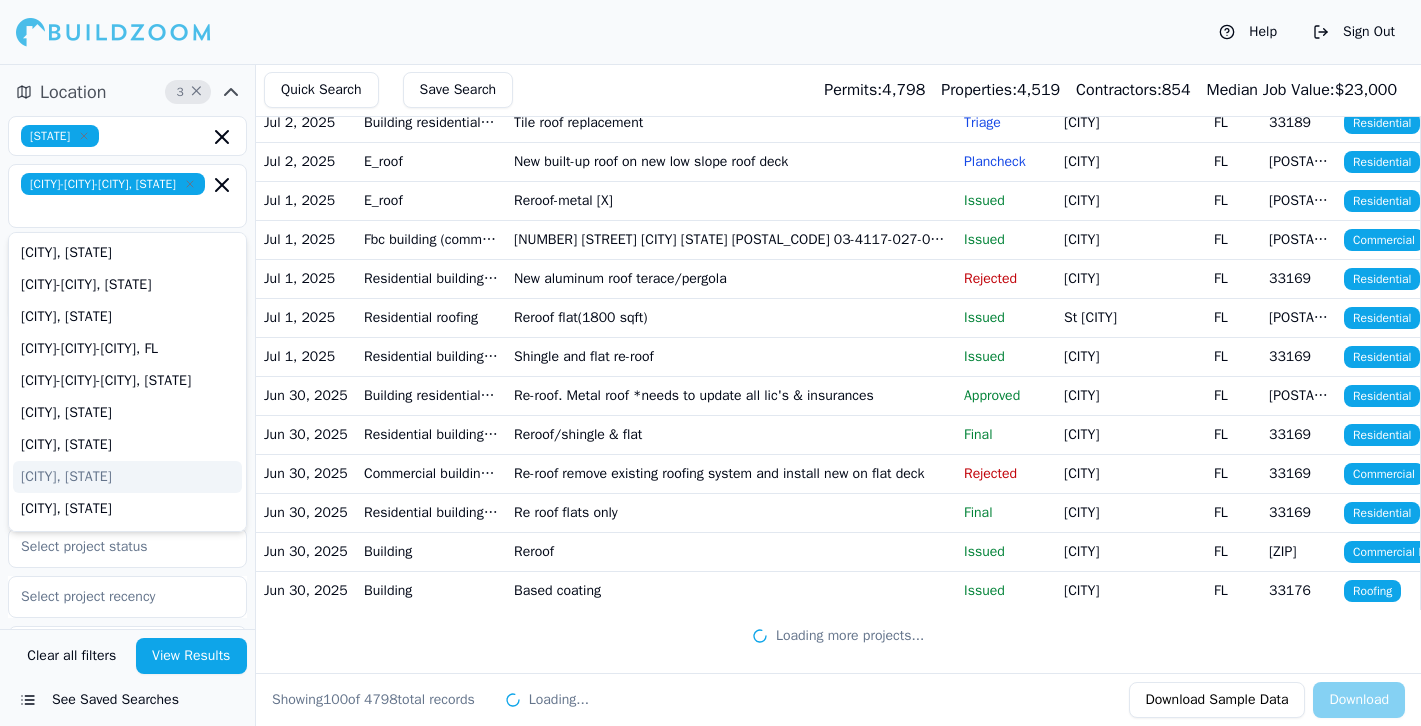 click on "View Results" at bounding box center (192, 656) 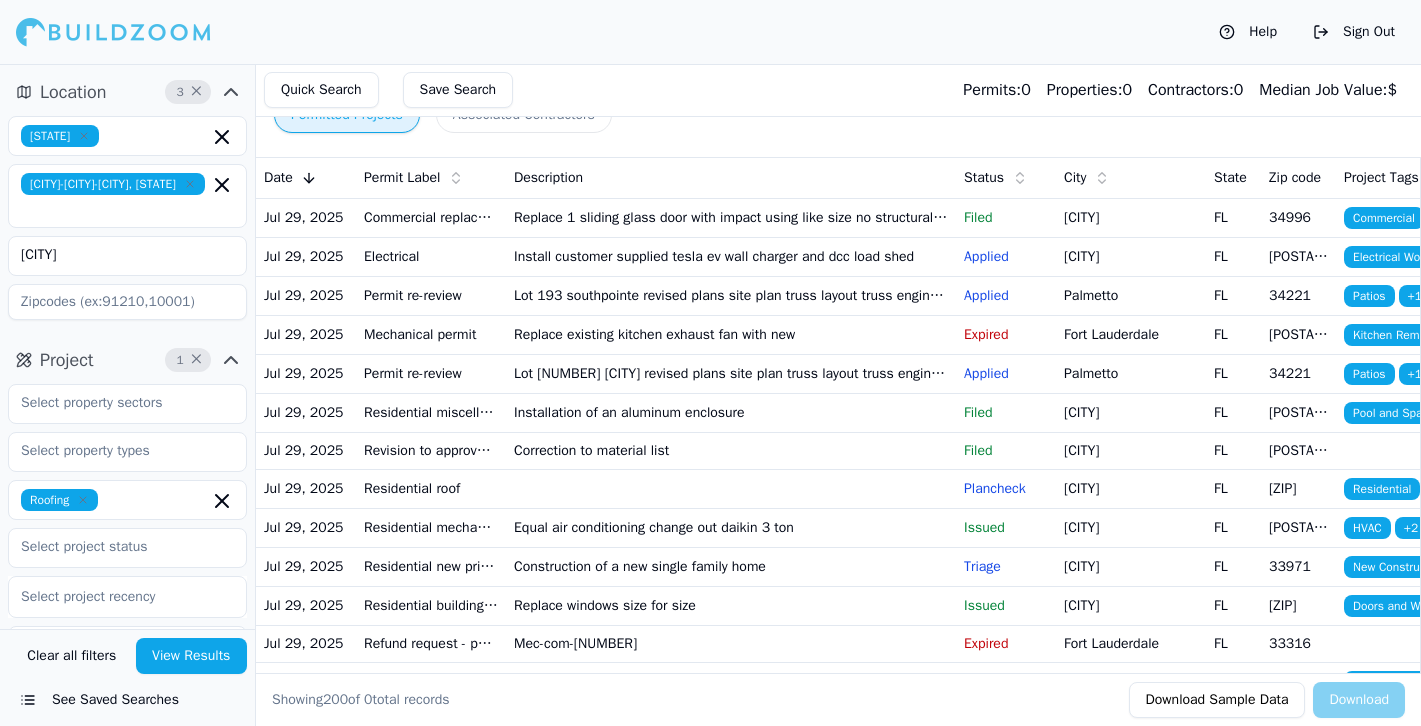 scroll, scrollTop: 48, scrollLeft: 0, axis: vertical 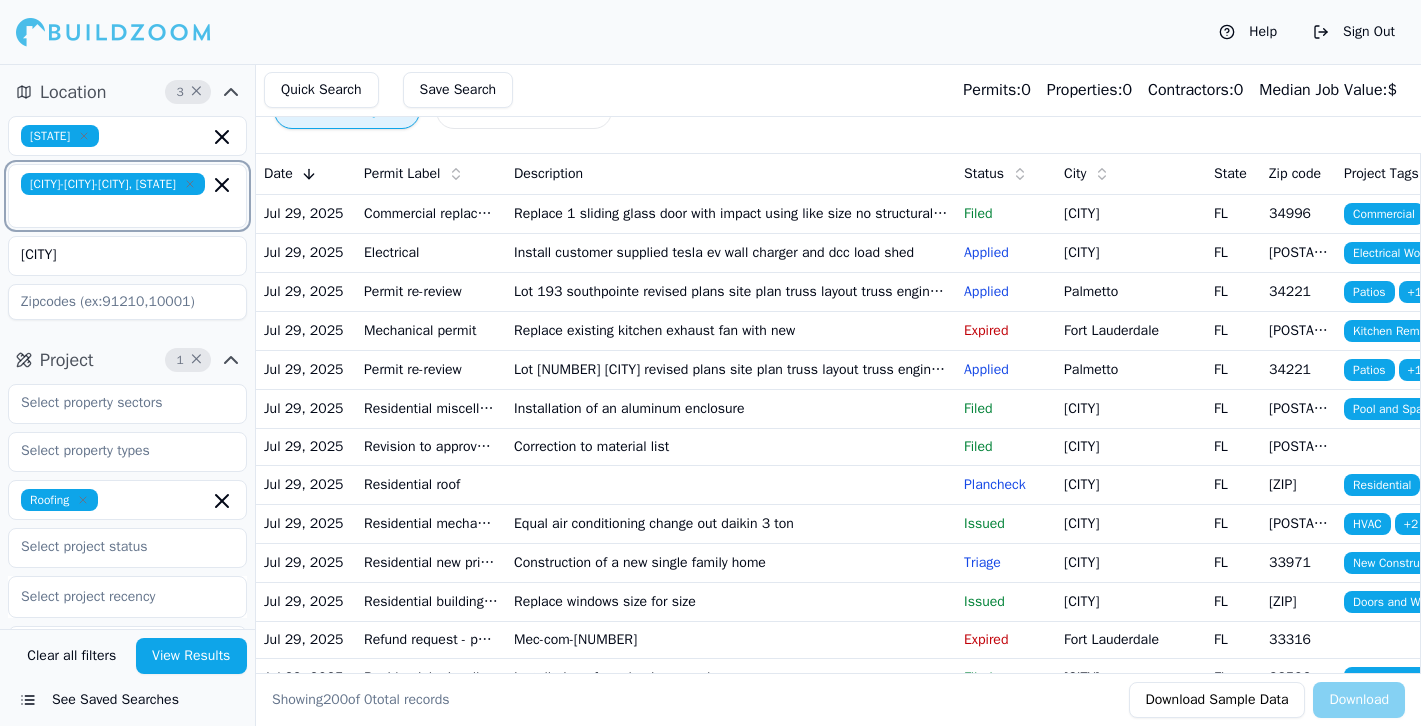 click 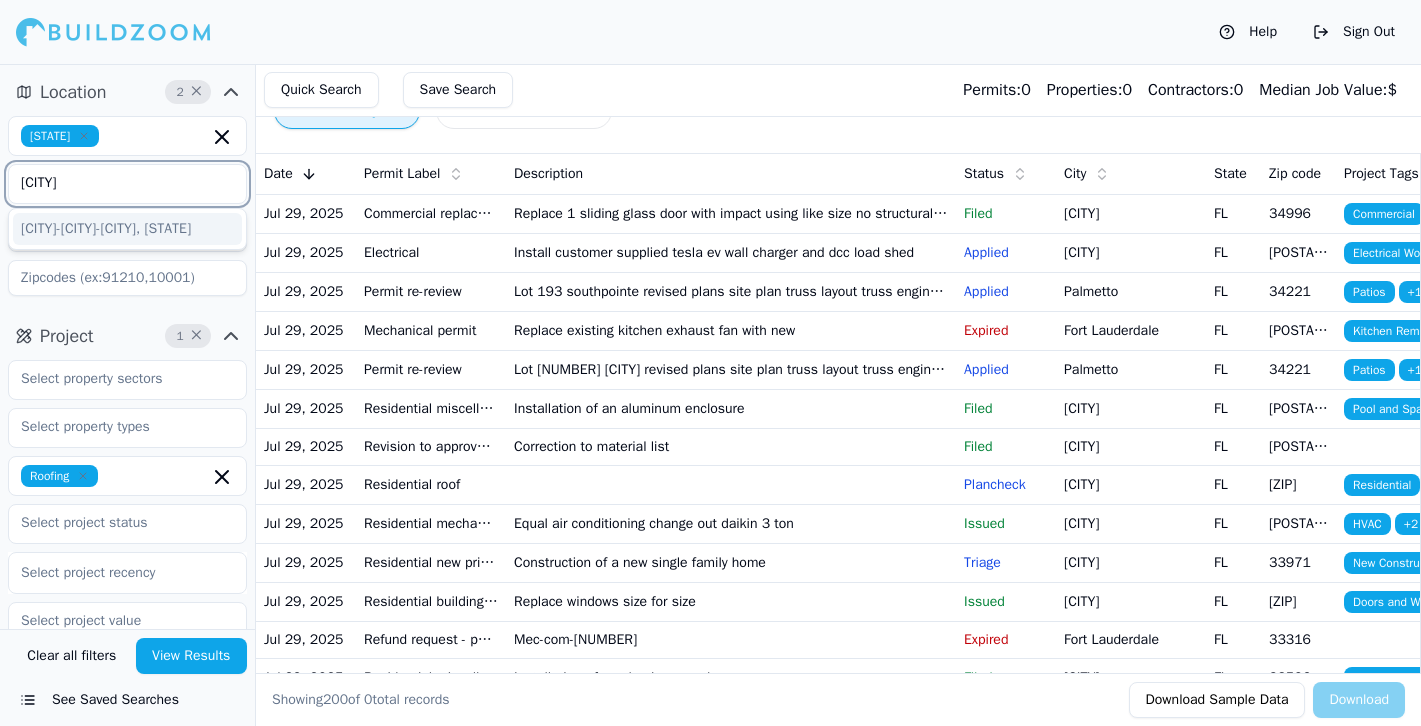 type on "kissim" 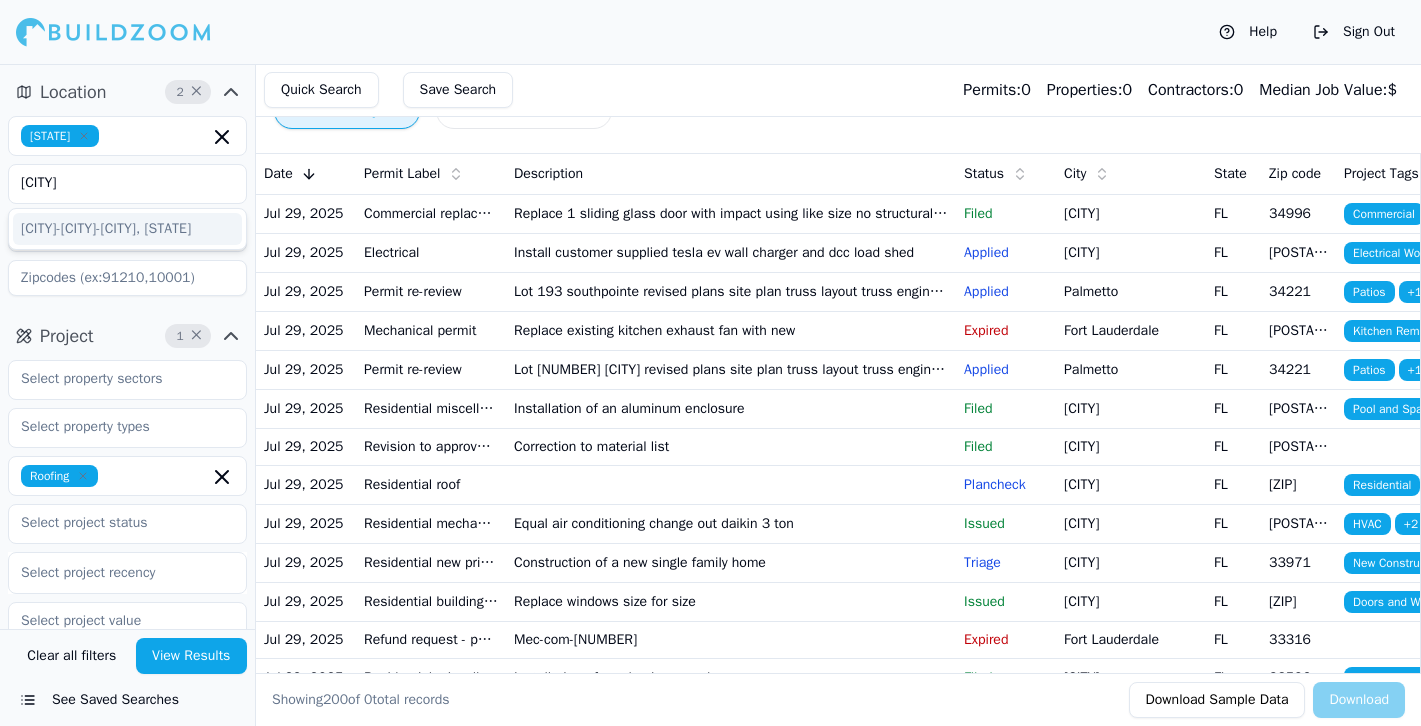 click at bounding box center (127, 278) 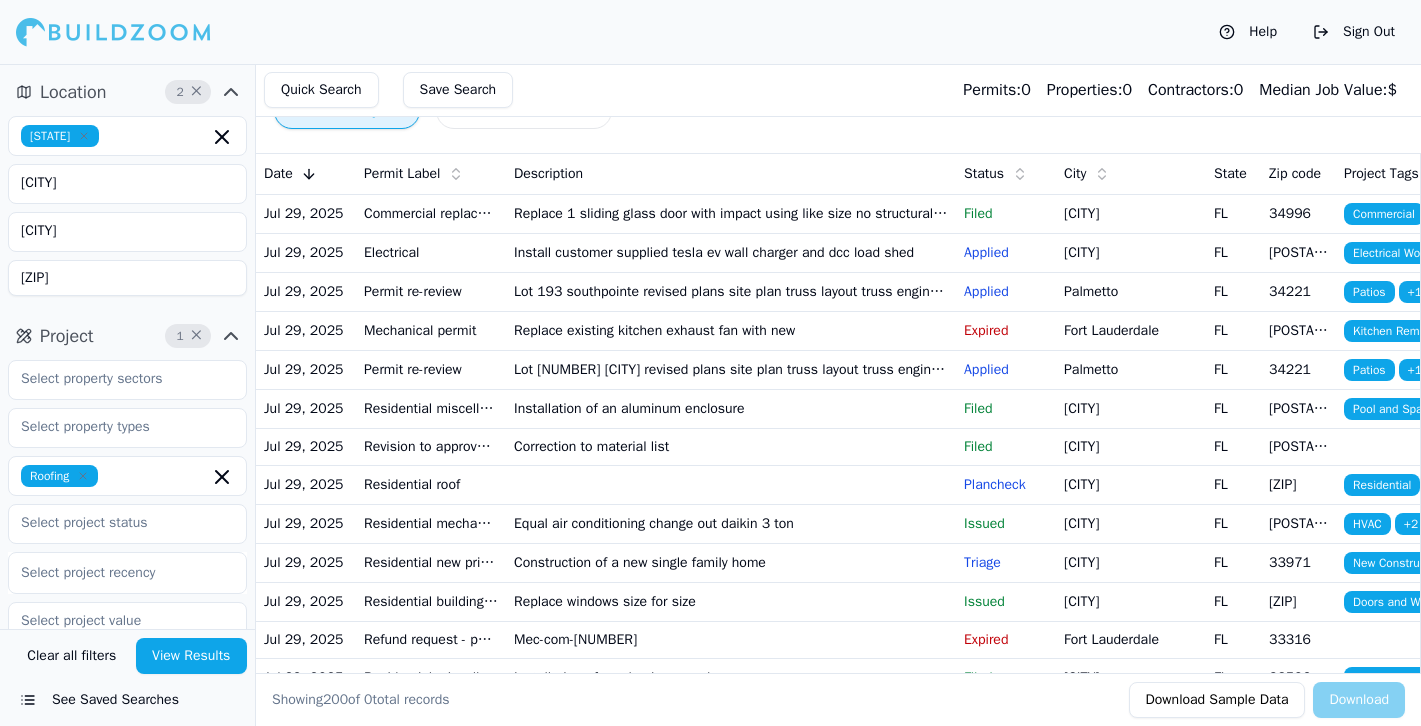 type on "[ZIP]" 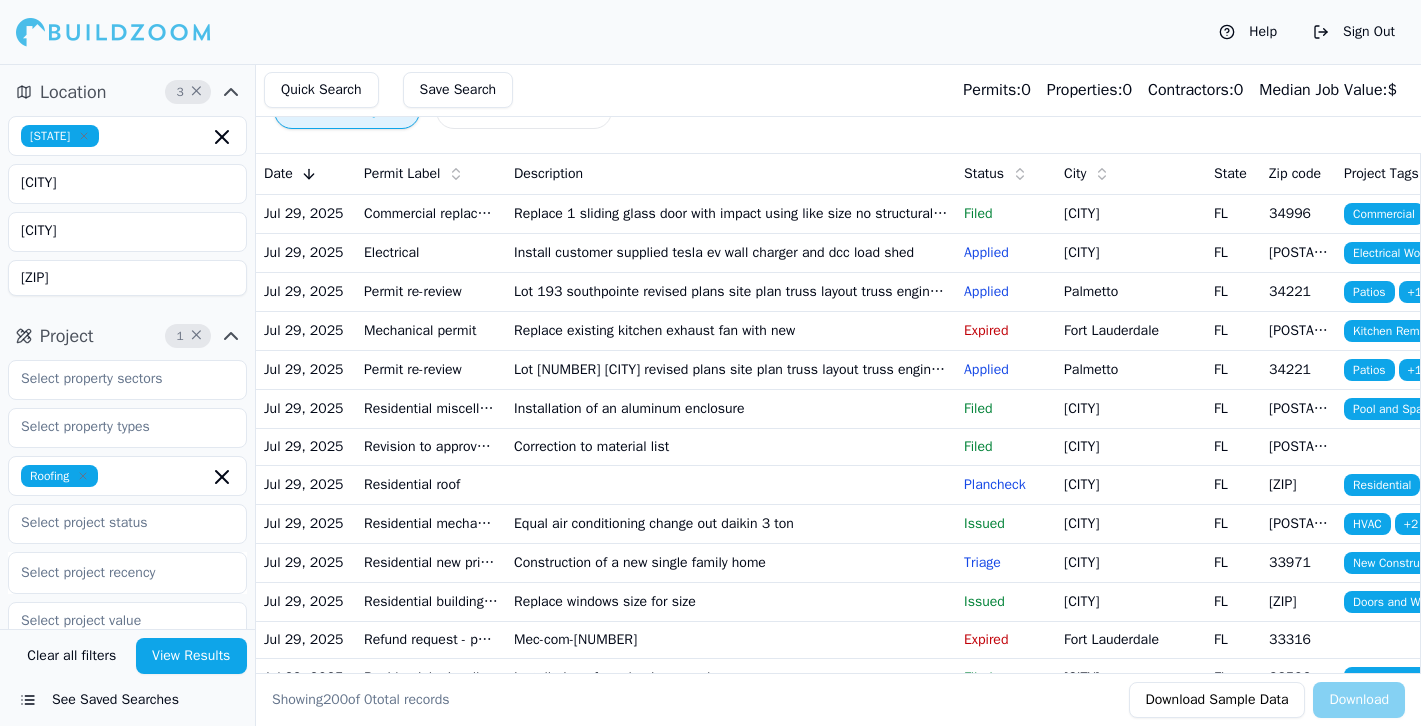 click on "Florida kissim kiss 34741" at bounding box center [127, 206] 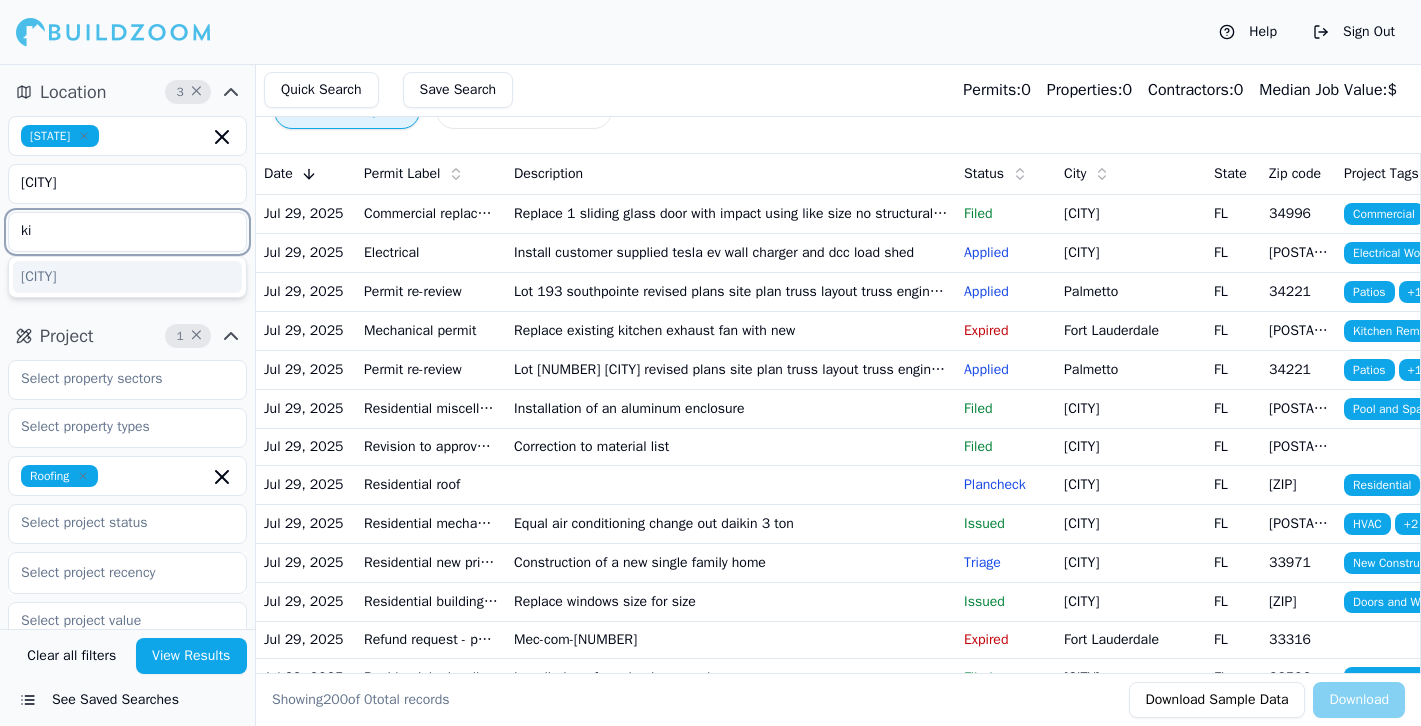 type on "k" 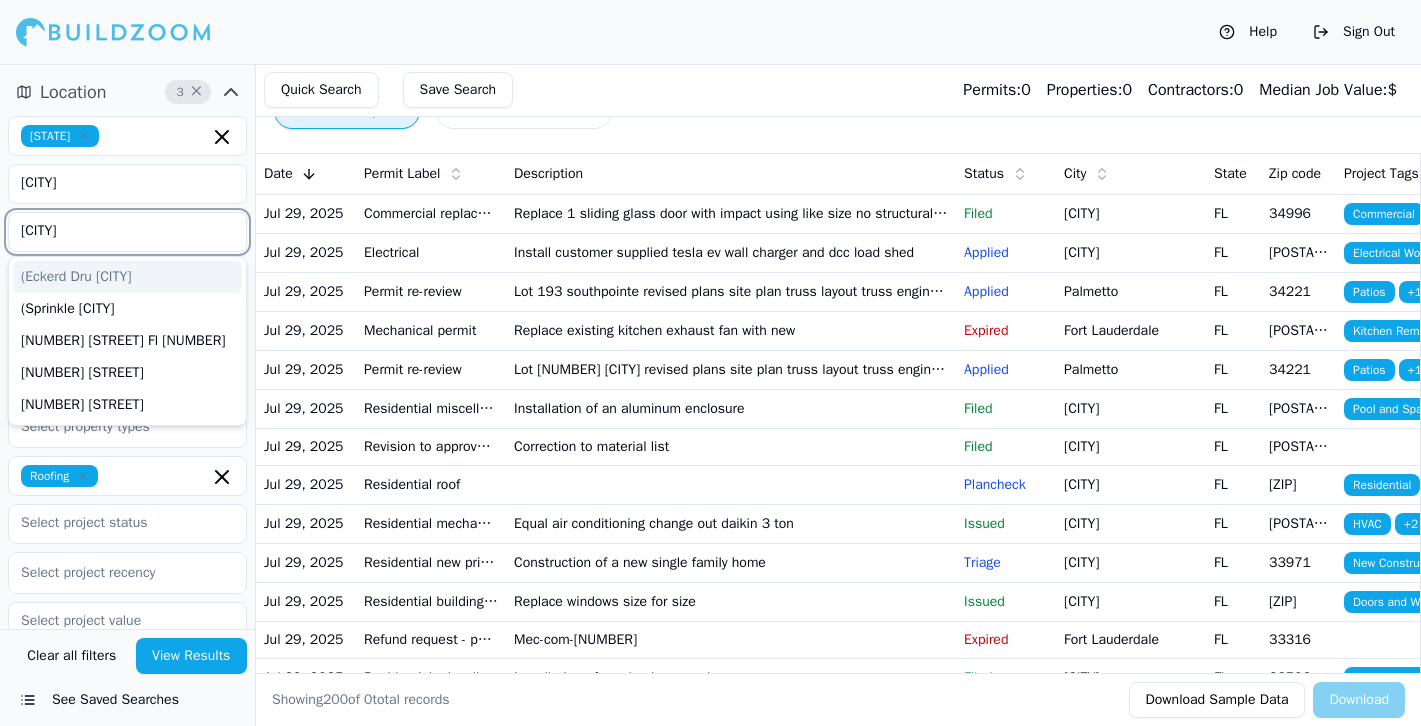 type on "kiss" 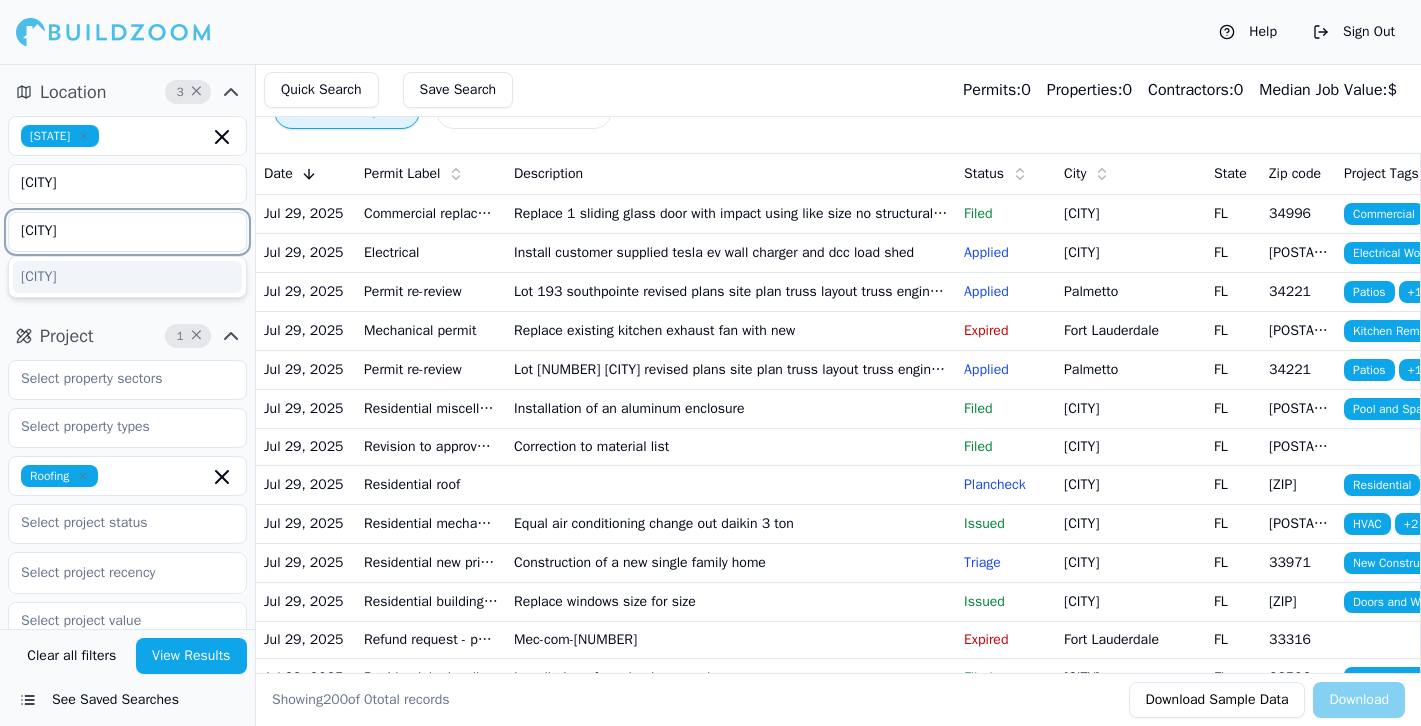 click on "[CITY]" at bounding box center (127, 277) 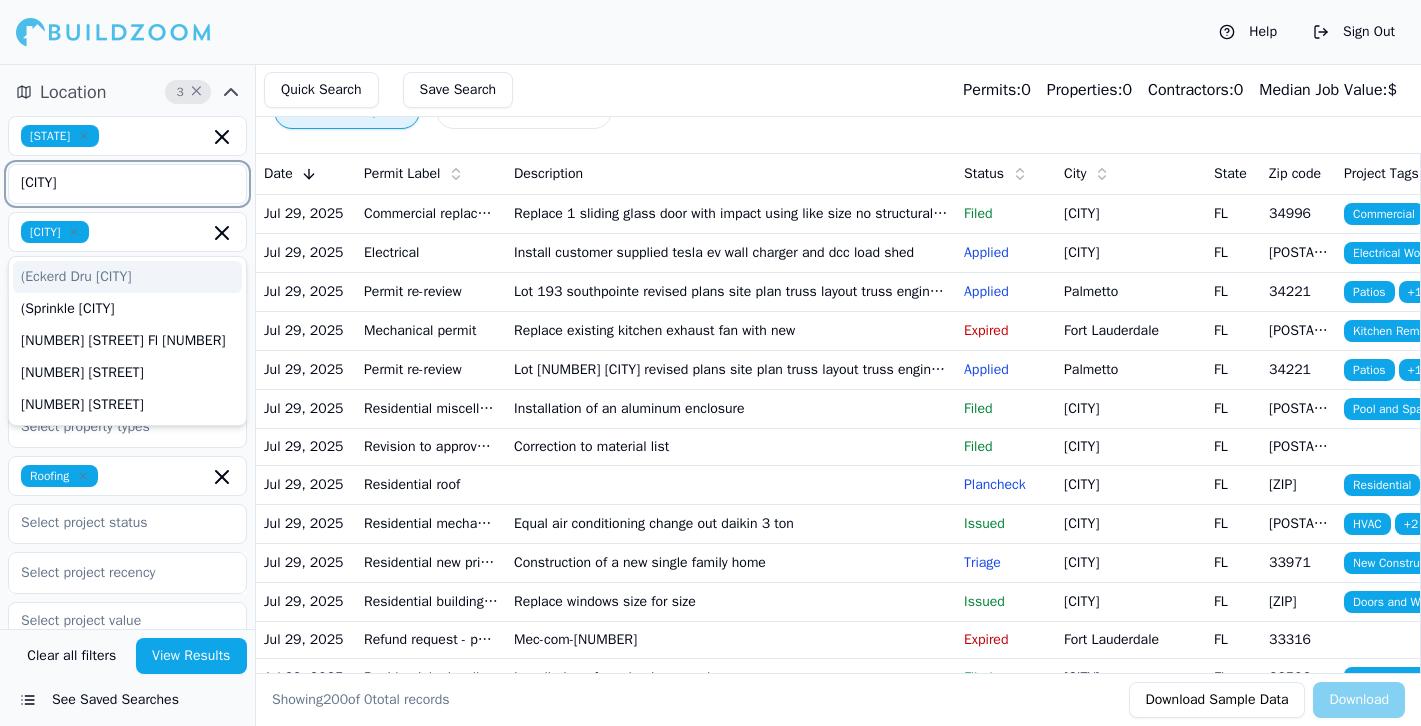 click on "kissim" at bounding box center [115, 183] 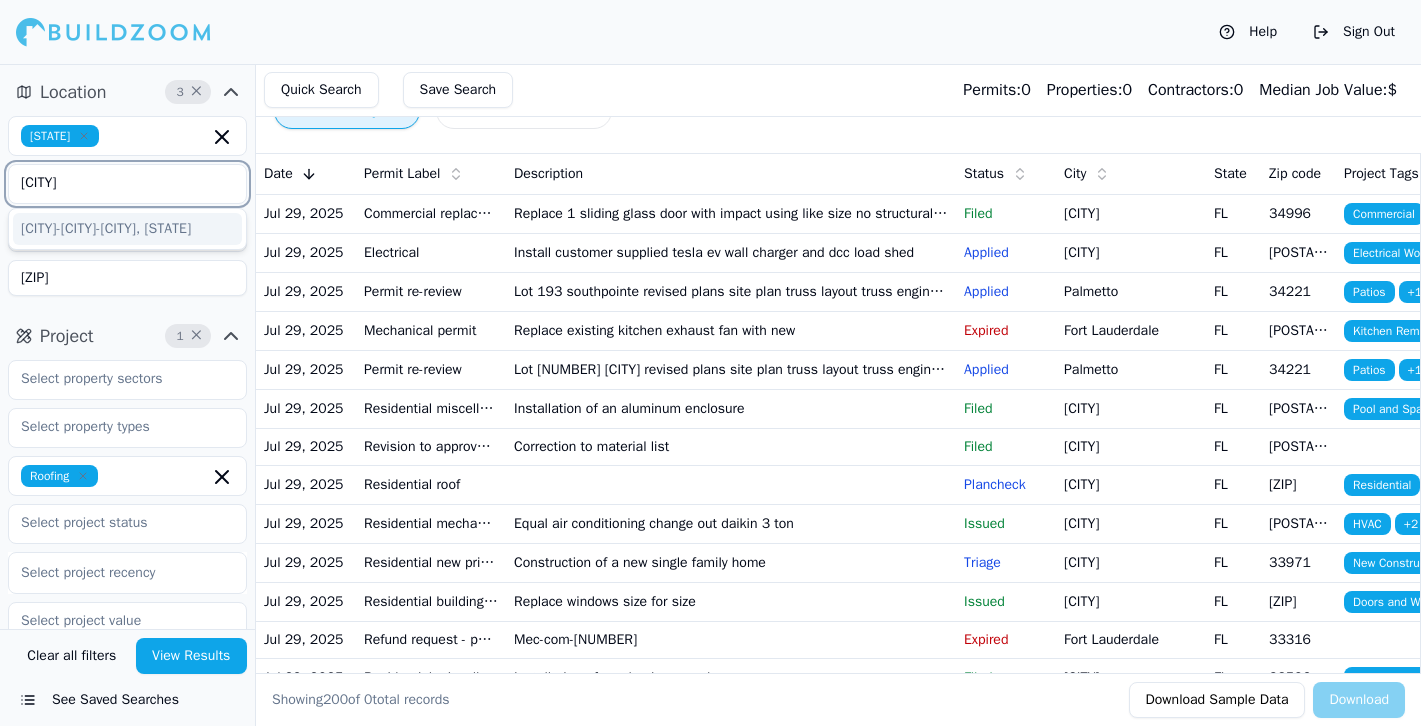 click on "kissim" at bounding box center (115, 183) 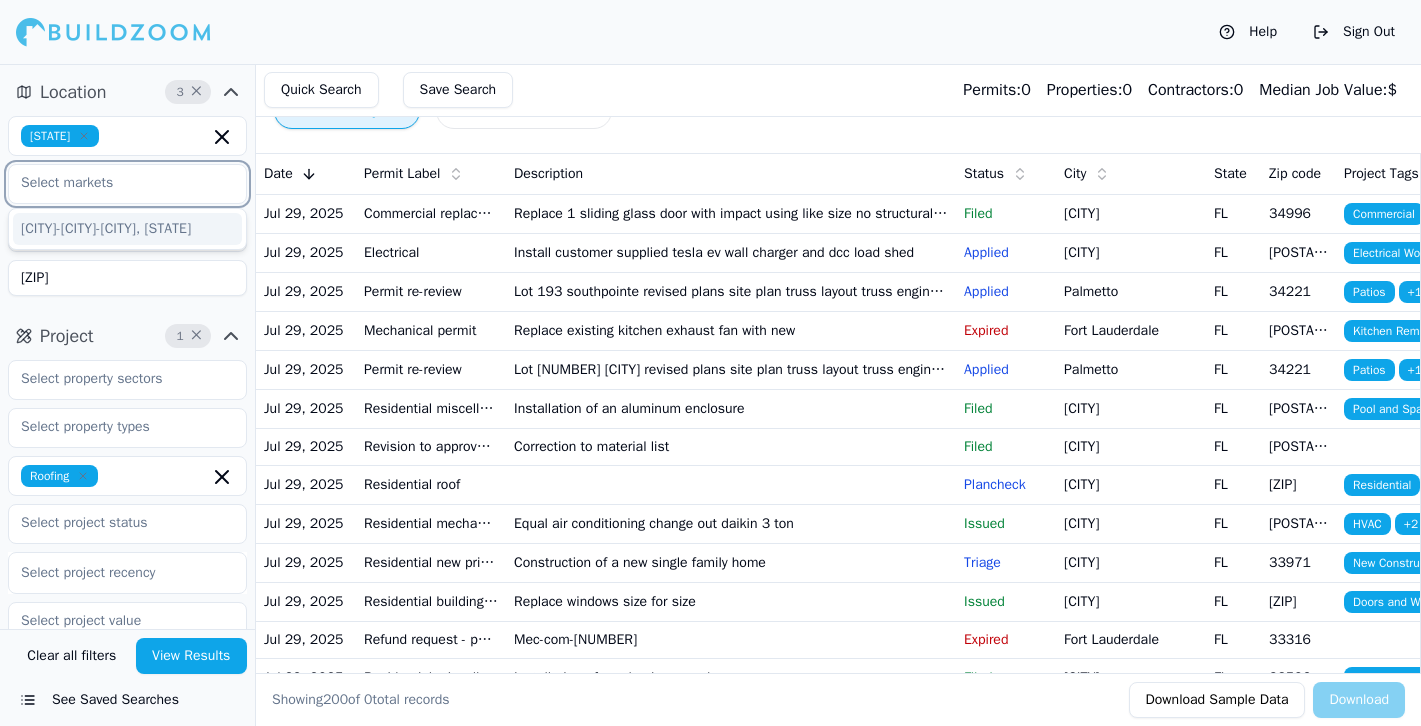 scroll, scrollTop: 334, scrollLeft: 0, axis: vertical 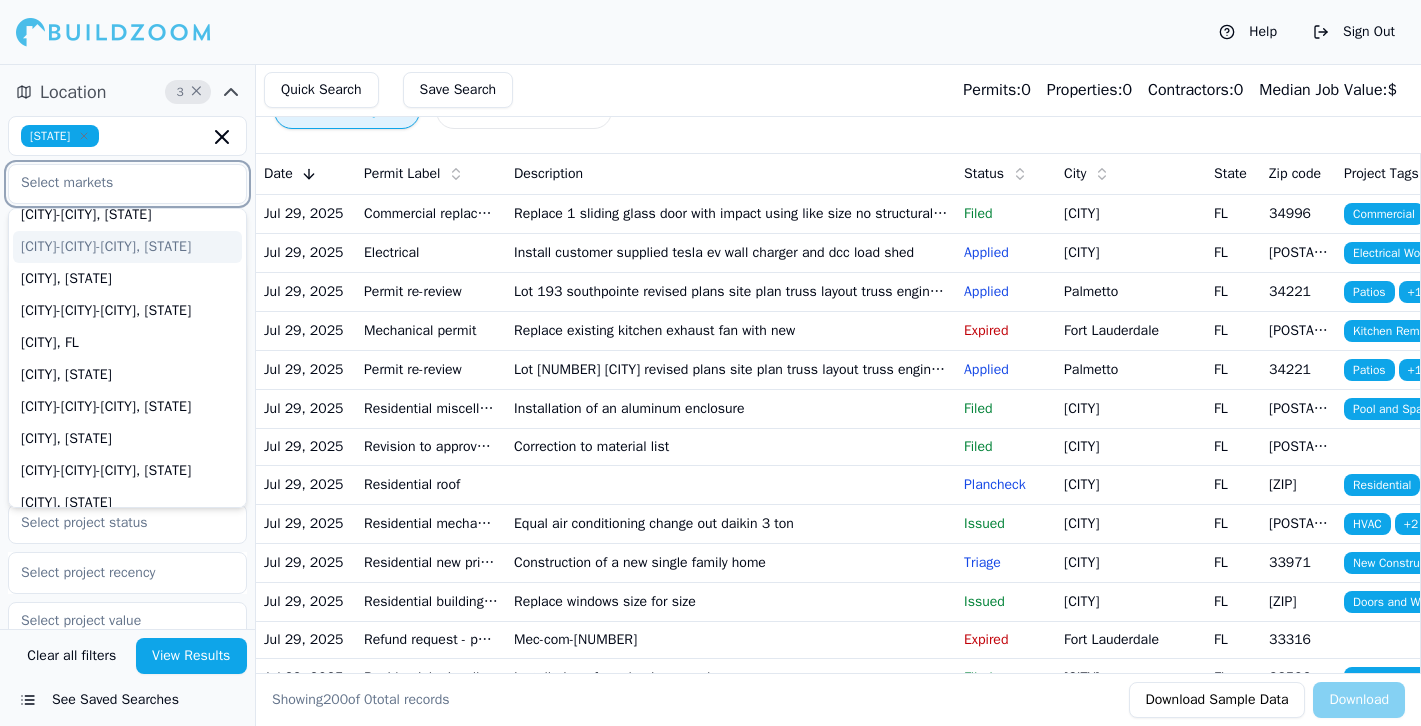 type 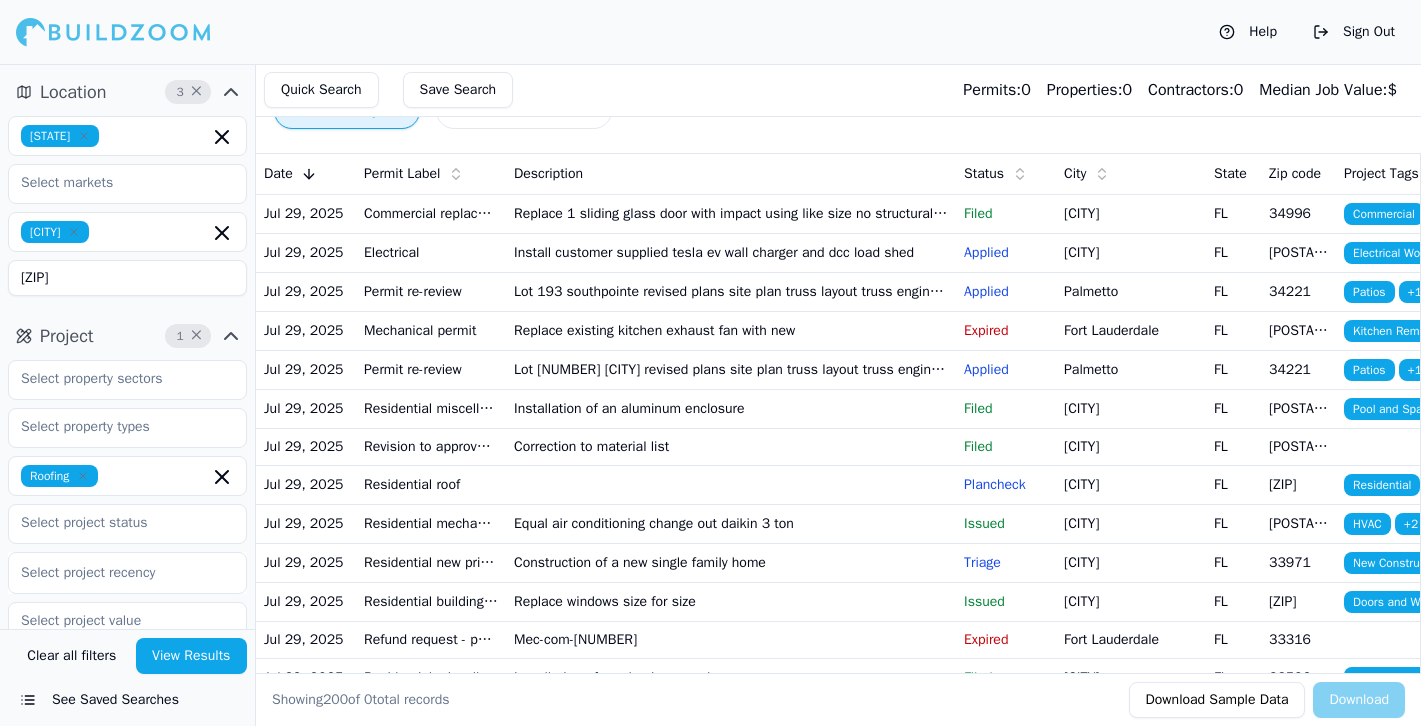 click on "Location 3 × Florida Kissimmee 34741" at bounding box center (127, 190) 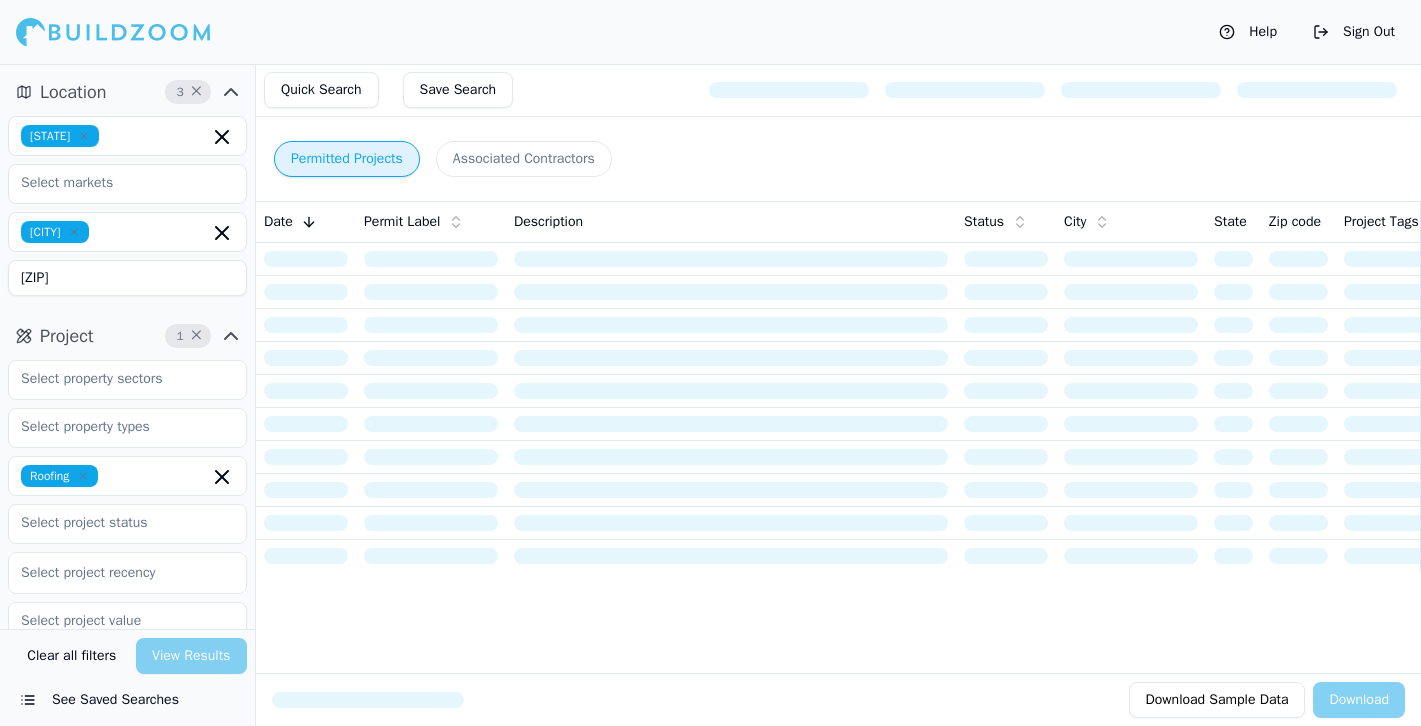 scroll, scrollTop: 0, scrollLeft: 0, axis: both 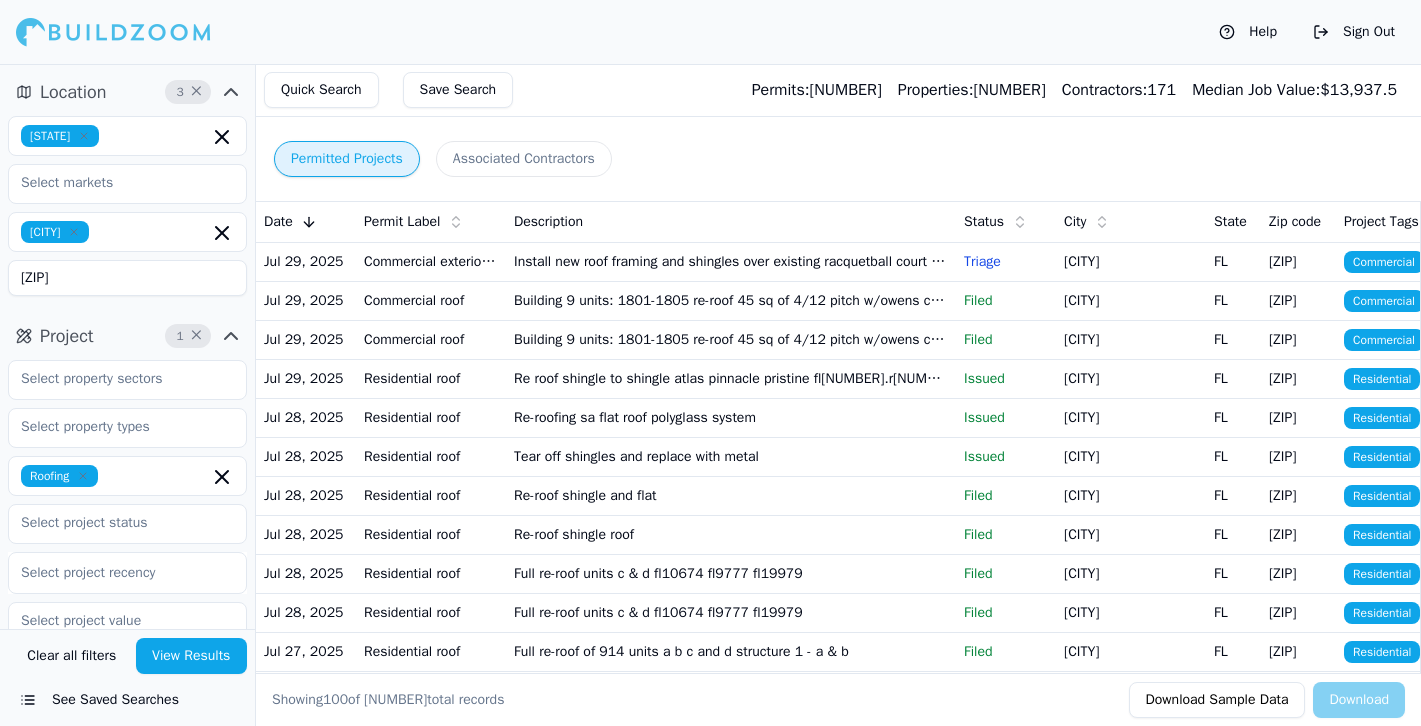 click on "Building 9 units: 1801-1803-1805 re-roof 45 sq of 4/12 pitch w/owens corning trudefinition shingles fl10674.r20 and u-20 synthetic underlayment fl15216.1 r14 with continuous ridge vent fl10758.1 r9 re-roof 4 sq of 1/12 low sloped w/deckseal modified bitumen roof systems fl19979.2 r3" at bounding box center [731, 300] 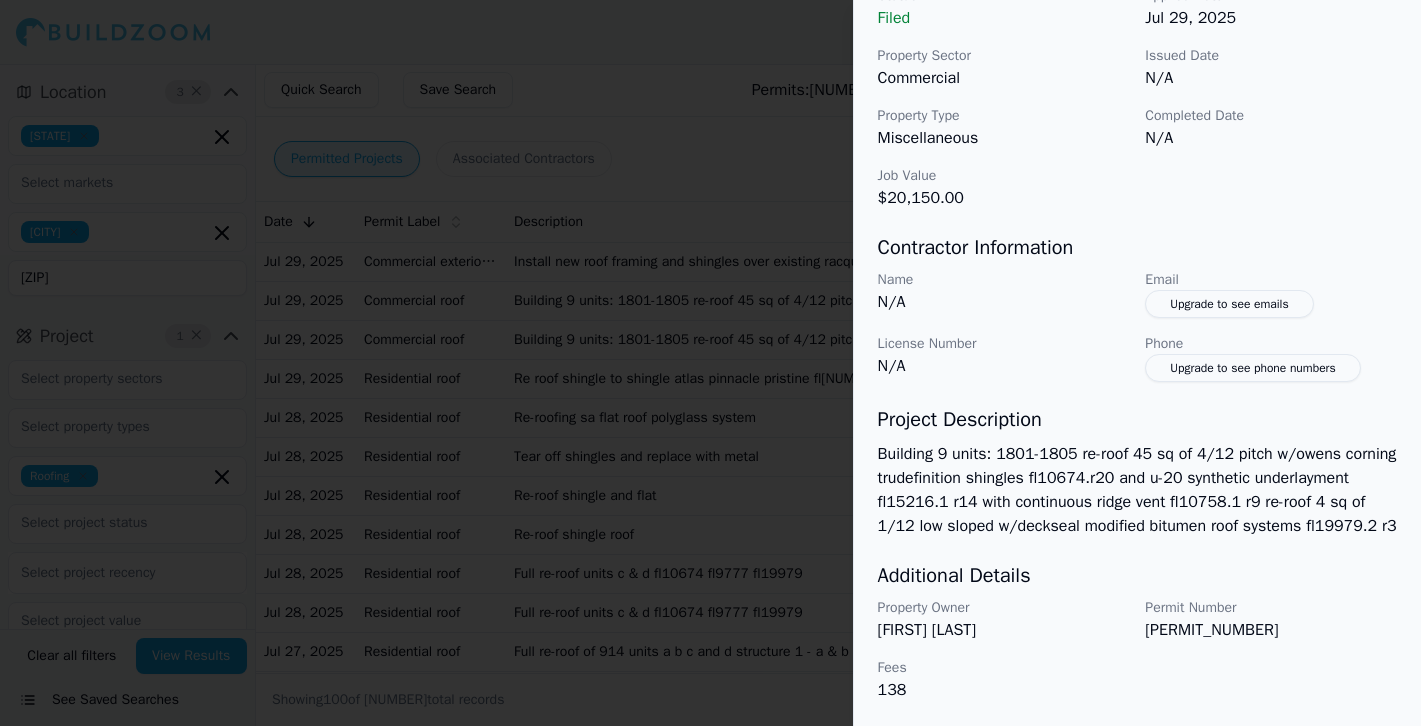 scroll, scrollTop: 311, scrollLeft: 0, axis: vertical 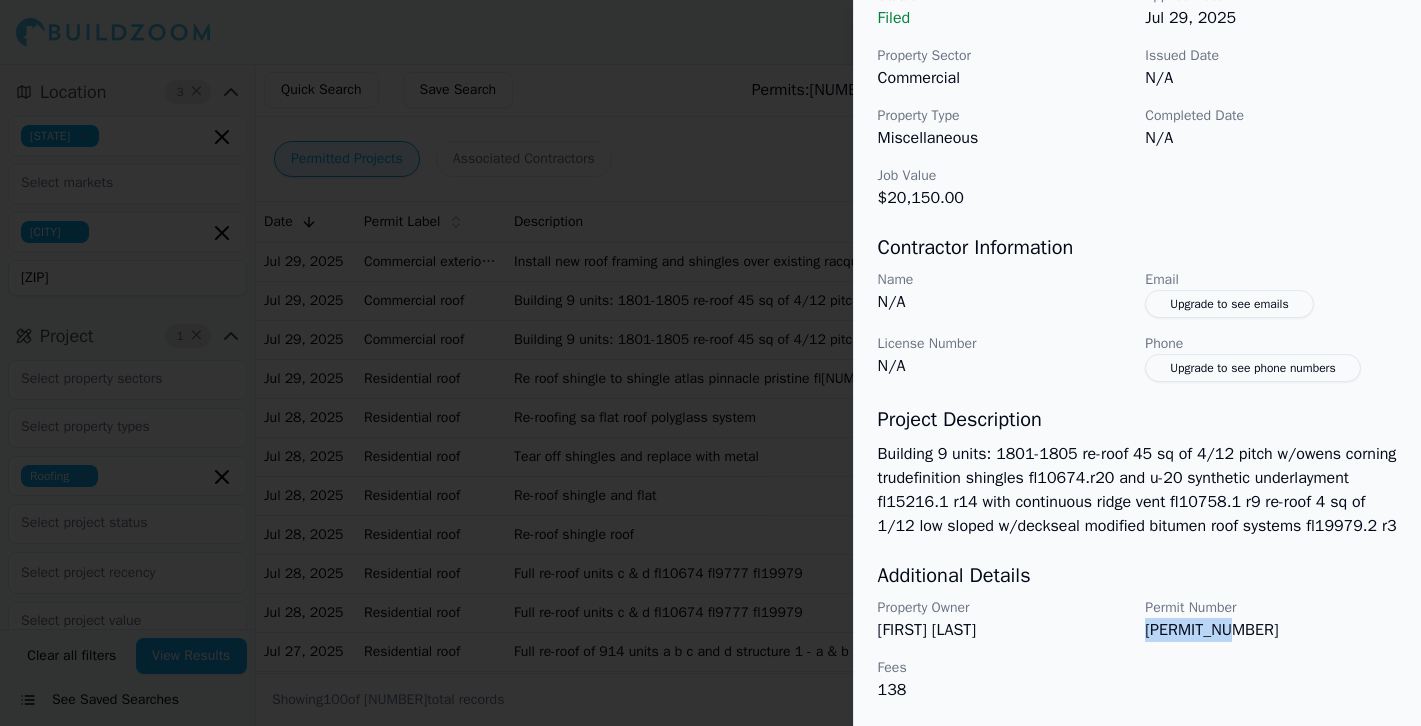 drag, startPoint x: 1140, startPoint y: 631, endPoint x: 1262, endPoint y: 631, distance: 122 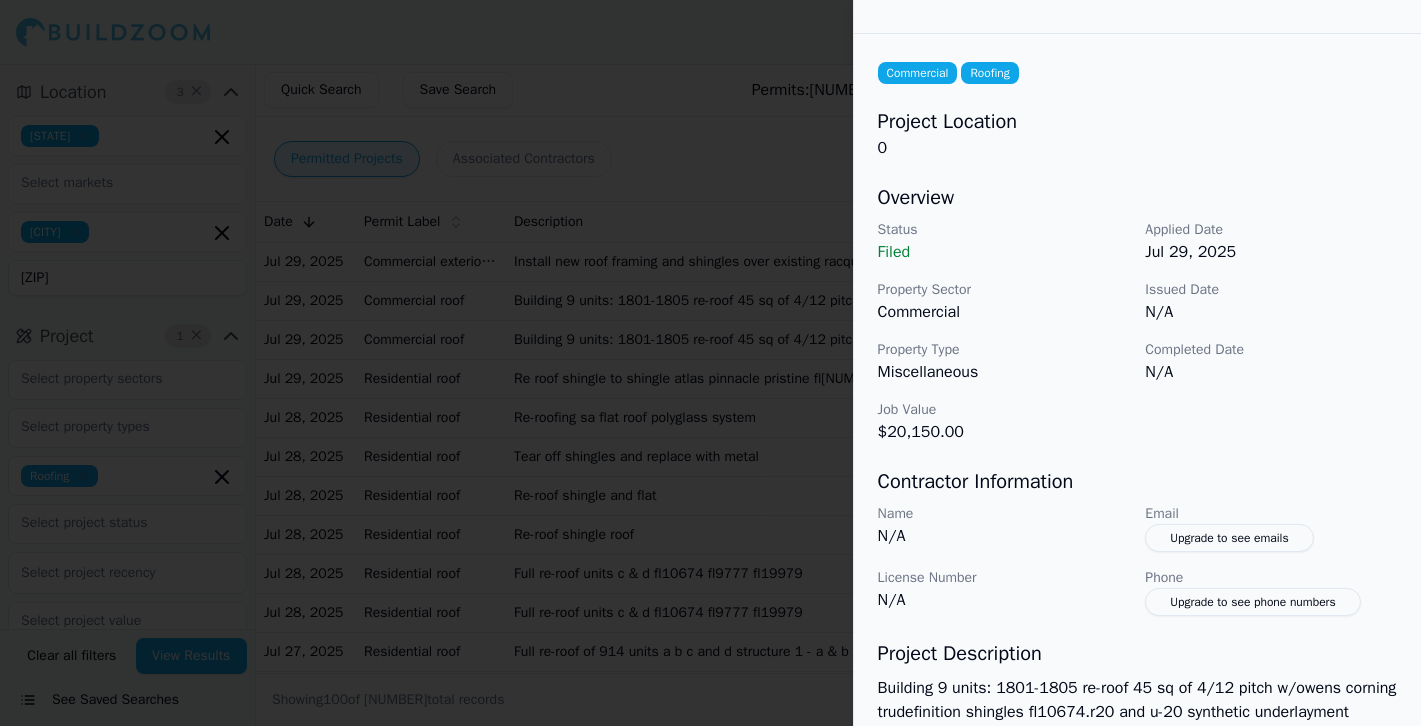scroll, scrollTop: 0, scrollLeft: 0, axis: both 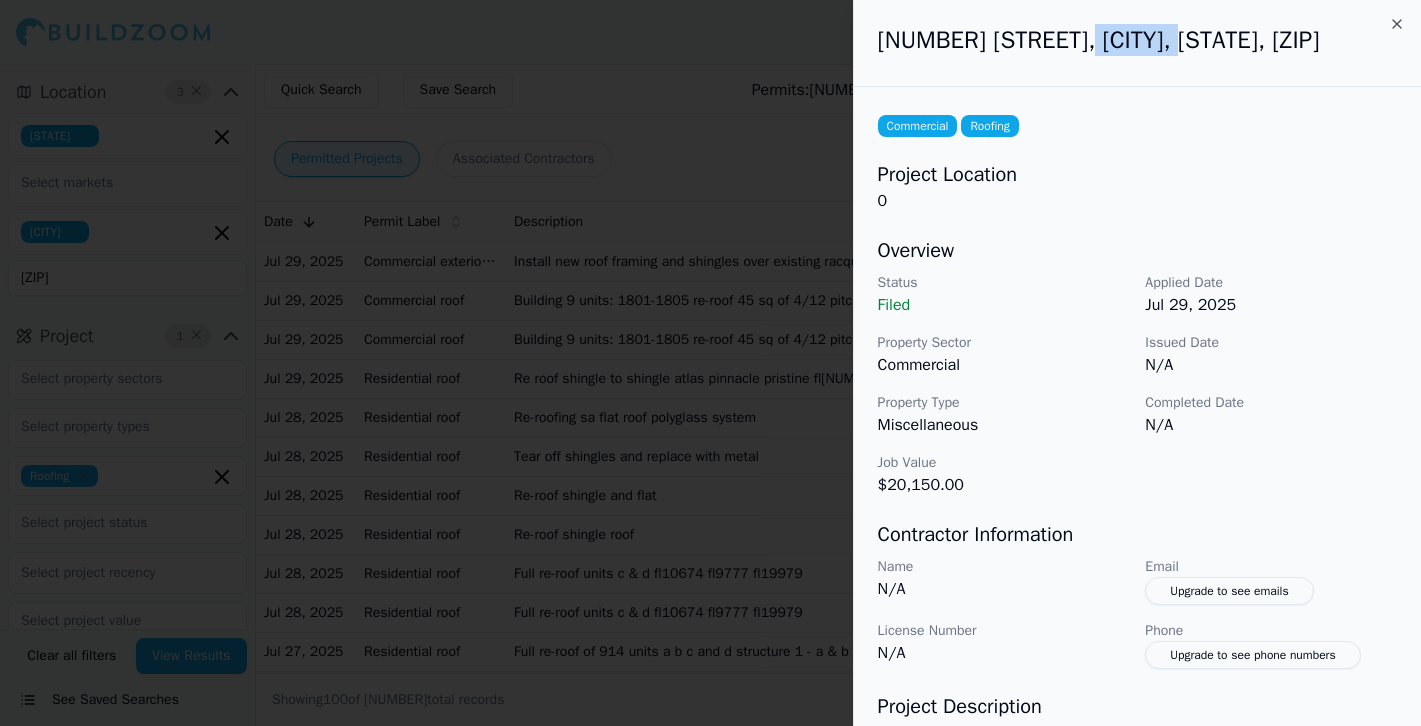 drag, startPoint x: 1055, startPoint y: 45, endPoint x: 1166, endPoint y: 44, distance: 111.0045 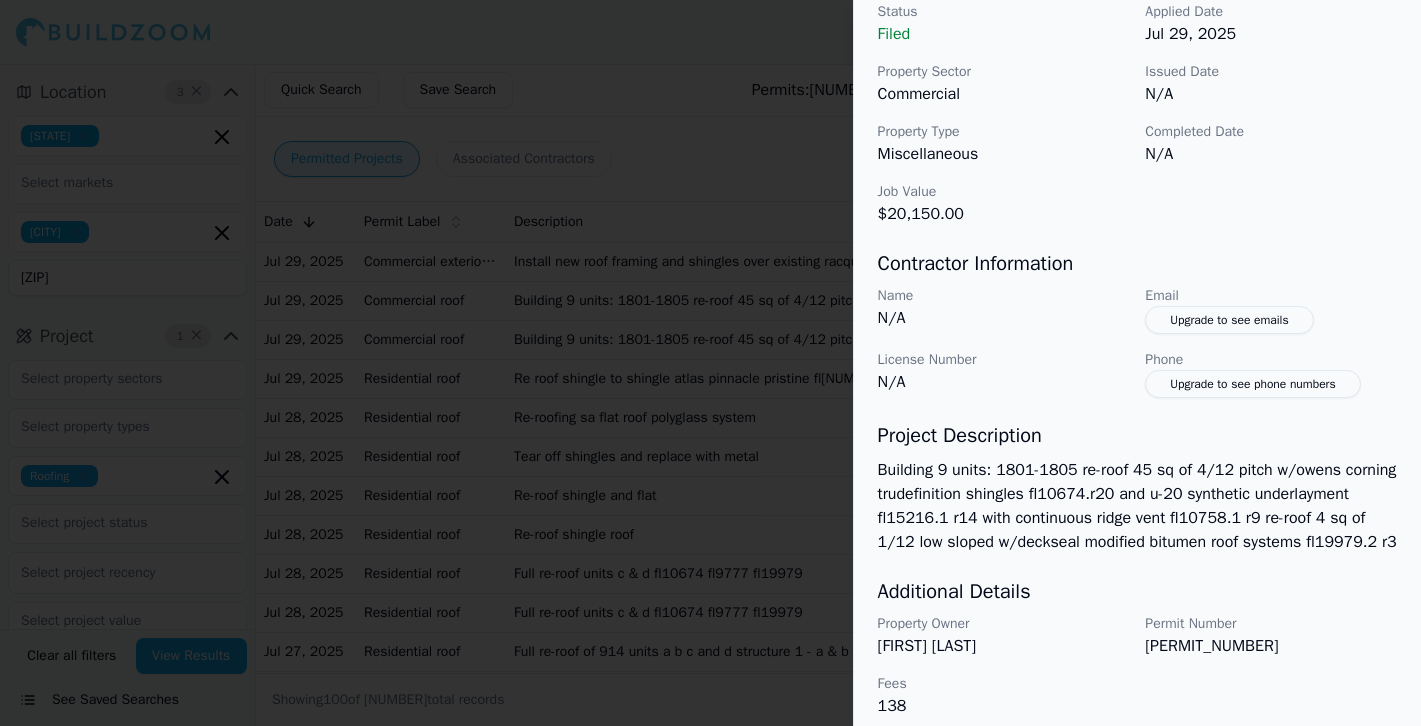 scroll, scrollTop: 311, scrollLeft: 0, axis: vertical 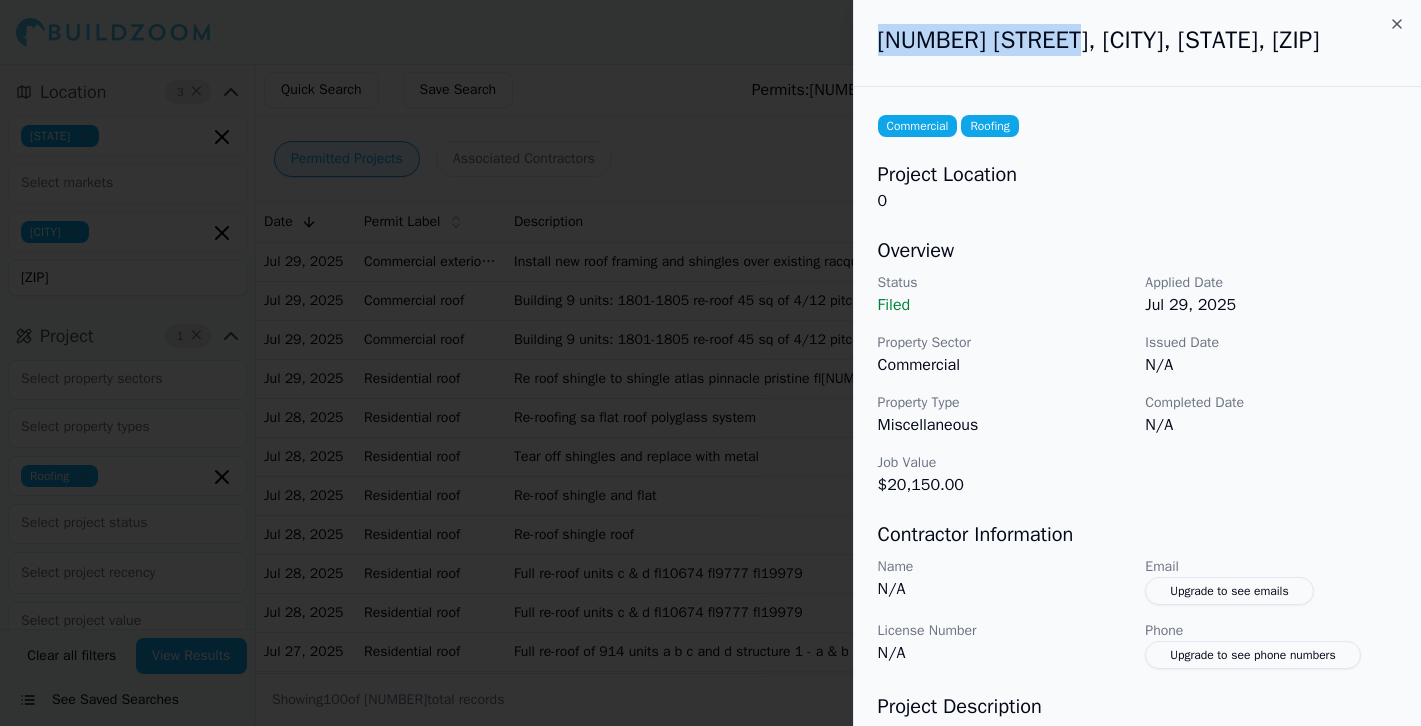 drag, startPoint x: 880, startPoint y: 37, endPoint x: 1043, endPoint y: 42, distance: 163.07668 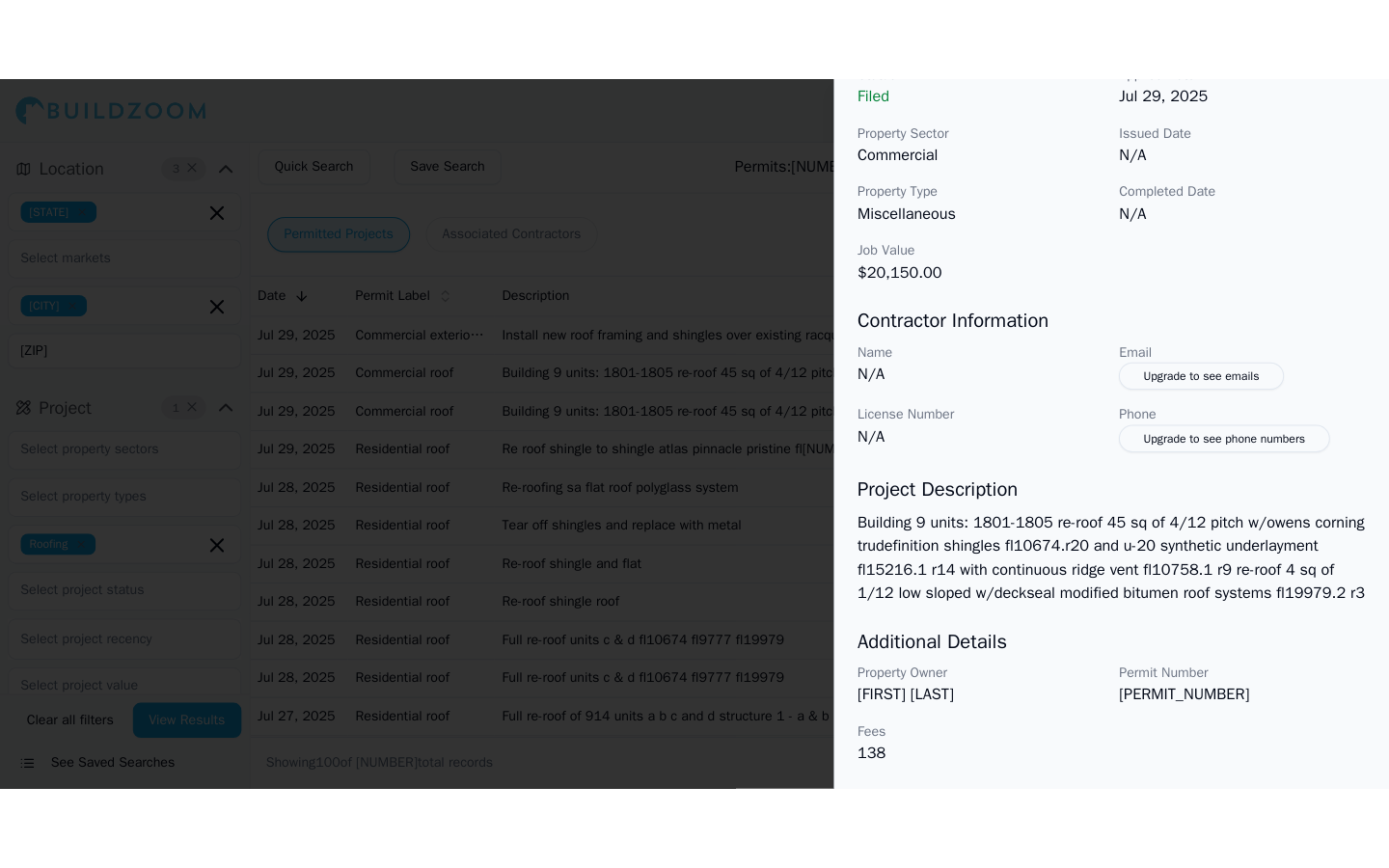scroll, scrollTop: 300, scrollLeft: 0, axis: vertical 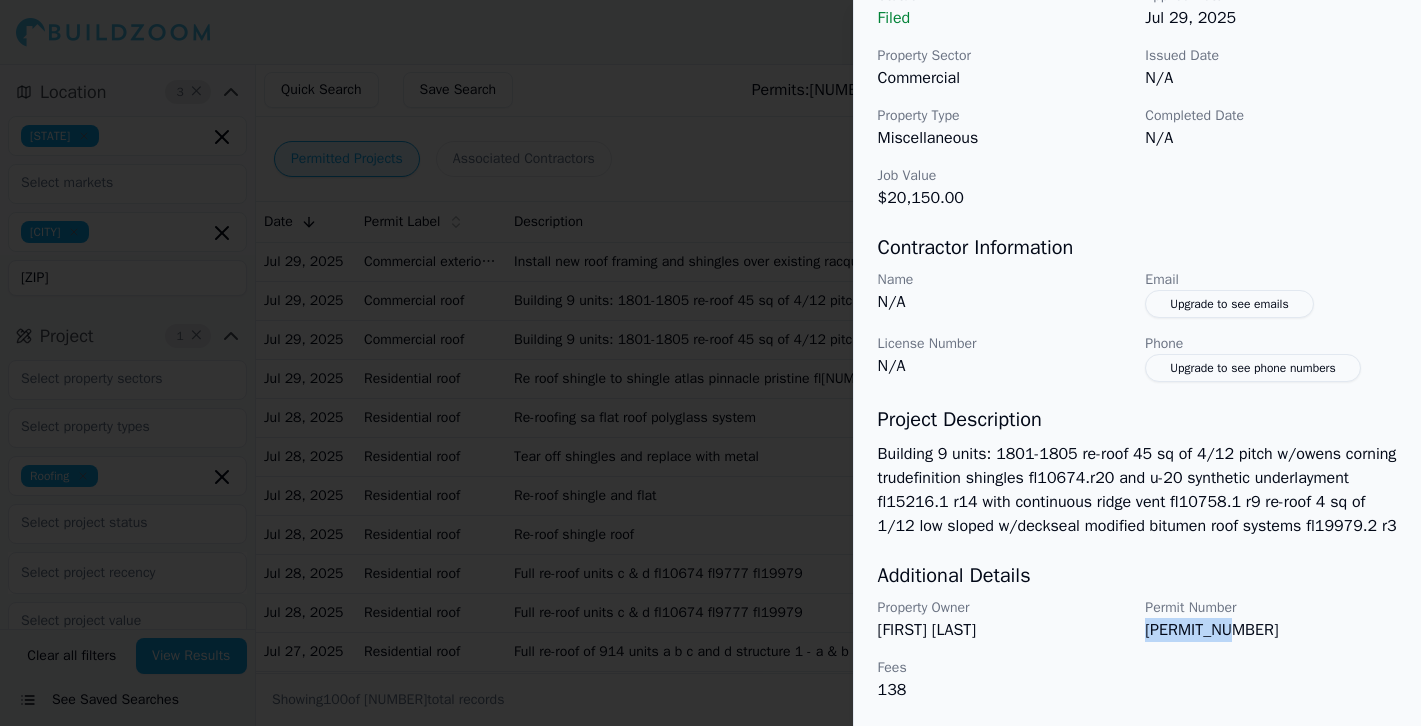drag, startPoint x: 1146, startPoint y: 625, endPoint x: 1267, endPoint y: 626, distance: 121.004135 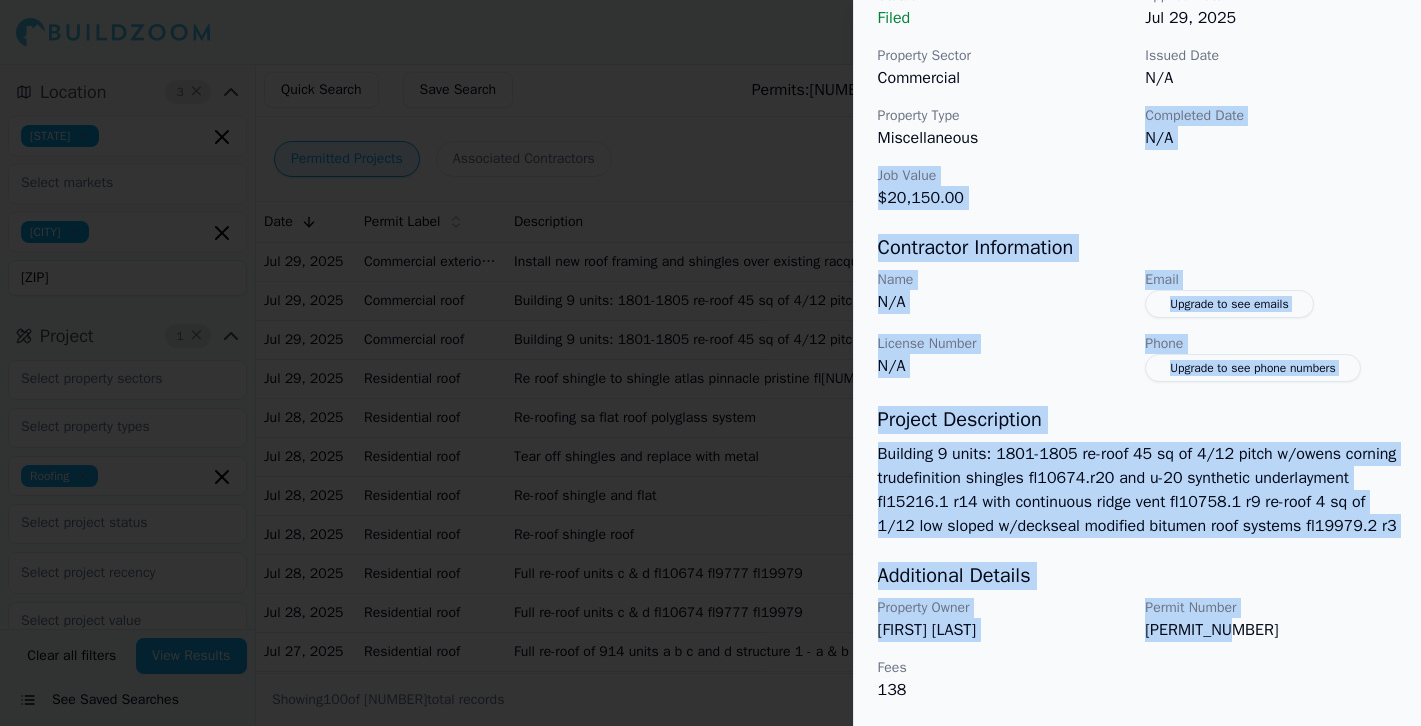 drag, startPoint x: 1267, startPoint y: 626, endPoint x: 927, endPoint y: 70, distance: 651.7177 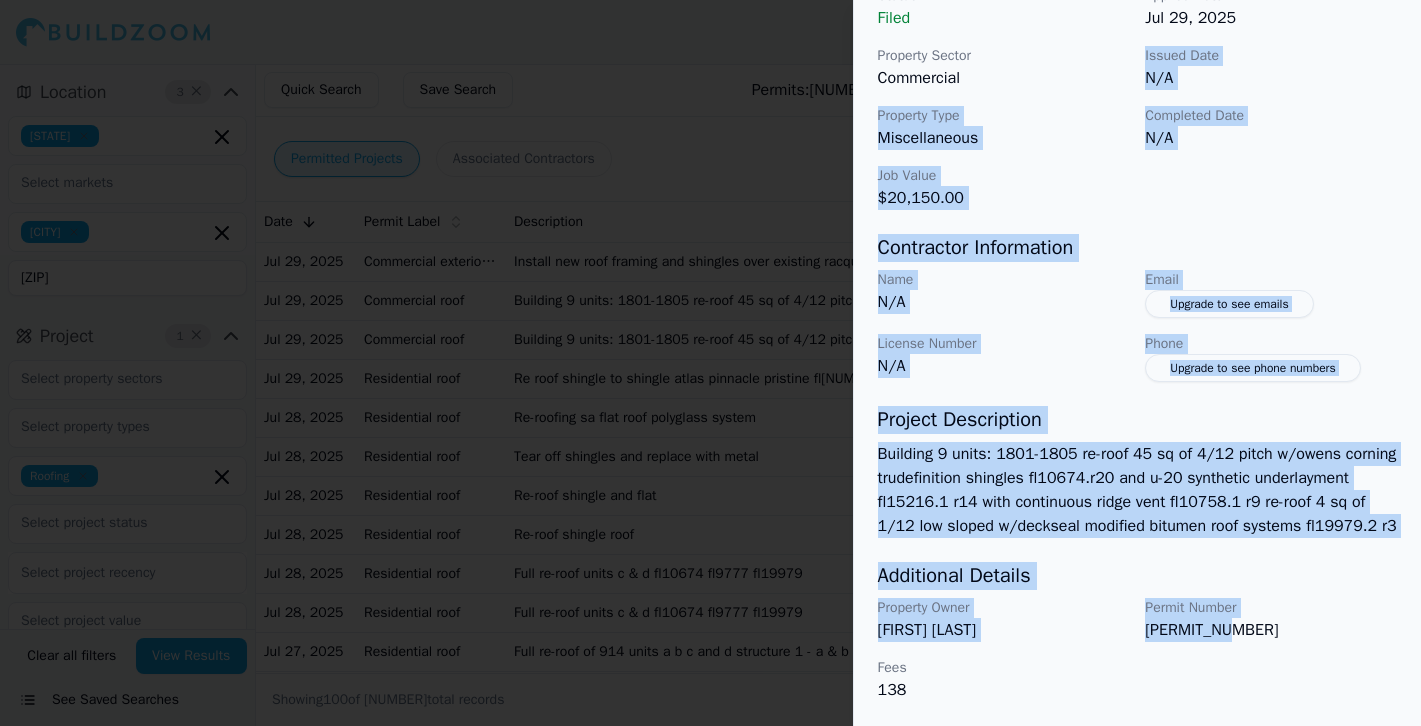 copy on "Issued Date N/A Property Type Miscellaneous Completed Date N/A Job Value $20,150.00 Contractor Information Name N/A Email Upgrade to see emails License Number N/A Phone Upgrade to see phone numbers Project Description Building 9 units: 1801-1803-1805 re-roof 45 sq of 4/12 pitch w/owens corning trudefinition shingles fl10674.r20 and u-20 synthetic underlayment fl15216.1 r14 with continuous ridge vent fl10758.1 r9 re-roof 4 sq of 1/12 low sloped w/deckseal modified bitumen roof systems fl19979.2 r3 Additional Details Property Owner Pedro Caballero Permit Number BC-25-0244" 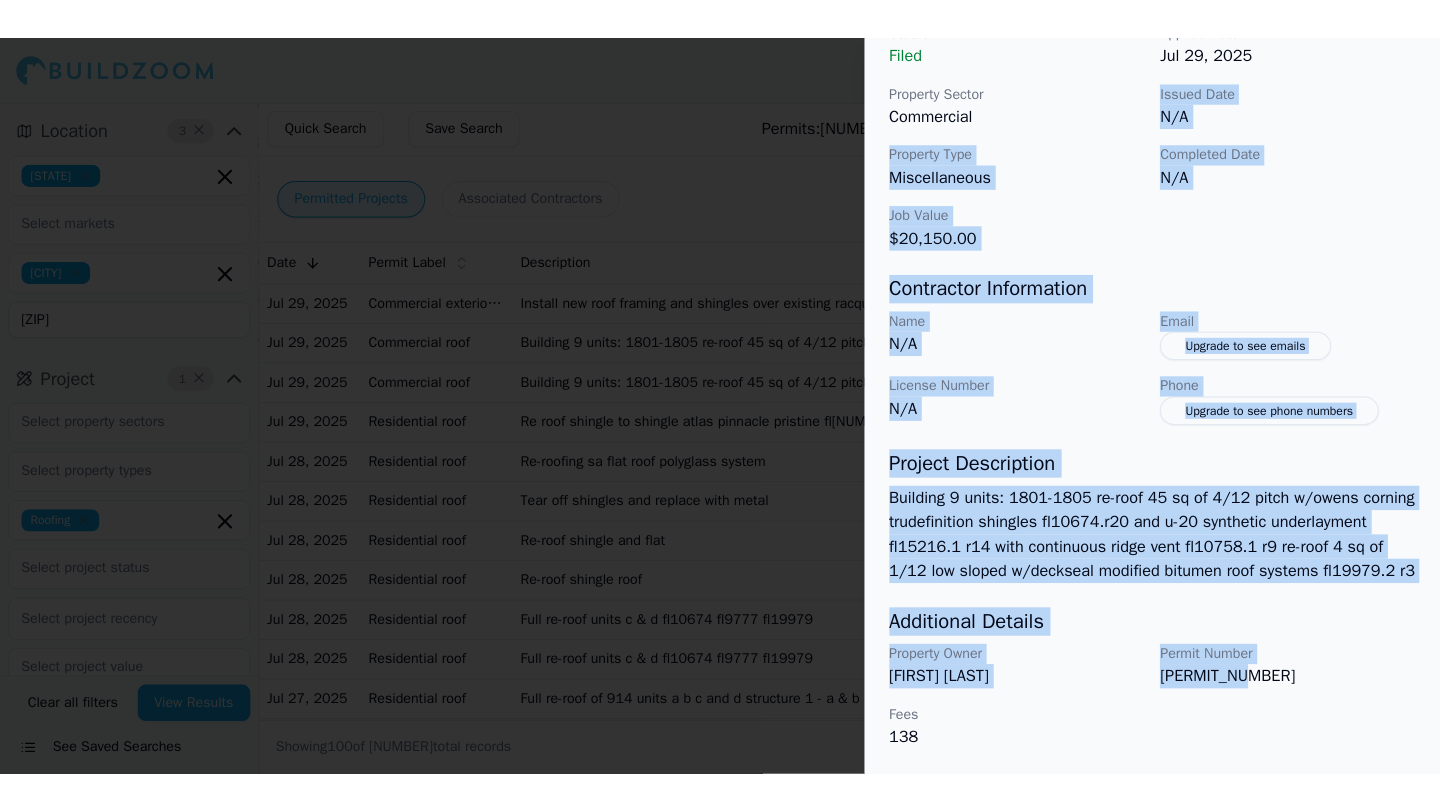 scroll, scrollTop: 137, scrollLeft: 0, axis: vertical 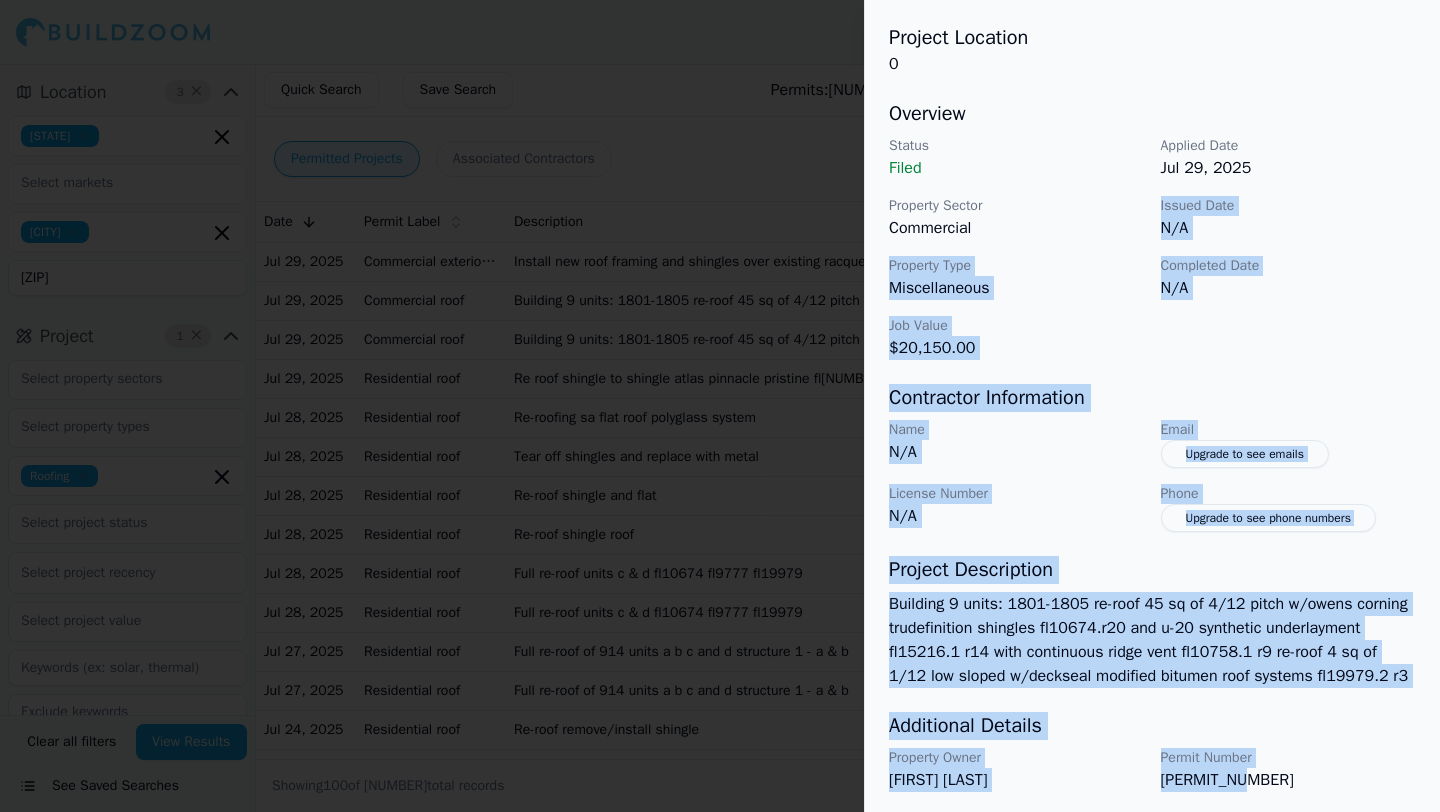 click at bounding box center [720, 406] 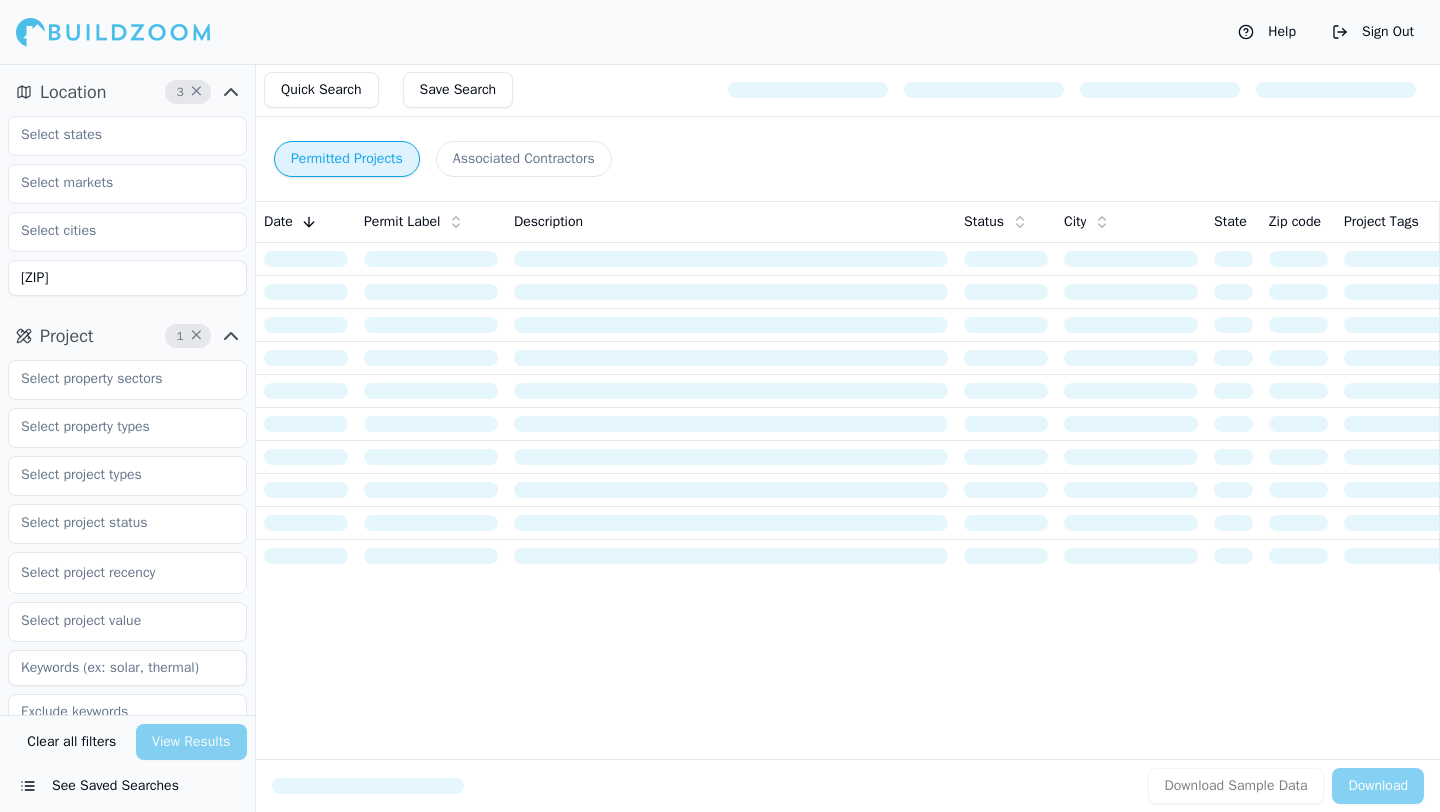 scroll, scrollTop: 0, scrollLeft: 0, axis: both 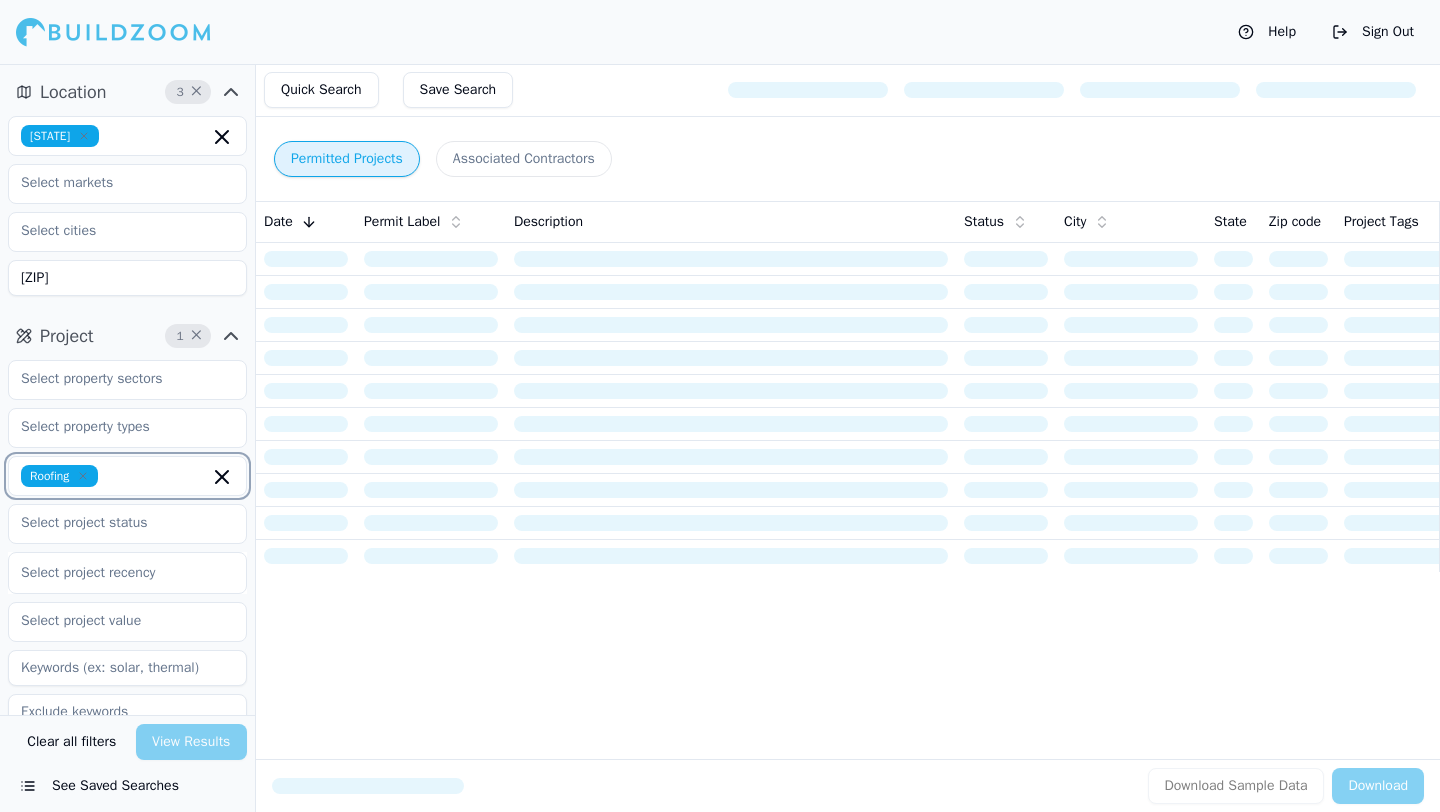 click 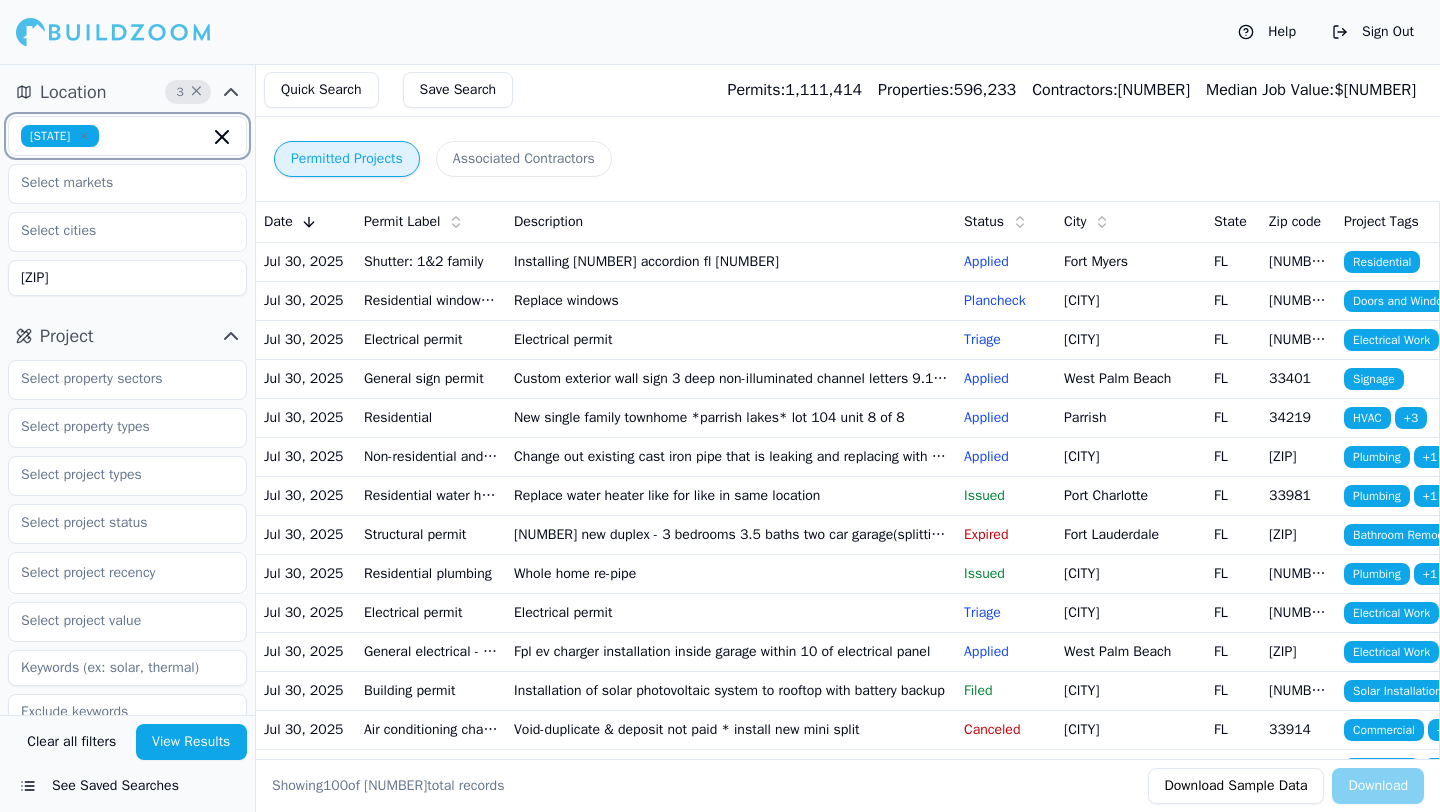 click 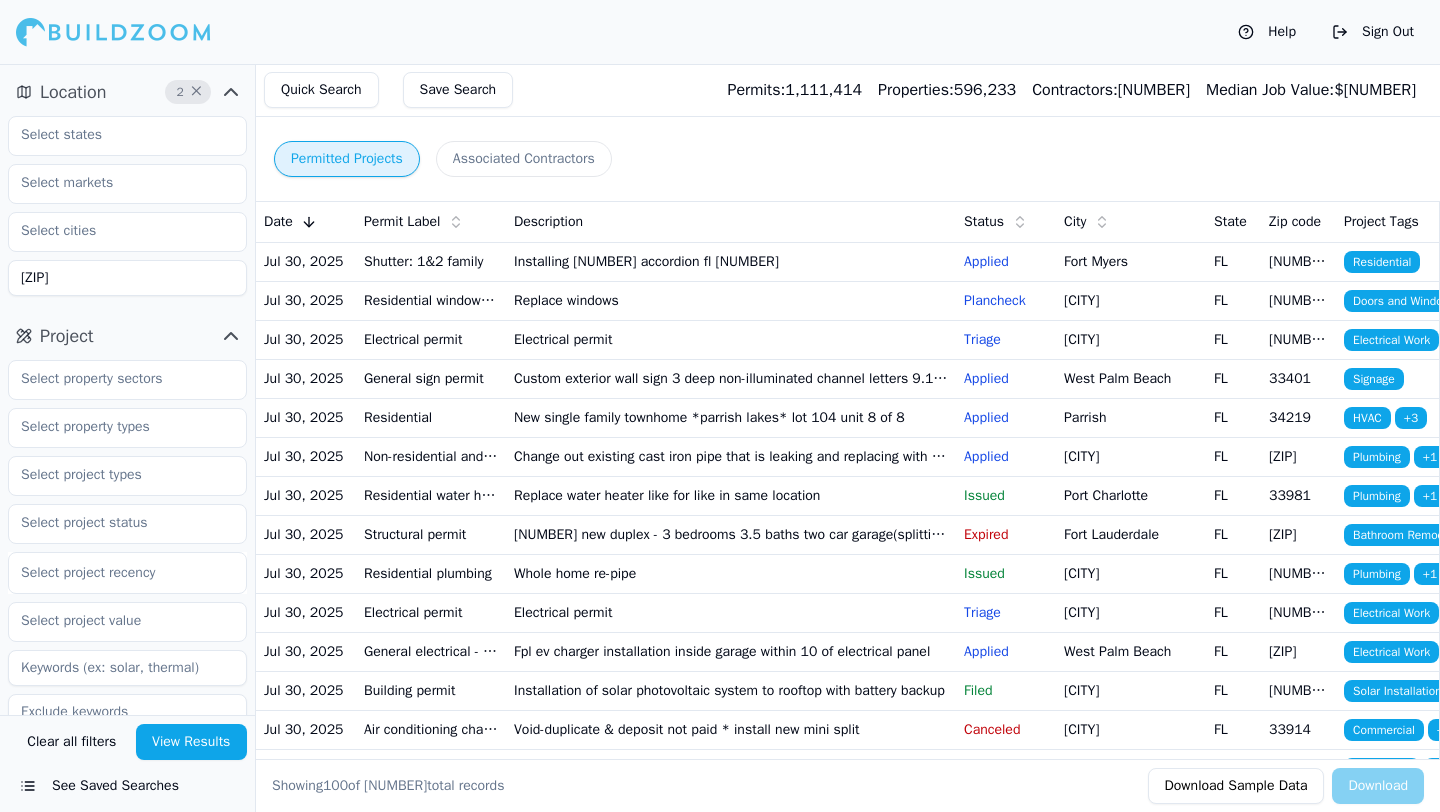 click on "×" at bounding box center [198, 92] 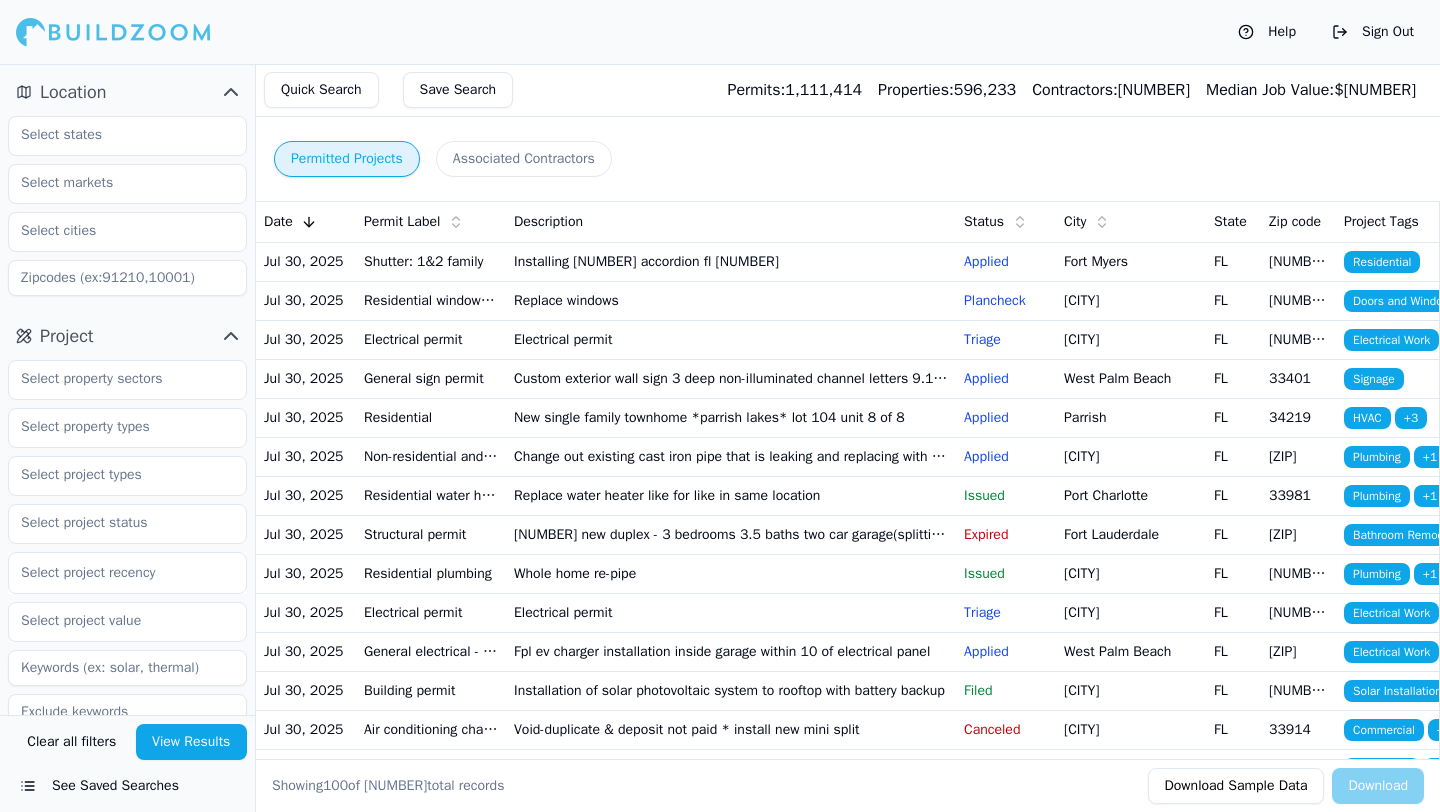 scroll, scrollTop: 79, scrollLeft: 0, axis: vertical 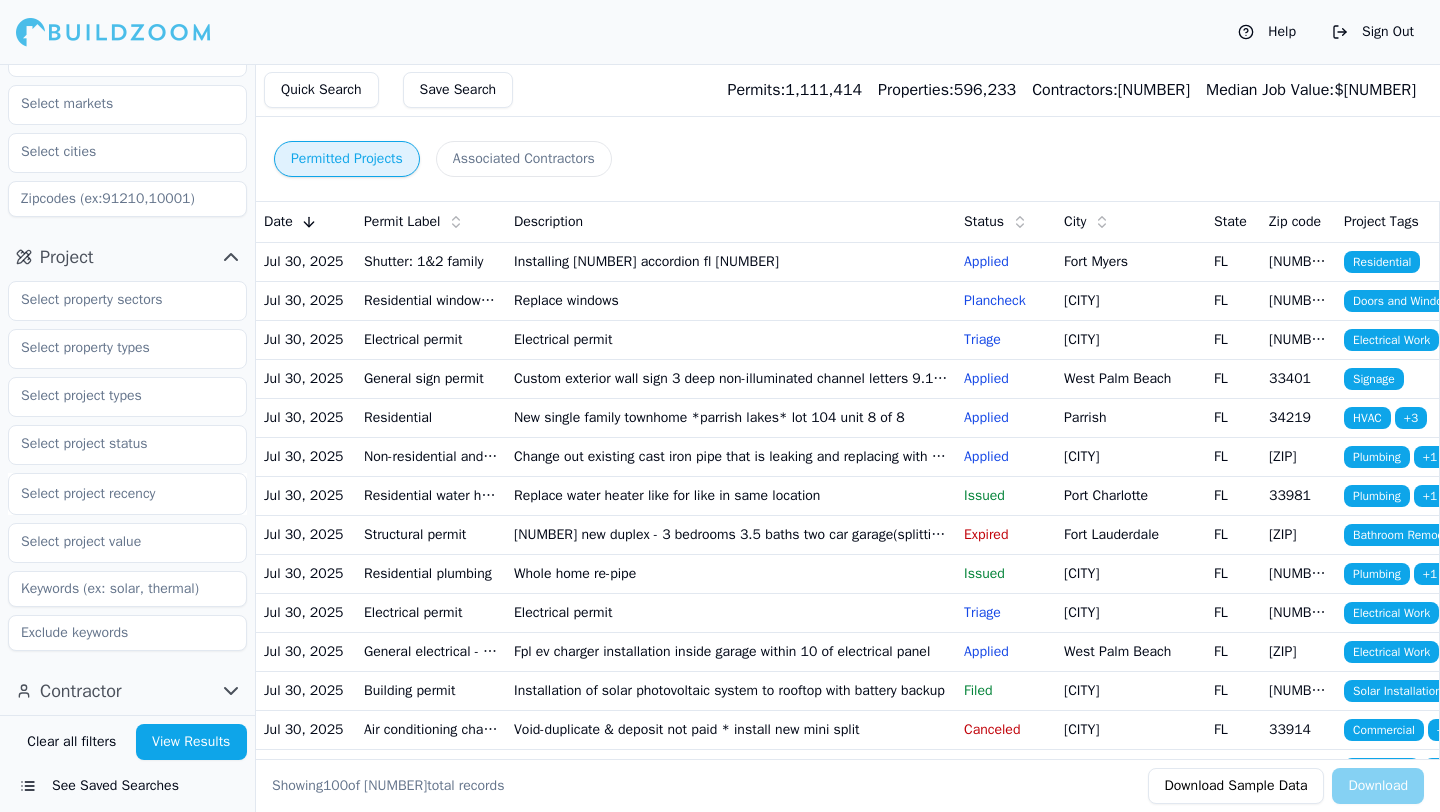 click on "Project" at bounding box center (127, 257) 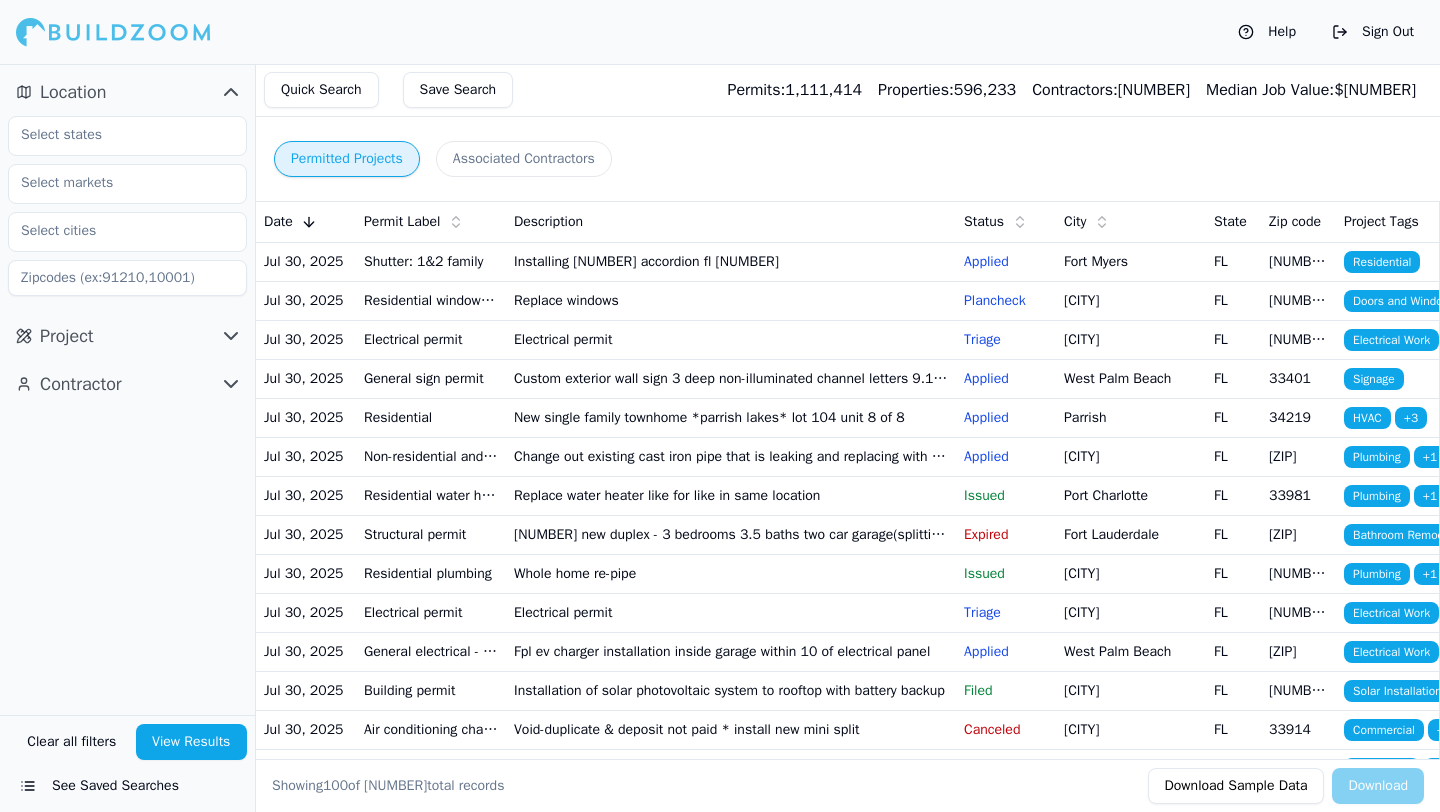 click 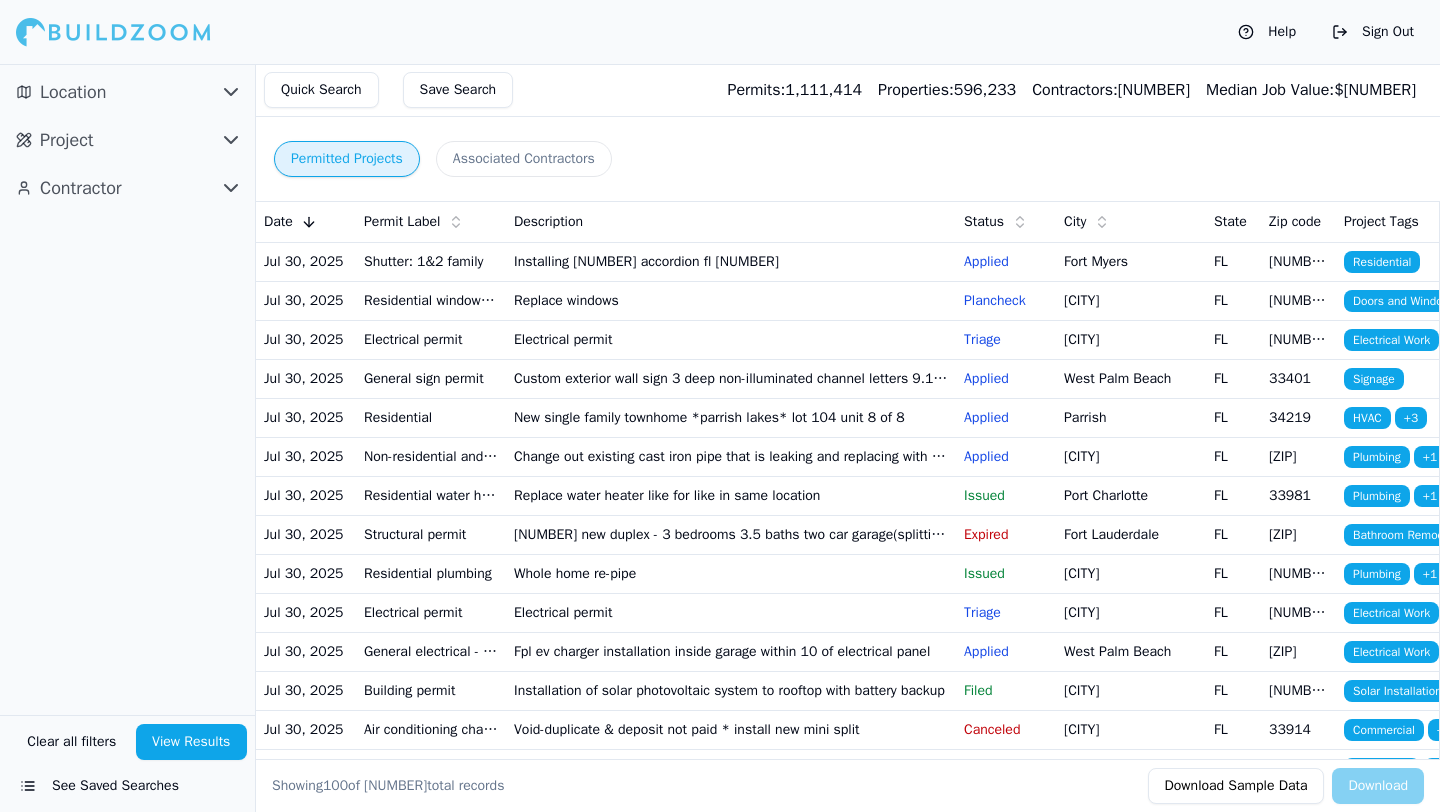 click on "Help Sign Out" at bounding box center [720, 32] 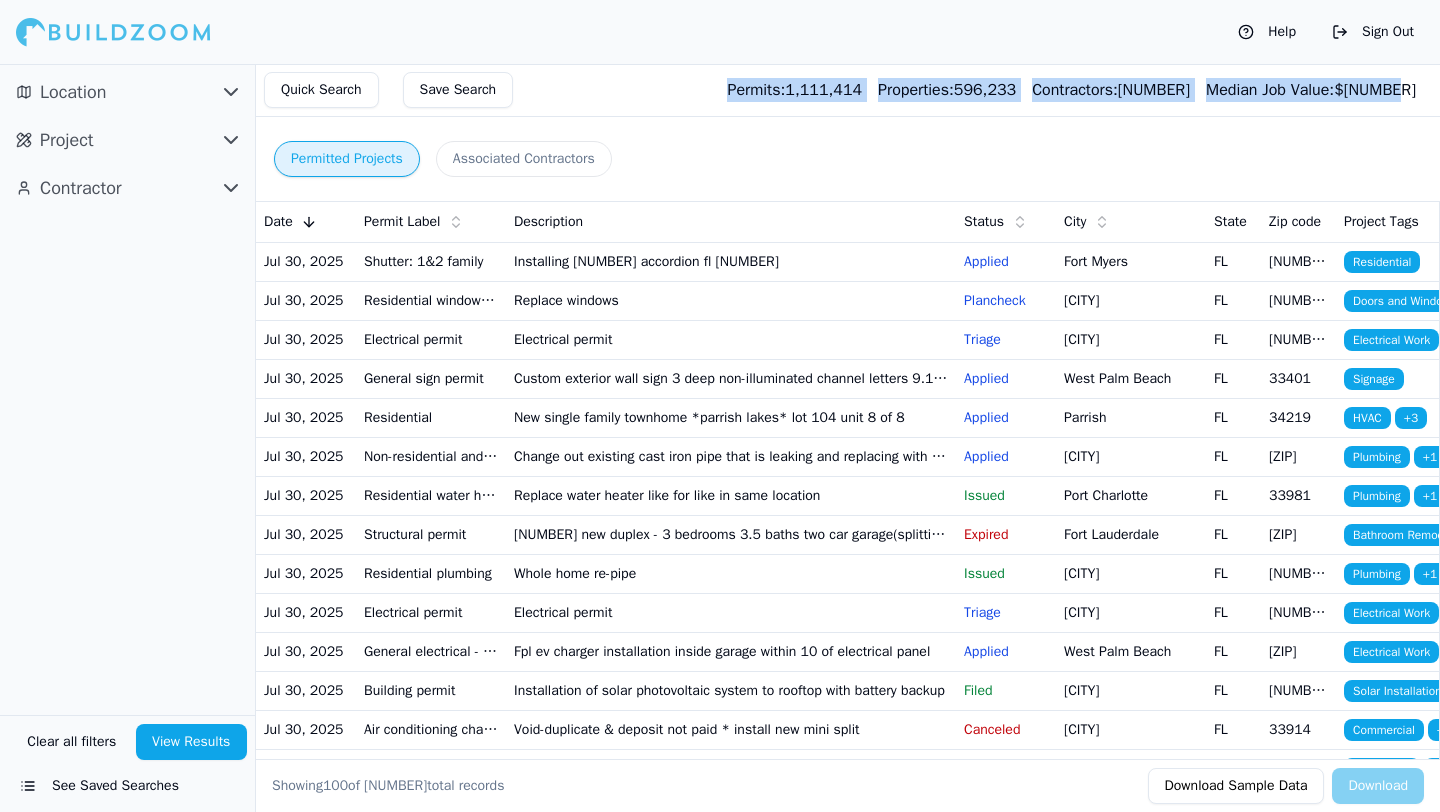 drag, startPoint x: 741, startPoint y: 88, endPoint x: 1432, endPoint y: 114, distance: 691.48895 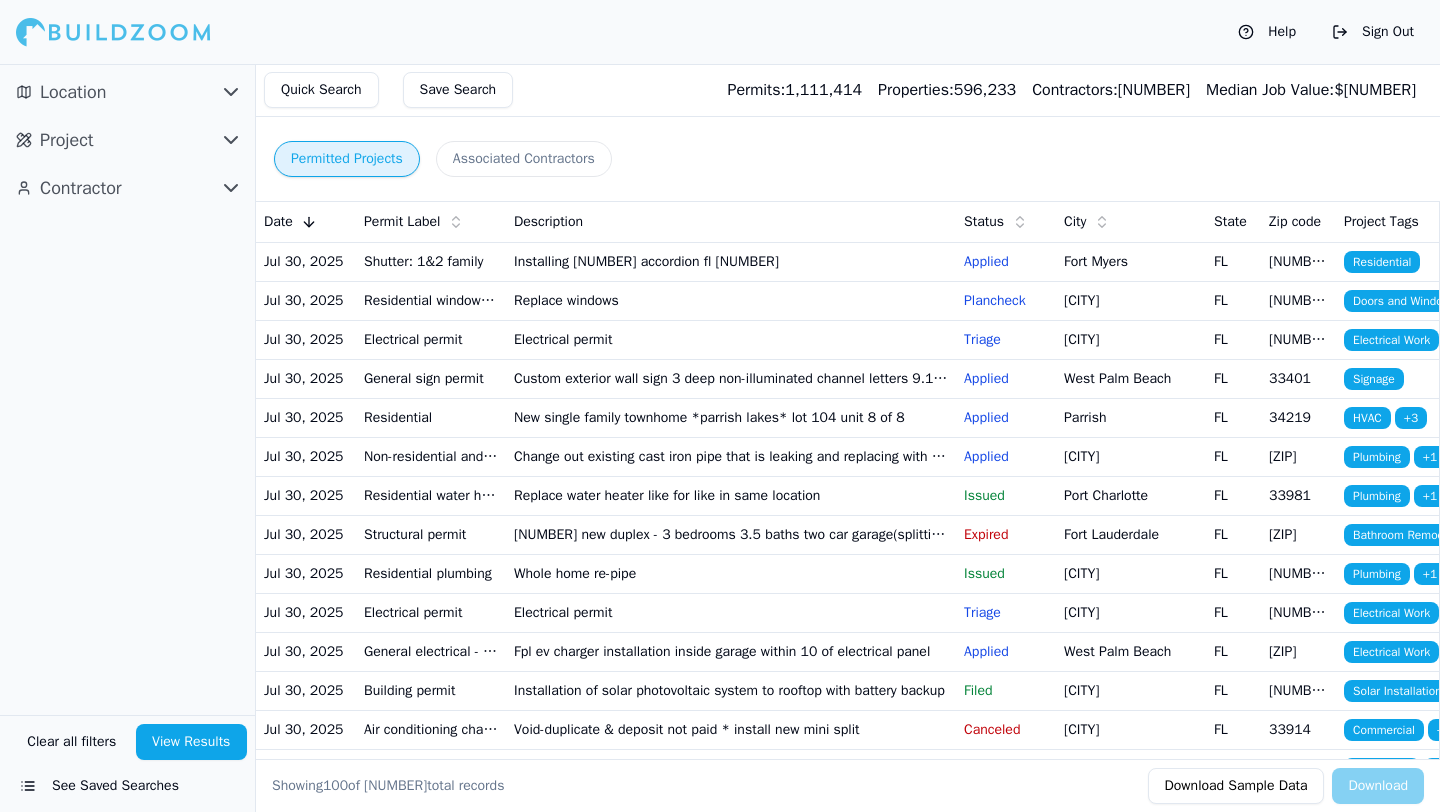 click on "Help Sign Out" at bounding box center [720, 32] 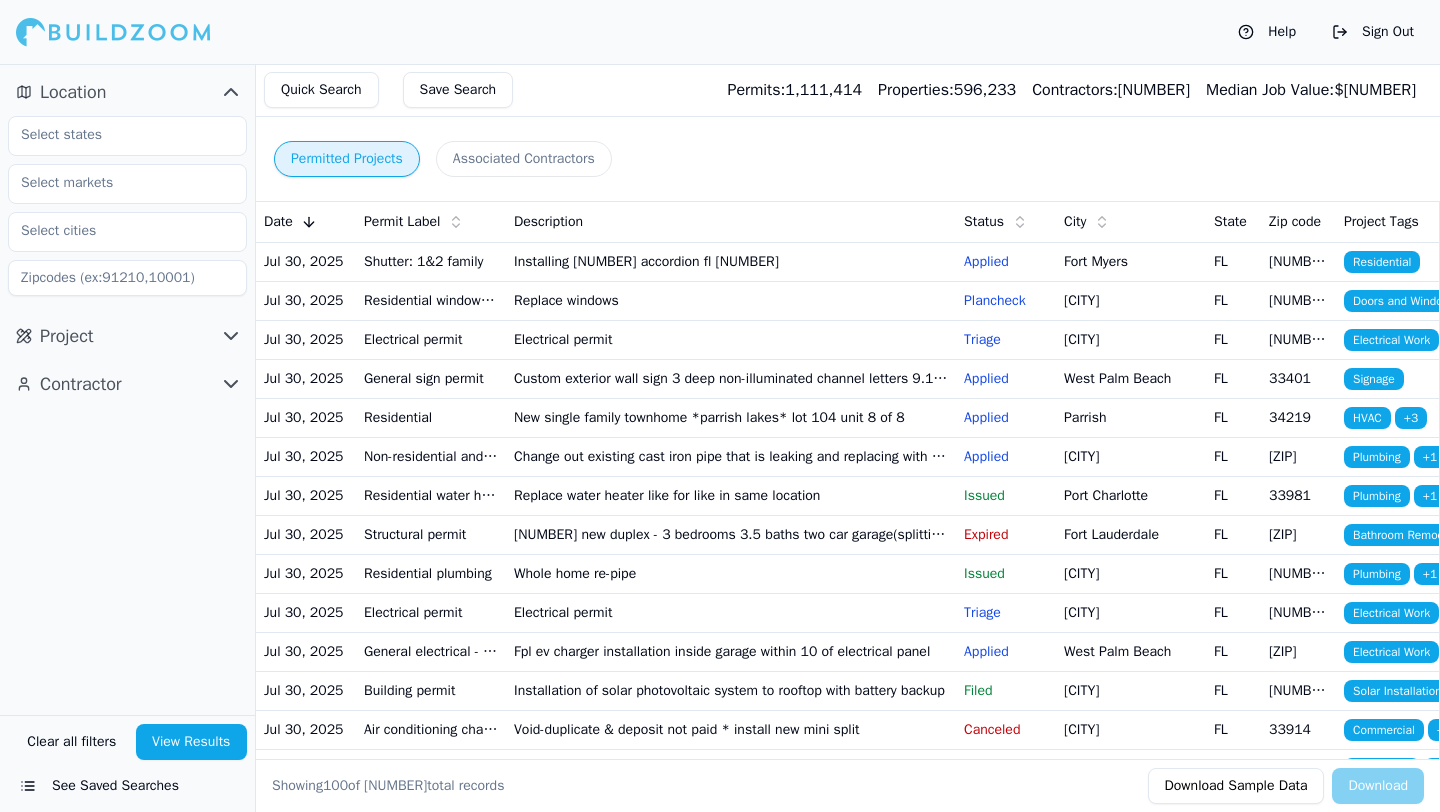 click 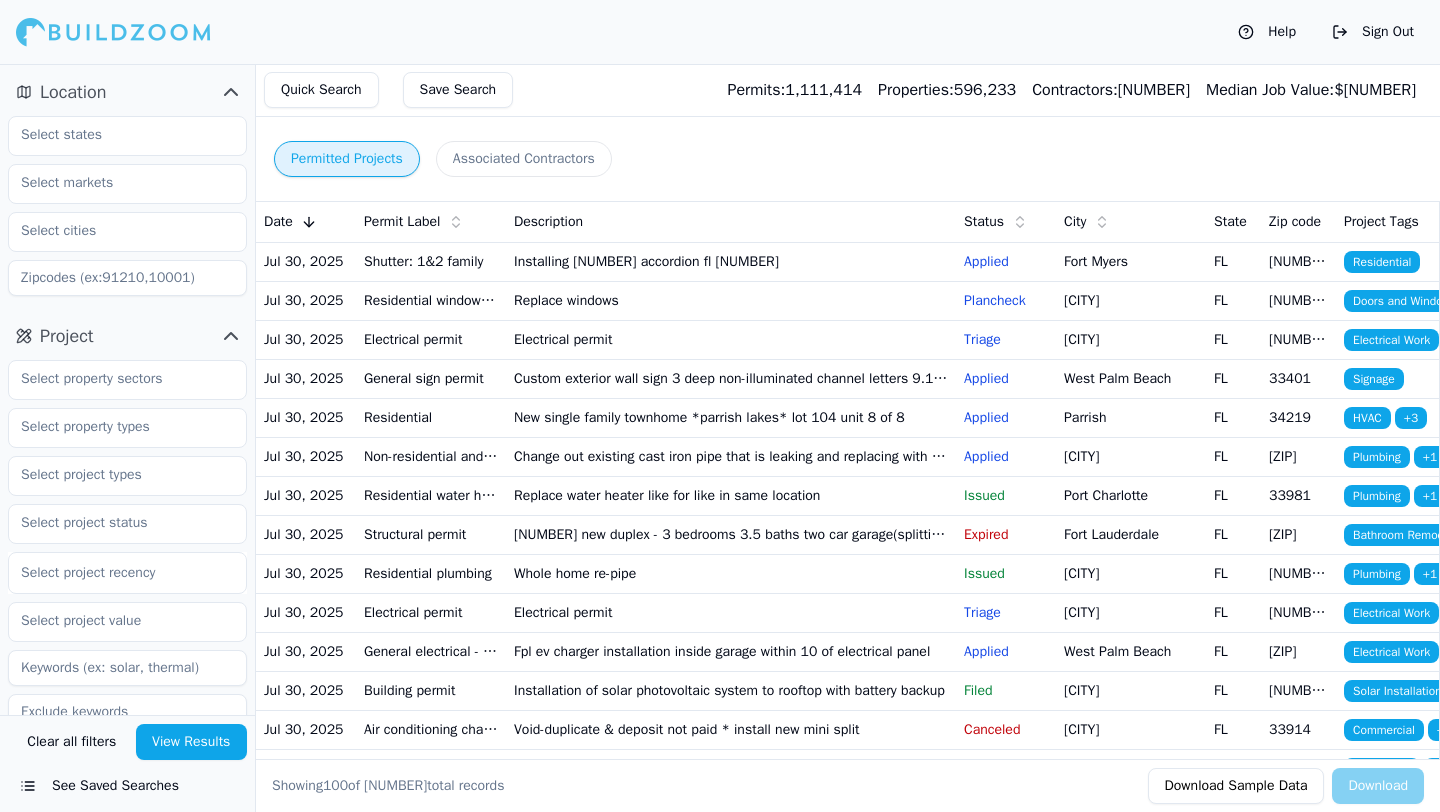 scroll, scrollTop: 79, scrollLeft: 0, axis: vertical 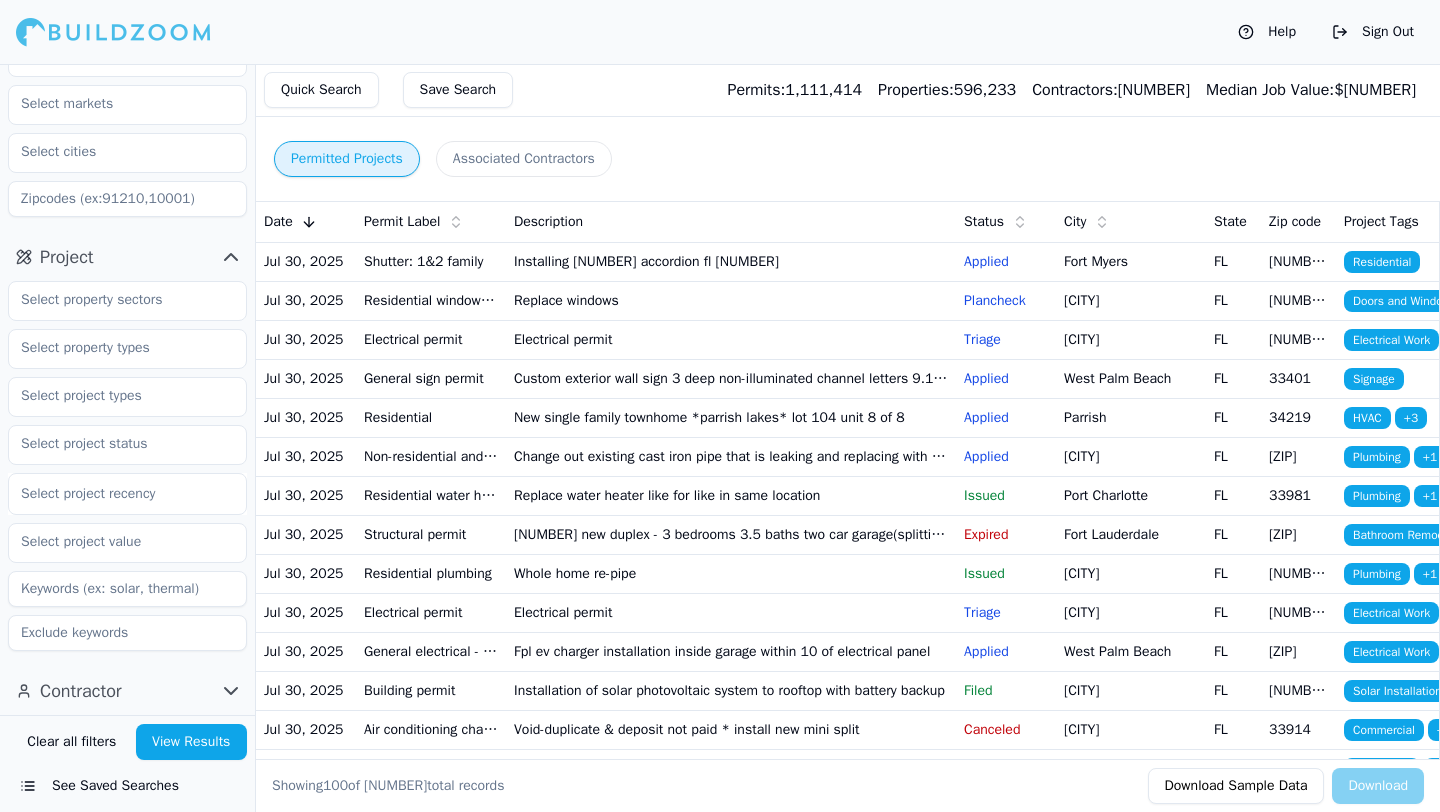 click 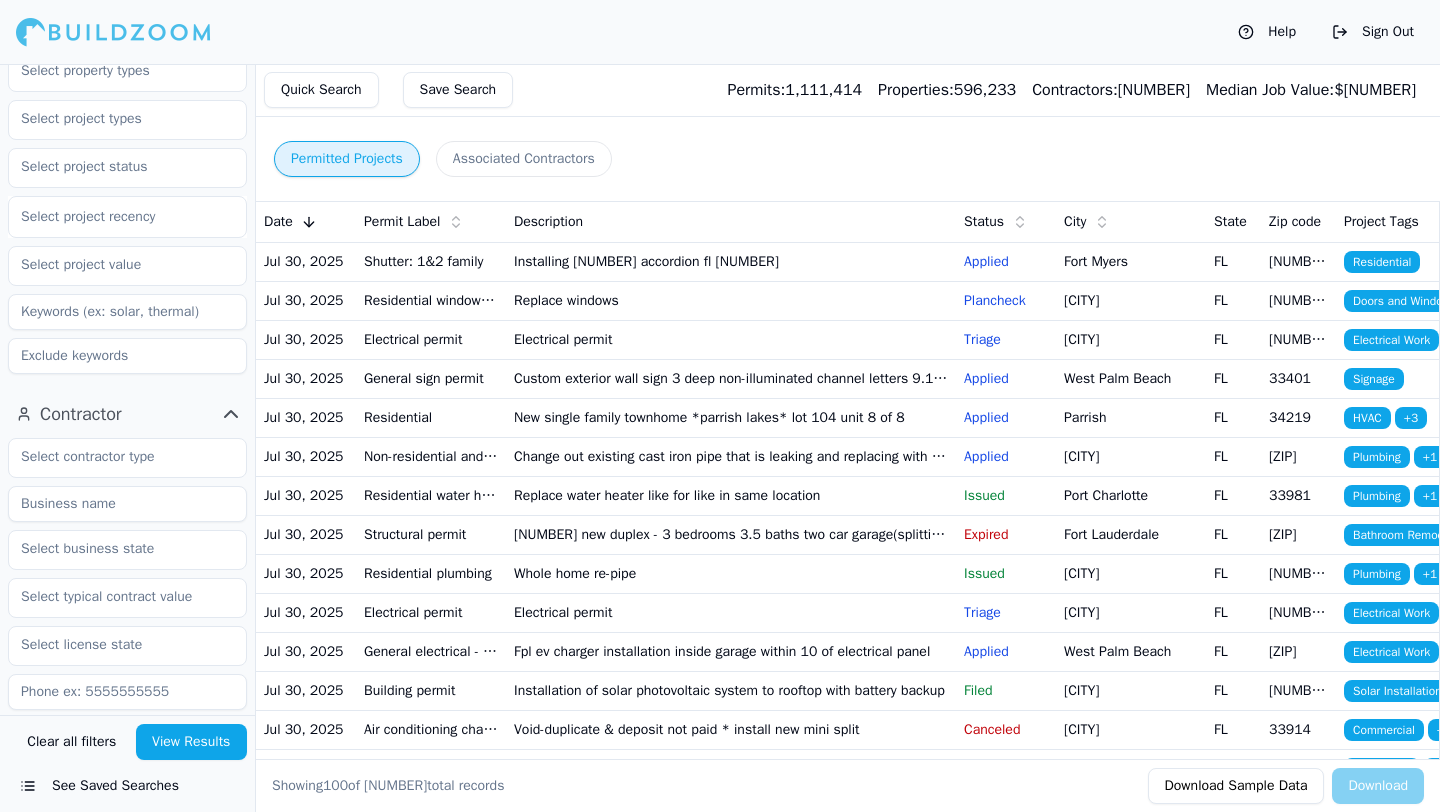 scroll, scrollTop: 0, scrollLeft: 0, axis: both 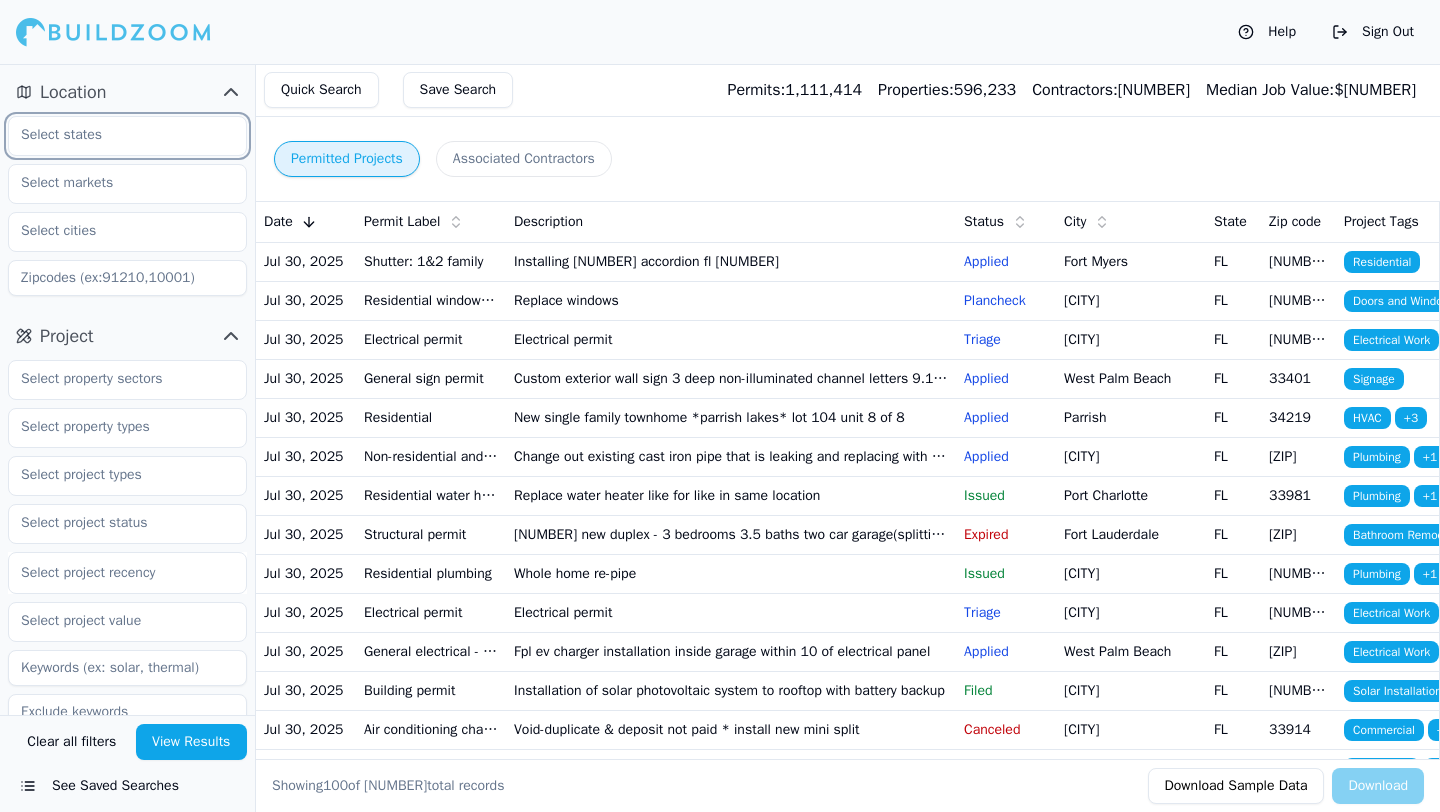 click at bounding box center [115, 135] 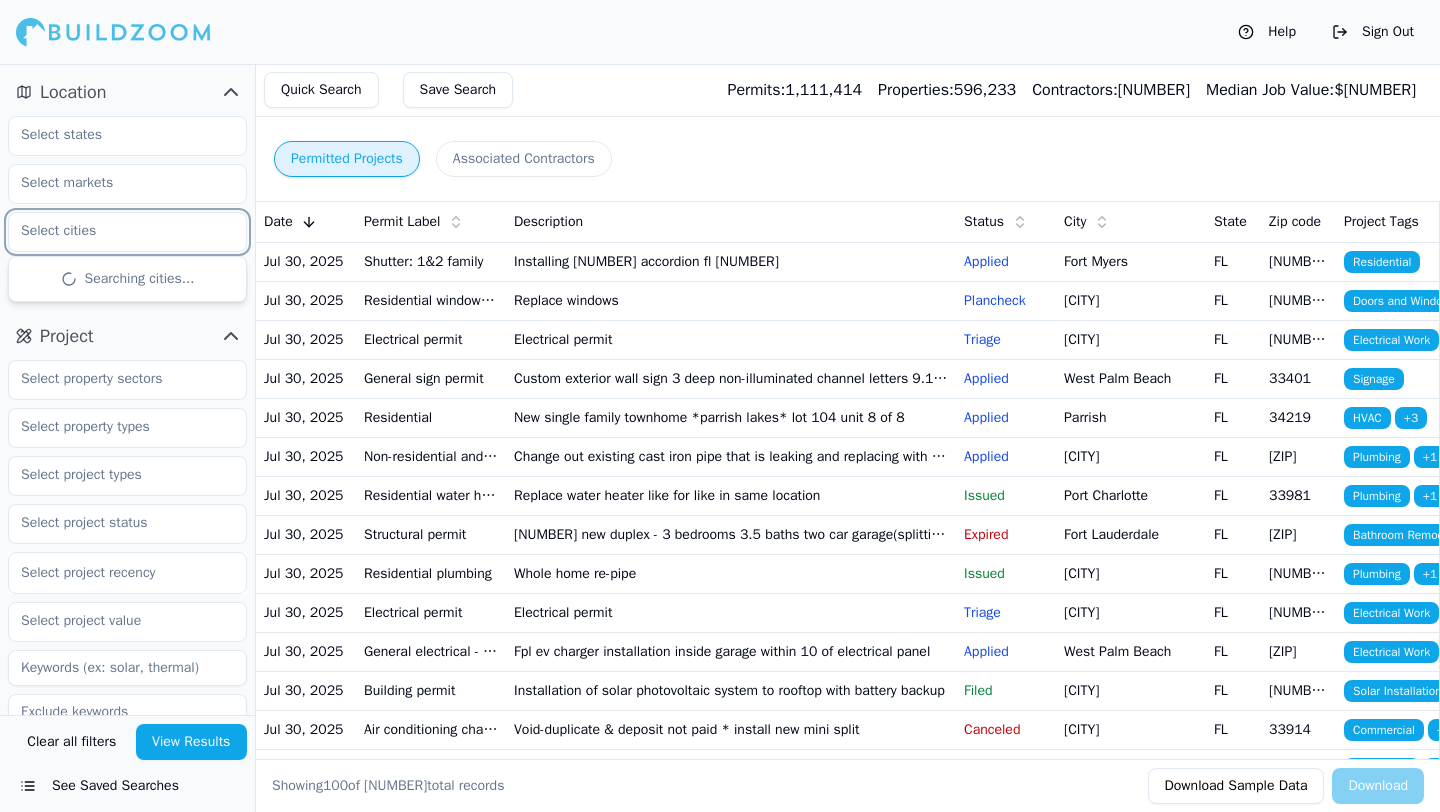 click at bounding box center [115, 231] 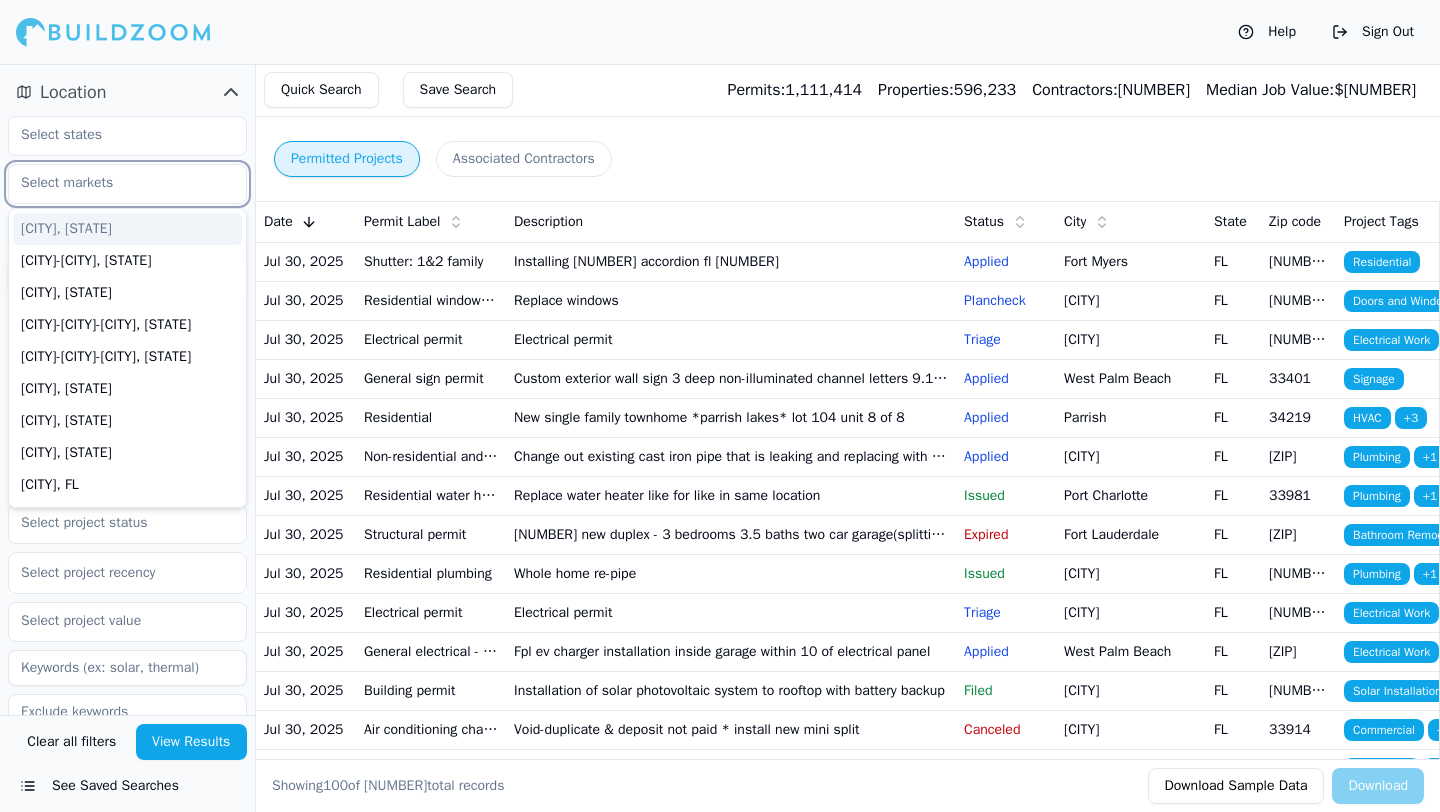 click at bounding box center (115, 183) 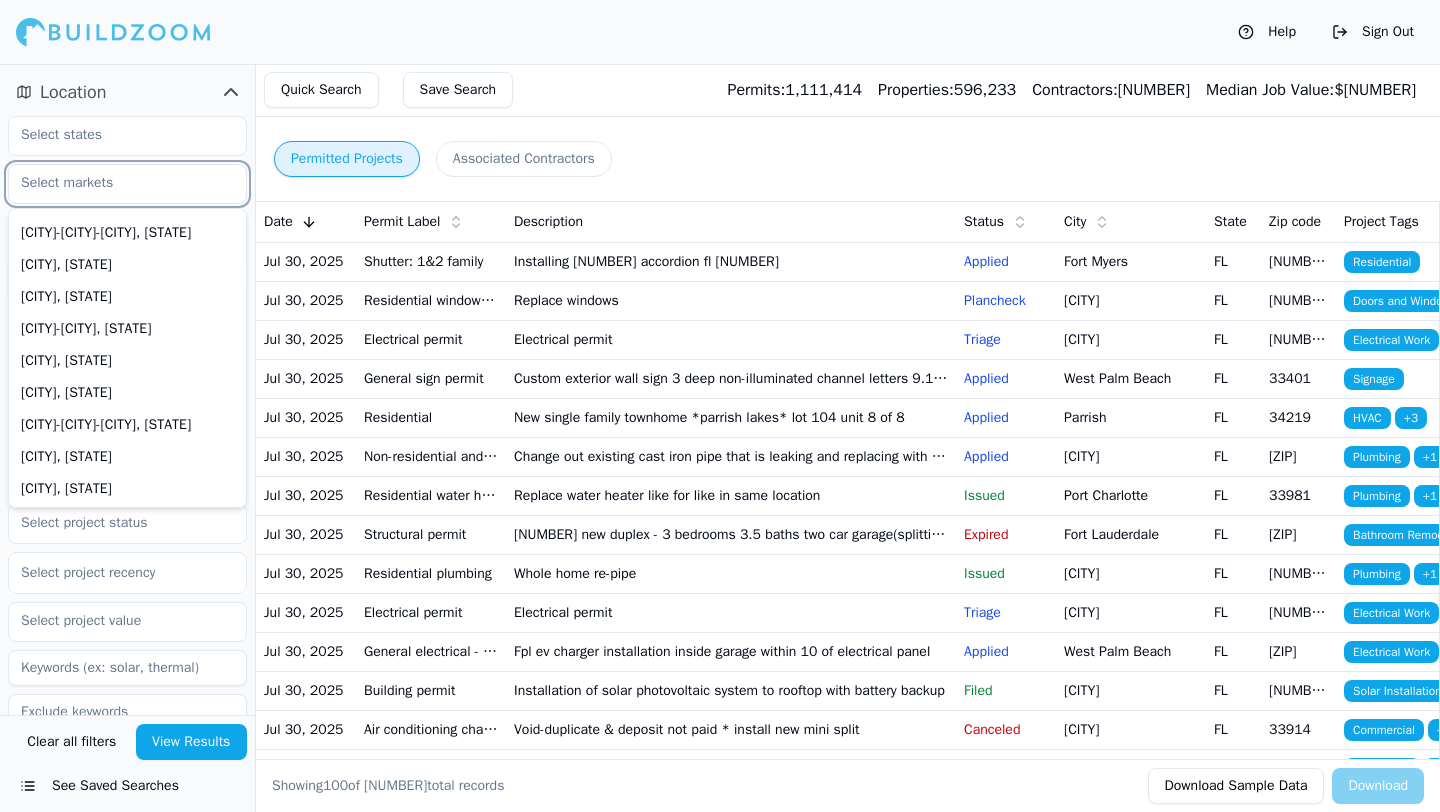scroll, scrollTop: 758, scrollLeft: 0, axis: vertical 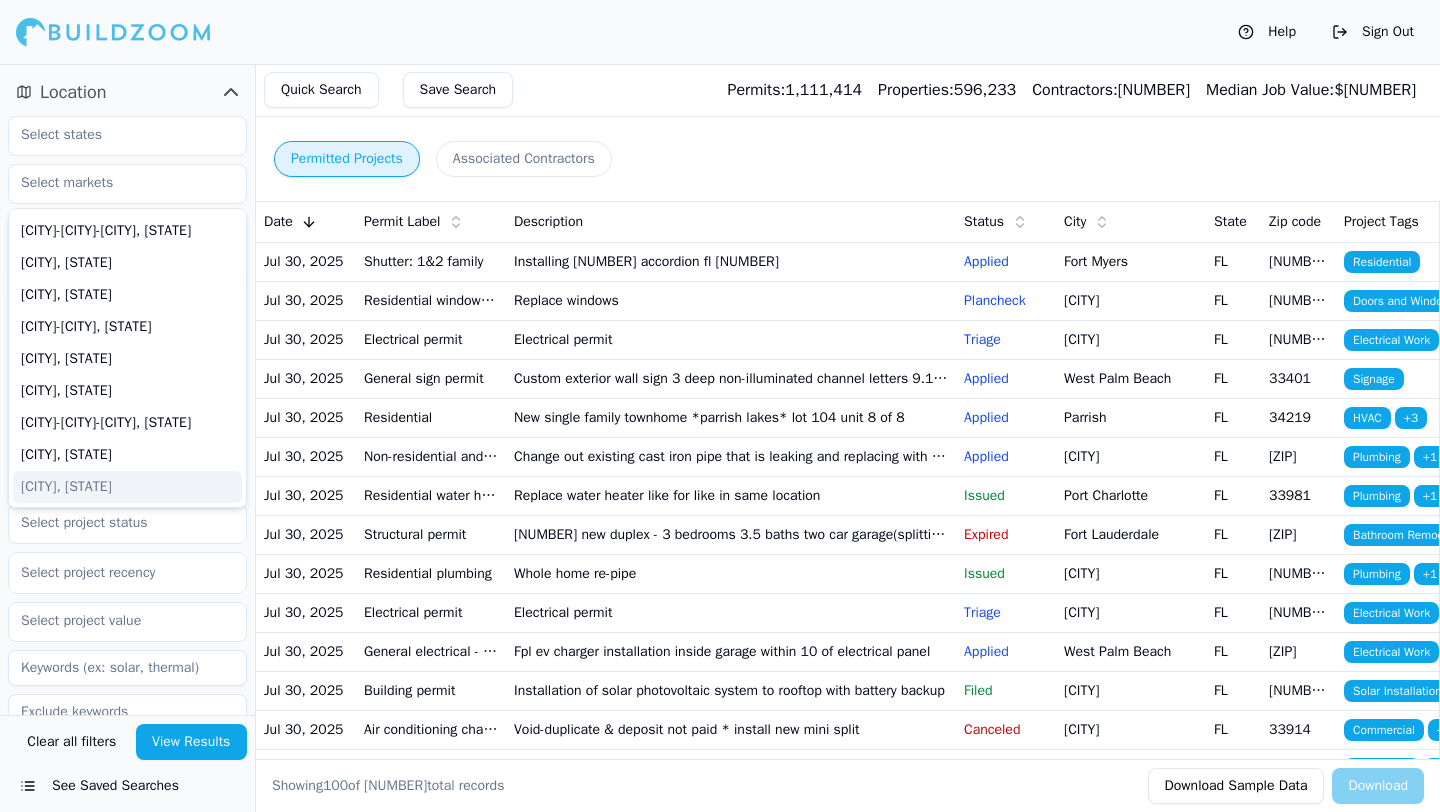 click at bounding box center (127, 573) 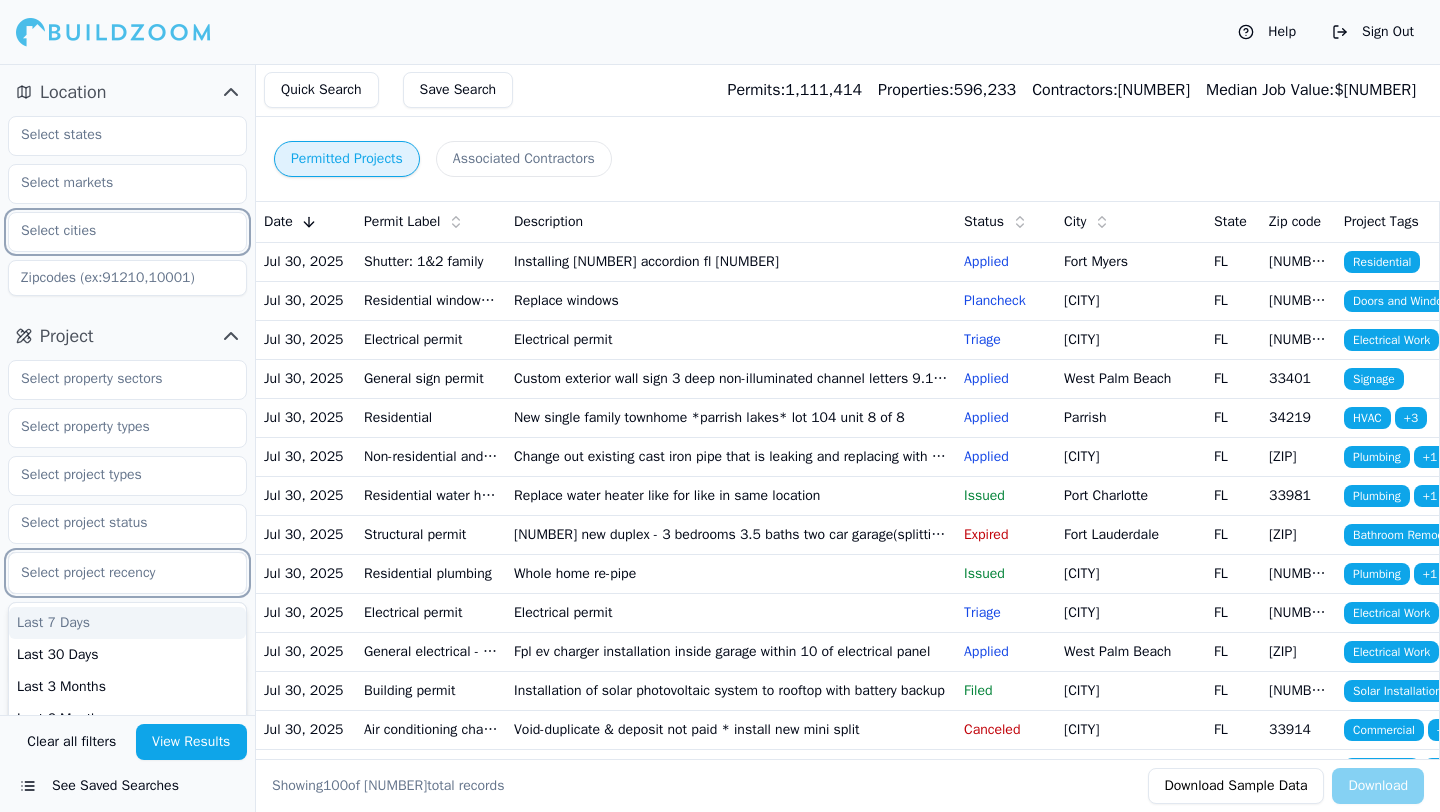 click at bounding box center (115, 231) 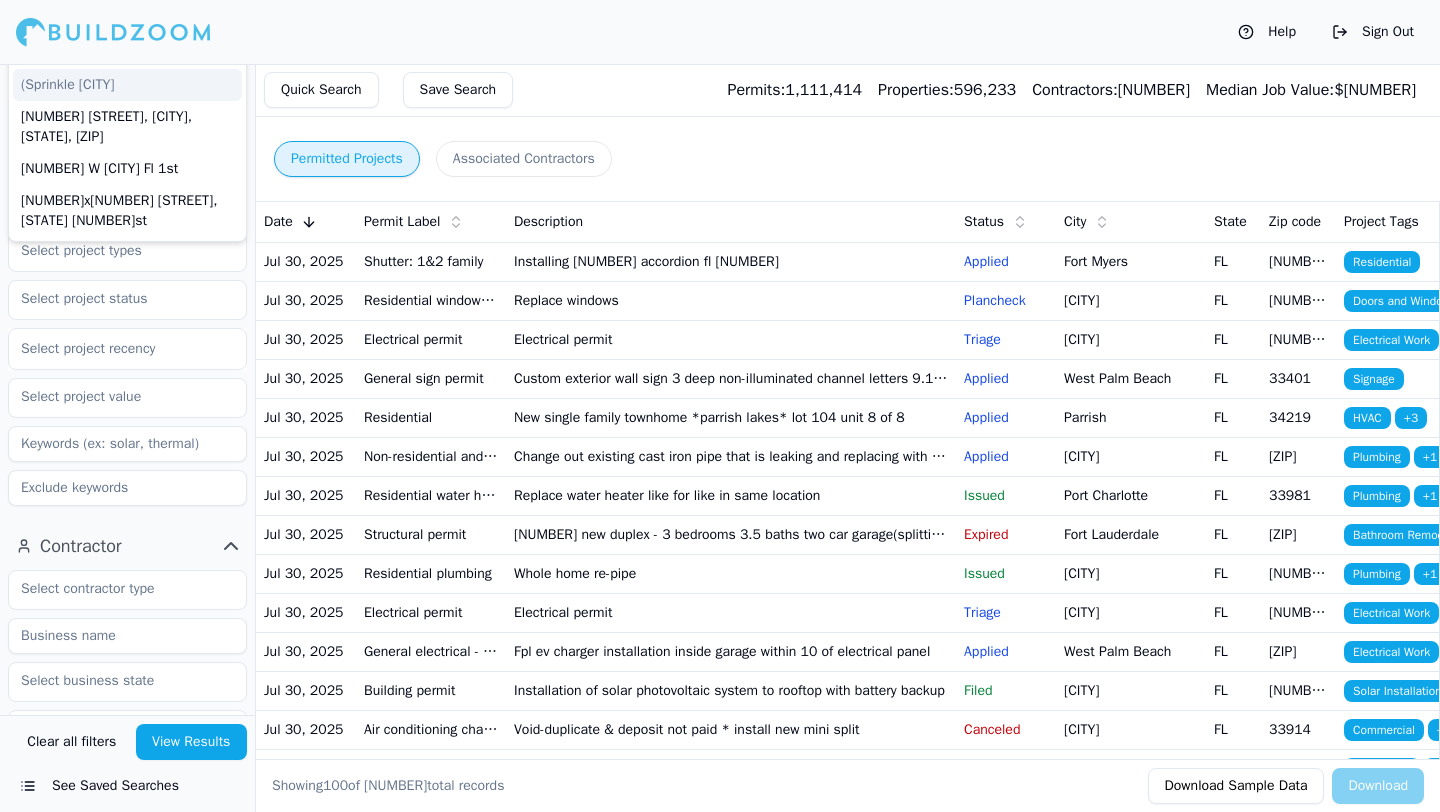scroll, scrollTop: 82, scrollLeft: 0, axis: vertical 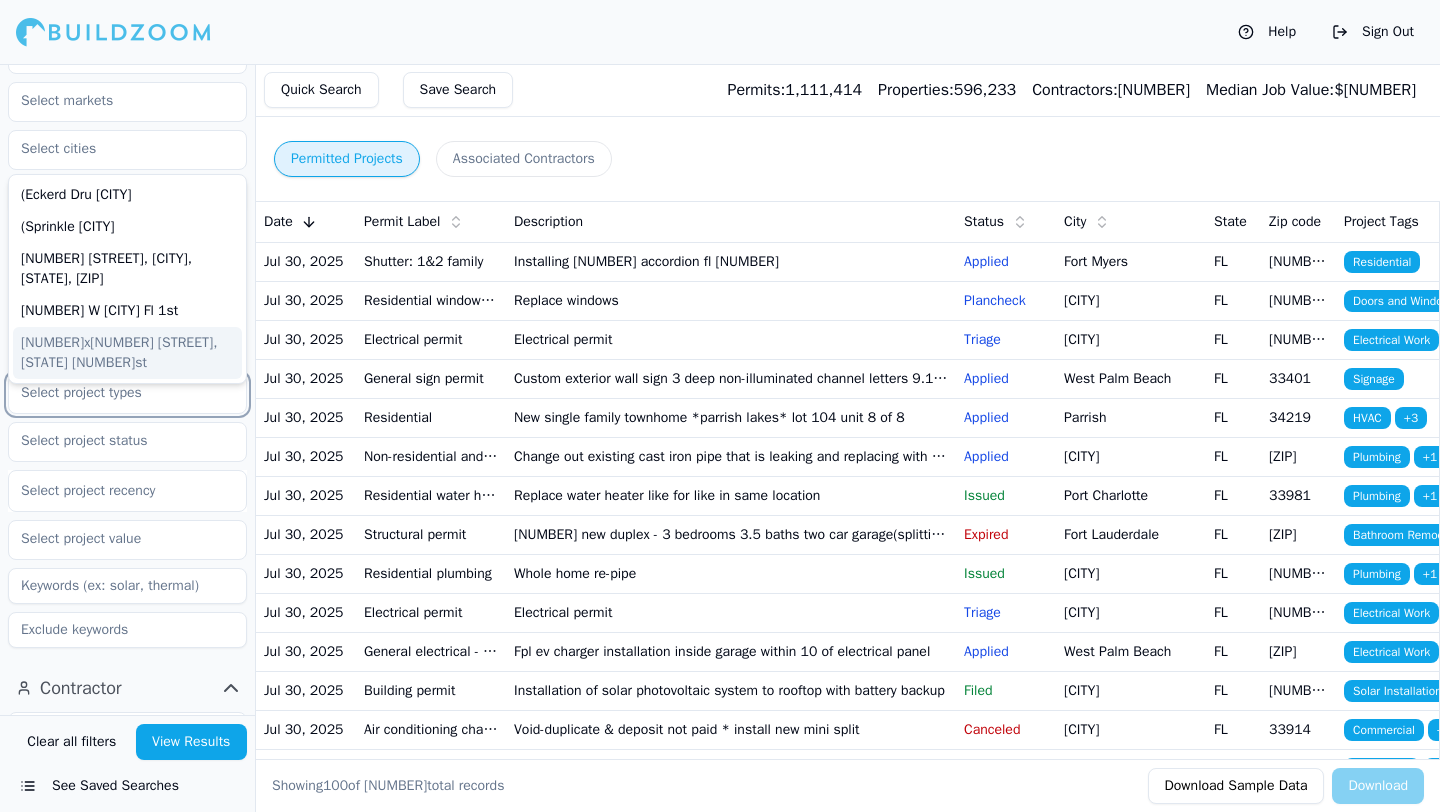 click at bounding box center [115, 393] 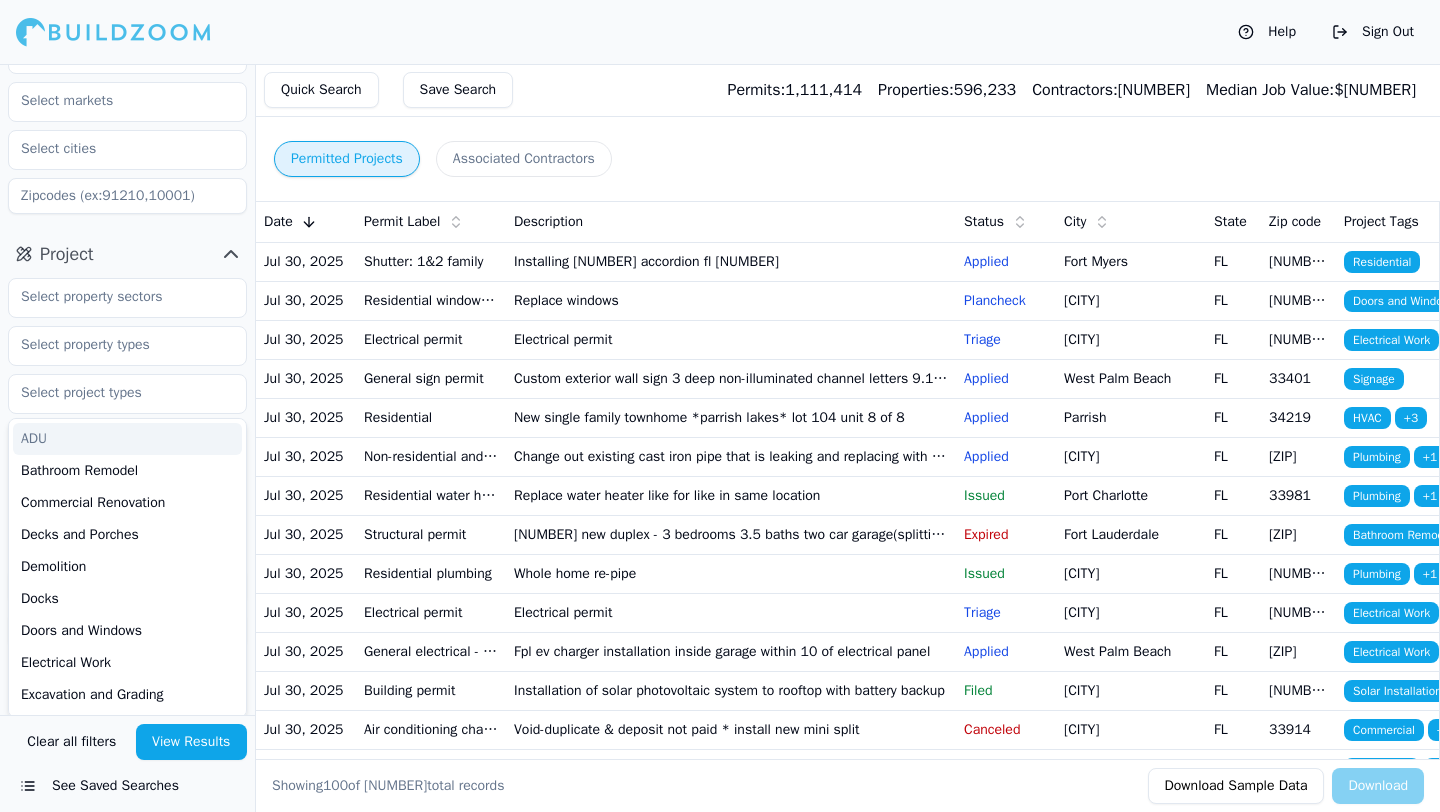 click at bounding box center (127, 196) 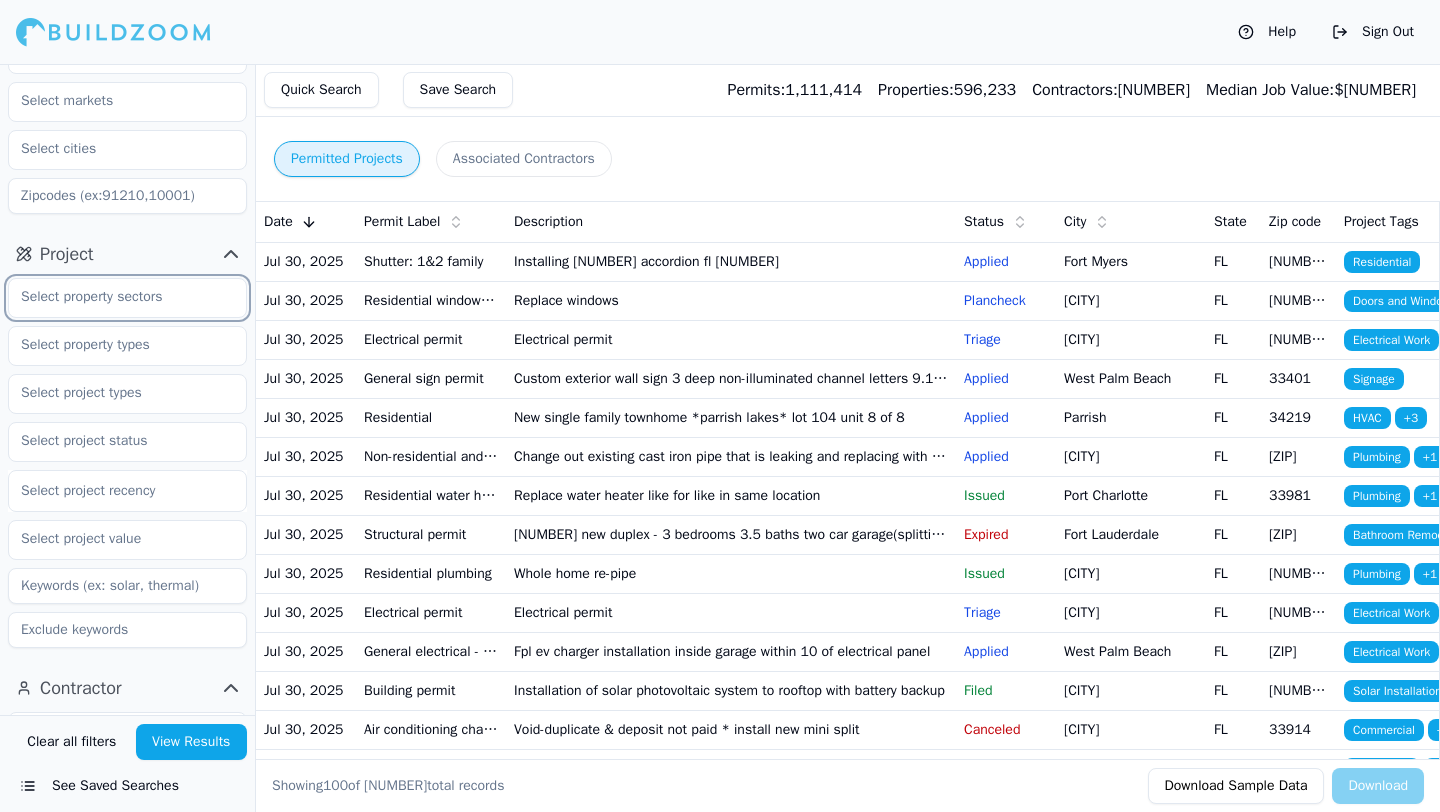 click at bounding box center (115, 297) 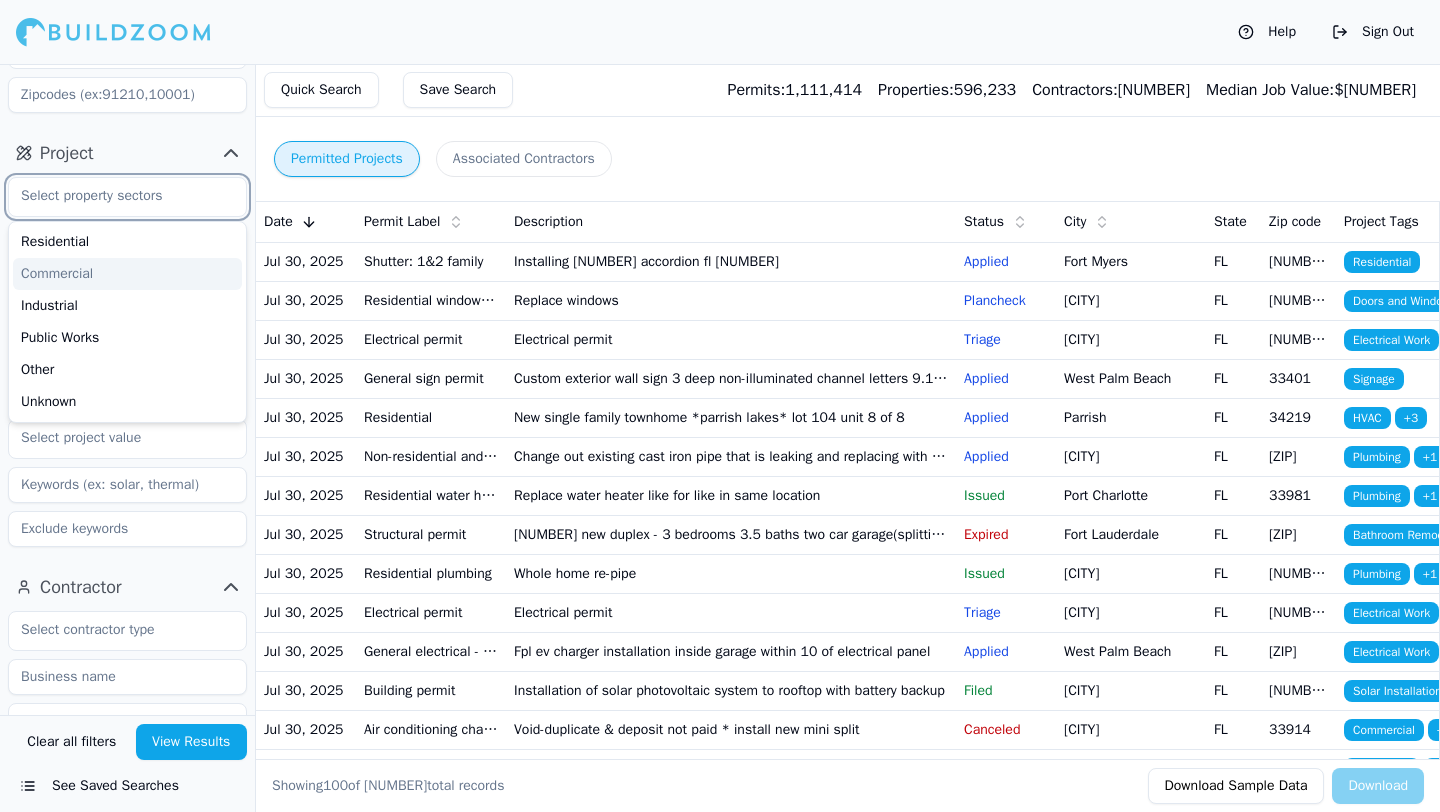 scroll, scrollTop: 176, scrollLeft: 0, axis: vertical 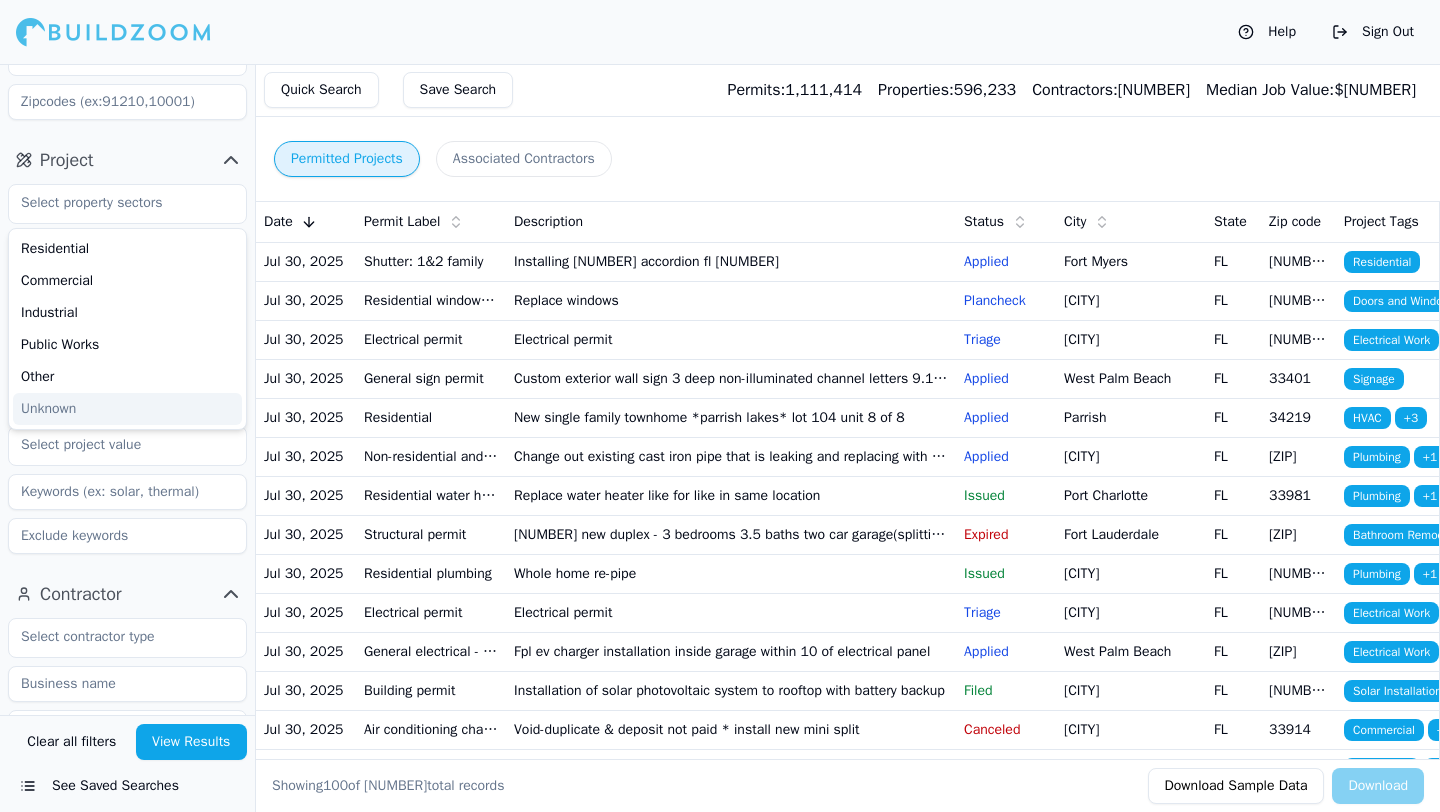 click at bounding box center (127, 492) 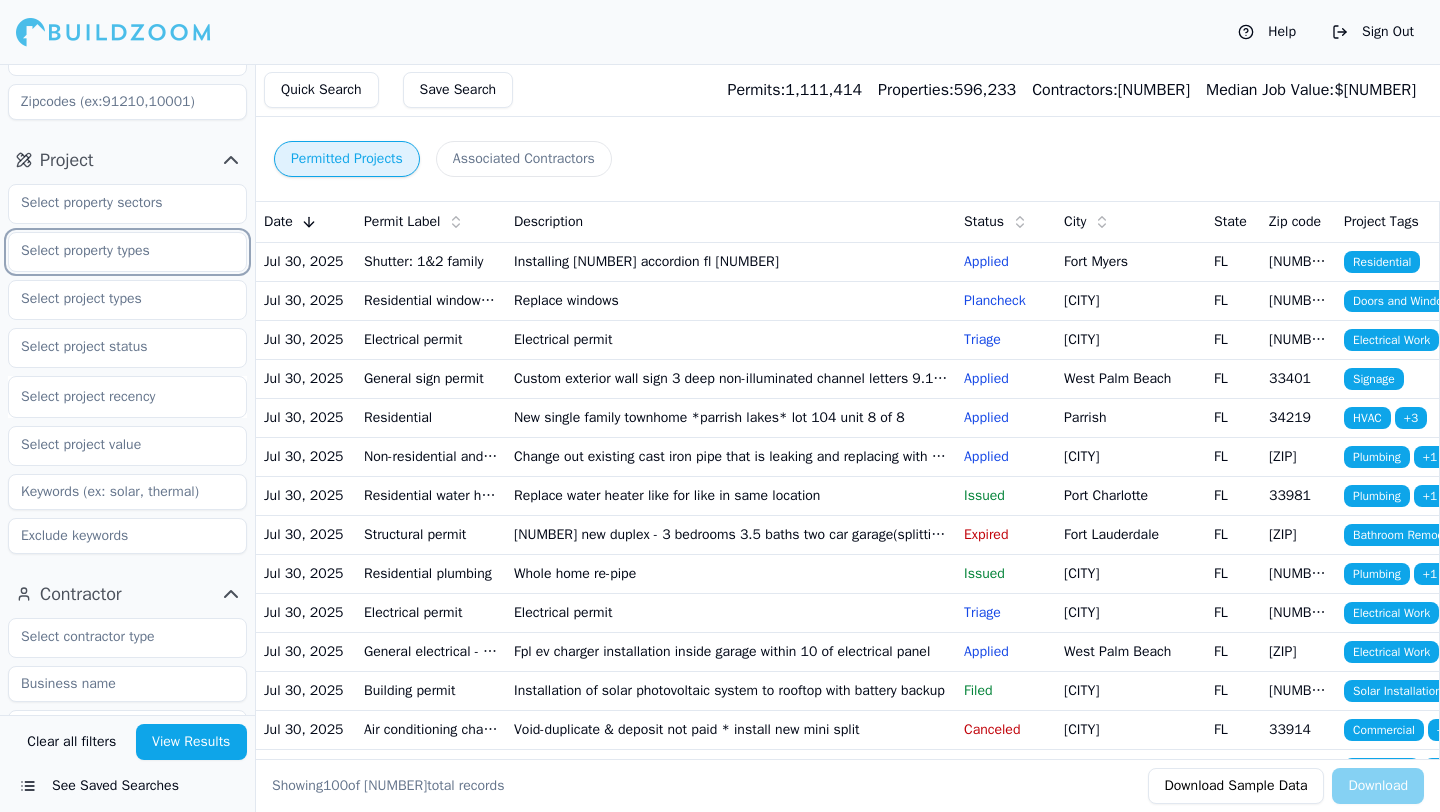 click at bounding box center [115, 251] 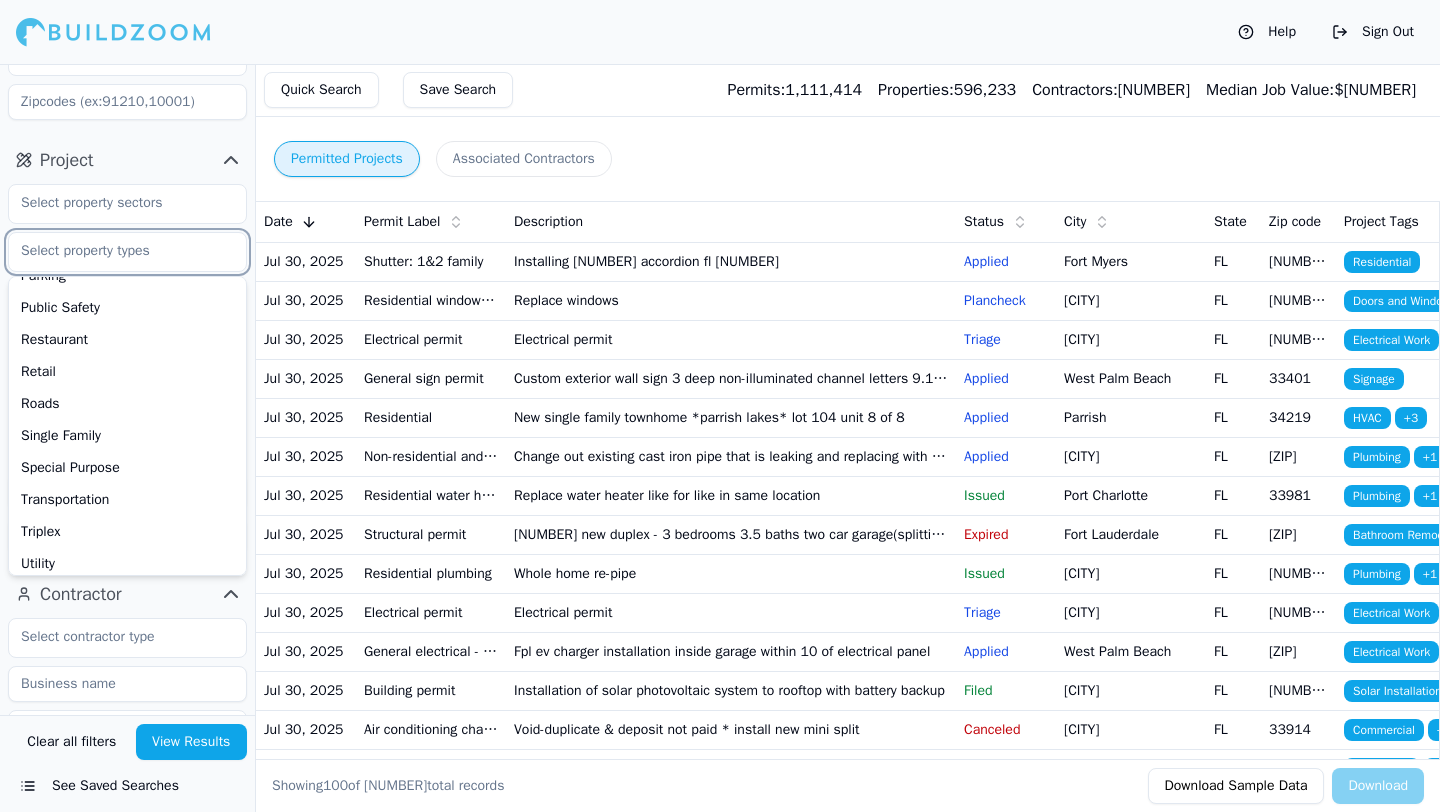 scroll, scrollTop: 542, scrollLeft: 0, axis: vertical 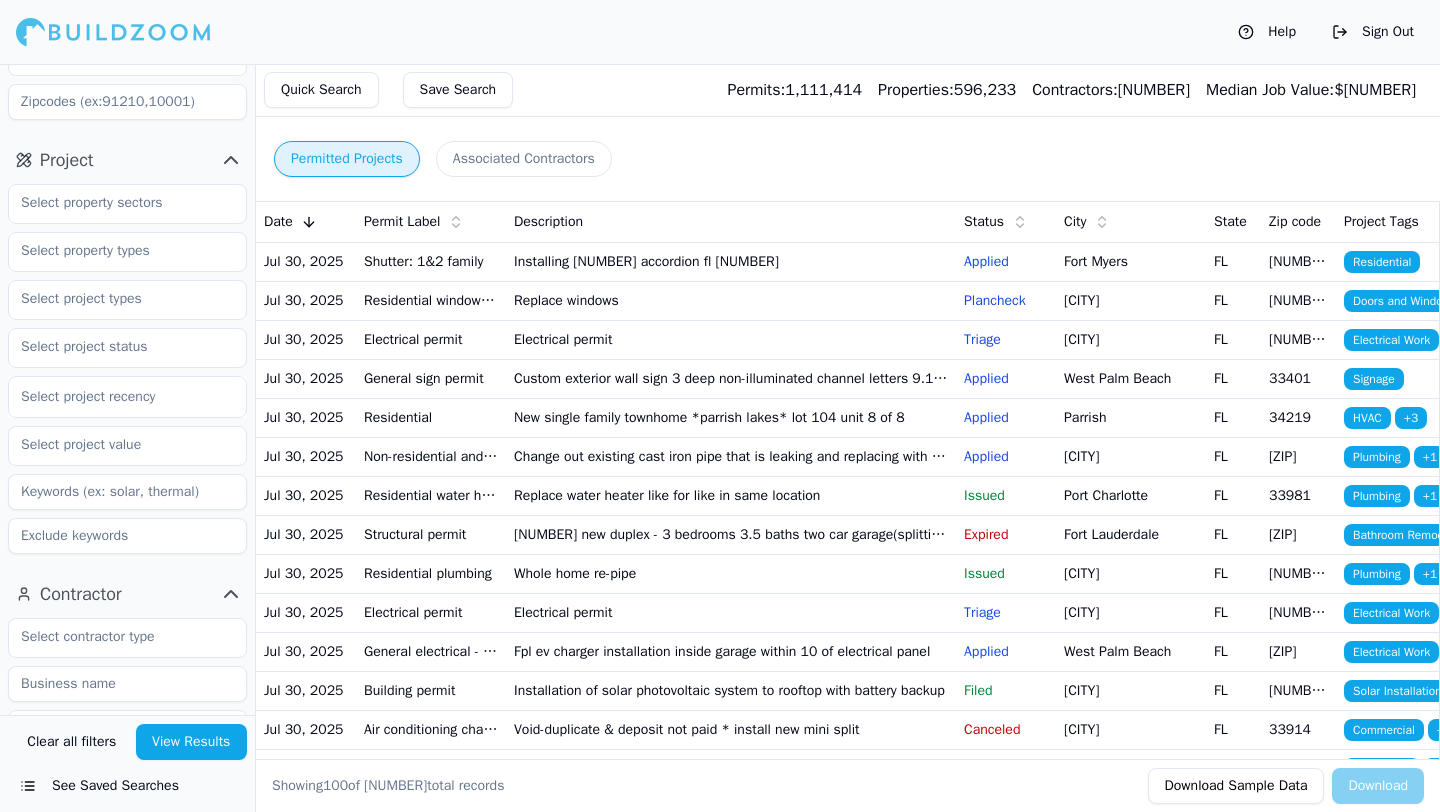 click on "Project Select project recency" at bounding box center (127, 353) 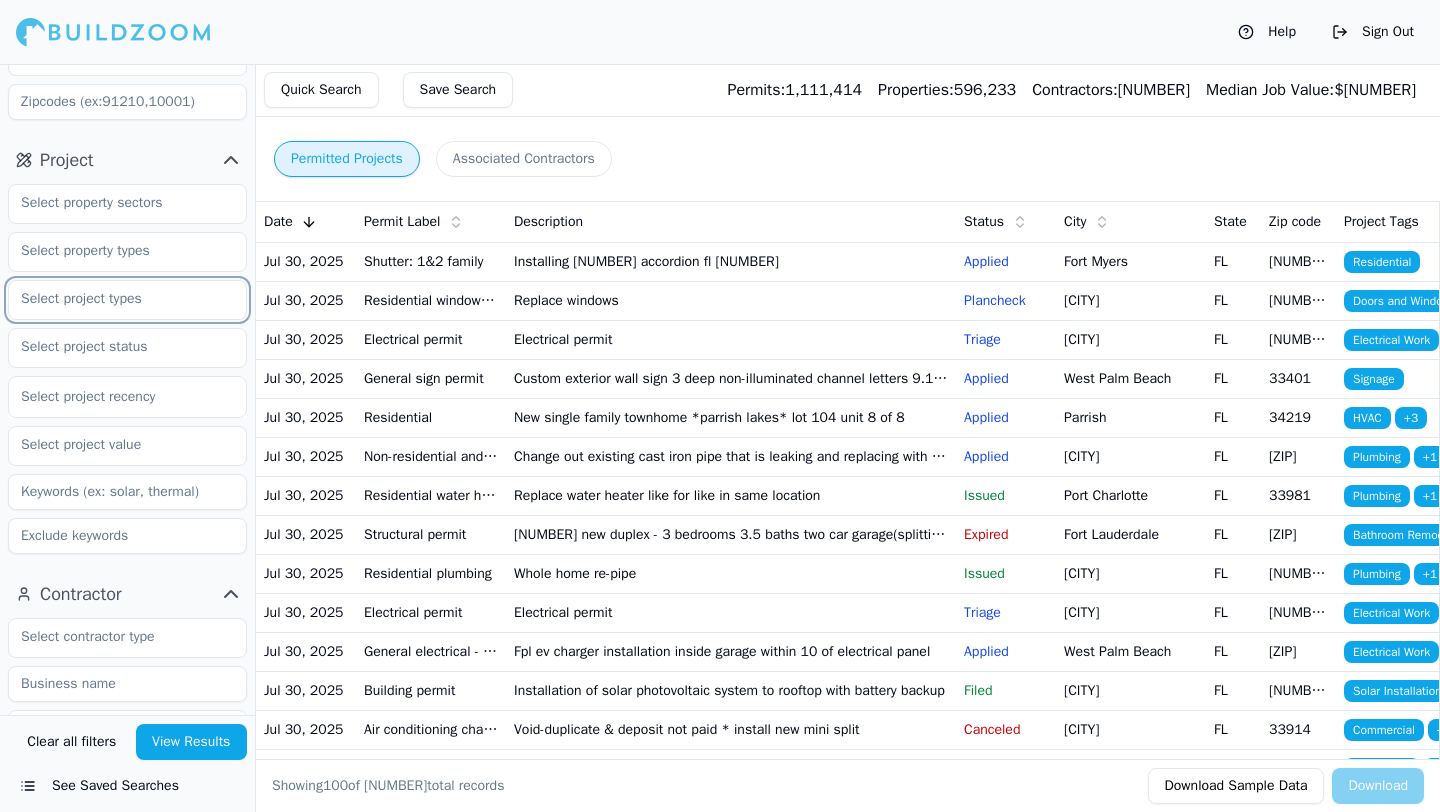 click at bounding box center (115, 299) 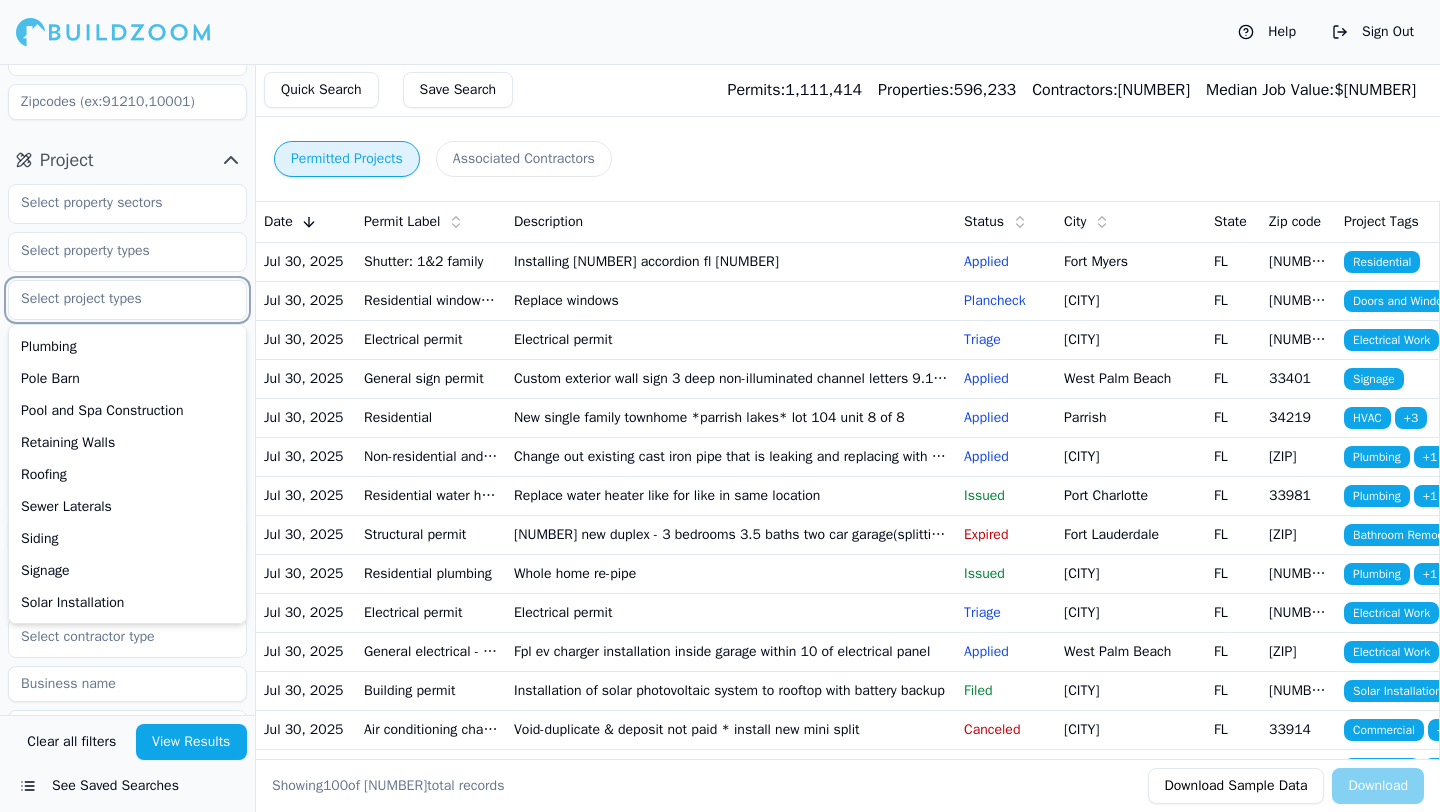 scroll, scrollTop: 754, scrollLeft: 0, axis: vertical 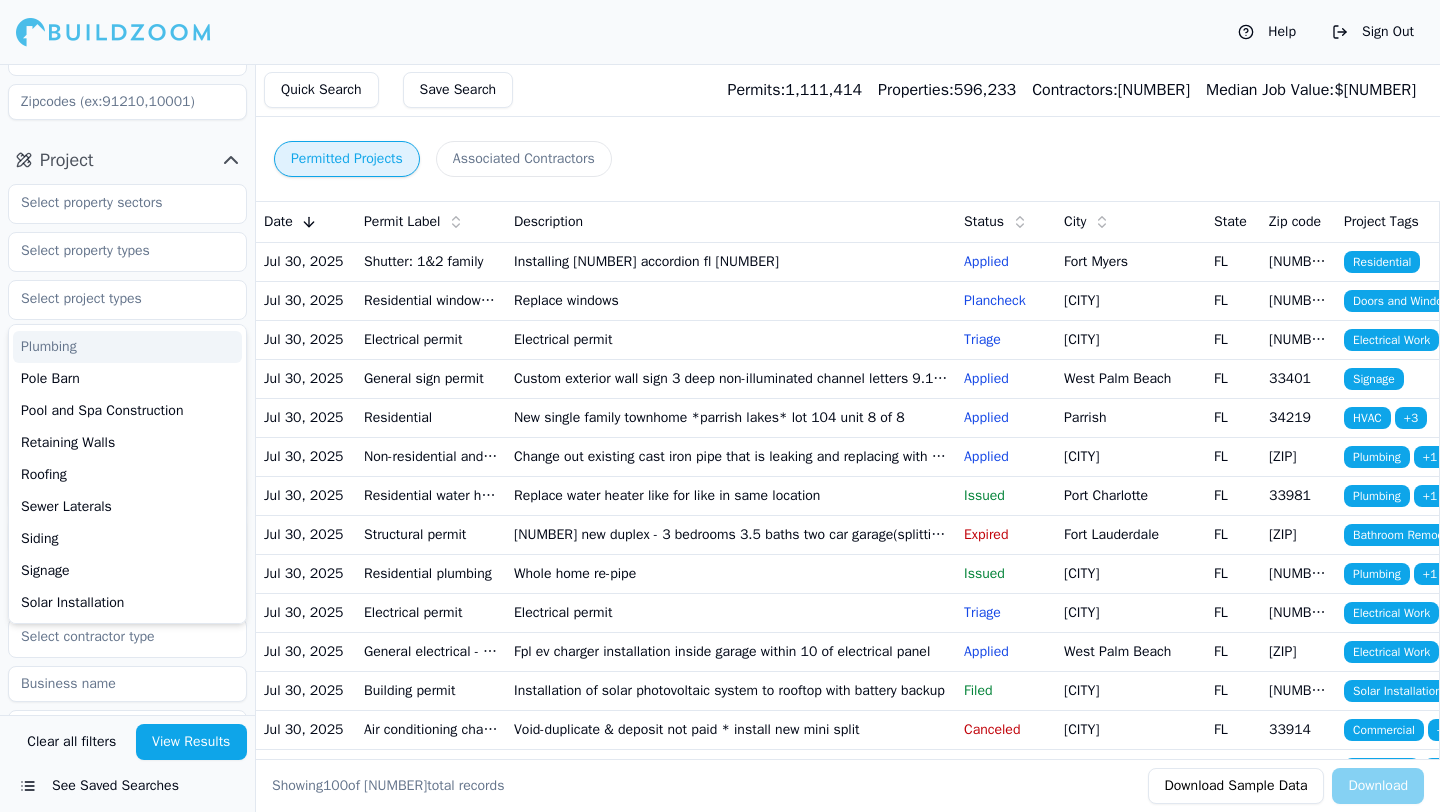 click on "Project" at bounding box center (127, 160) 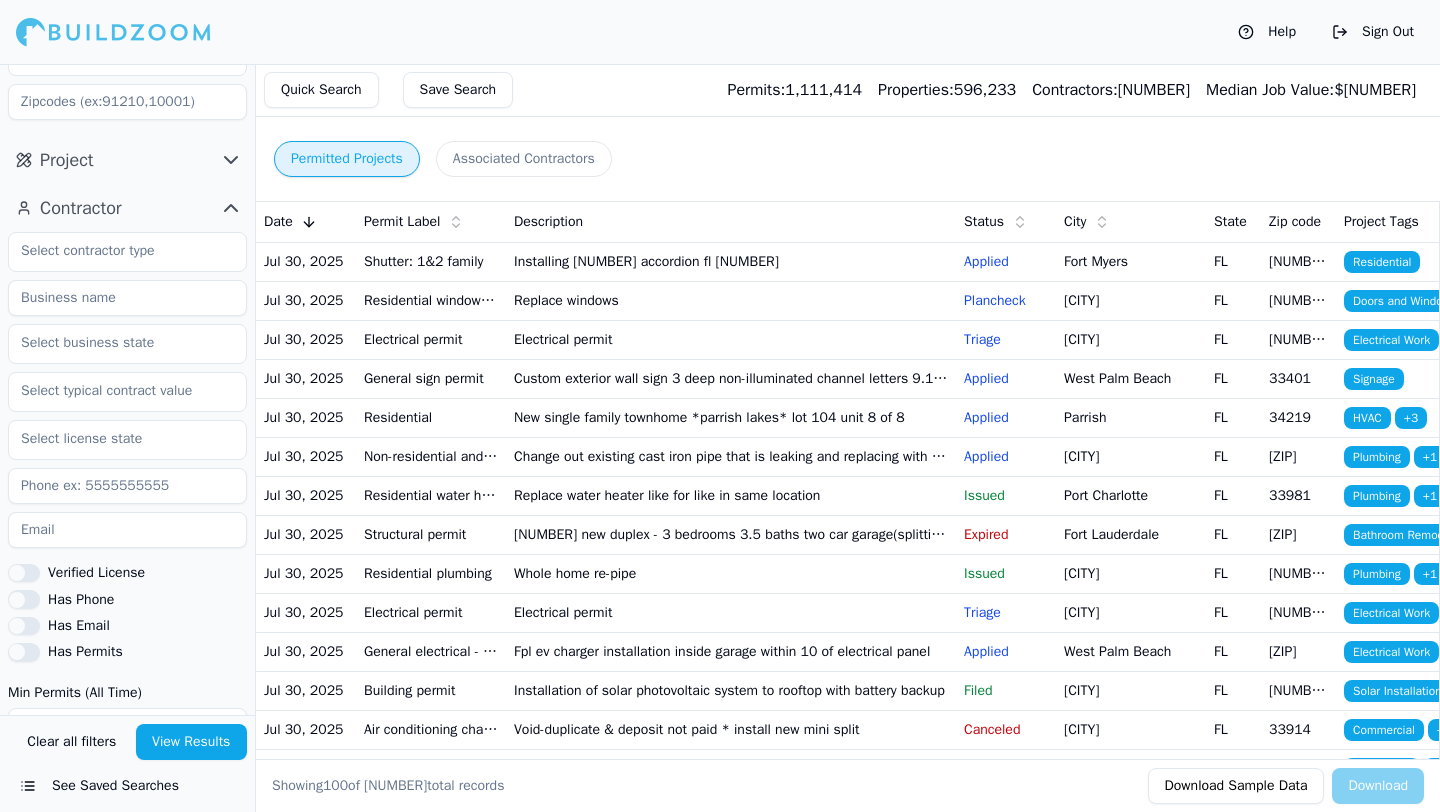 click 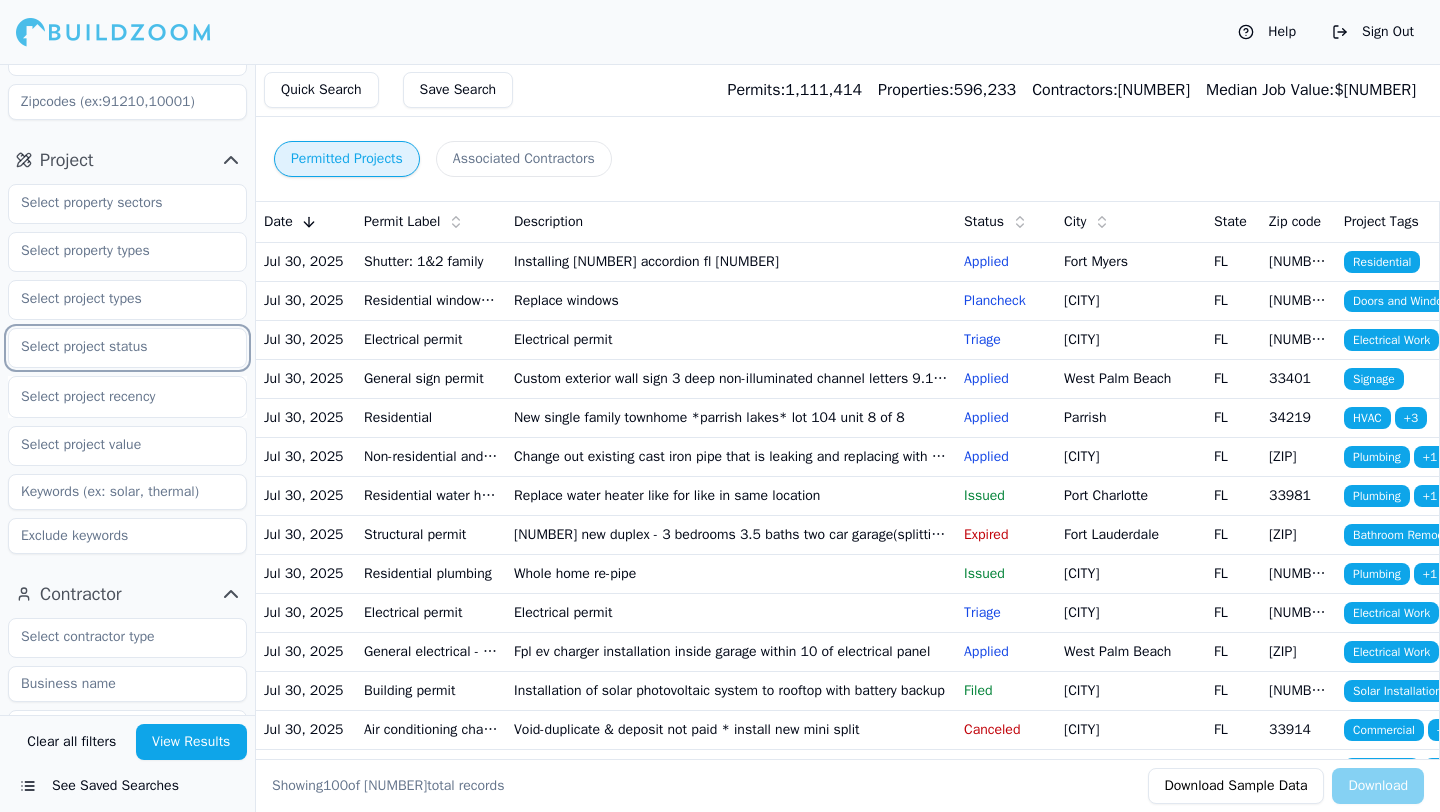 click at bounding box center [115, 347] 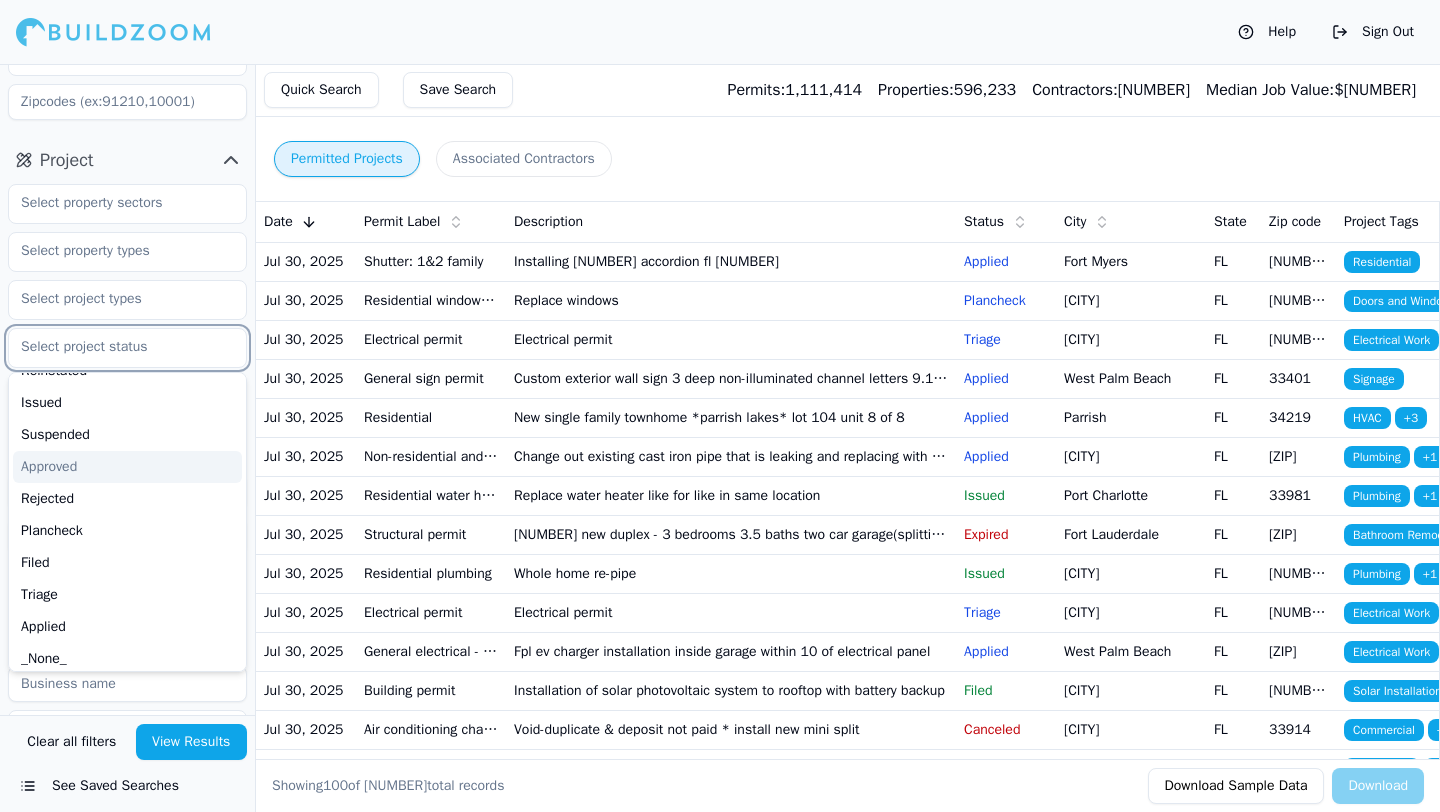 scroll, scrollTop: 222, scrollLeft: 0, axis: vertical 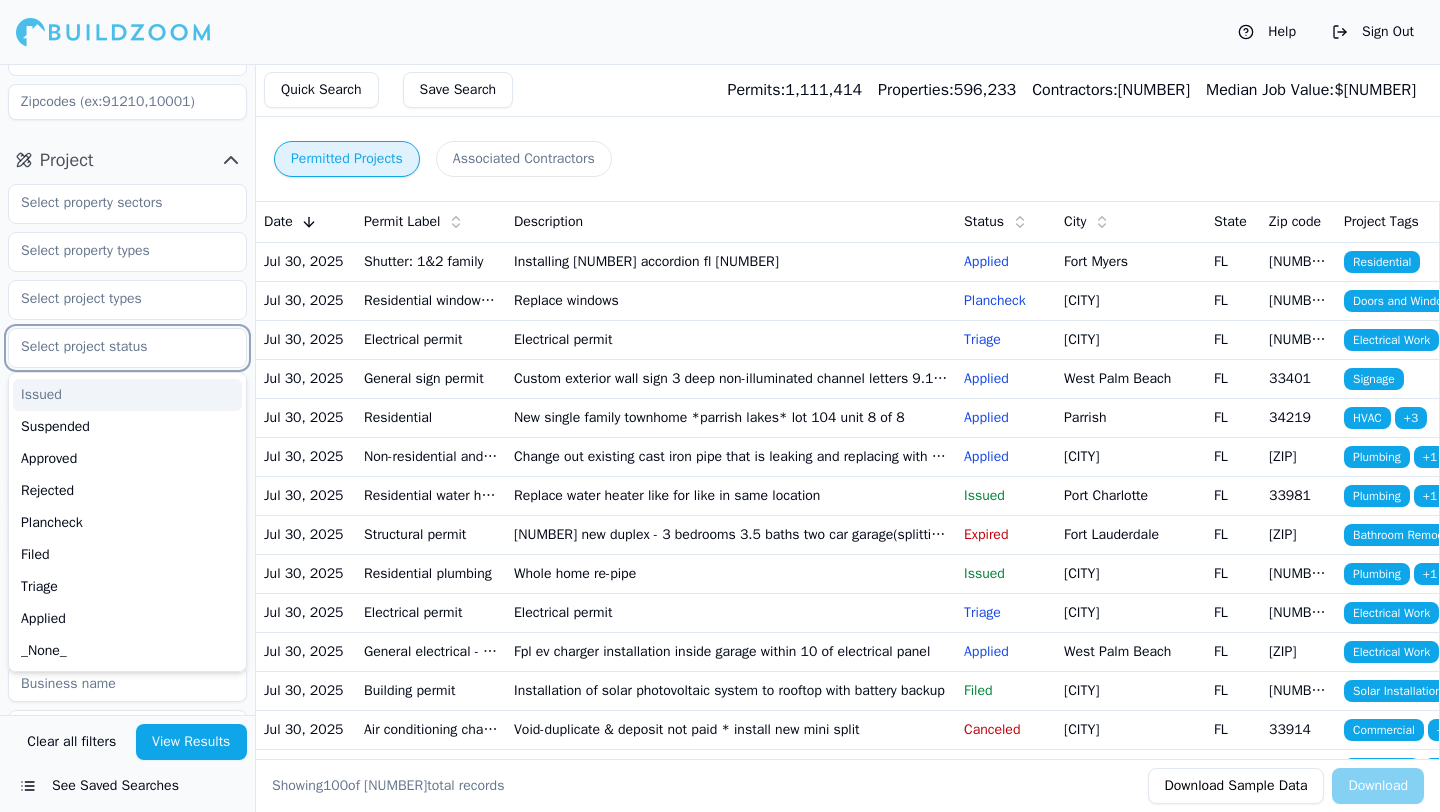 click at bounding box center (115, 347) 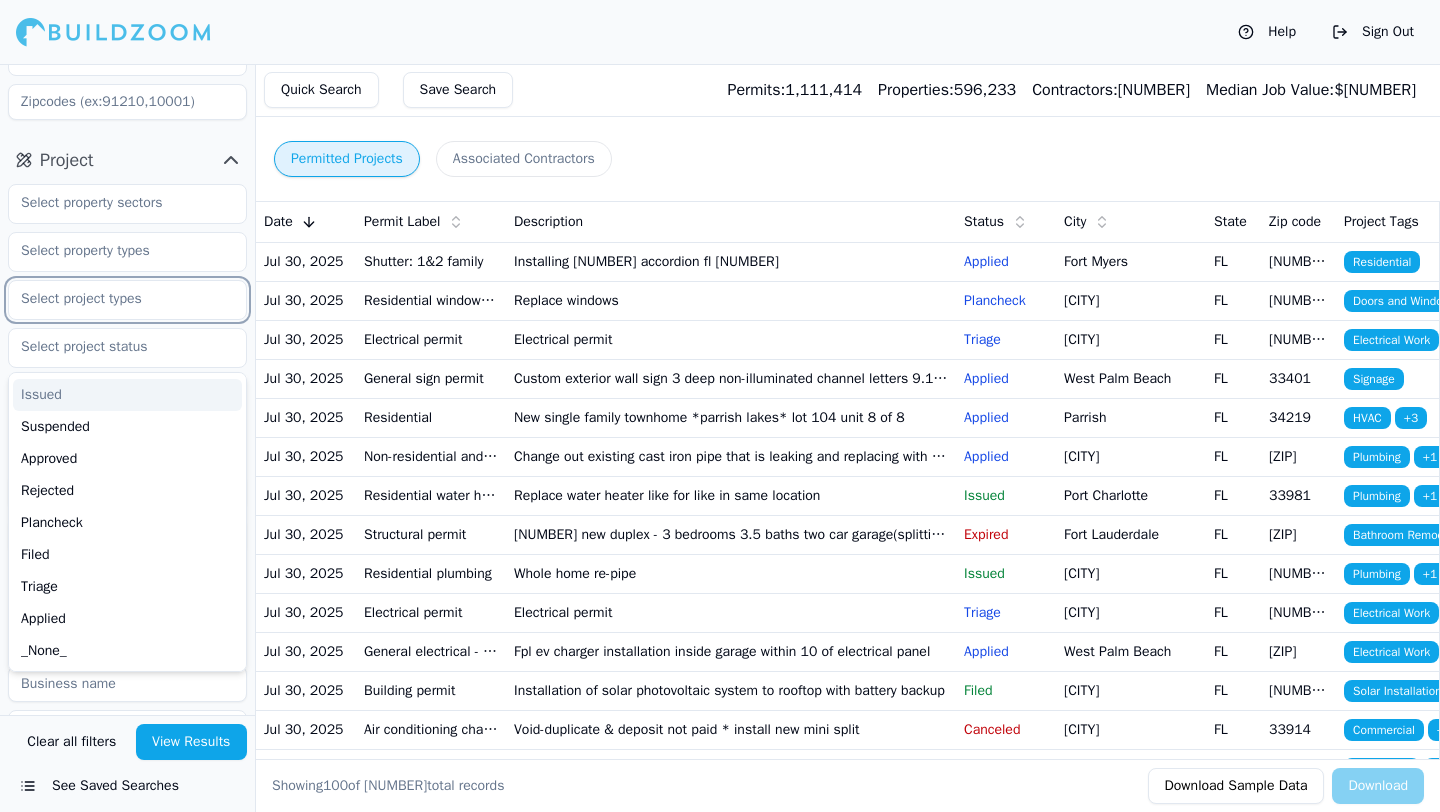 click at bounding box center [115, 299] 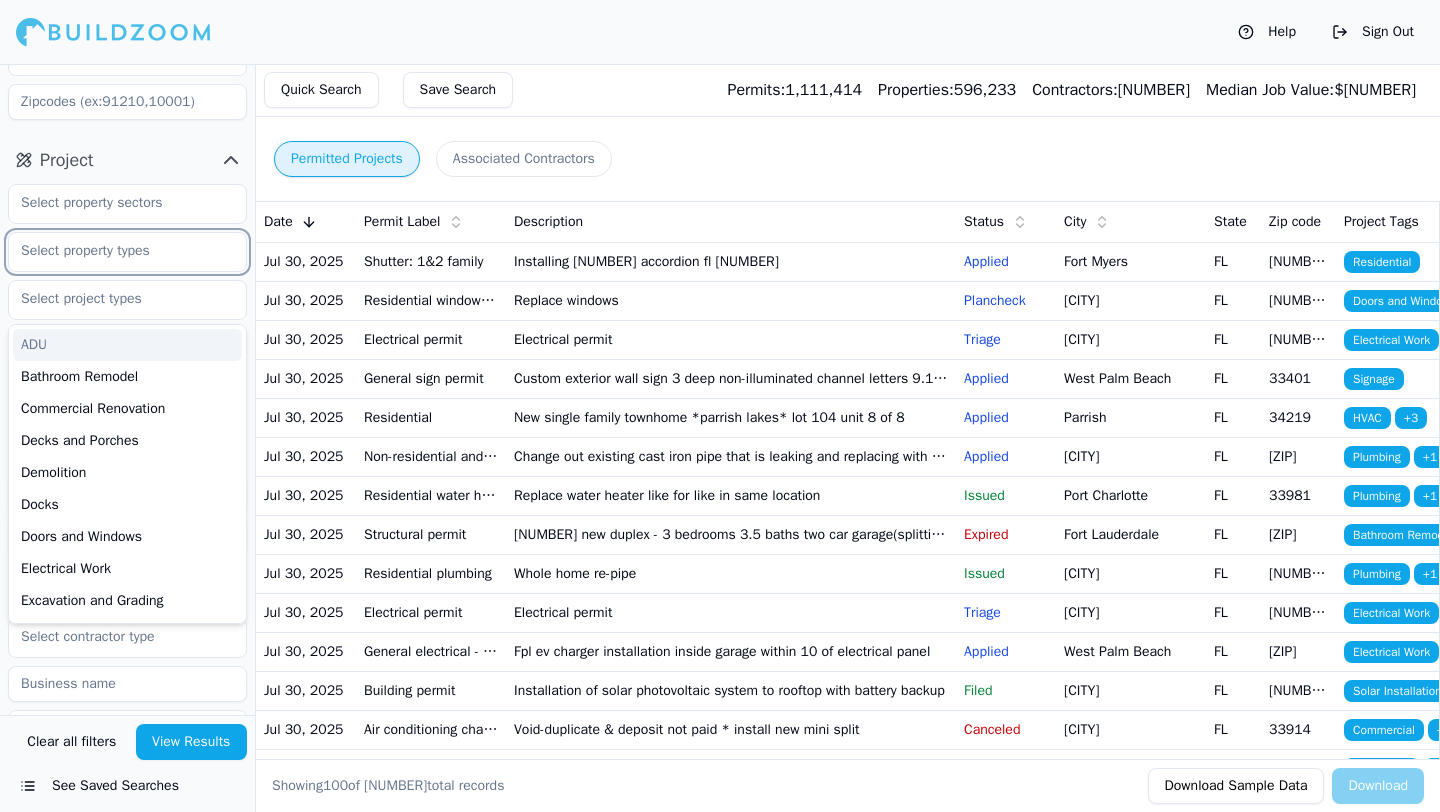 click at bounding box center [115, 251] 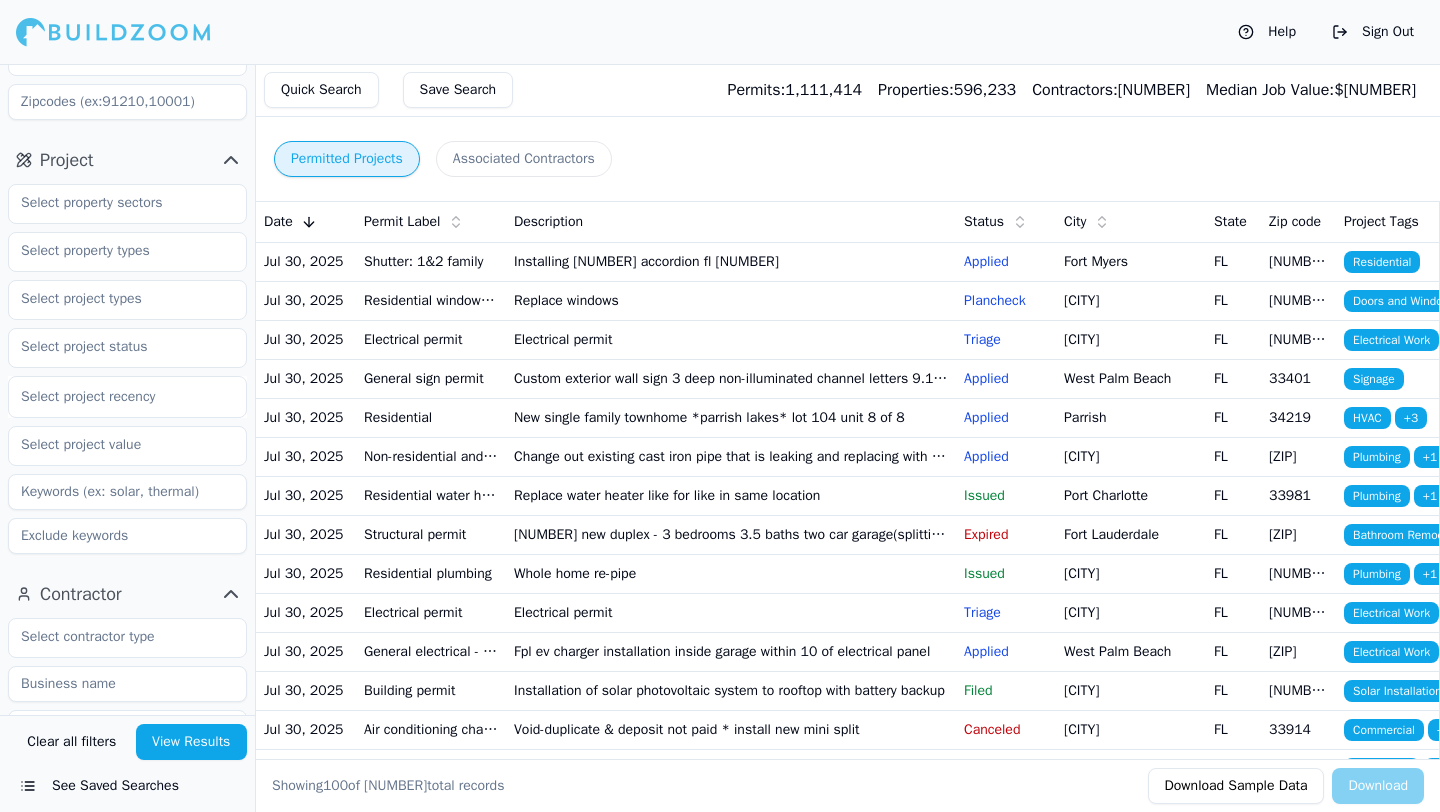 click on "Select project recency" at bounding box center (127, 369) 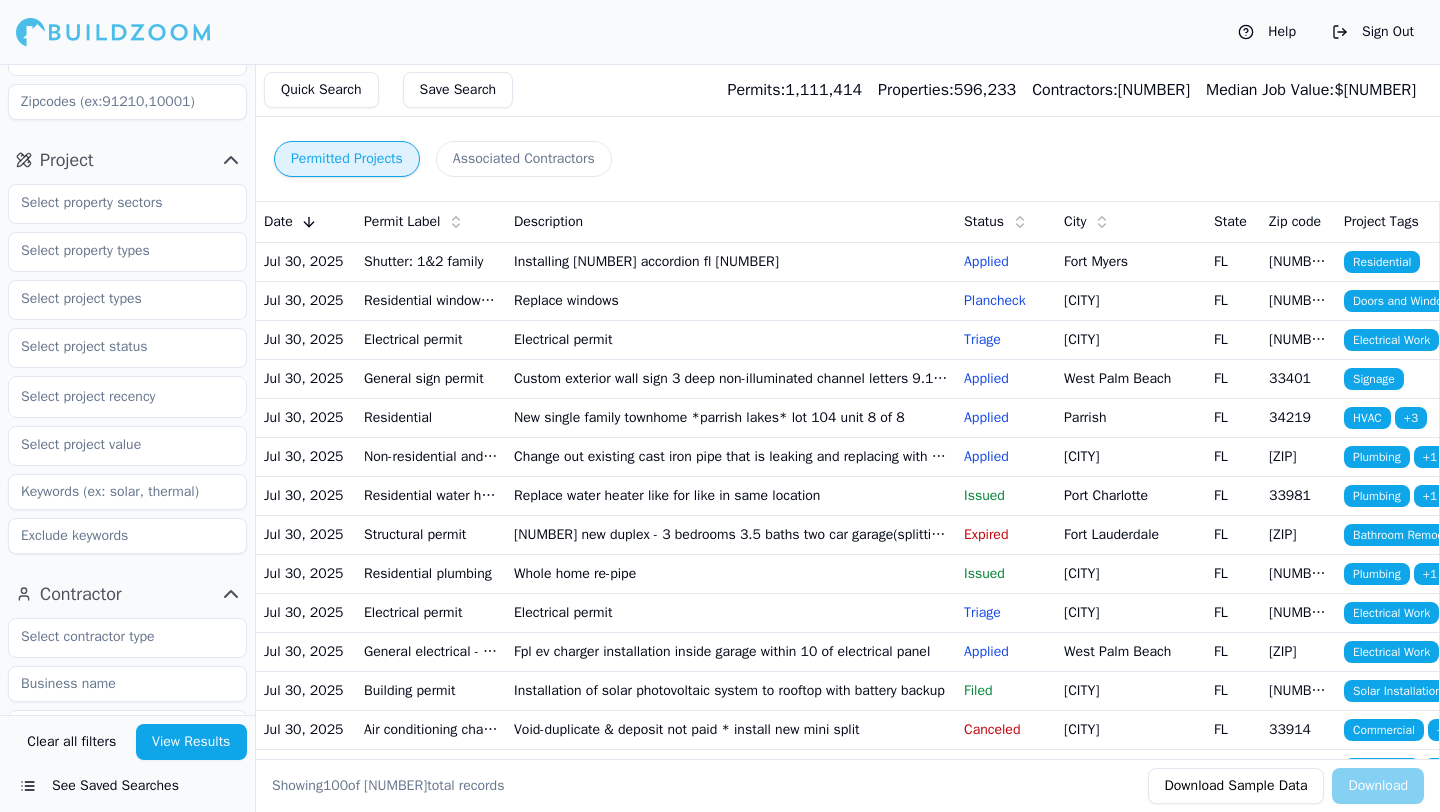 click at bounding box center [127, 397] 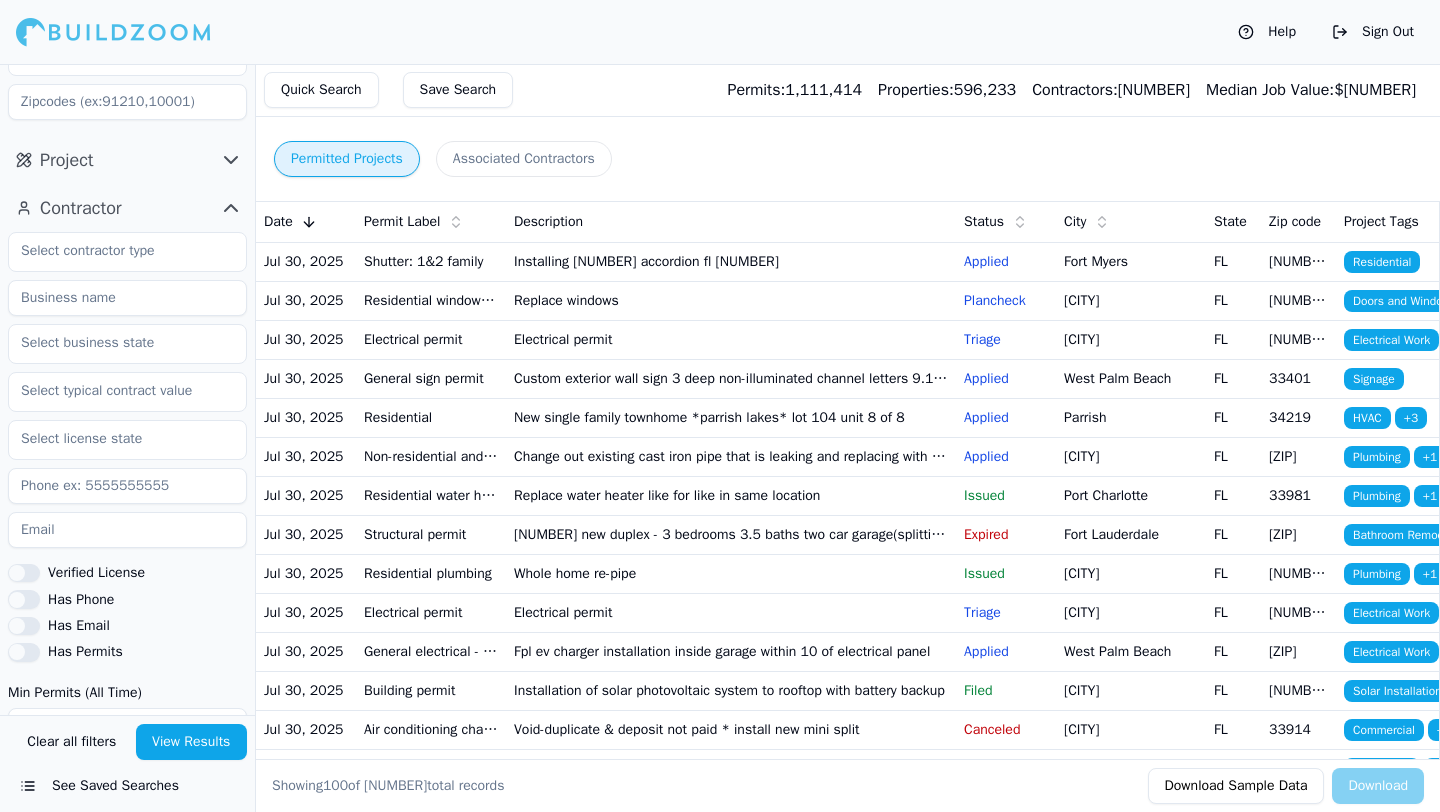 click on "Project" at bounding box center (127, 160) 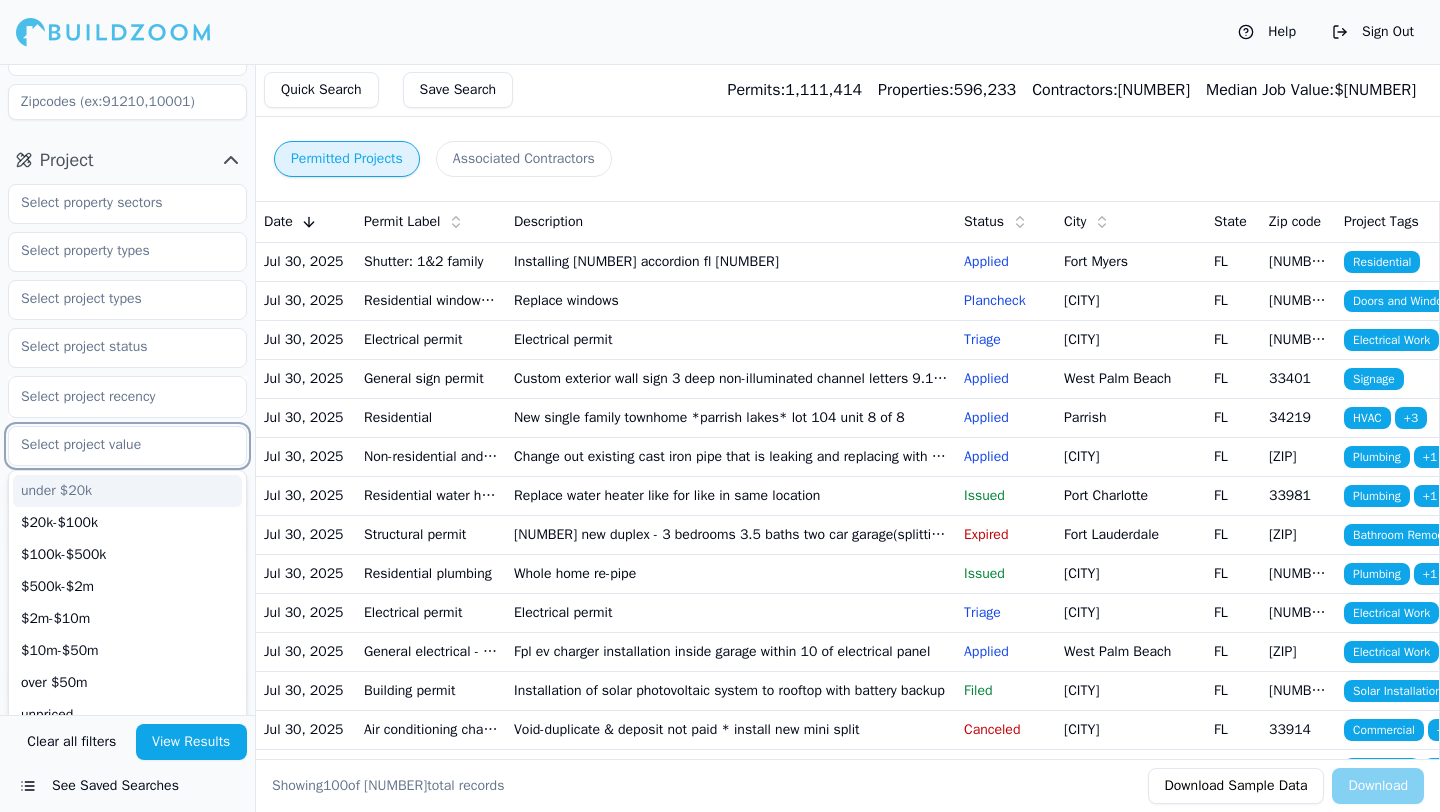 click at bounding box center (115, 445) 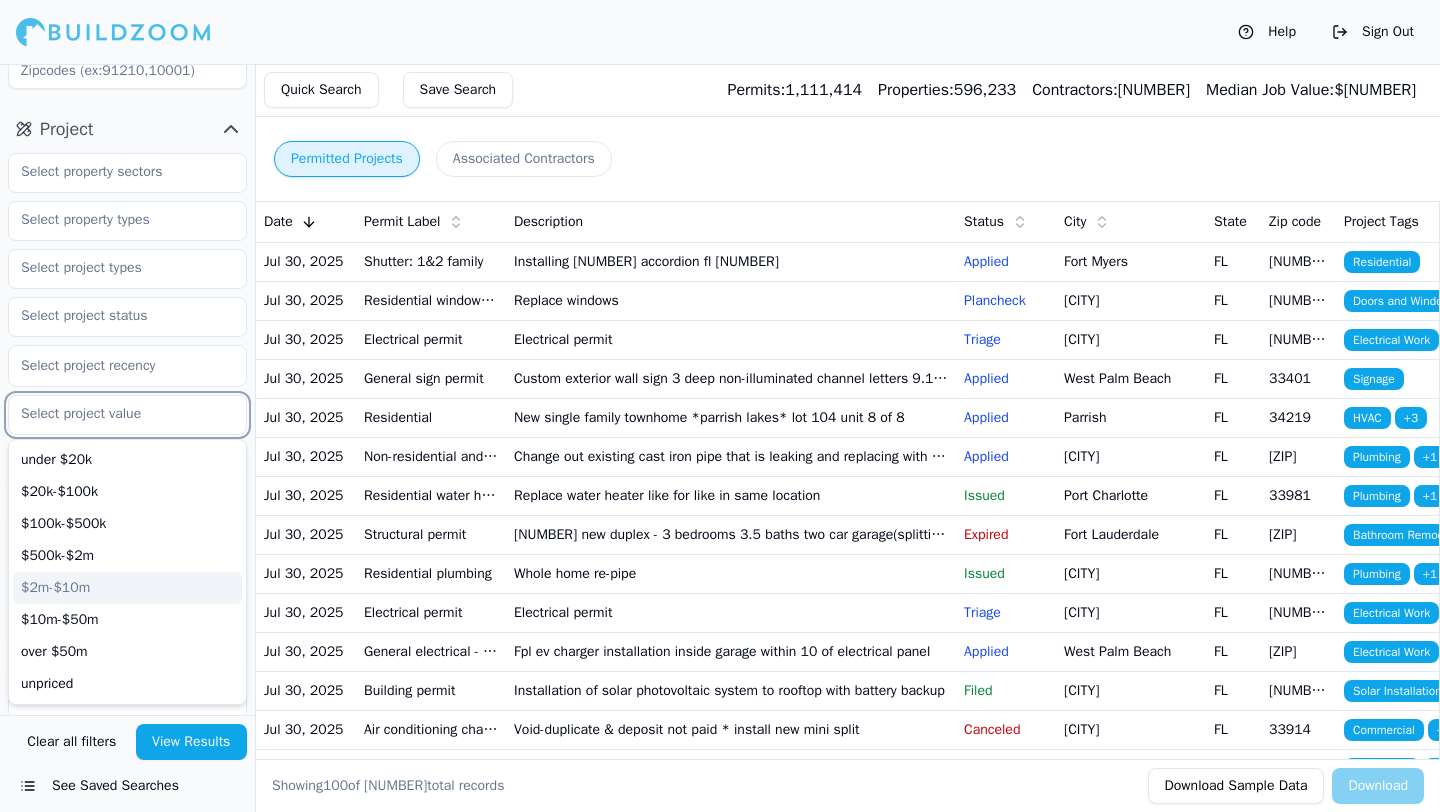 scroll, scrollTop: 201, scrollLeft: 0, axis: vertical 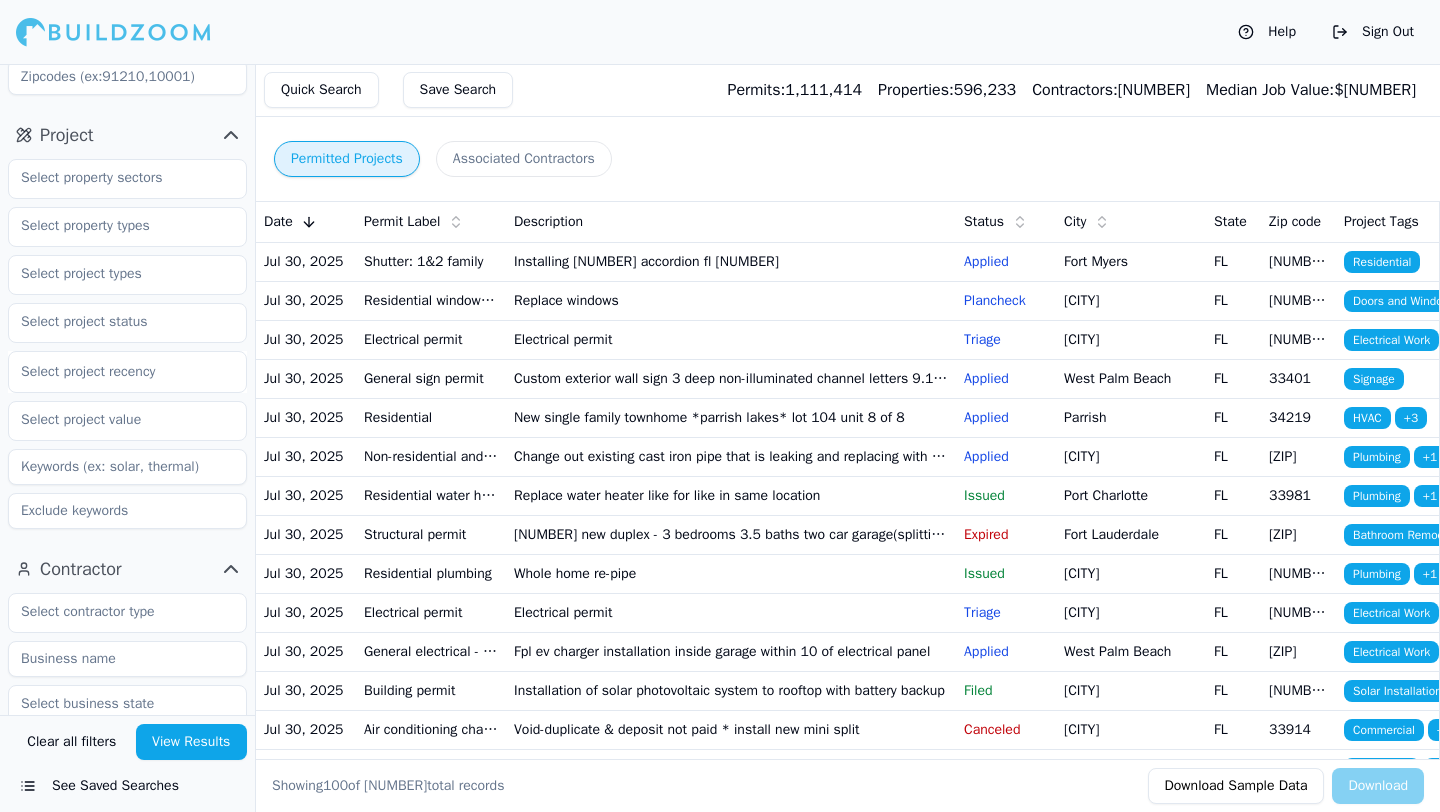 click on "Location" at bounding box center [127, -11] 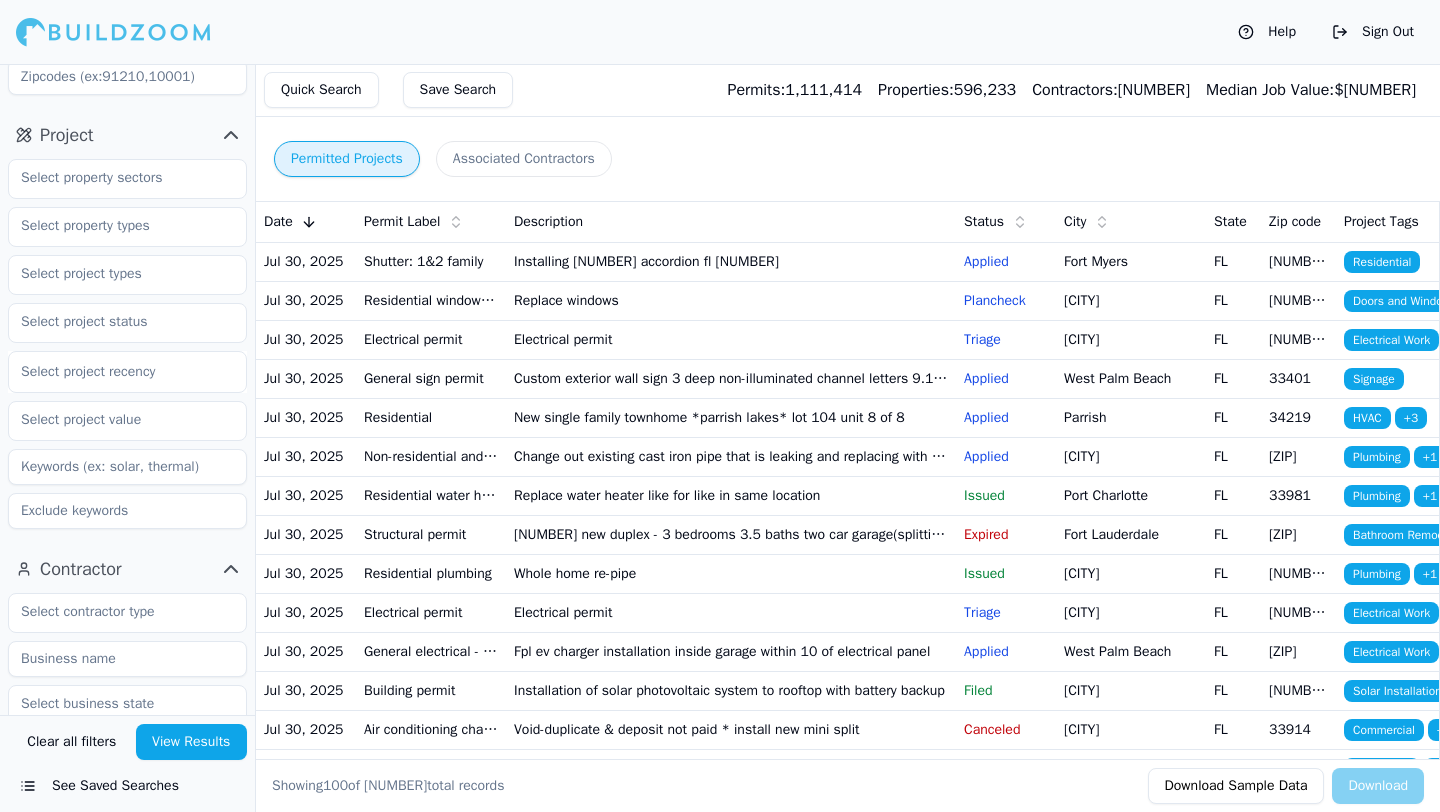 click at bounding box center (127, 467) 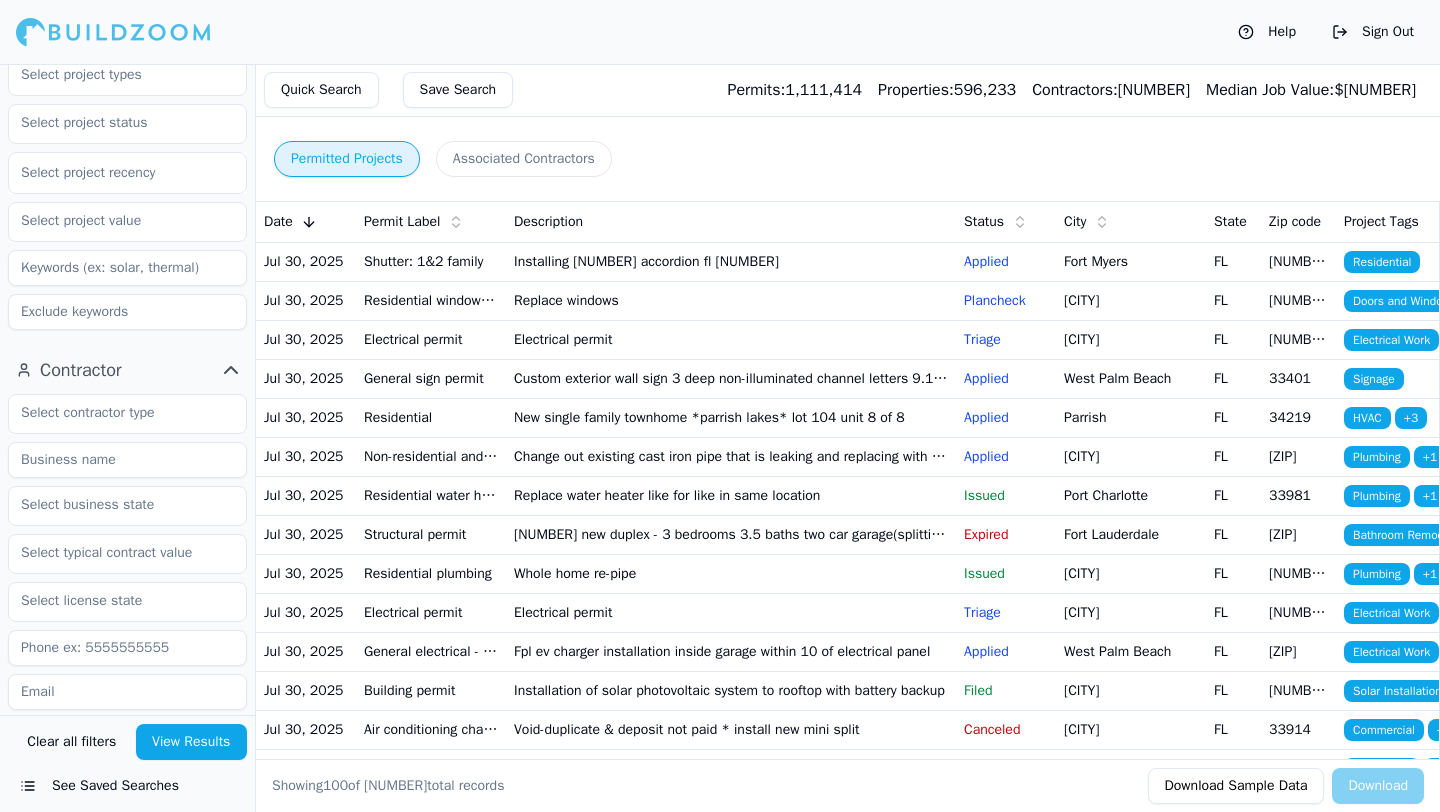 scroll, scrollTop: 421, scrollLeft: 0, axis: vertical 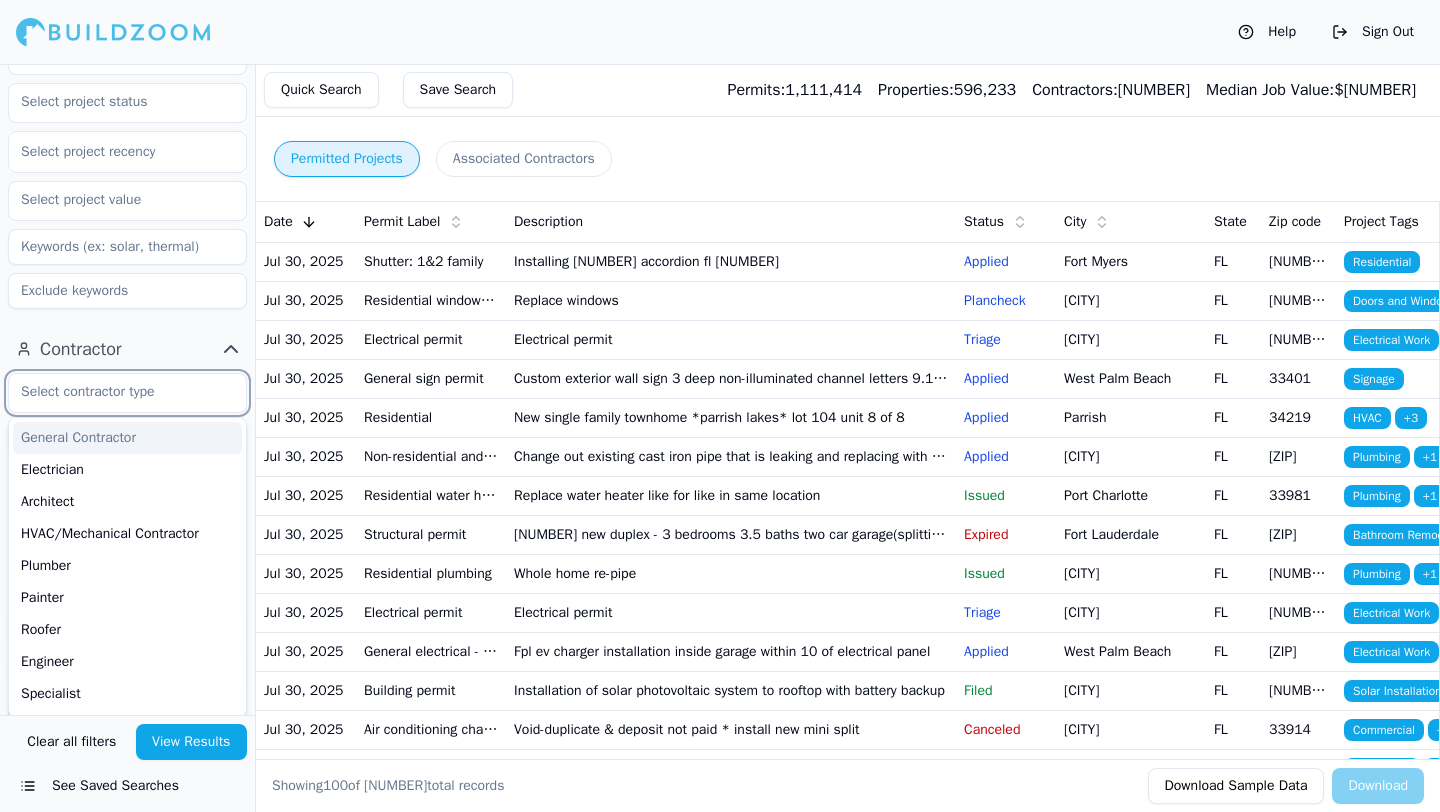 click at bounding box center [115, 392] 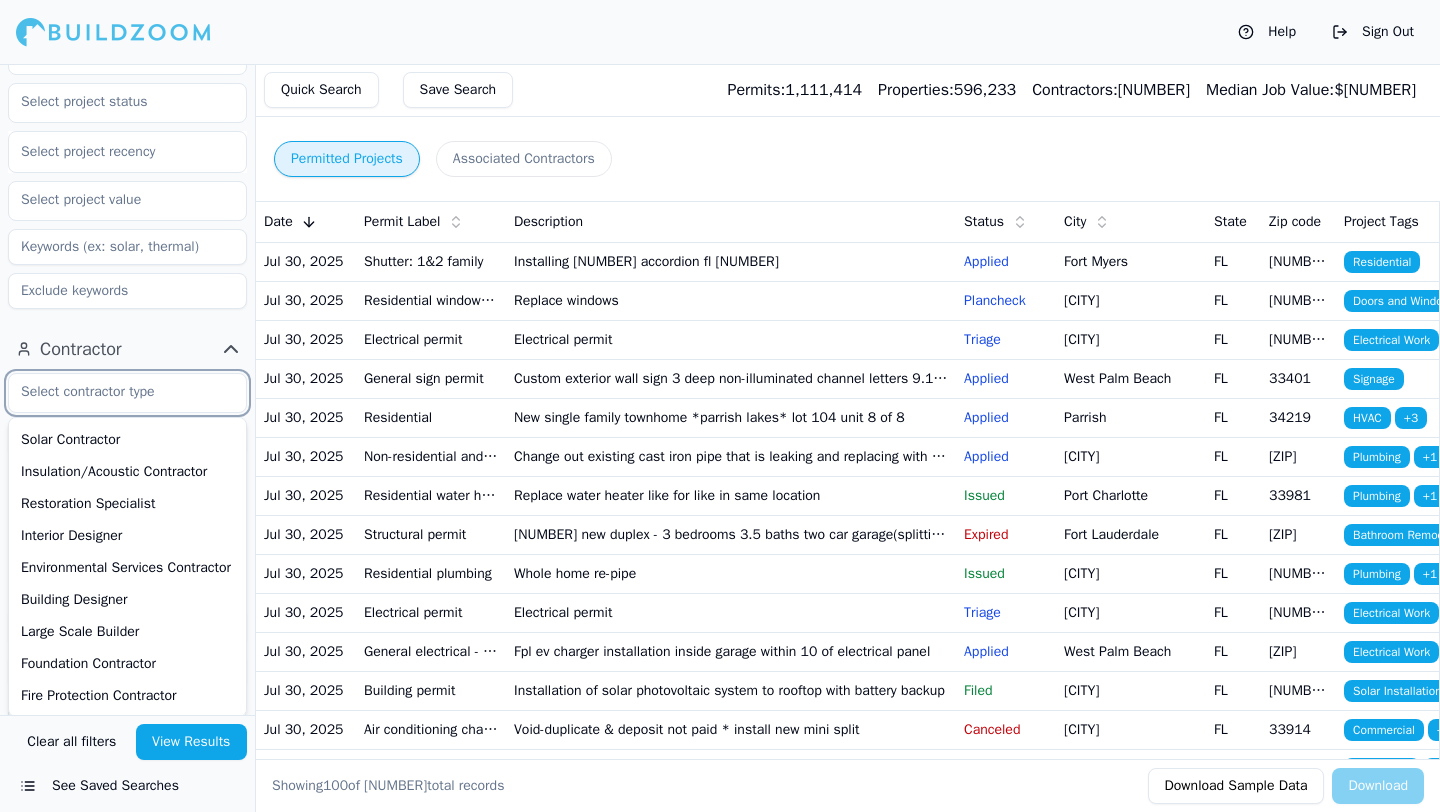 scroll, scrollTop: 850, scrollLeft: 0, axis: vertical 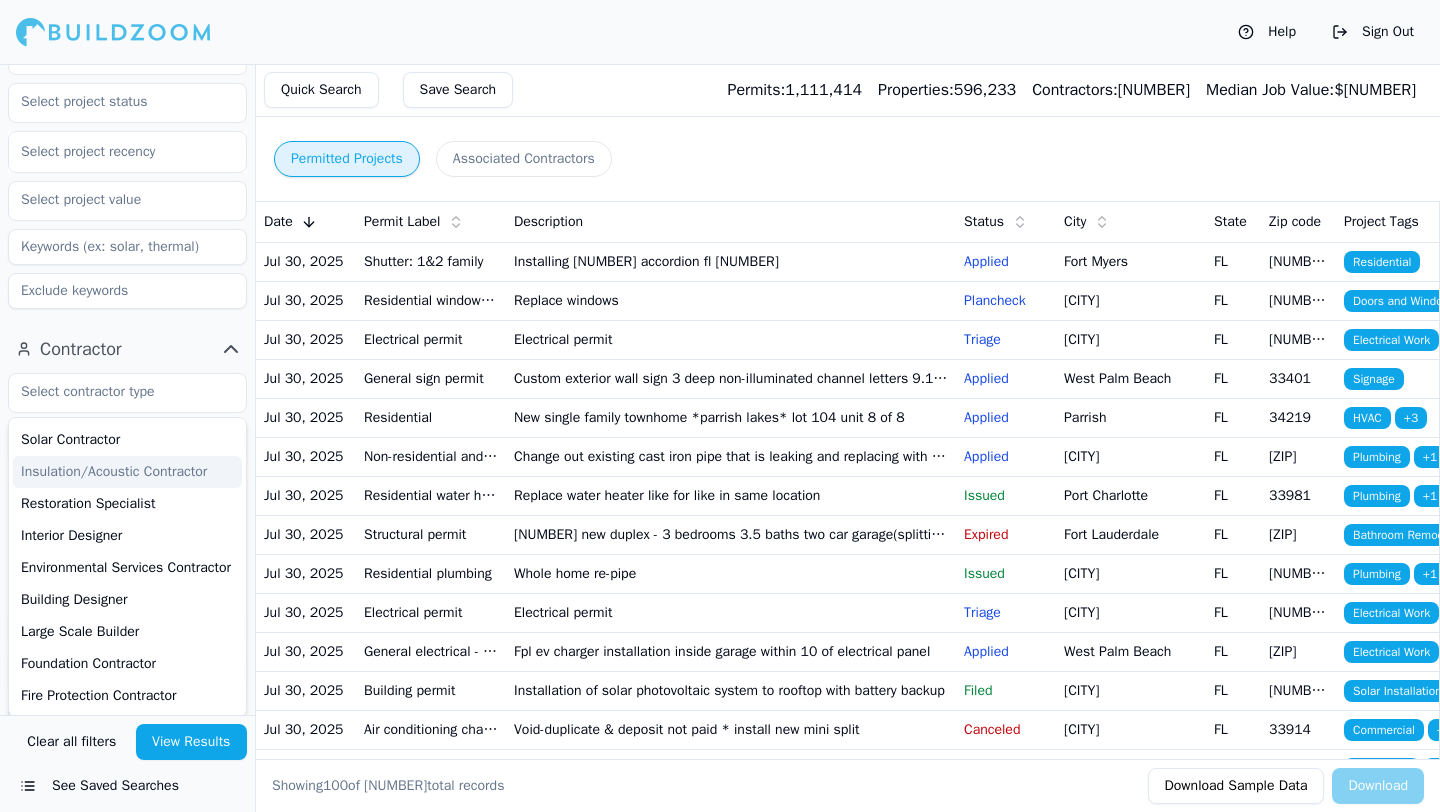 click on "Project Select project recency" at bounding box center (127, 108) 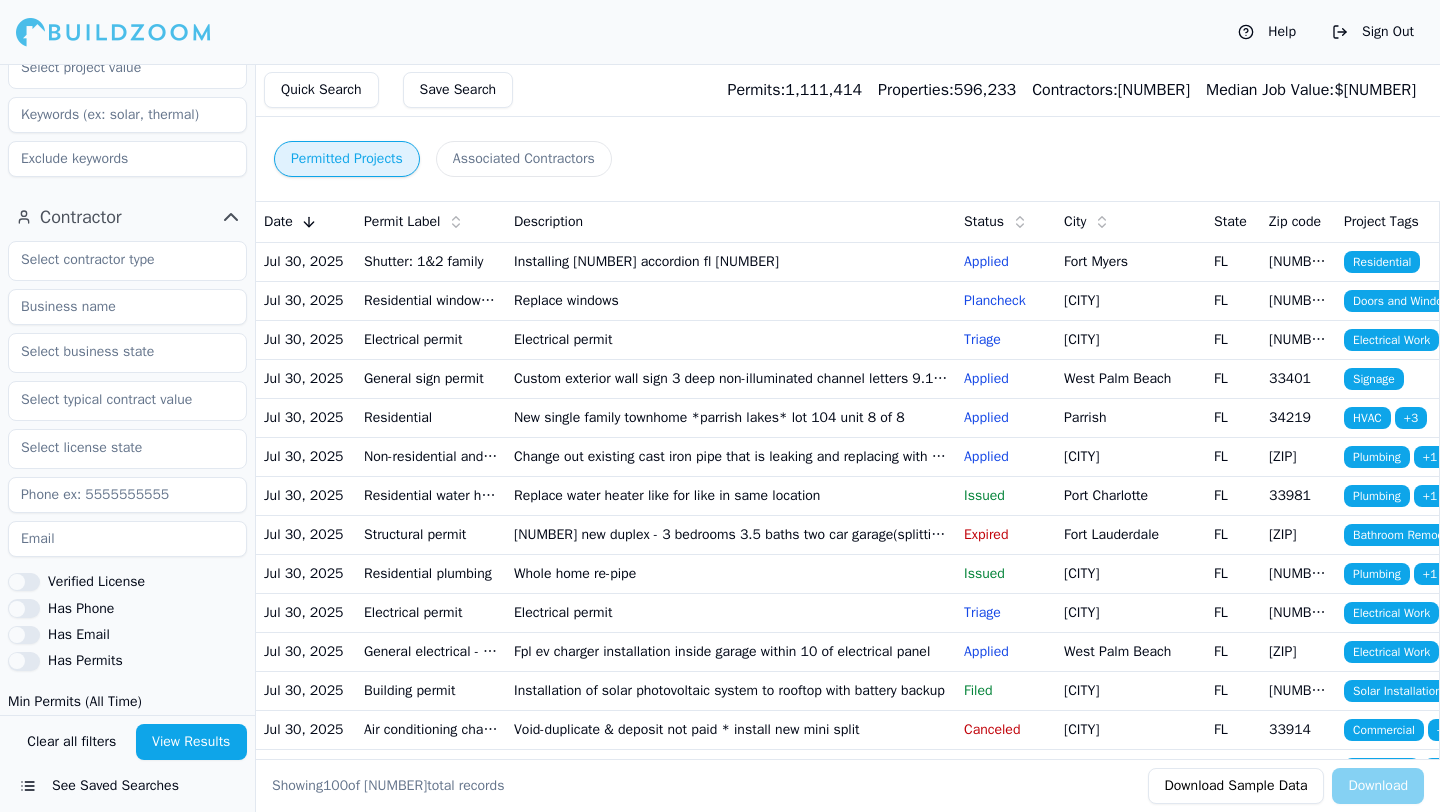 scroll, scrollTop: 564, scrollLeft: 0, axis: vertical 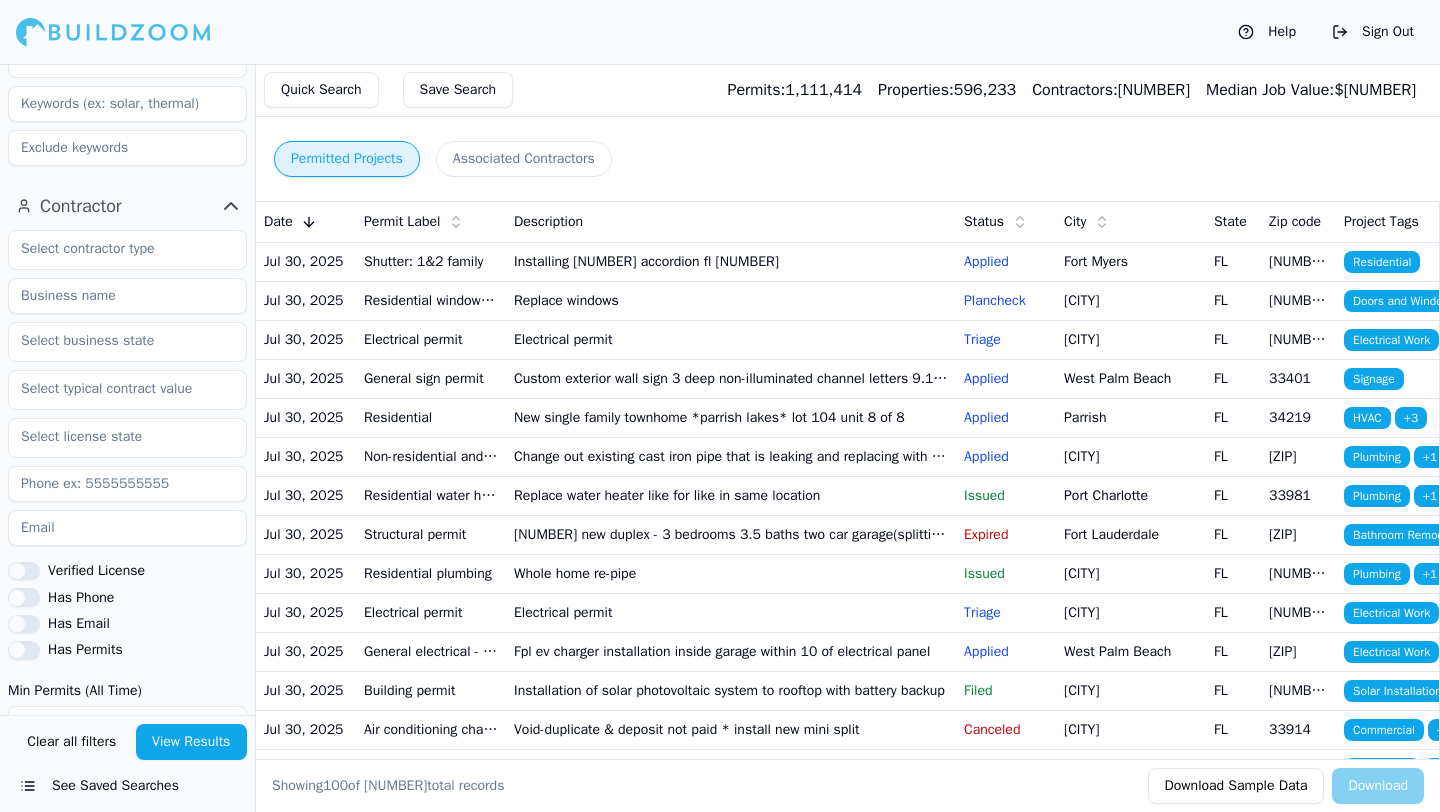 click at bounding box center (127, 296) 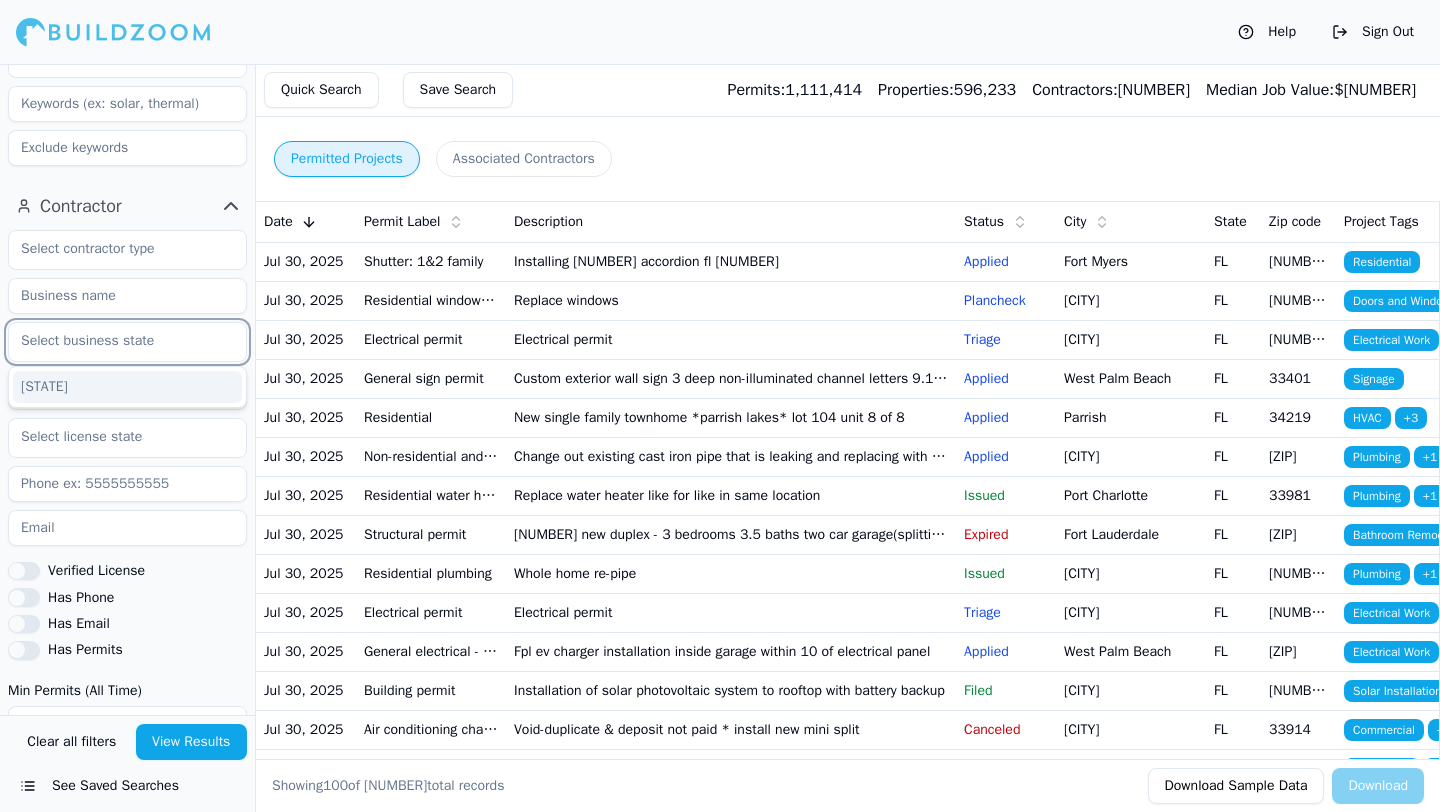 click at bounding box center [115, 341] 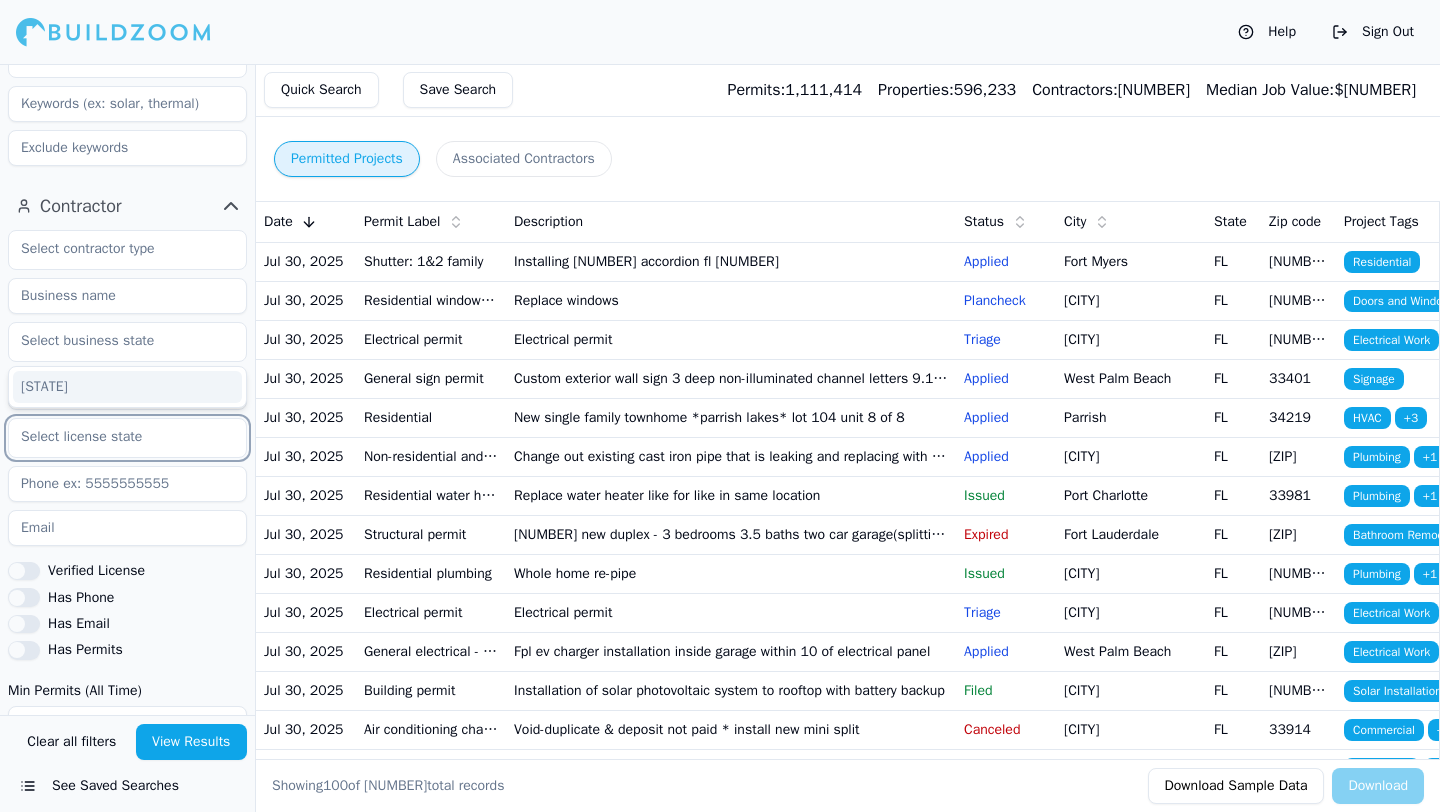 click at bounding box center (115, 437) 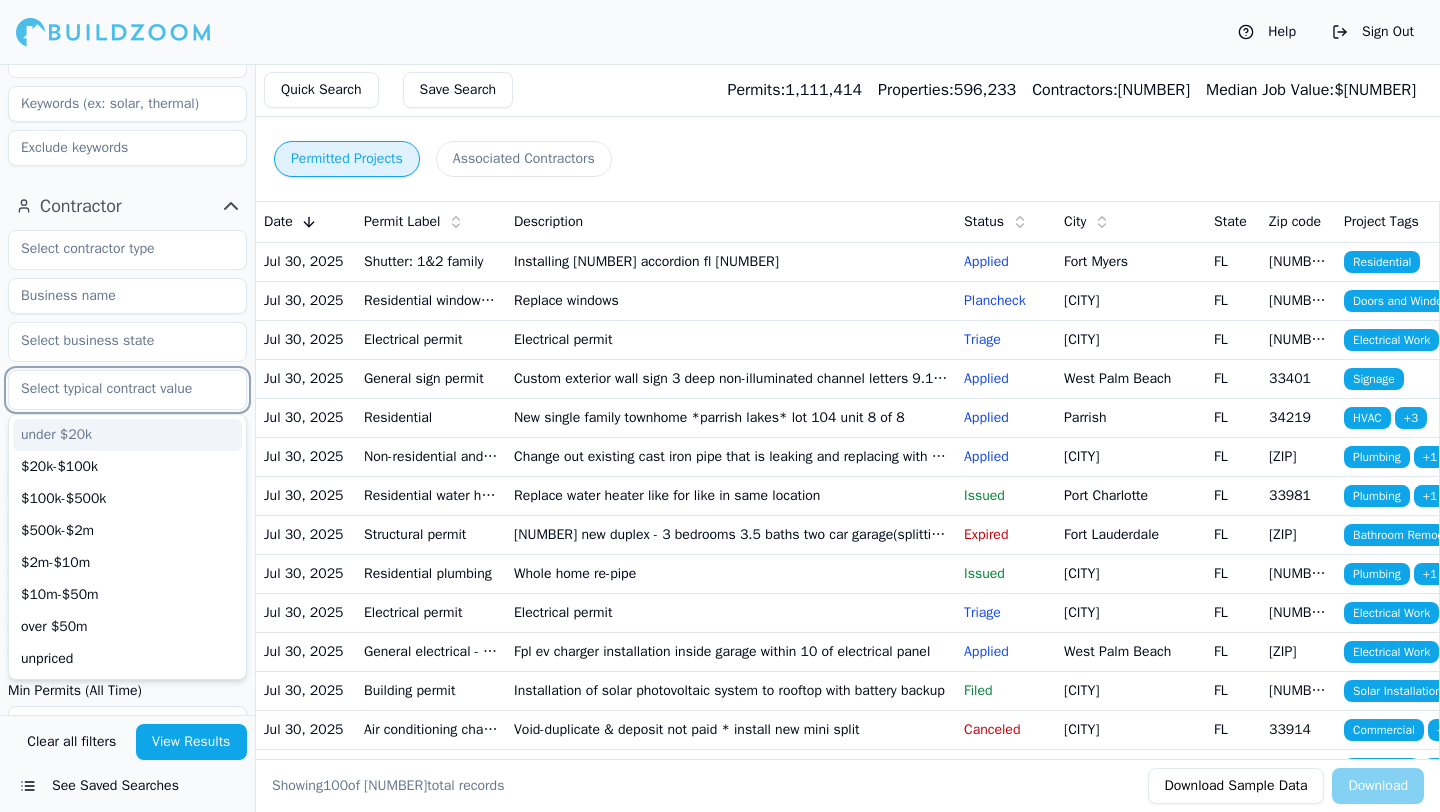 click at bounding box center (115, 389) 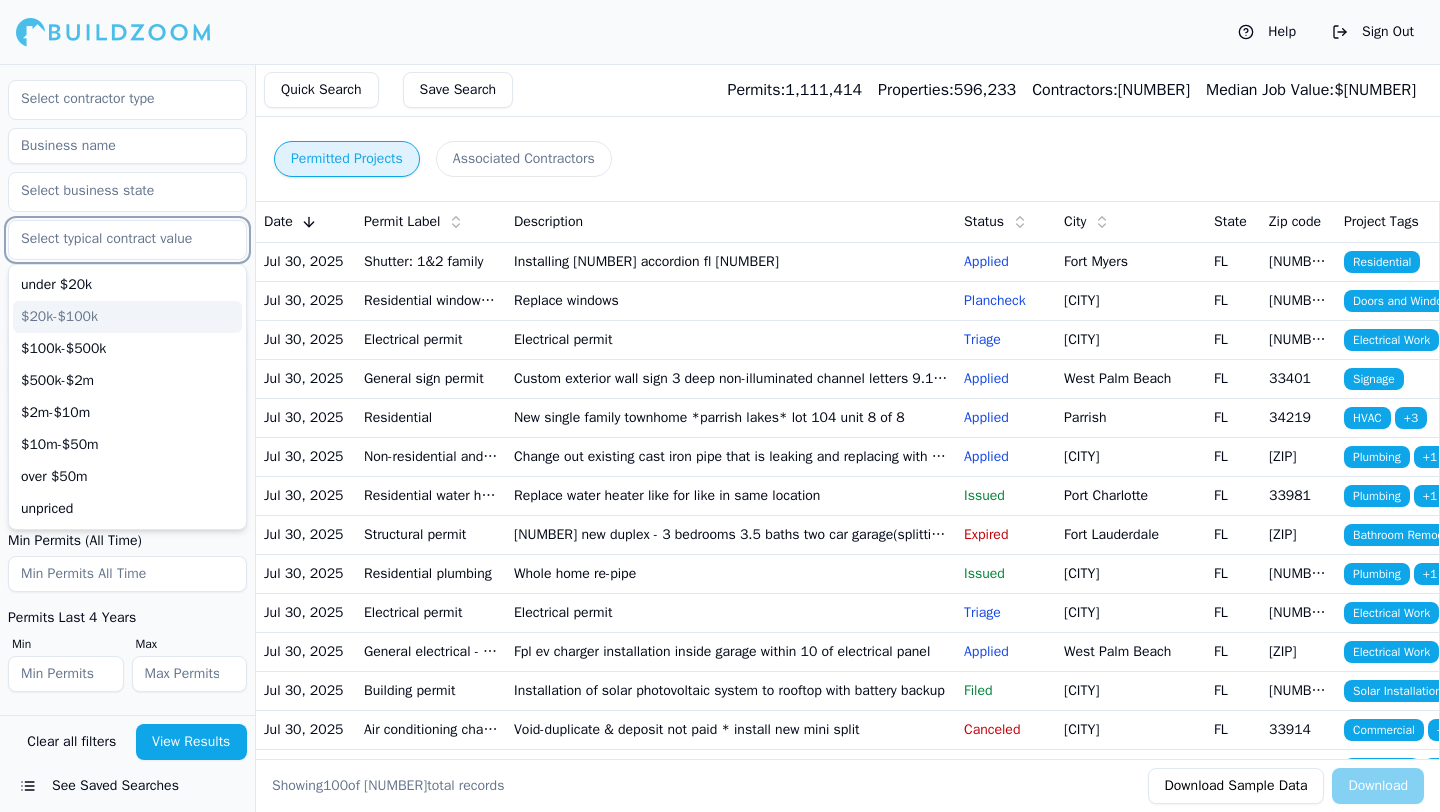 scroll, scrollTop: 711, scrollLeft: 0, axis: vertical 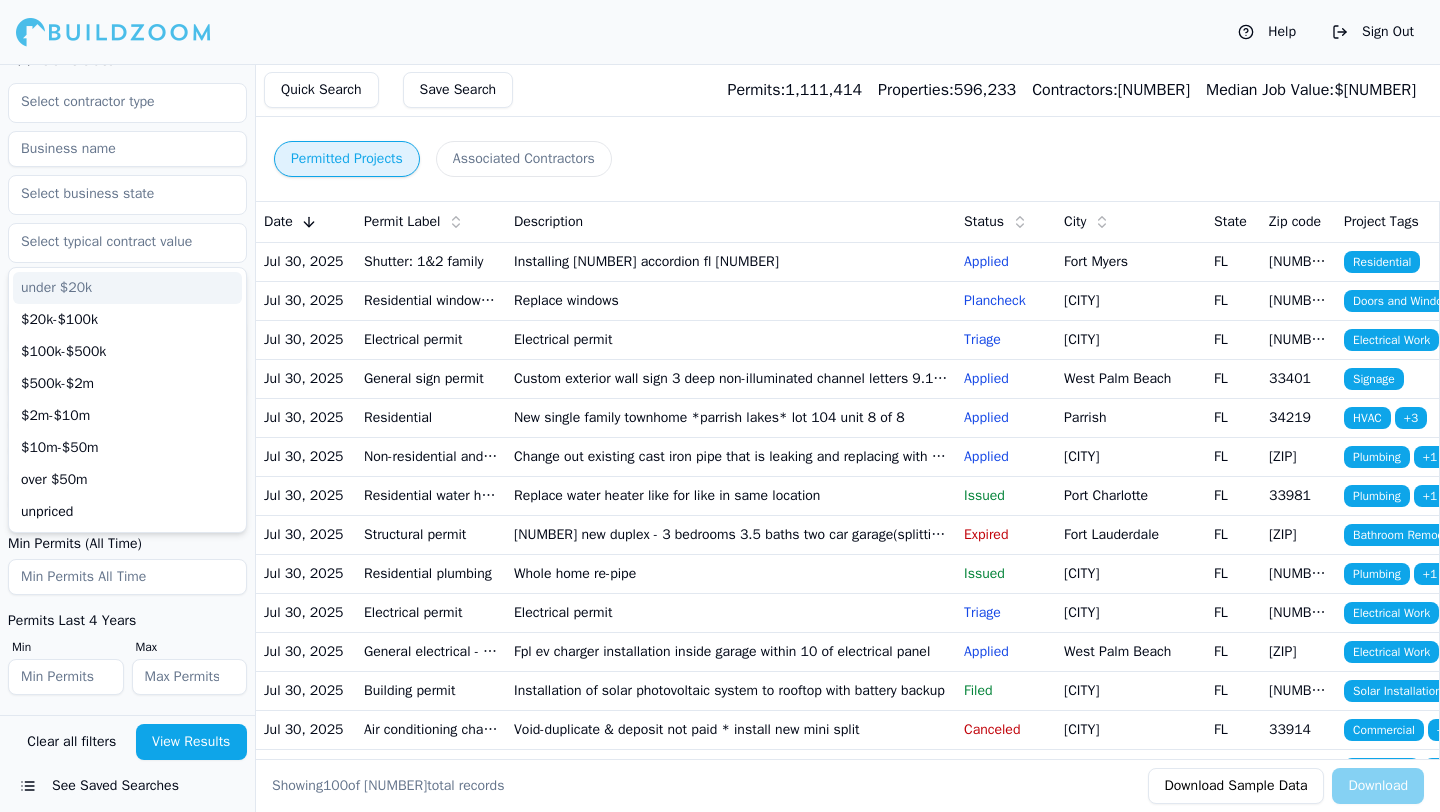 click at bounding box center (127, 149) 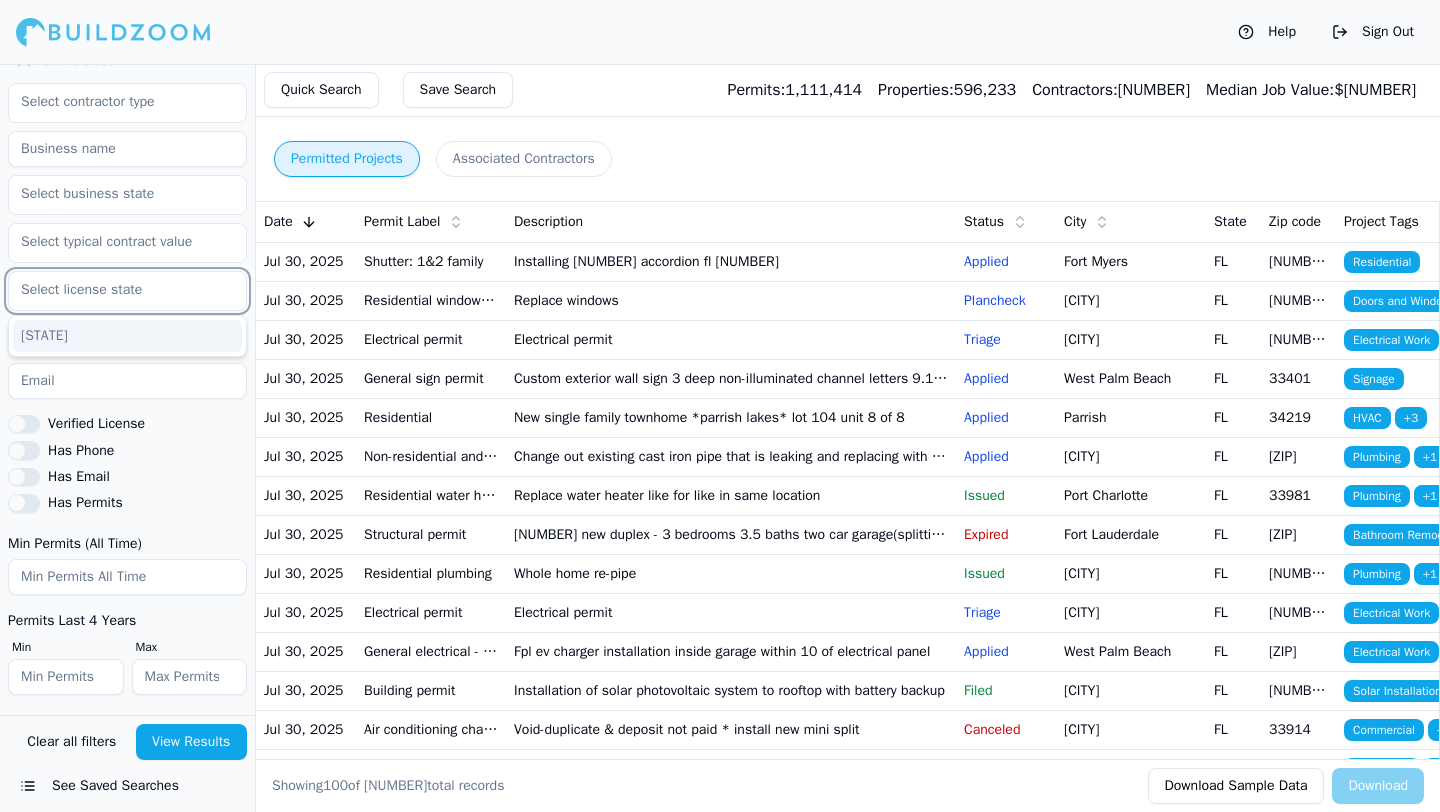 click at bounding box center [115, 290] 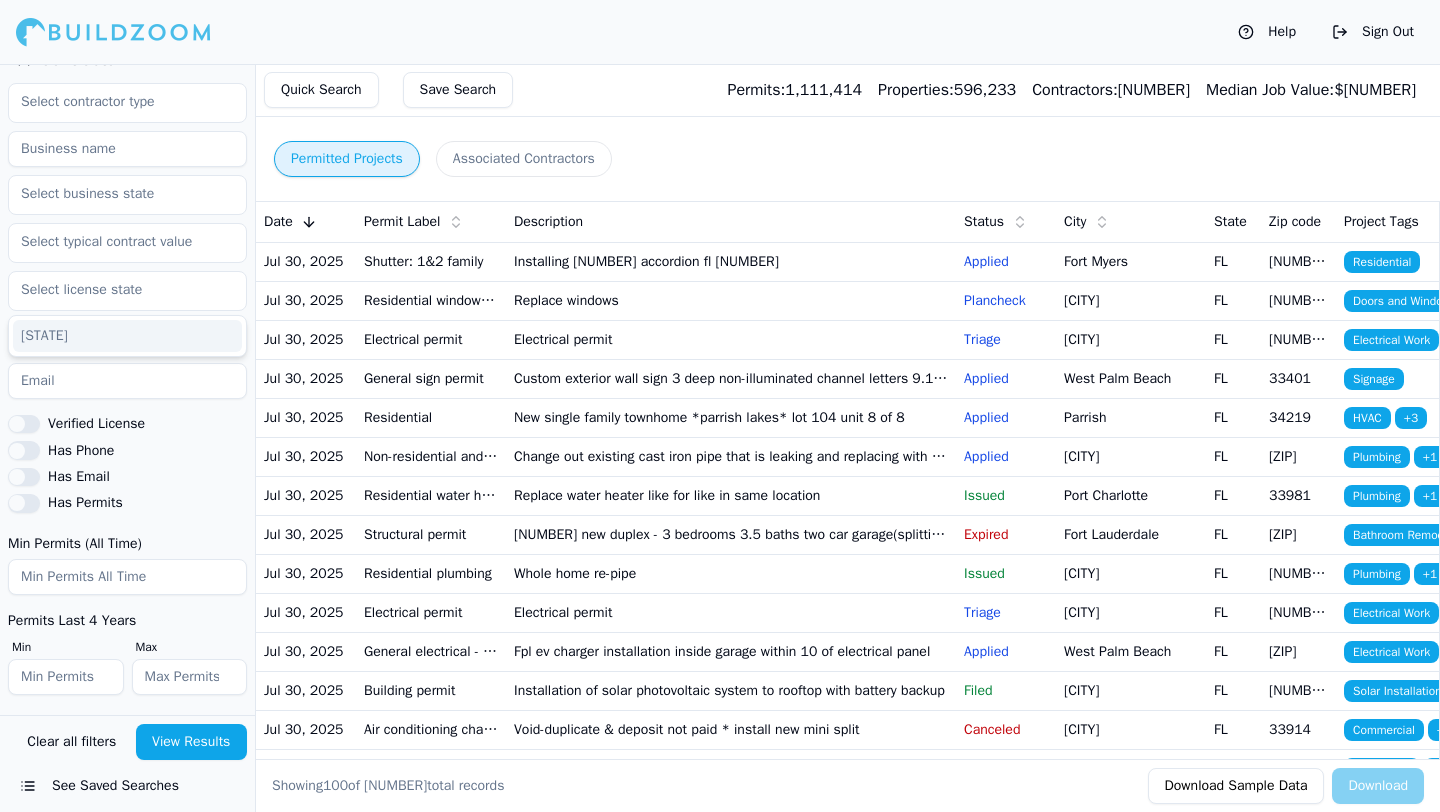 click at bounding box center [127, 381] 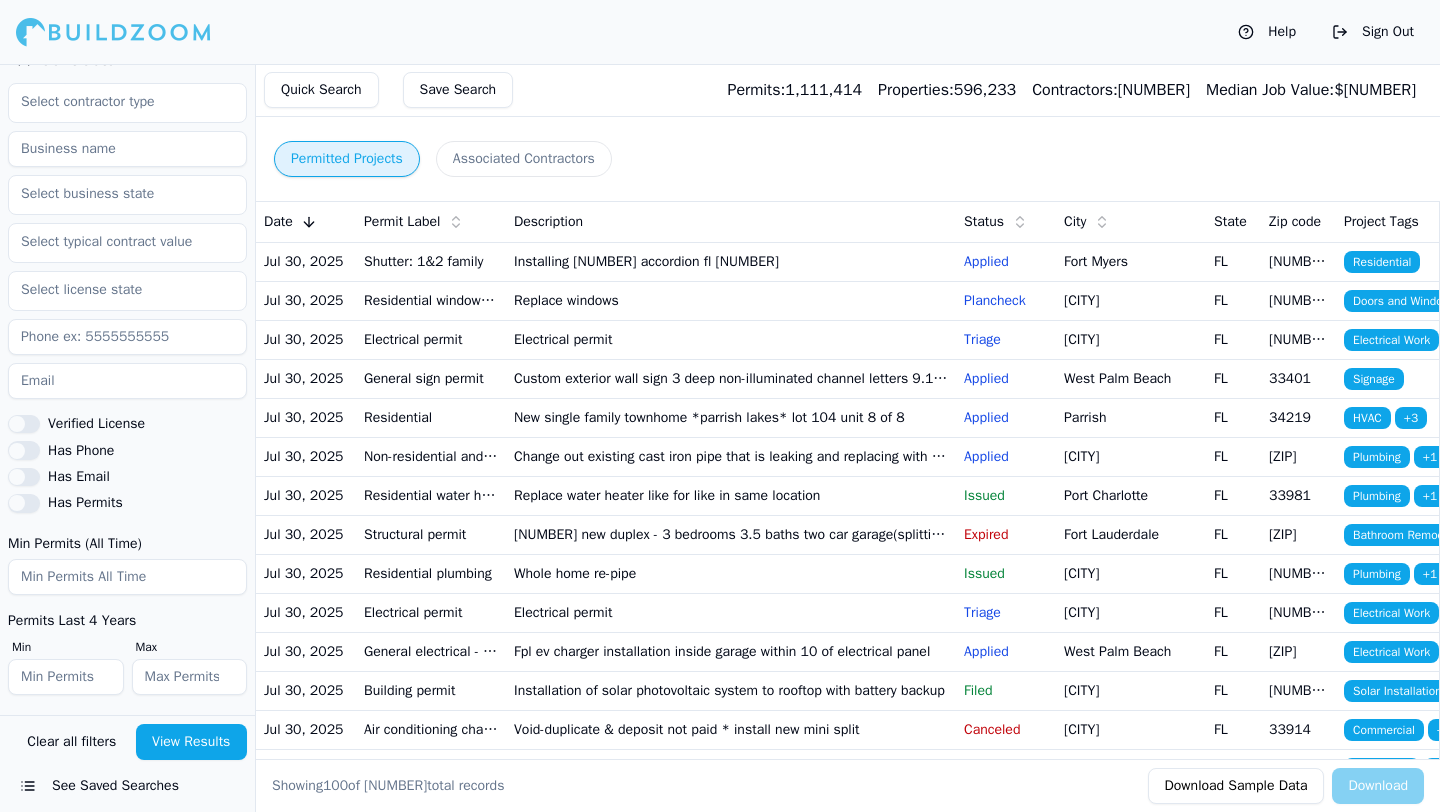 click at bounding box center [127, 337] 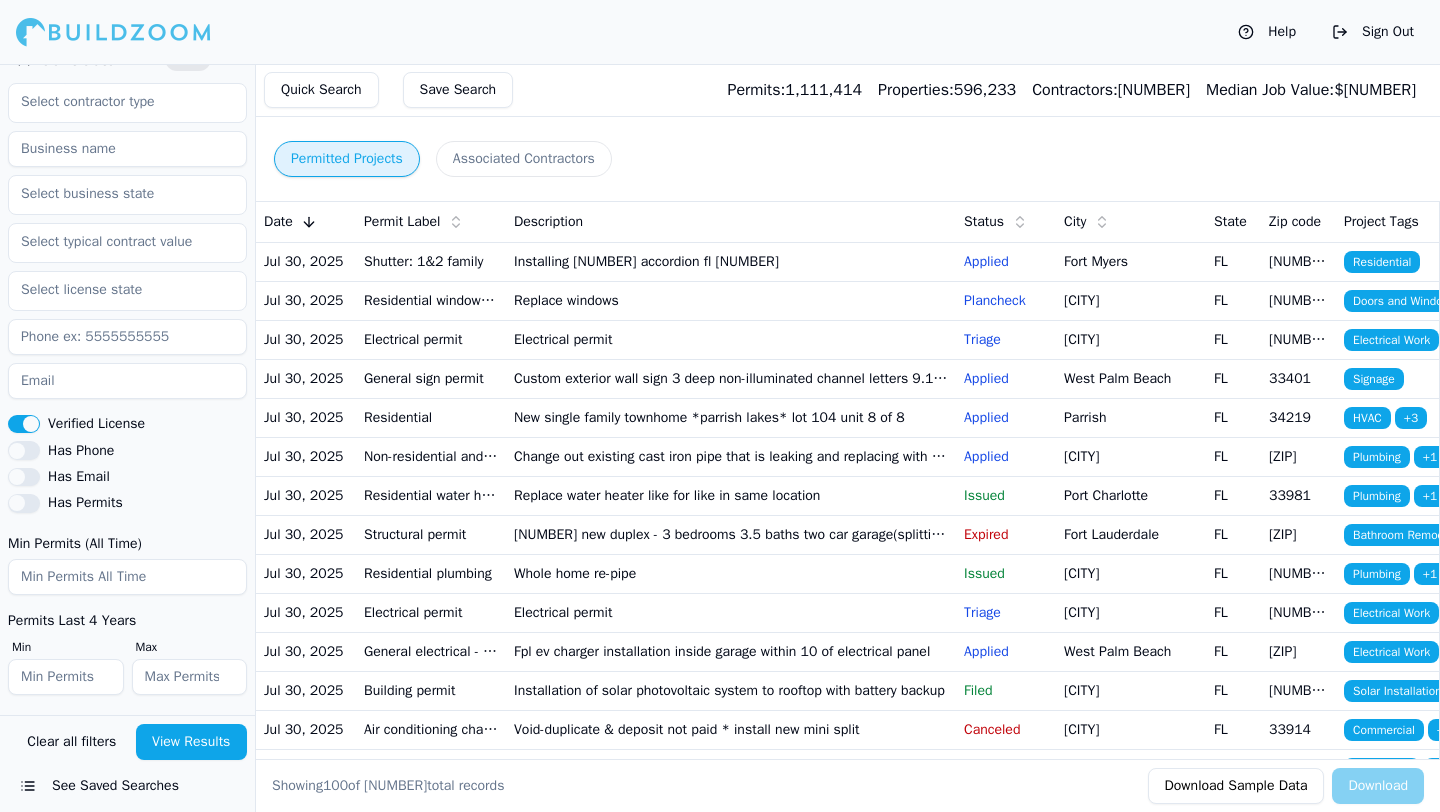 click on "Verified License" at bounding box center [24, 424] 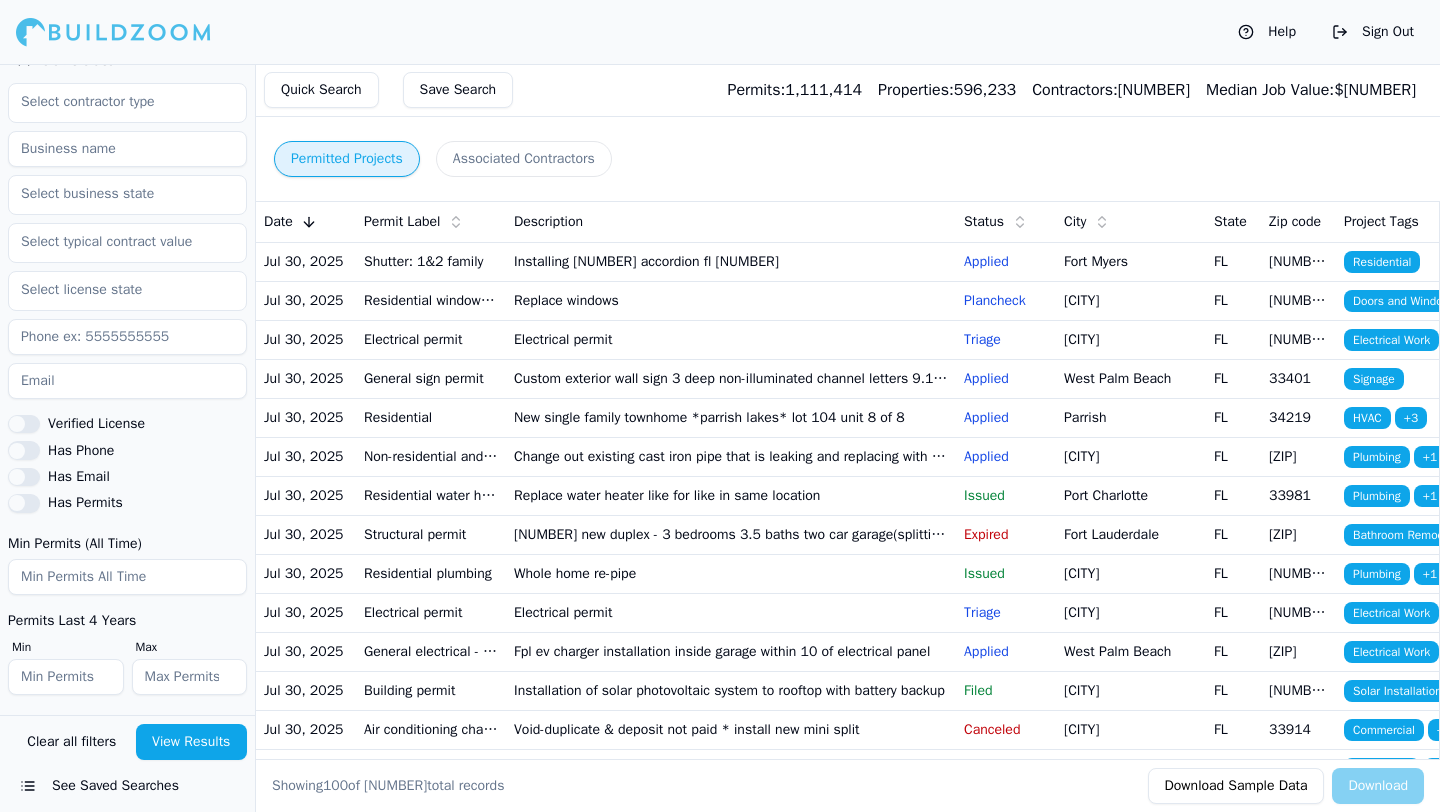 click on "Has Phone" at bounding box center [24, 450] 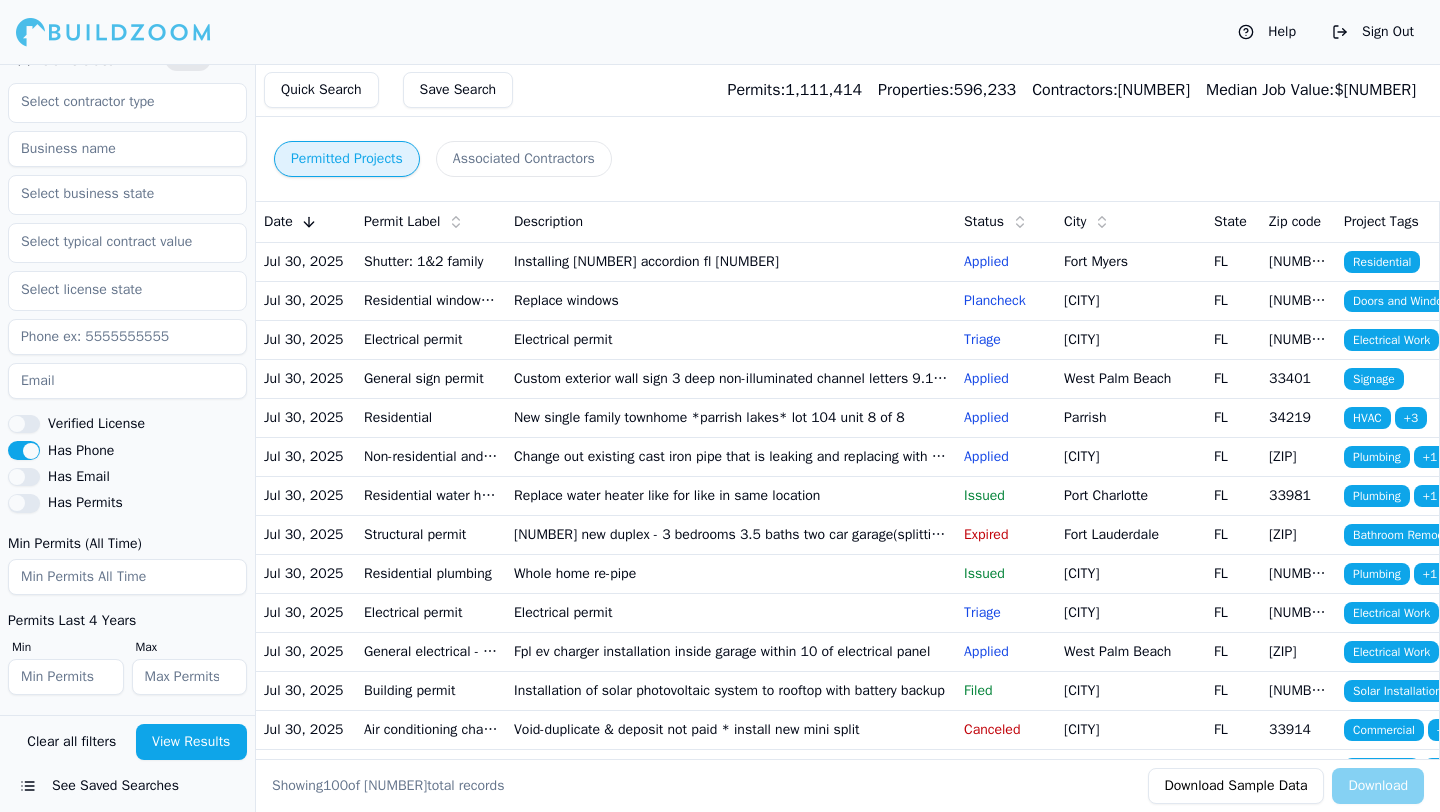 click on "Has Phone" at bounding box center [24, 450] 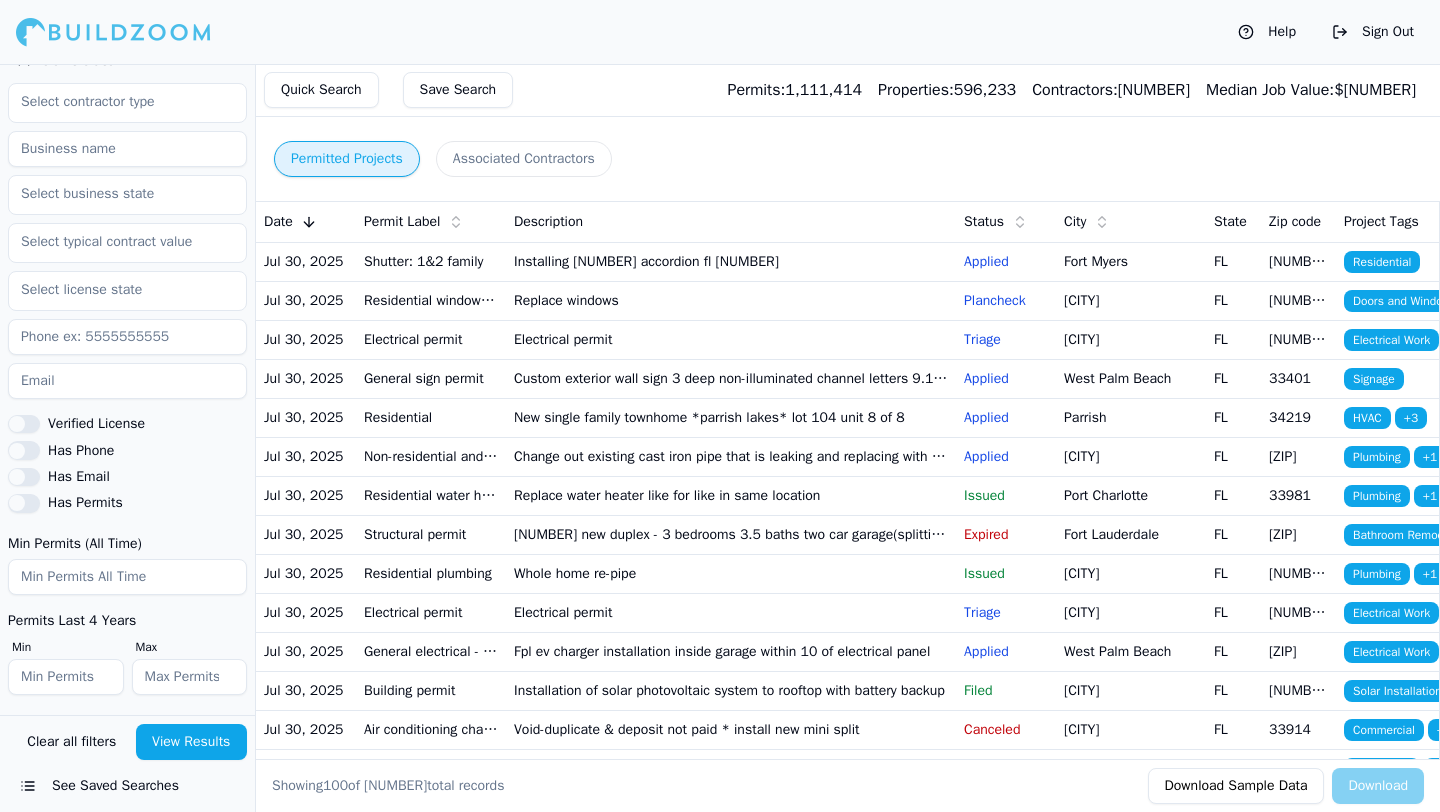 click on "Has Email" at bounding box center [24, 477] 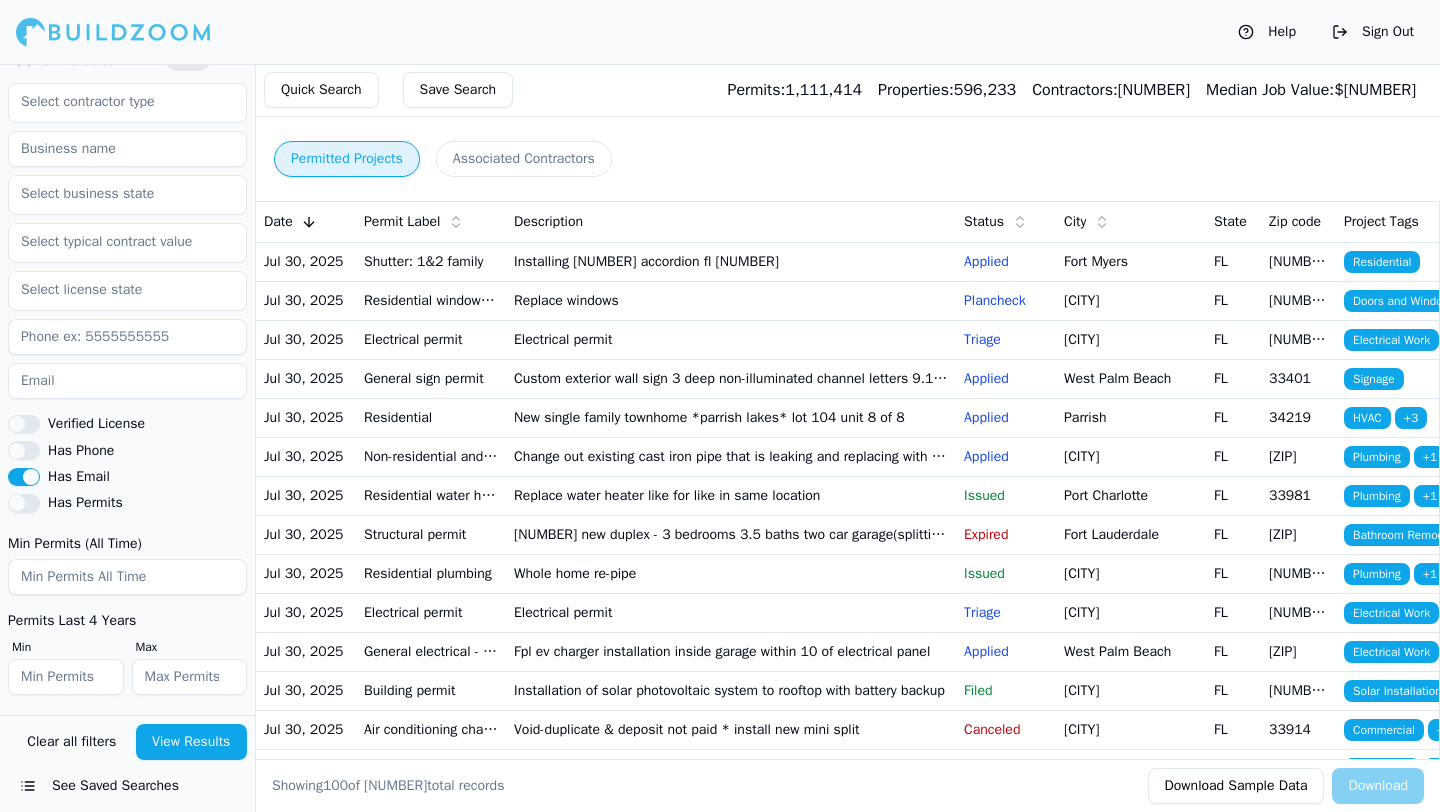 click on "Has Email" at bounding box center (24, 477) 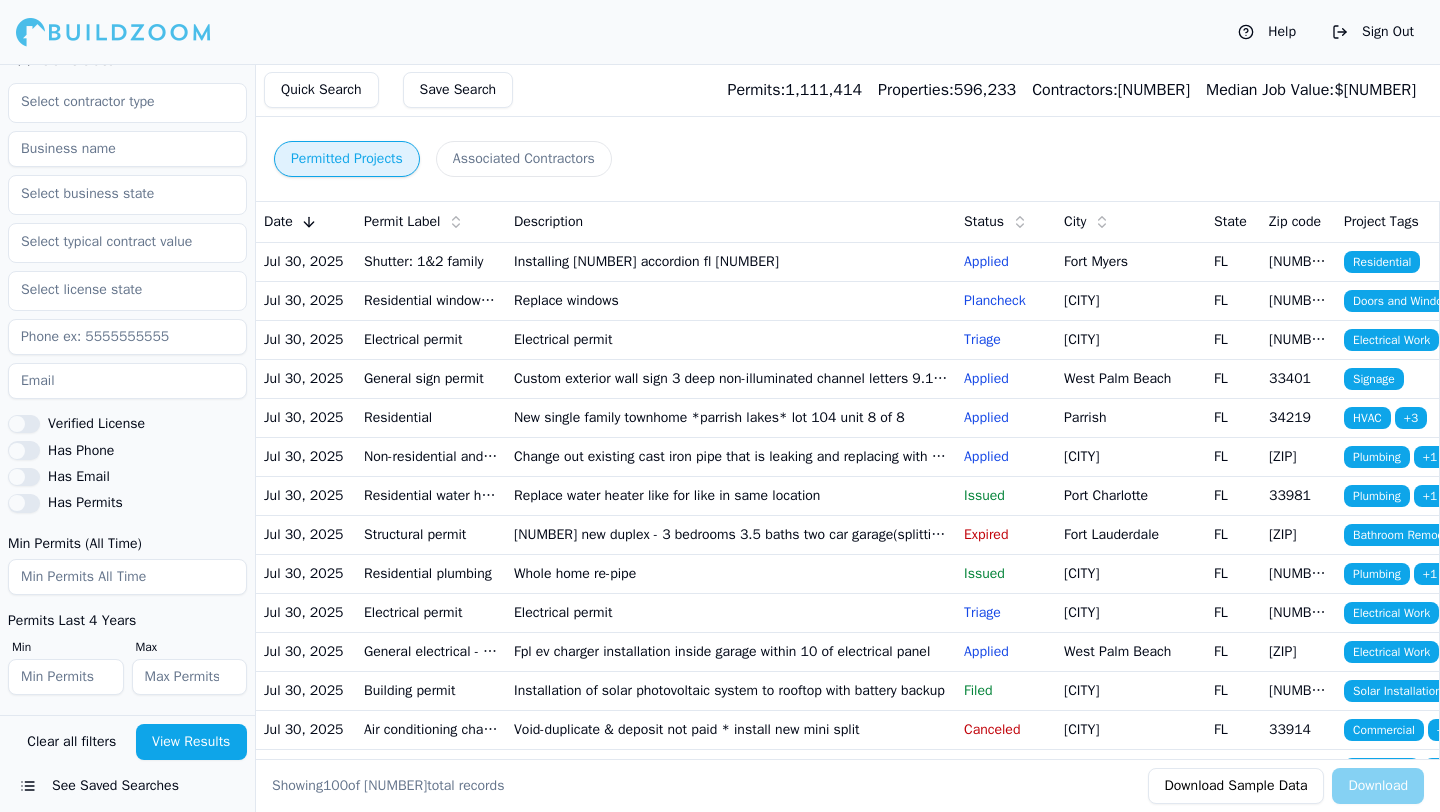 click on "Has Permits" at bounding box center (24, 503) 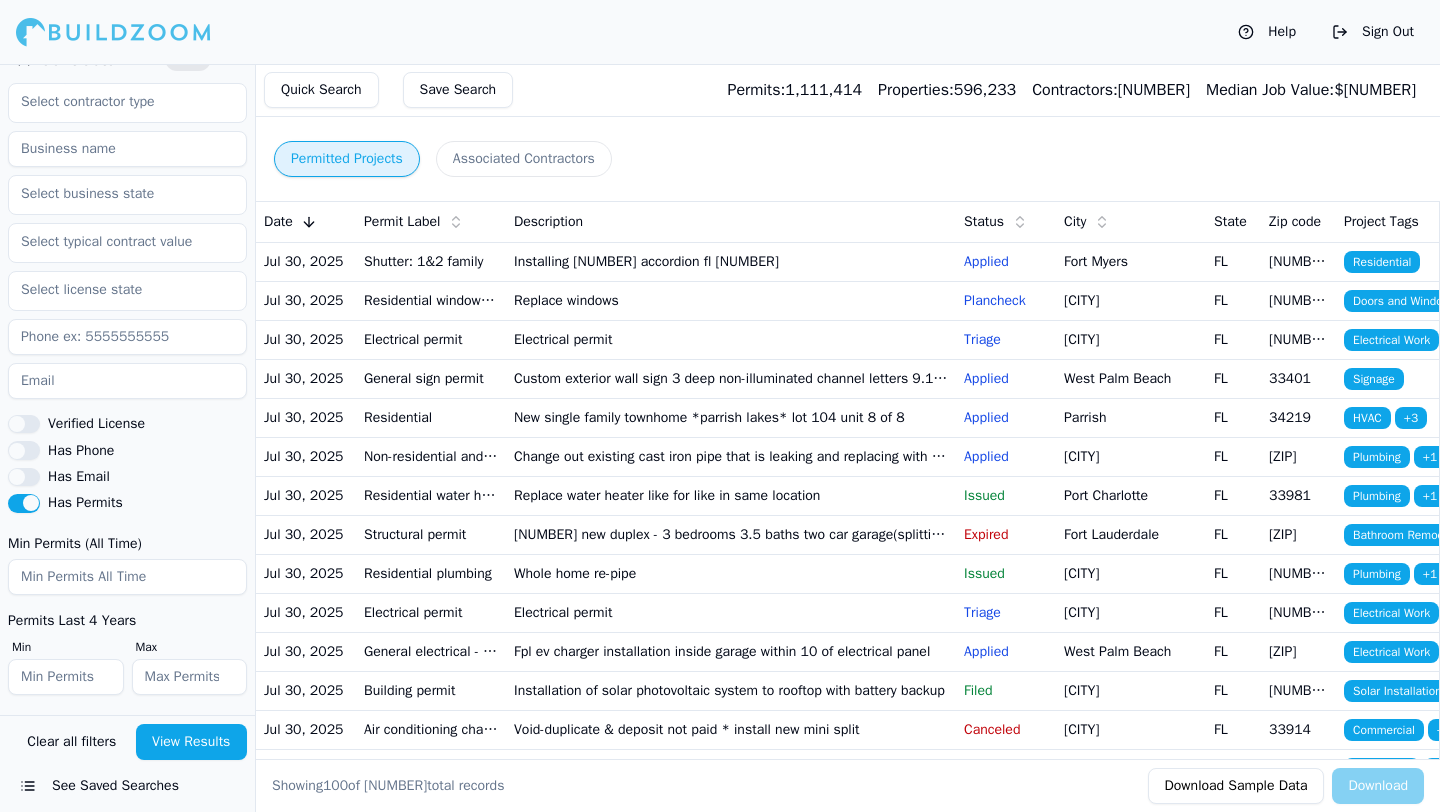 click on "Has Permits" at bounding box center (24, 503) 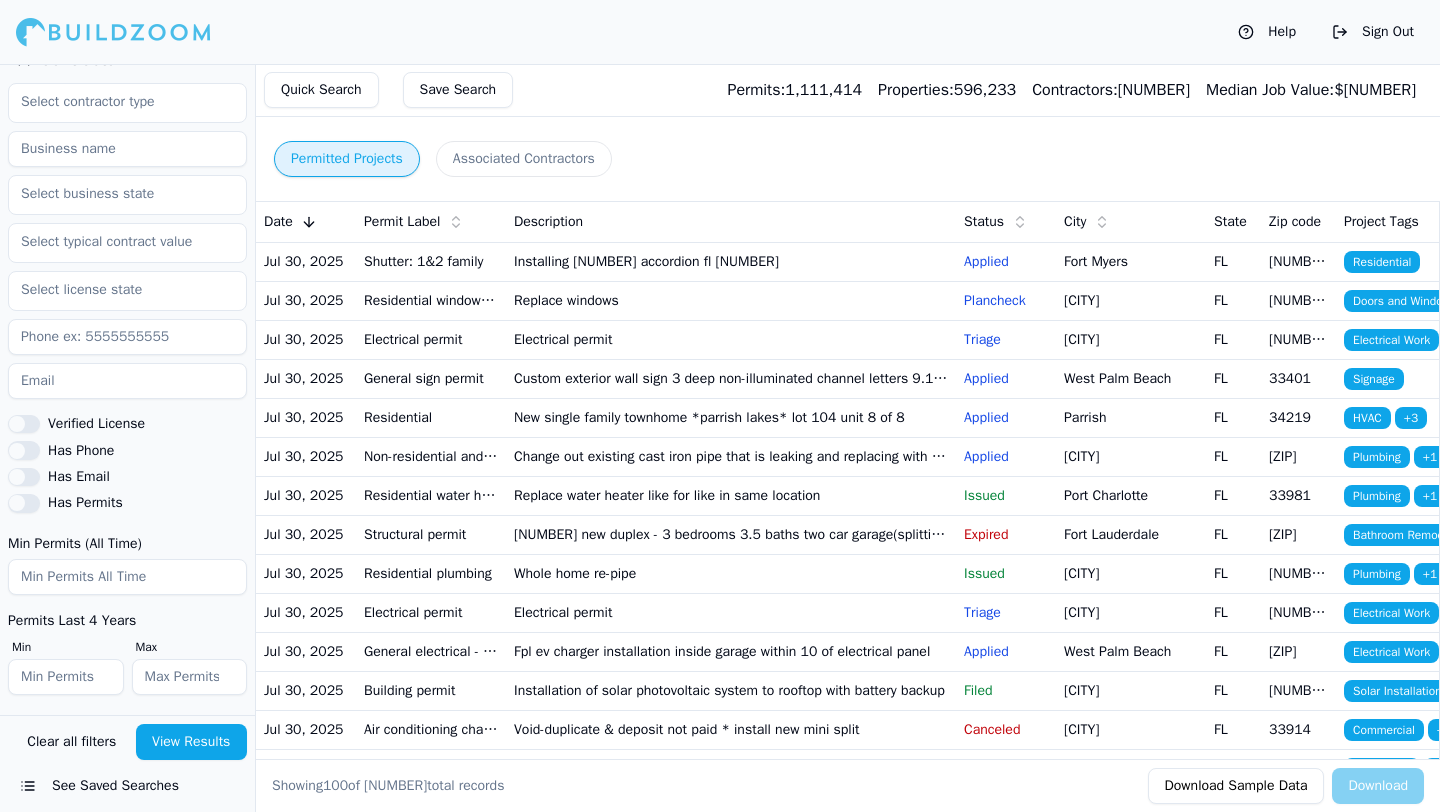 click at bounding box center (127, 577) 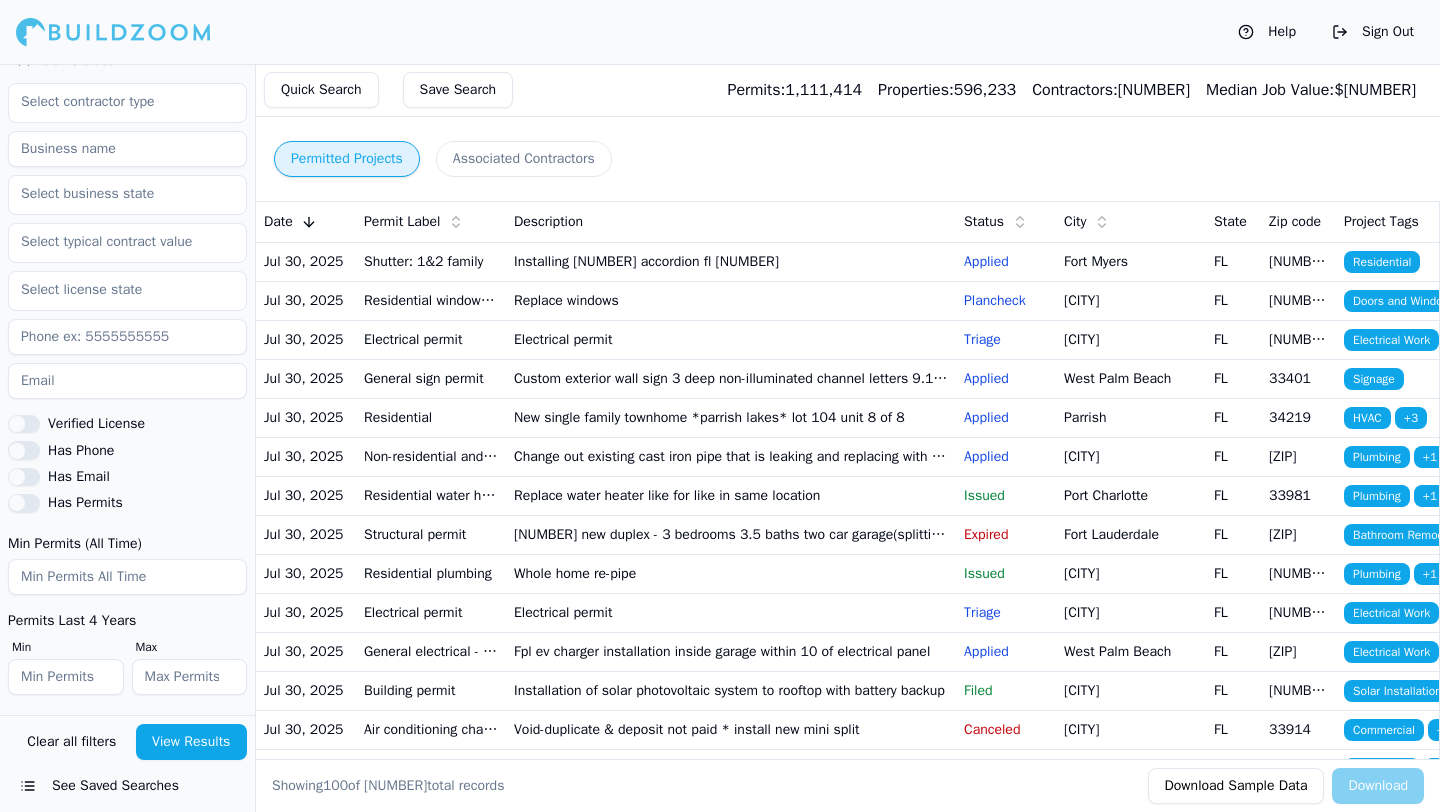 click on "Min" at bounding box center (66, 667) 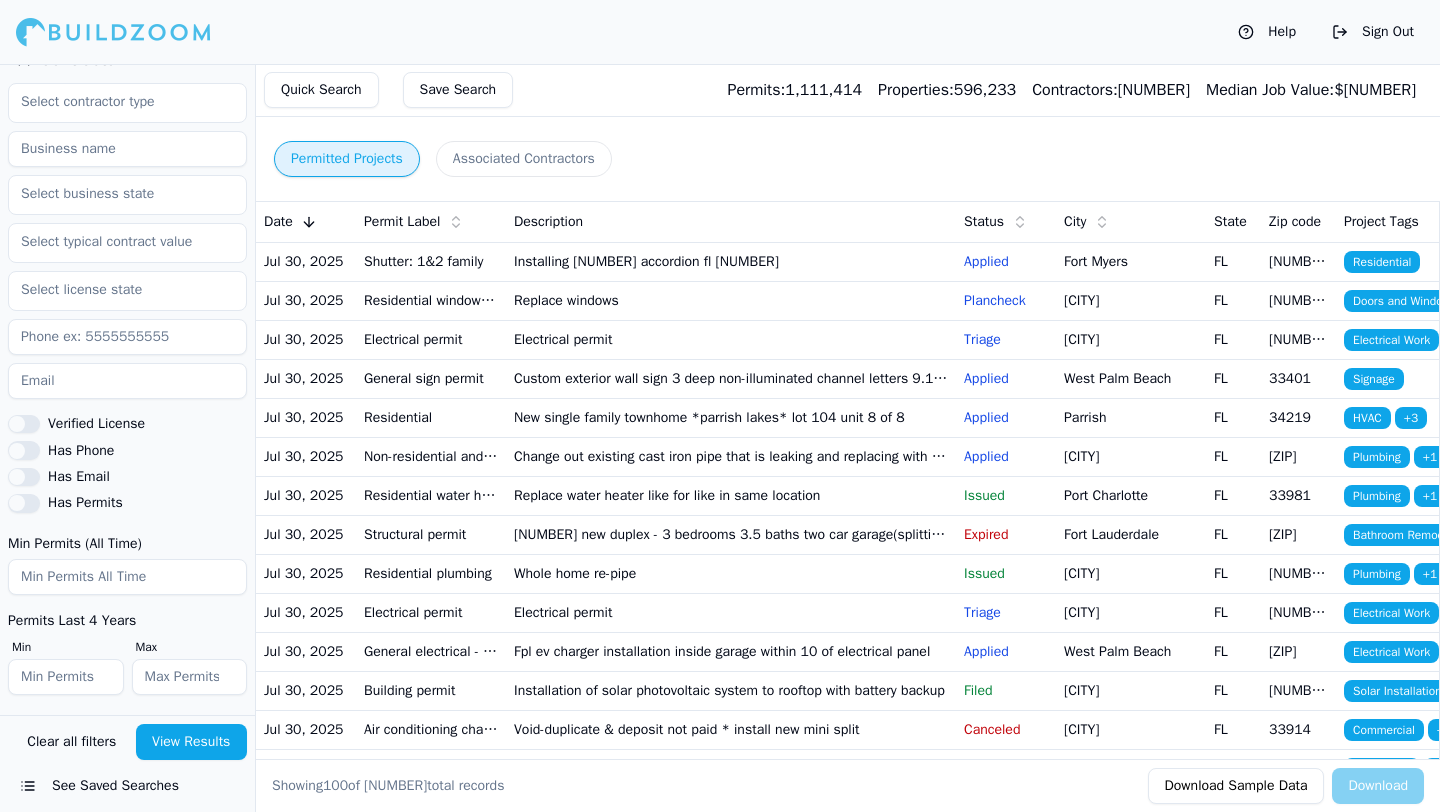 click at bounding box center [66, 677] 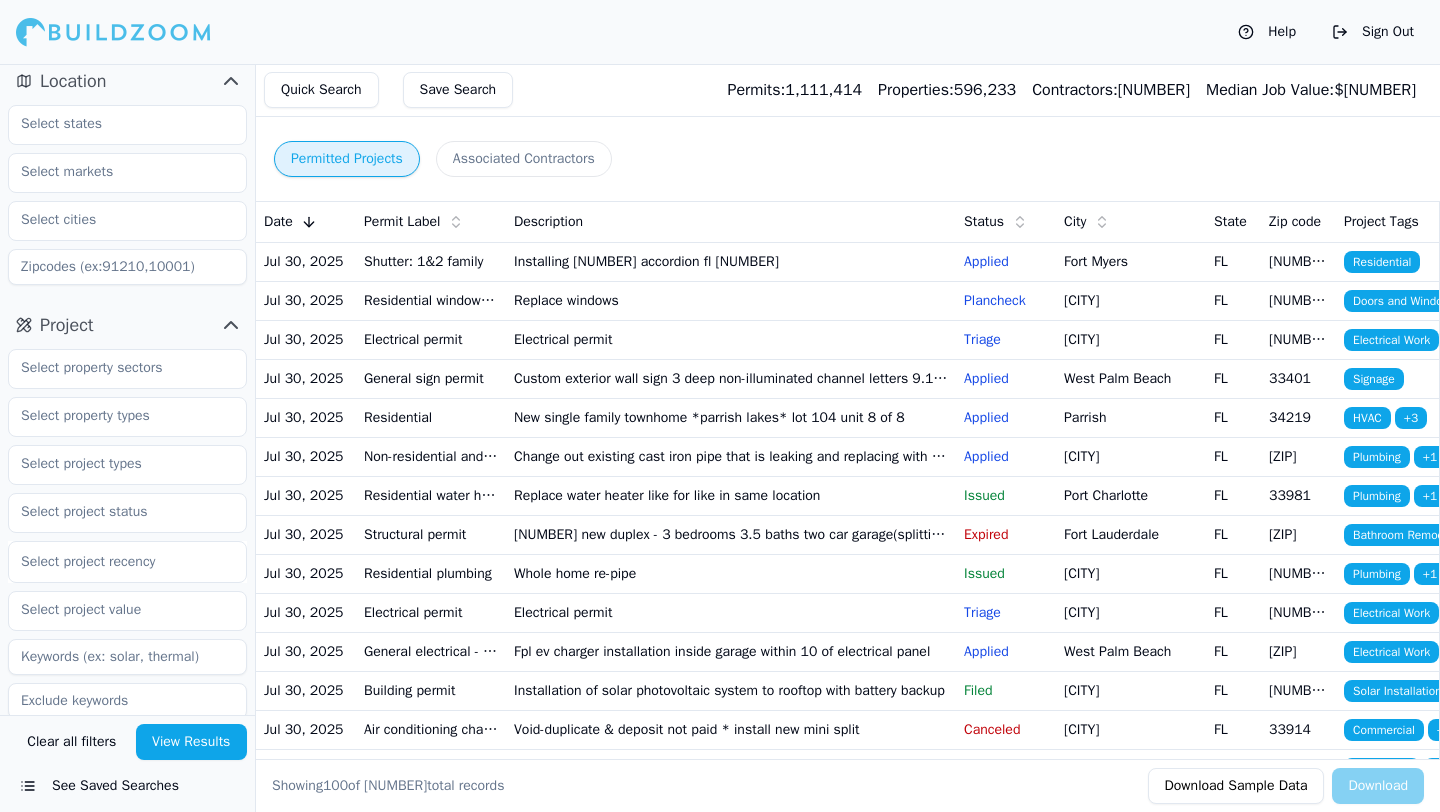 scroll, scrollTop: 0, scrollLeft: 0, axis: both 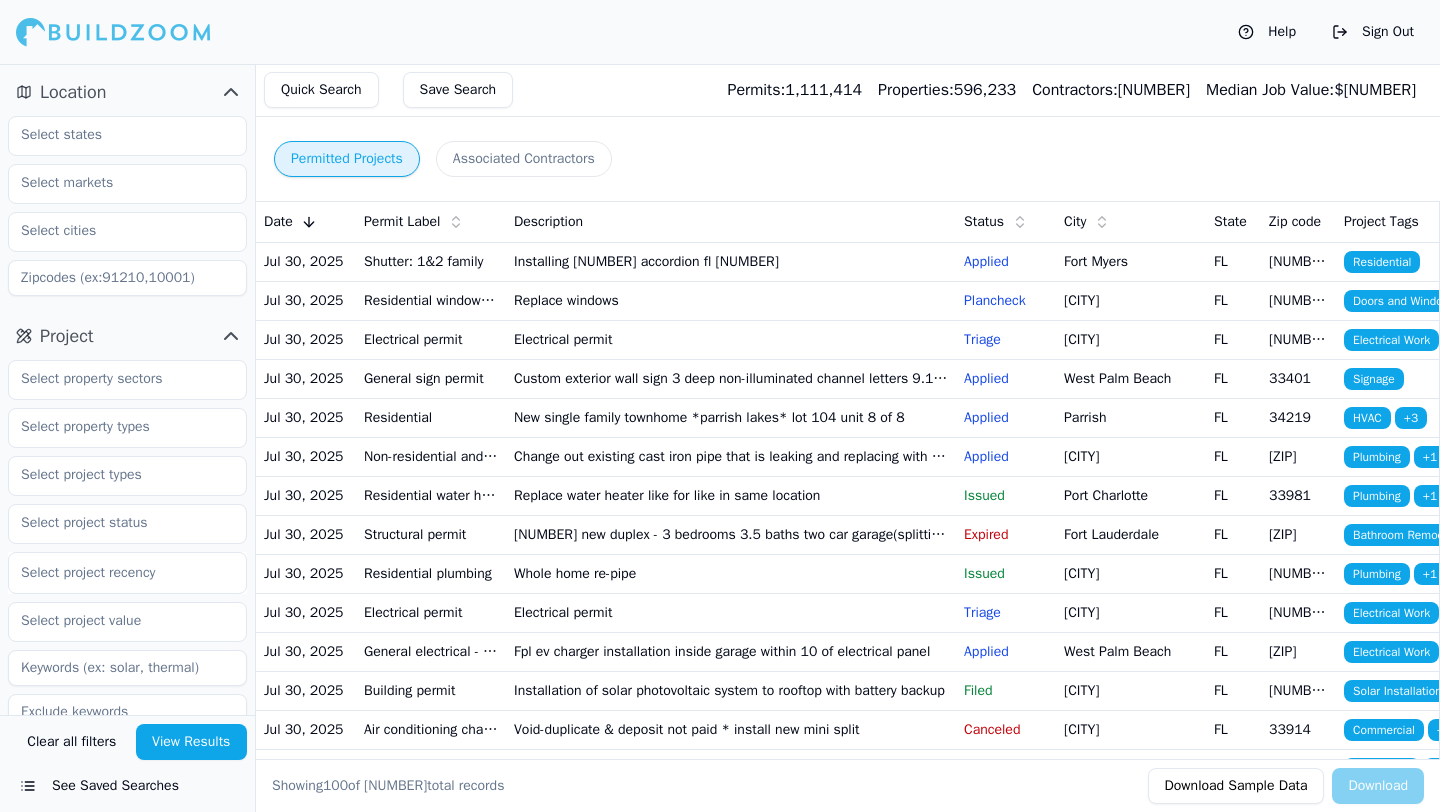 type on "1" 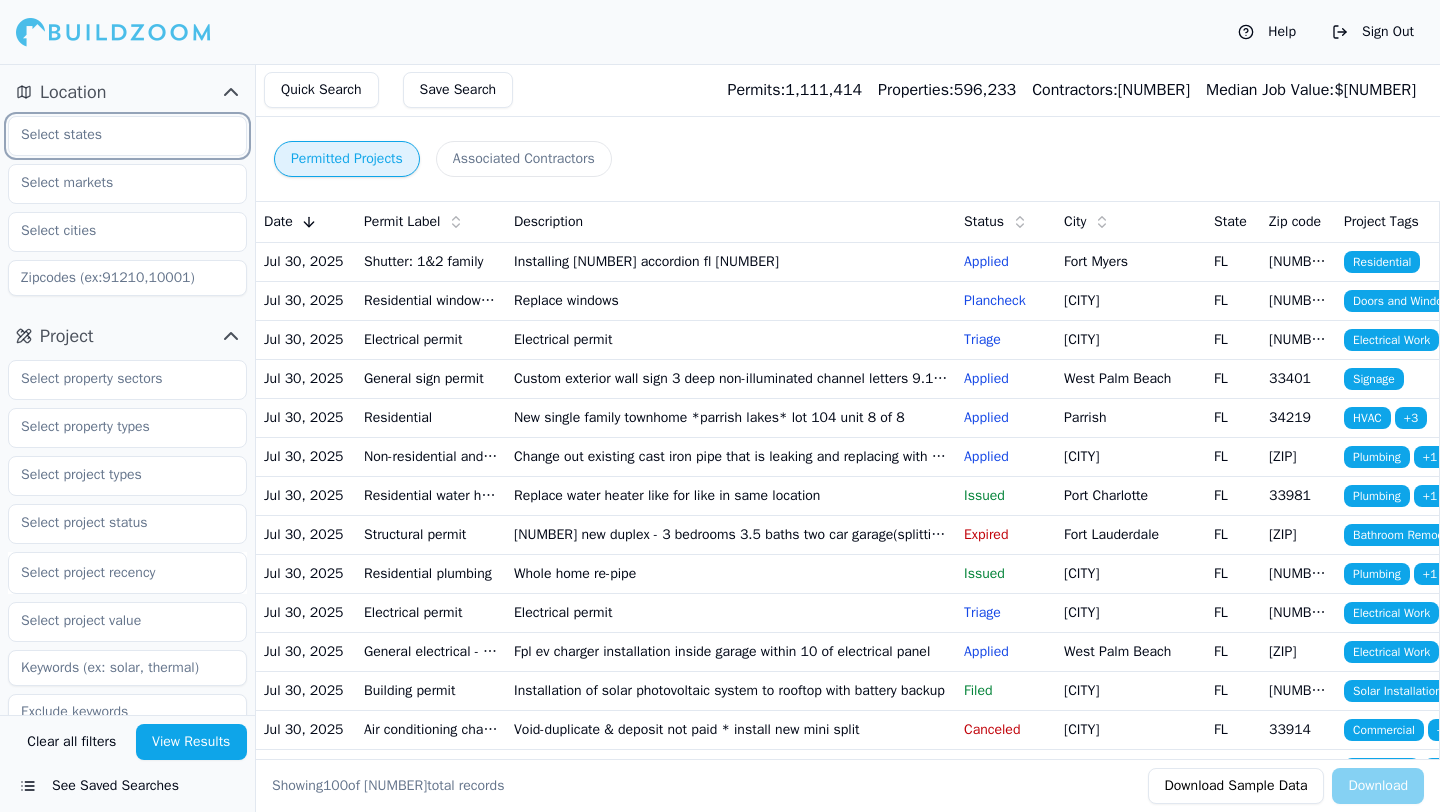 click at bounding box center [115, 135] 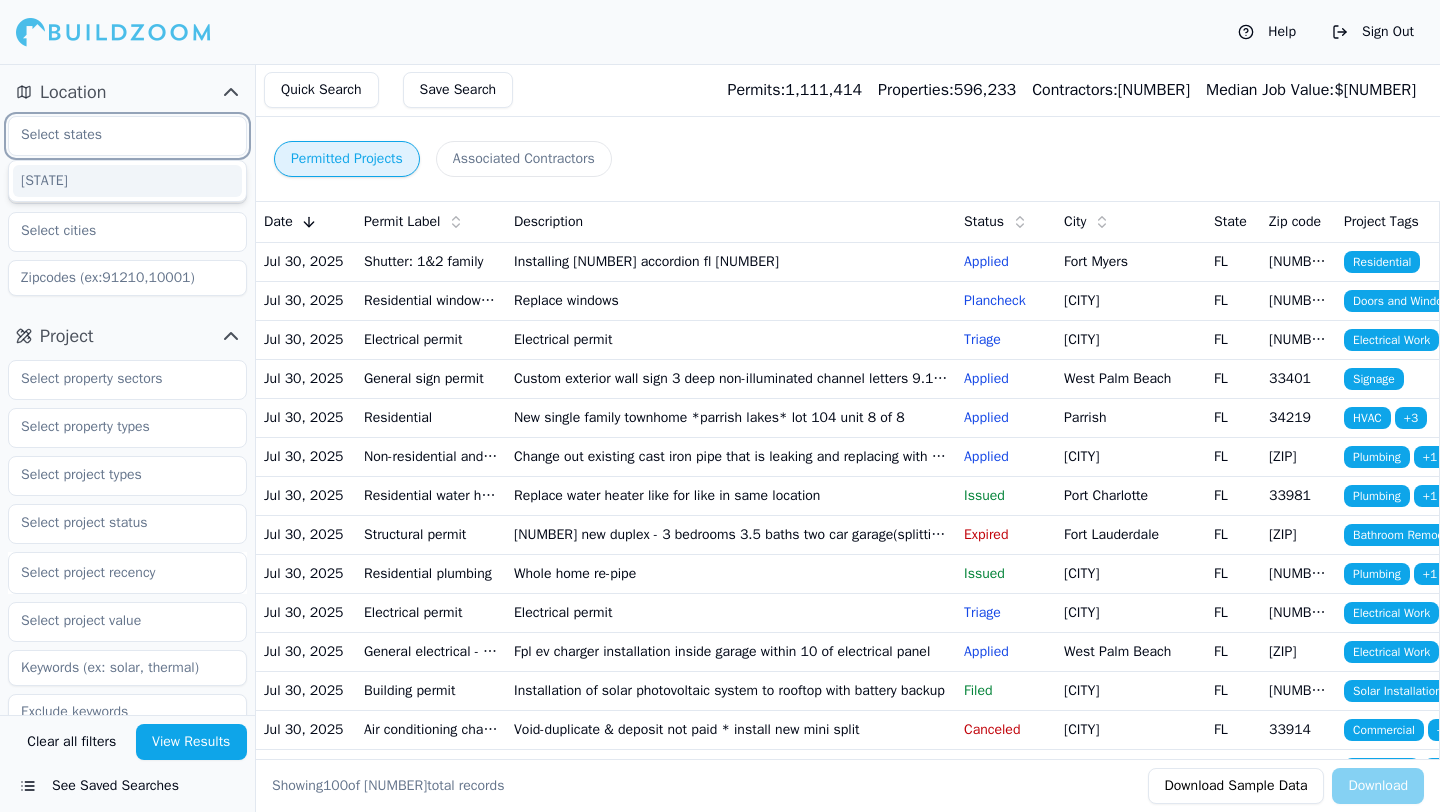 click on "[STATE]" at bounding box center (127, 181) 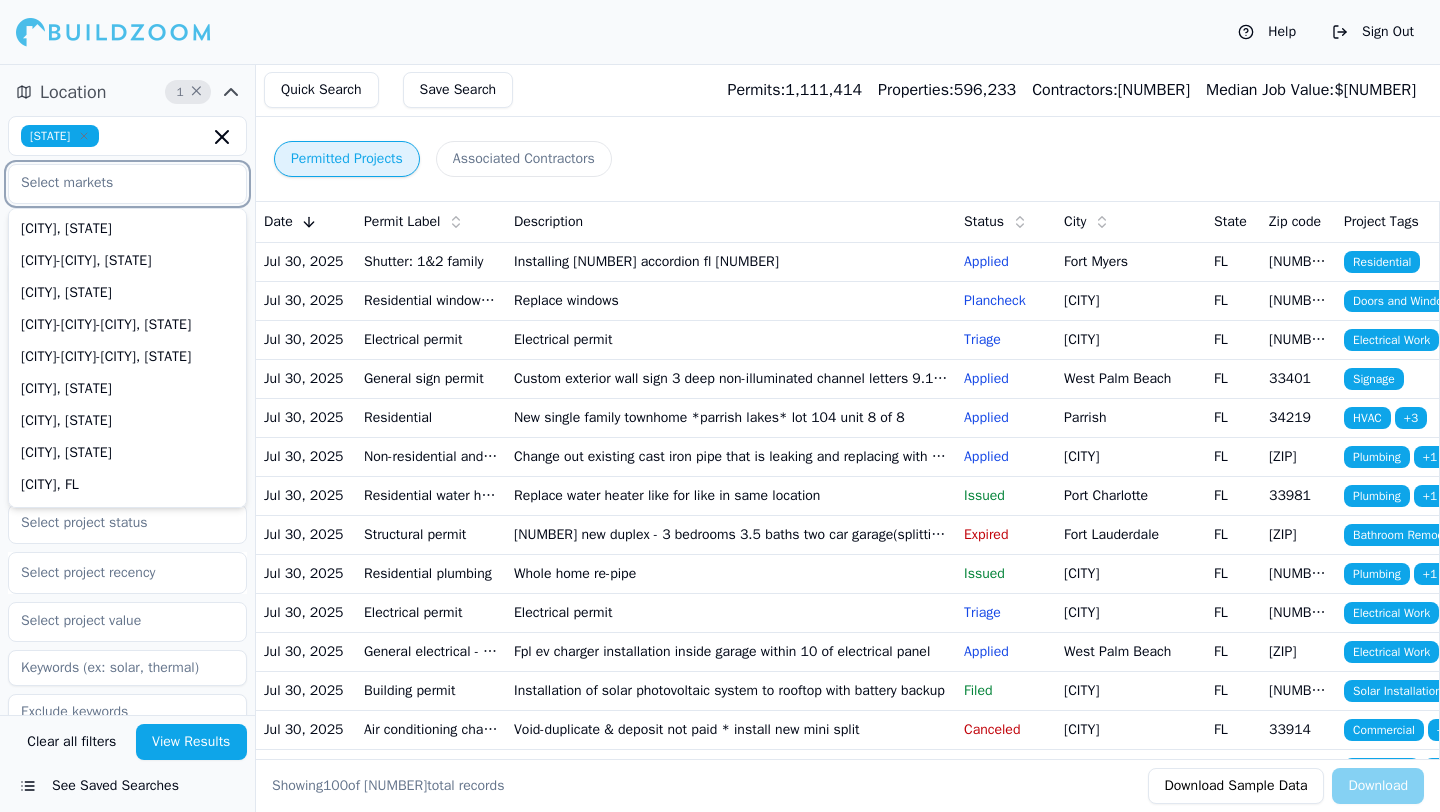 click at bounding box center (115, 183) 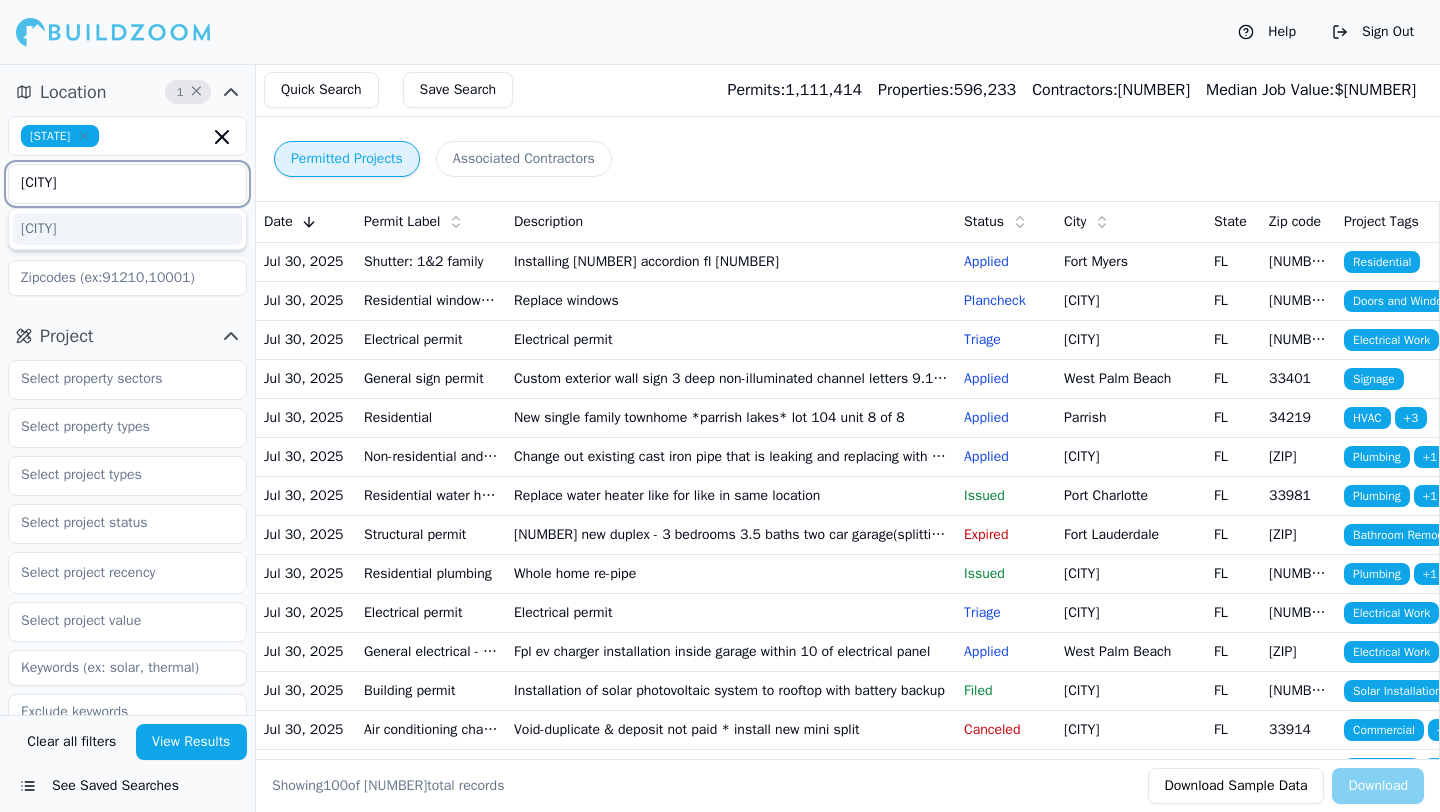 type on "[CITY]" 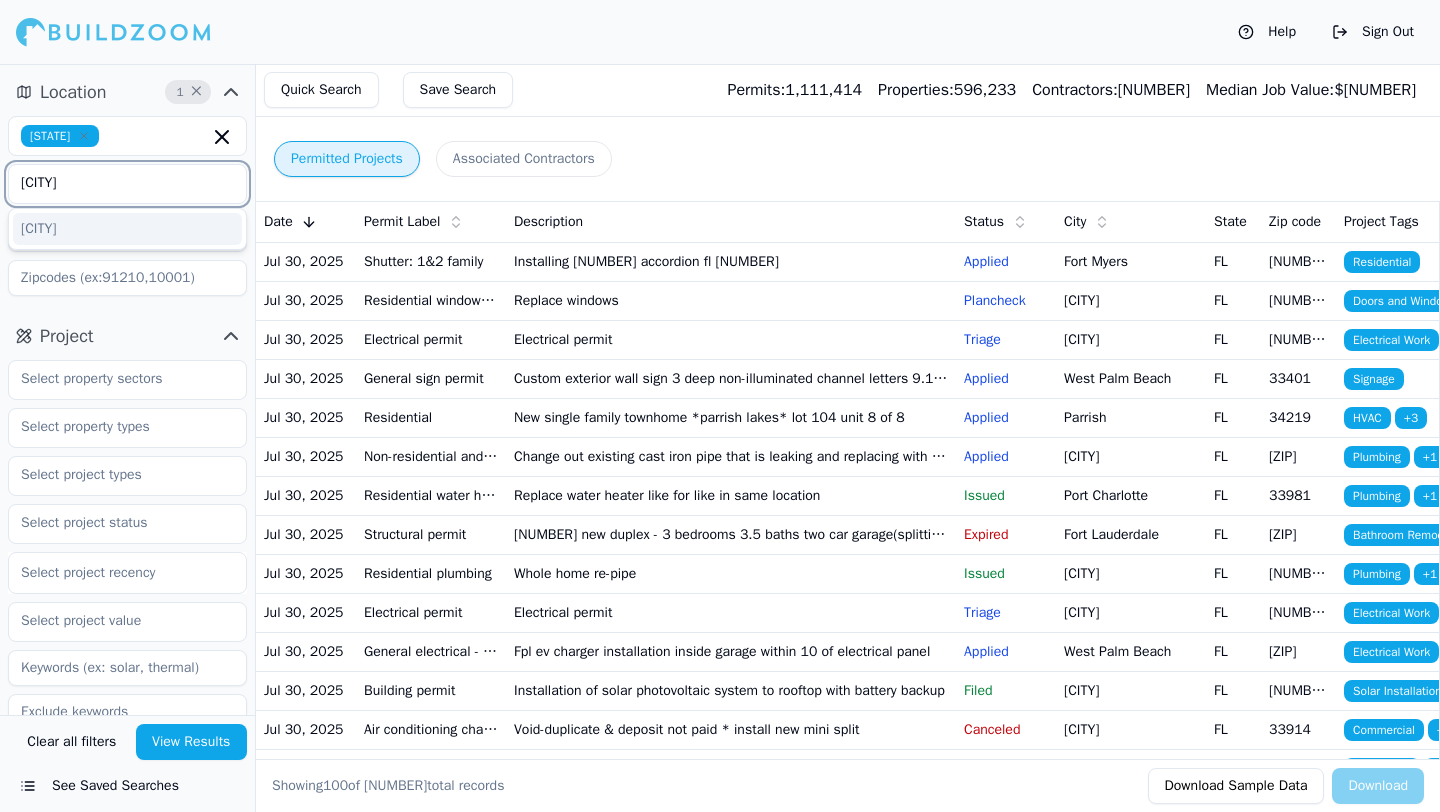 click on "[CITY]" at bounding box center [127, 229] 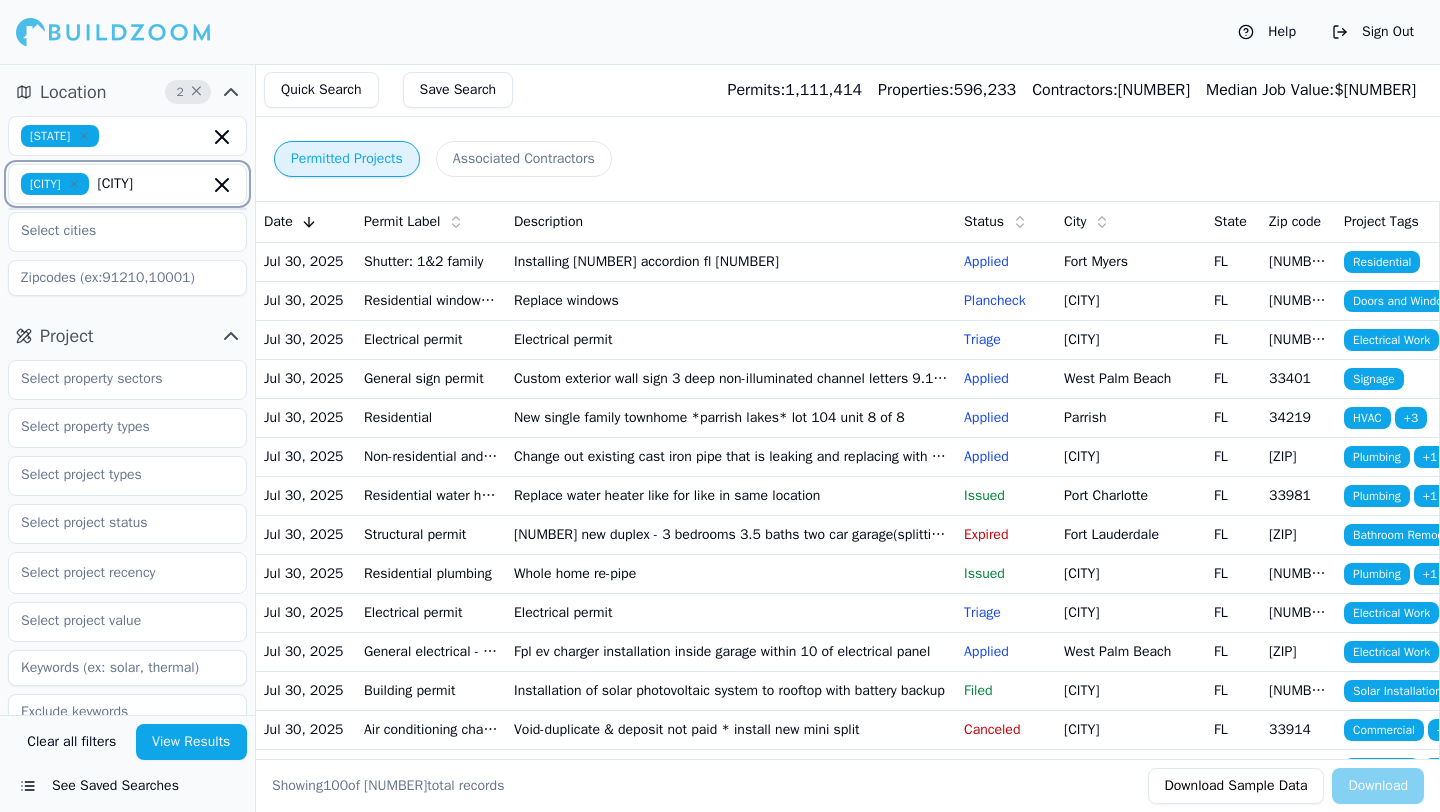 type on "[CITY]" 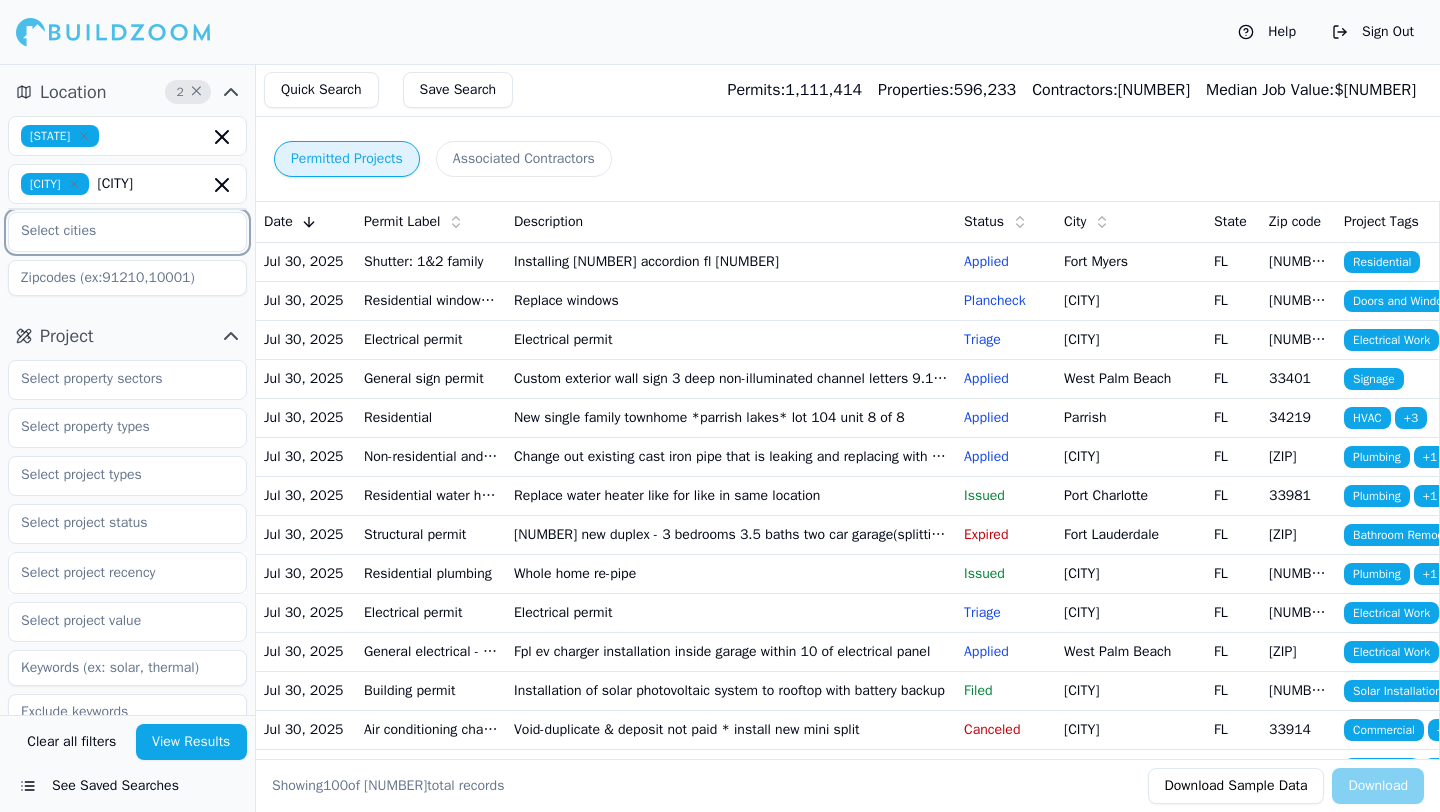 click at bounding box center (115, 231) 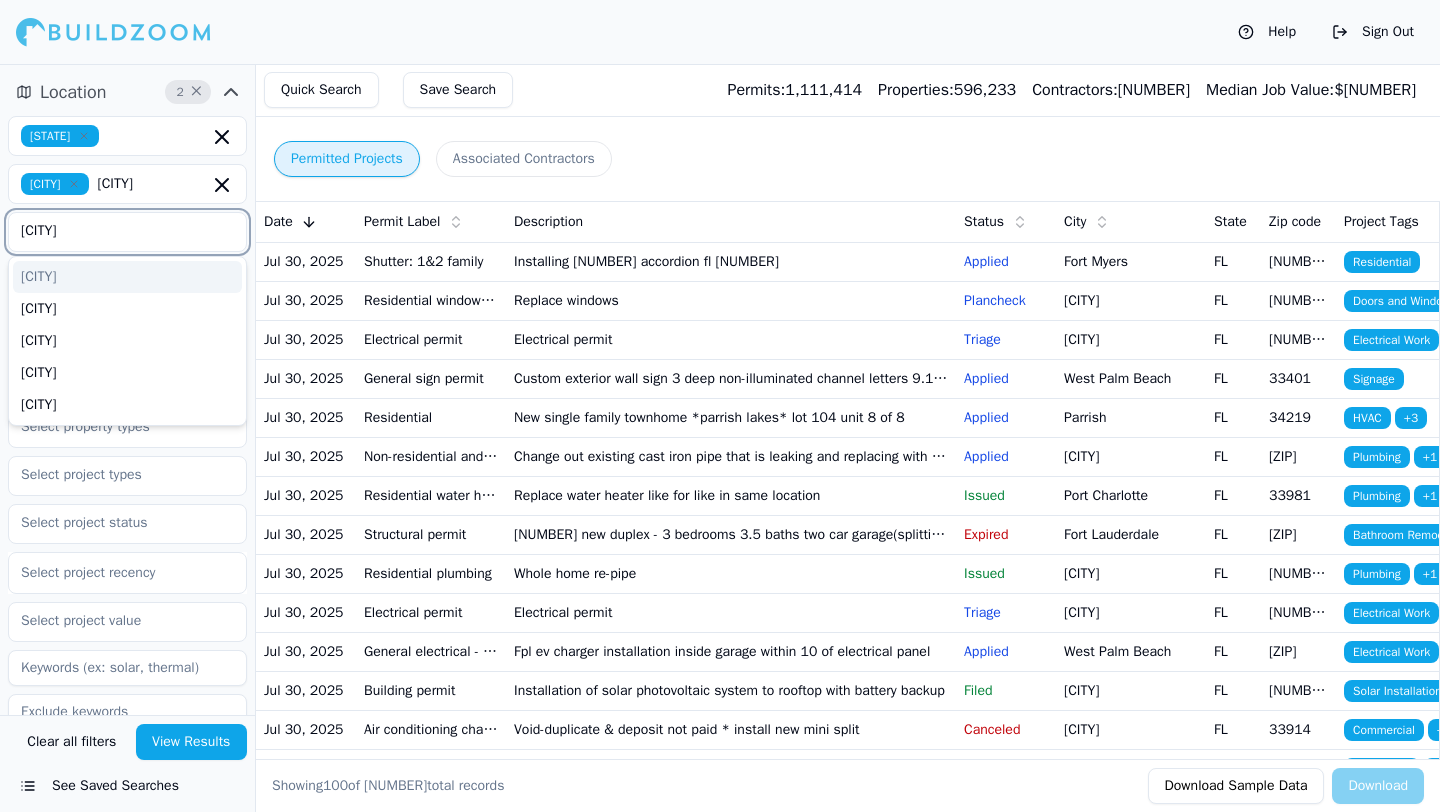 type on "[CITY]" 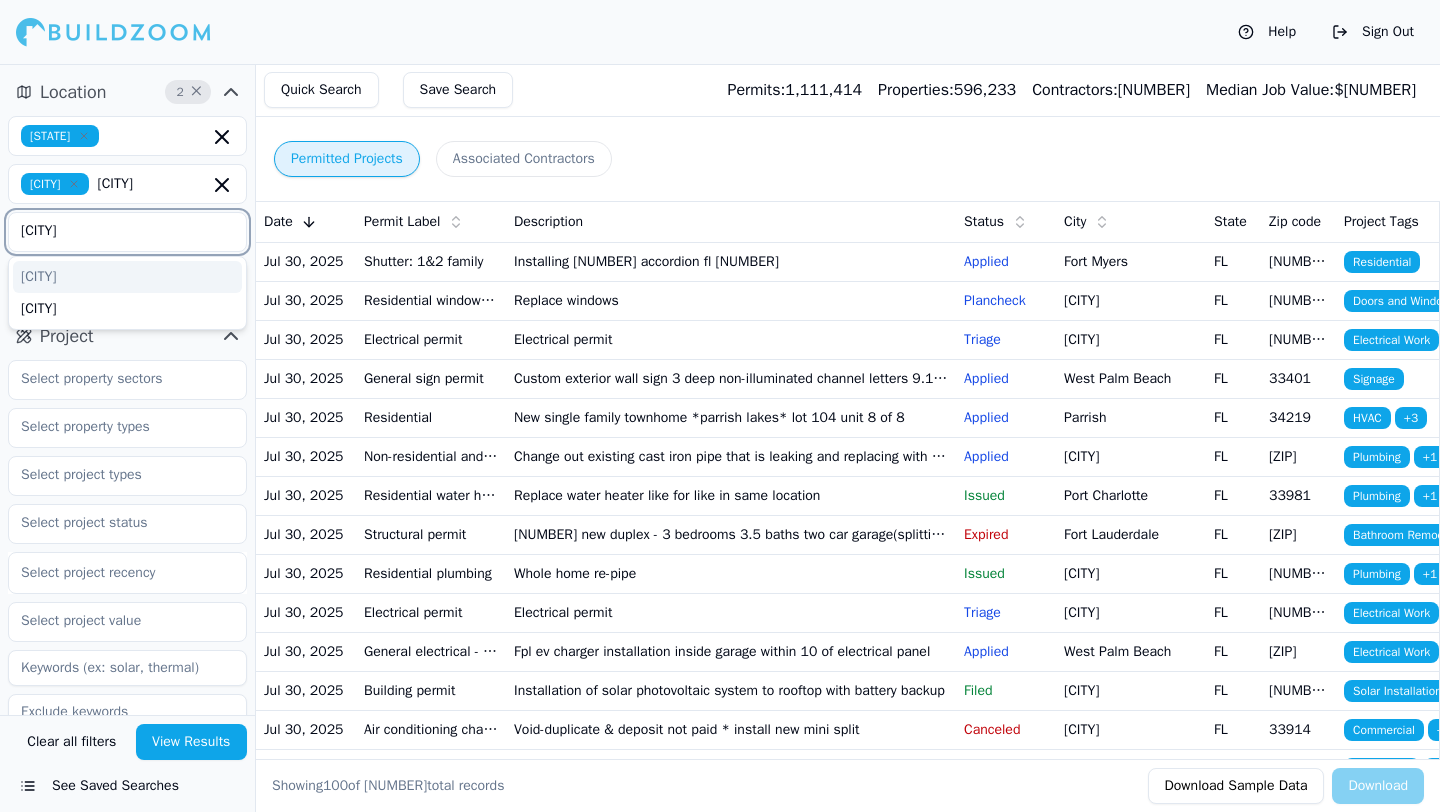 click on "[CITY]" at bounding box center [127, 277] 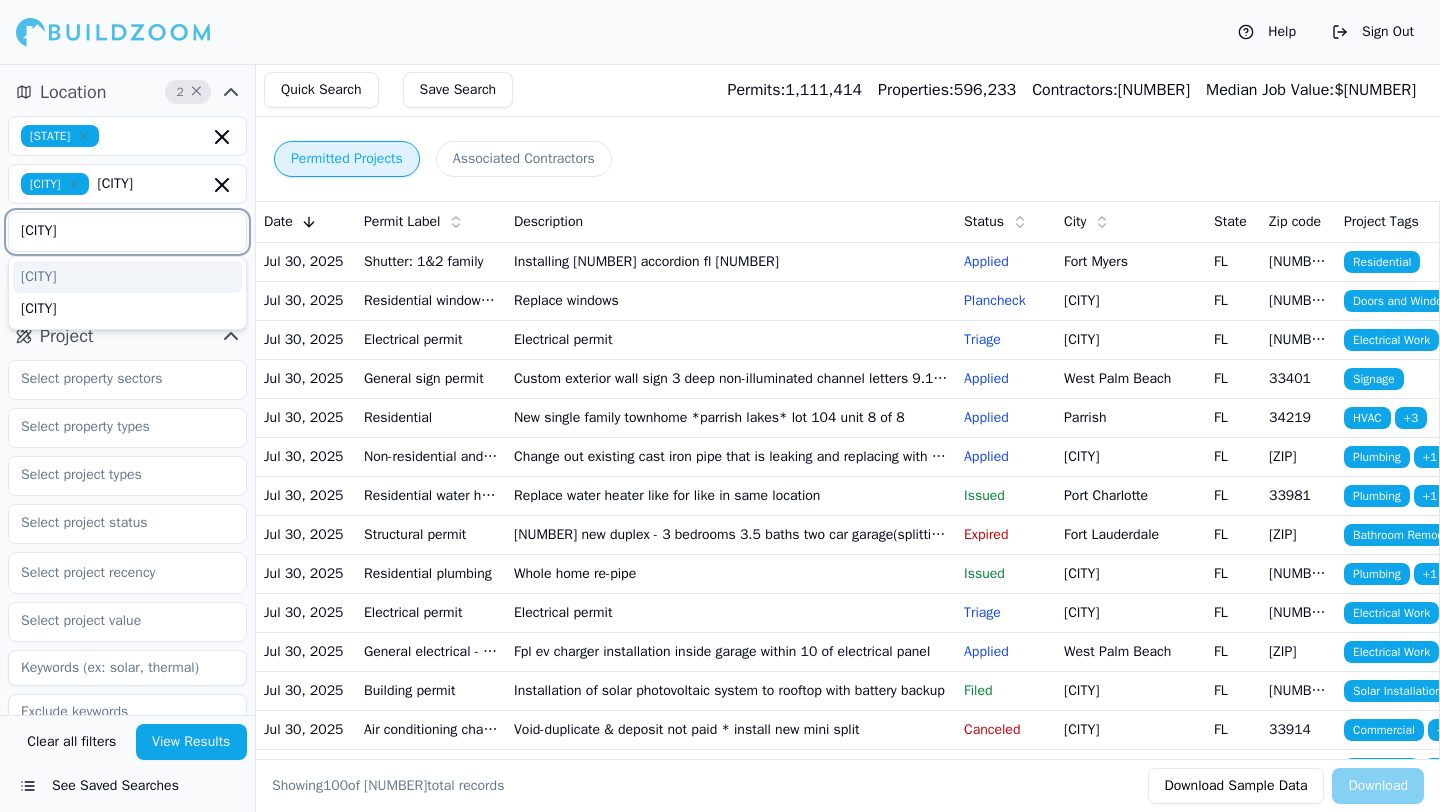 type 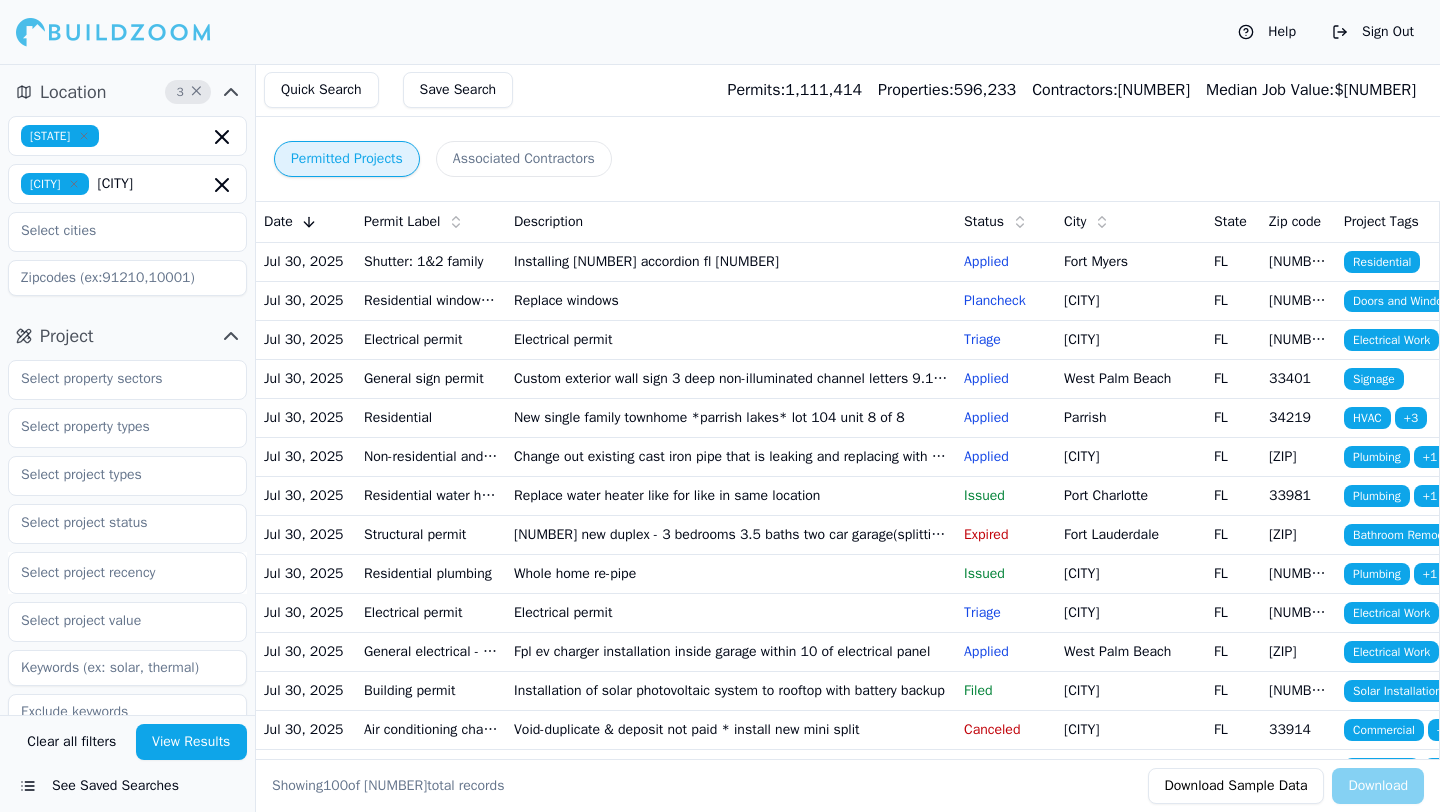 click on "[CITY]-[CITY]-[CITY], [STATE] [CITY]" at bounding box center [127, 184] 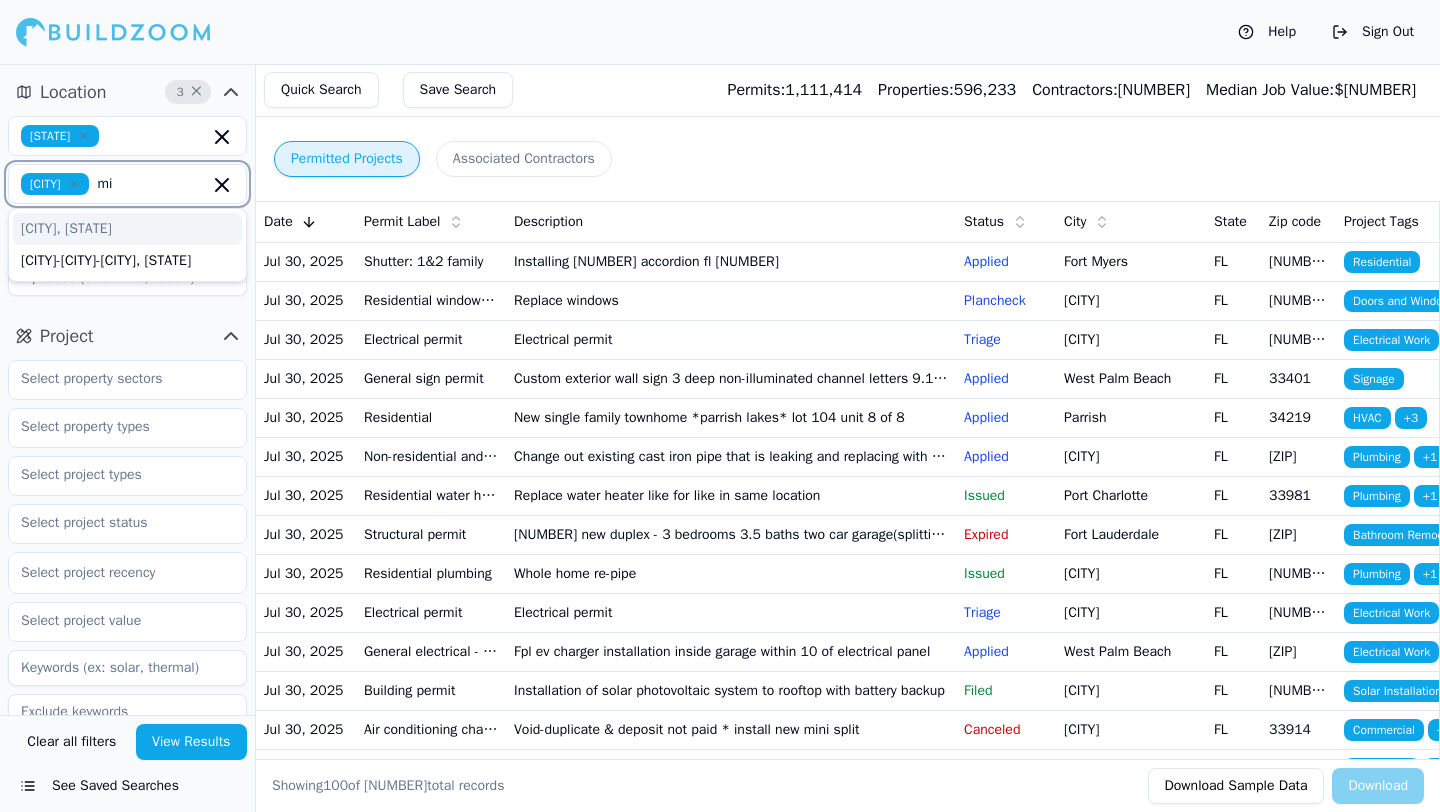 type on "m" 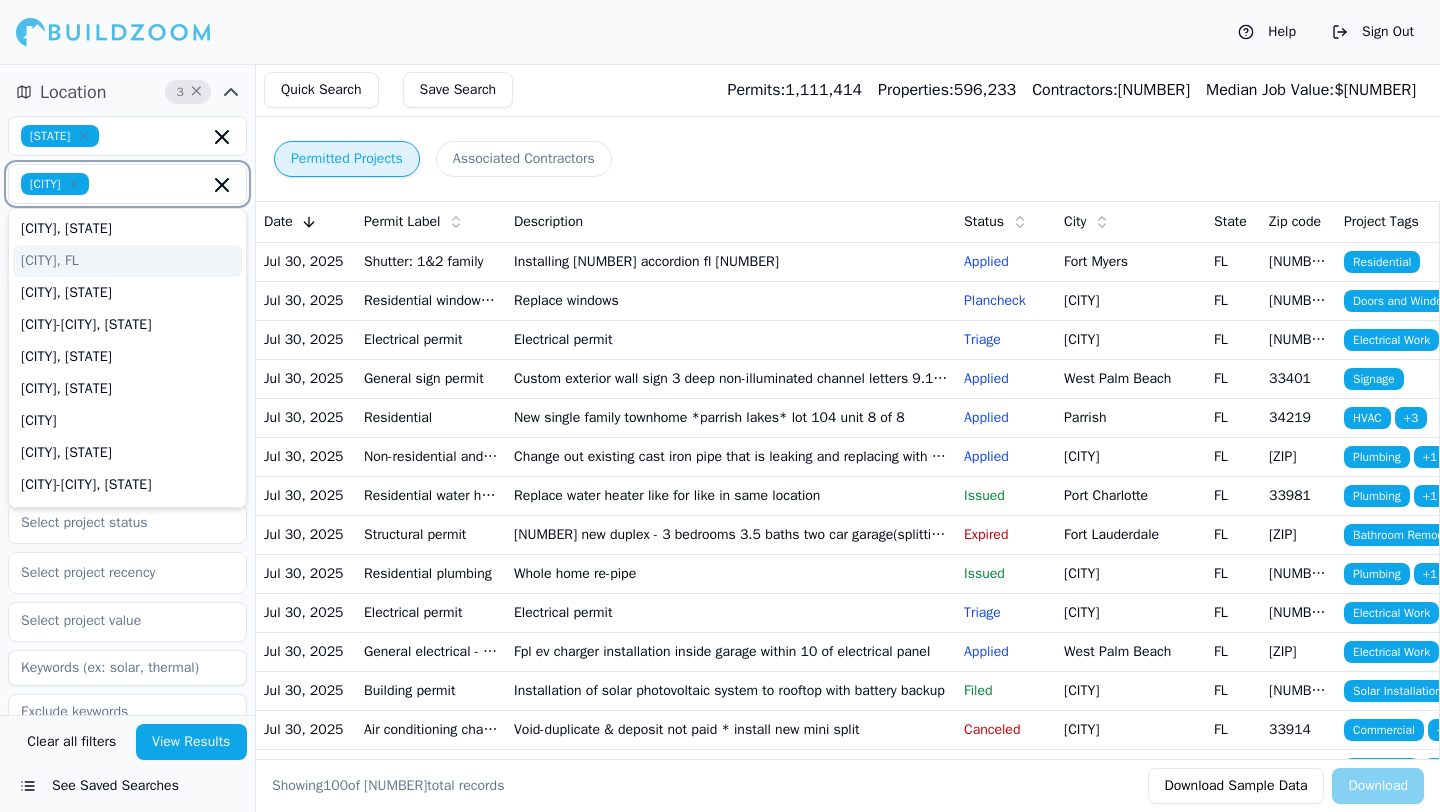 type 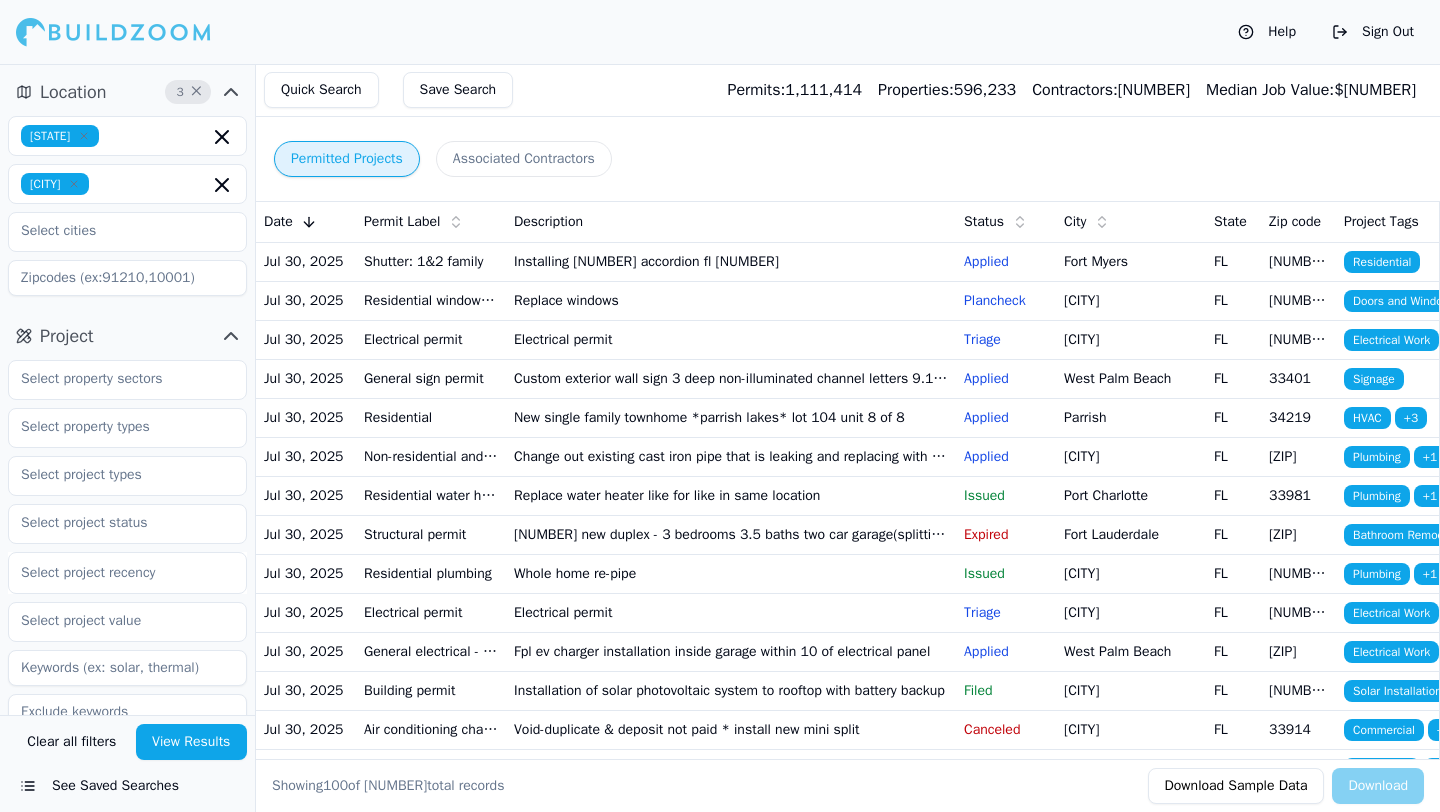 click on "Location [NUMBER] × [STATE] [CITY]-[CITY]-[CITY], [STATE]" at bounding box center [127, 190] 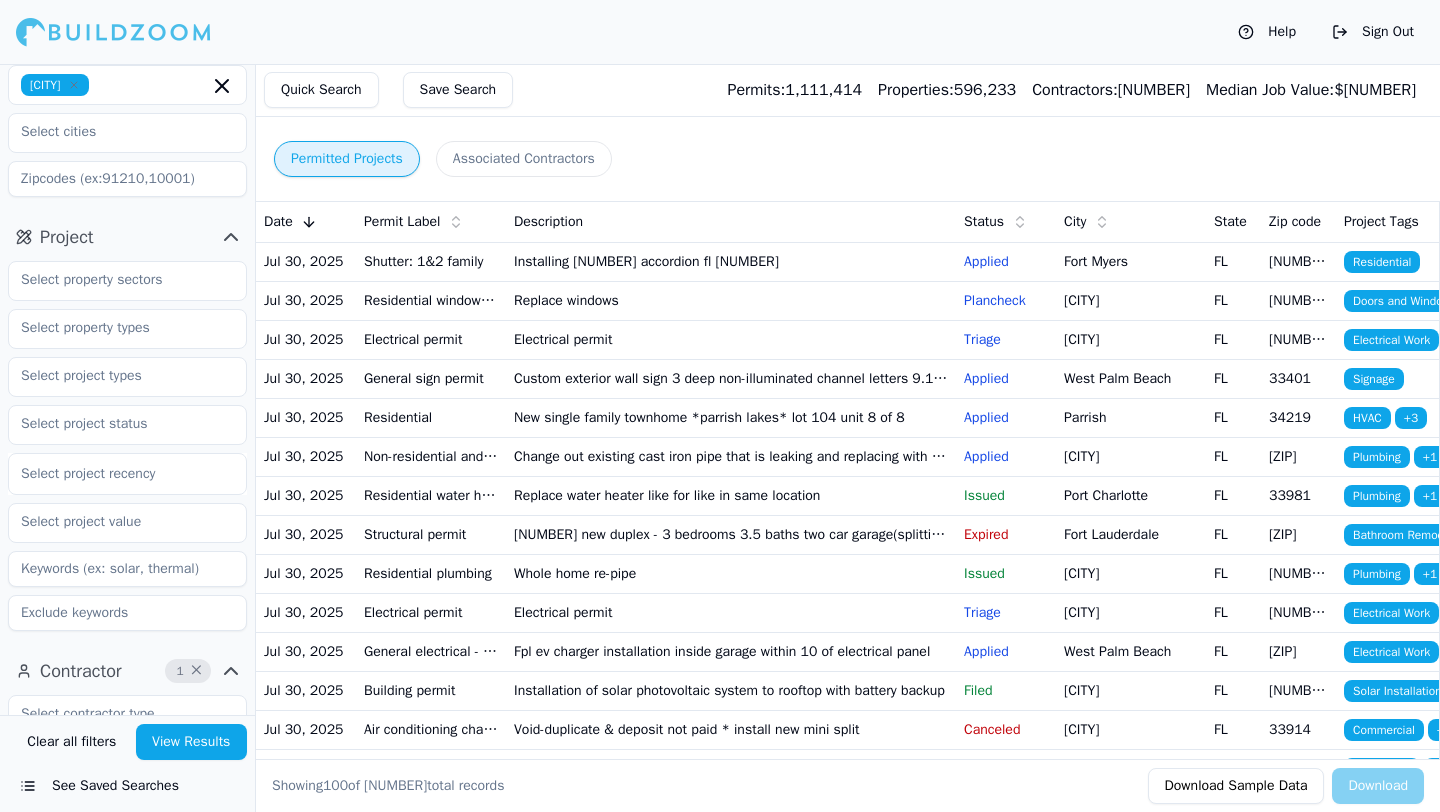 scroll, scrollTop: 102, scrollLeft: 0, axis: vertical 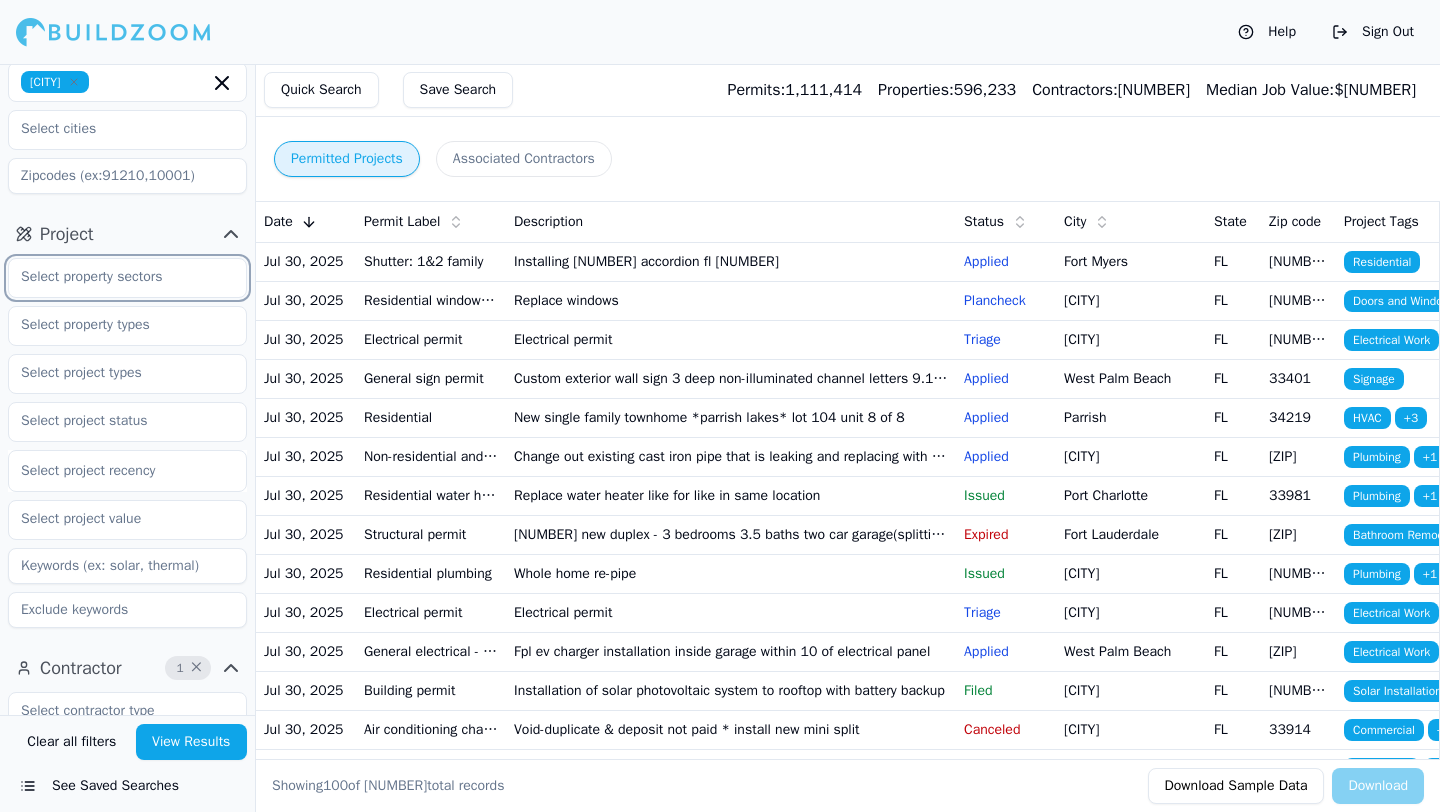click at bounding box center [115, 277] 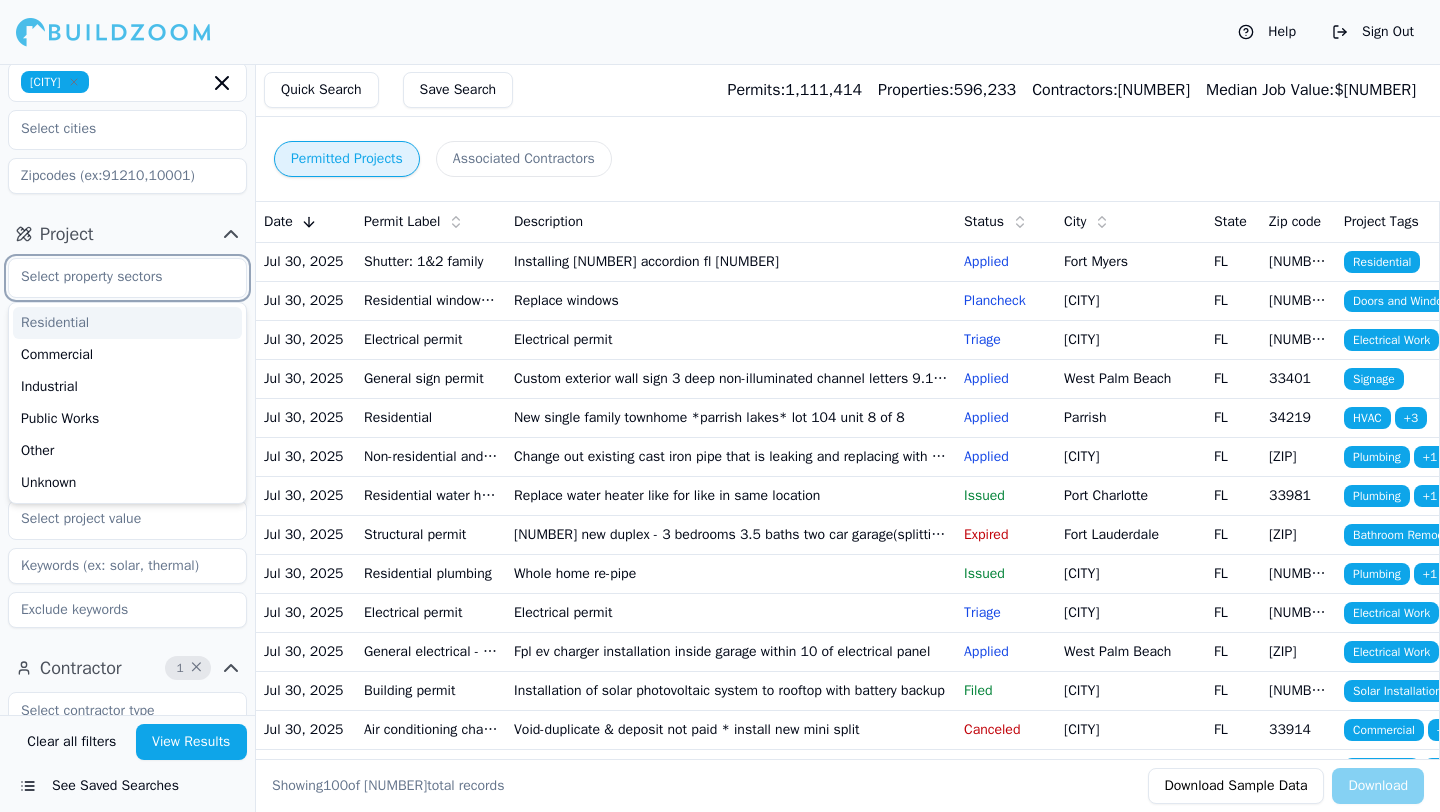 click on "Residential" at bounding box center [127, 323] 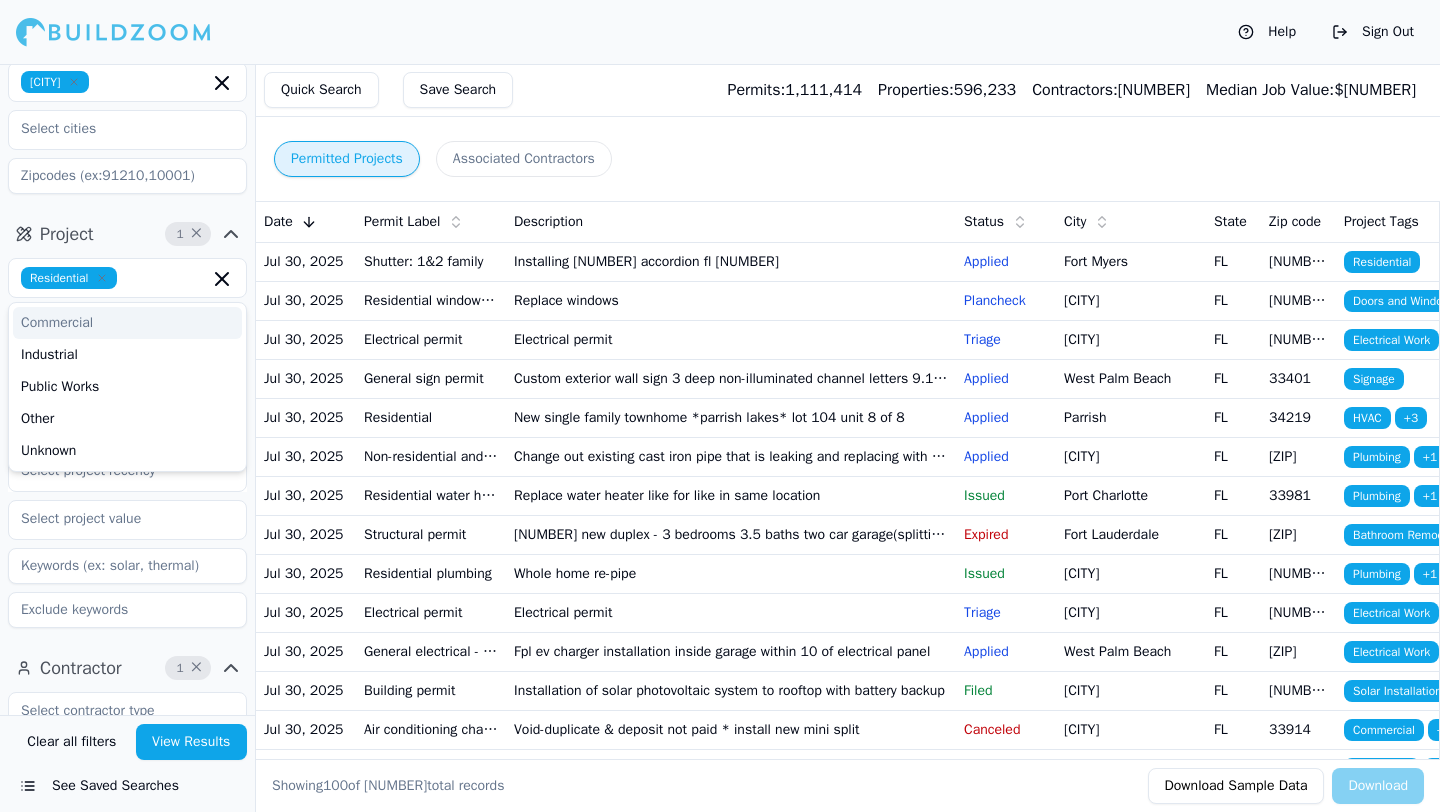 click on "Project 1 ×" at bounding box center (127, 234) 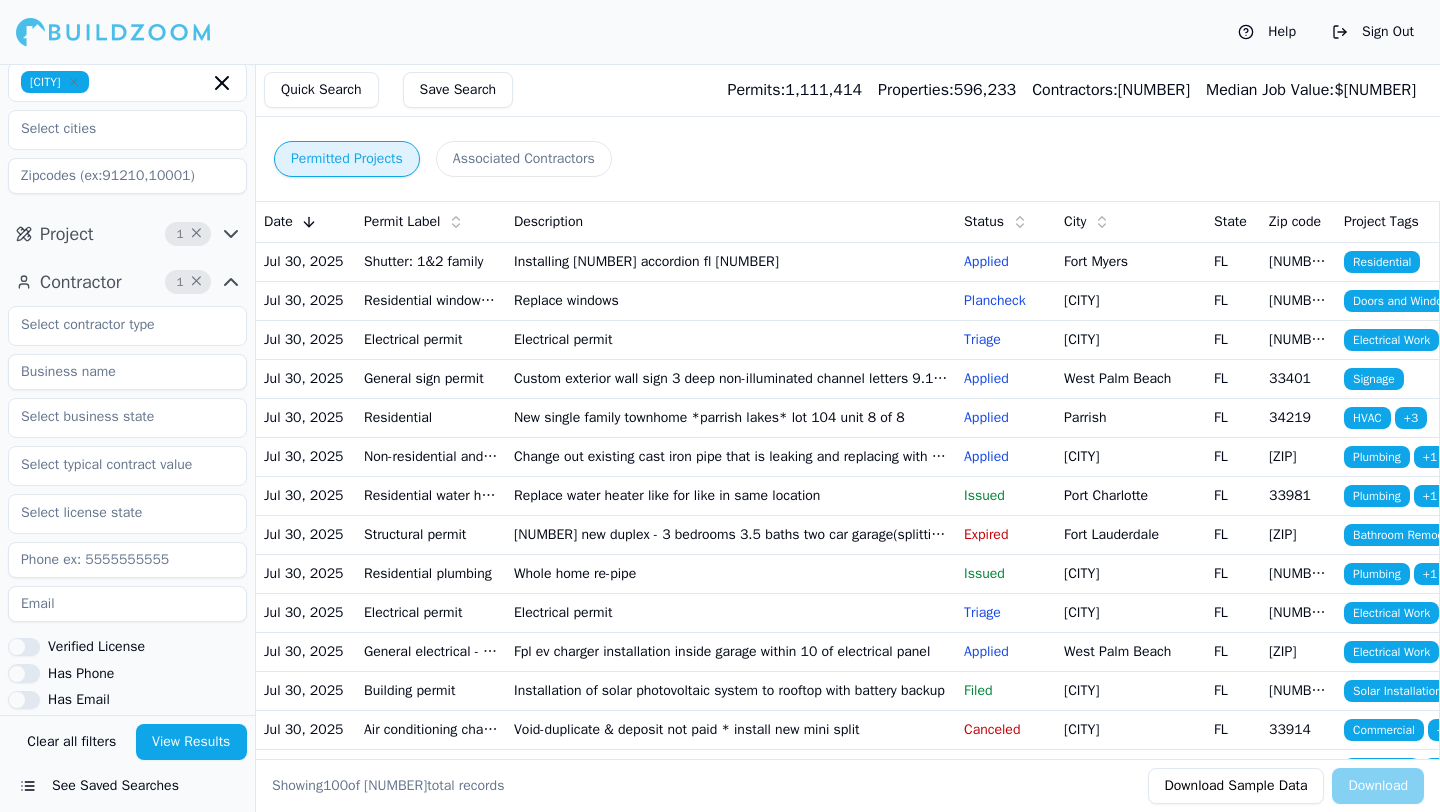 click 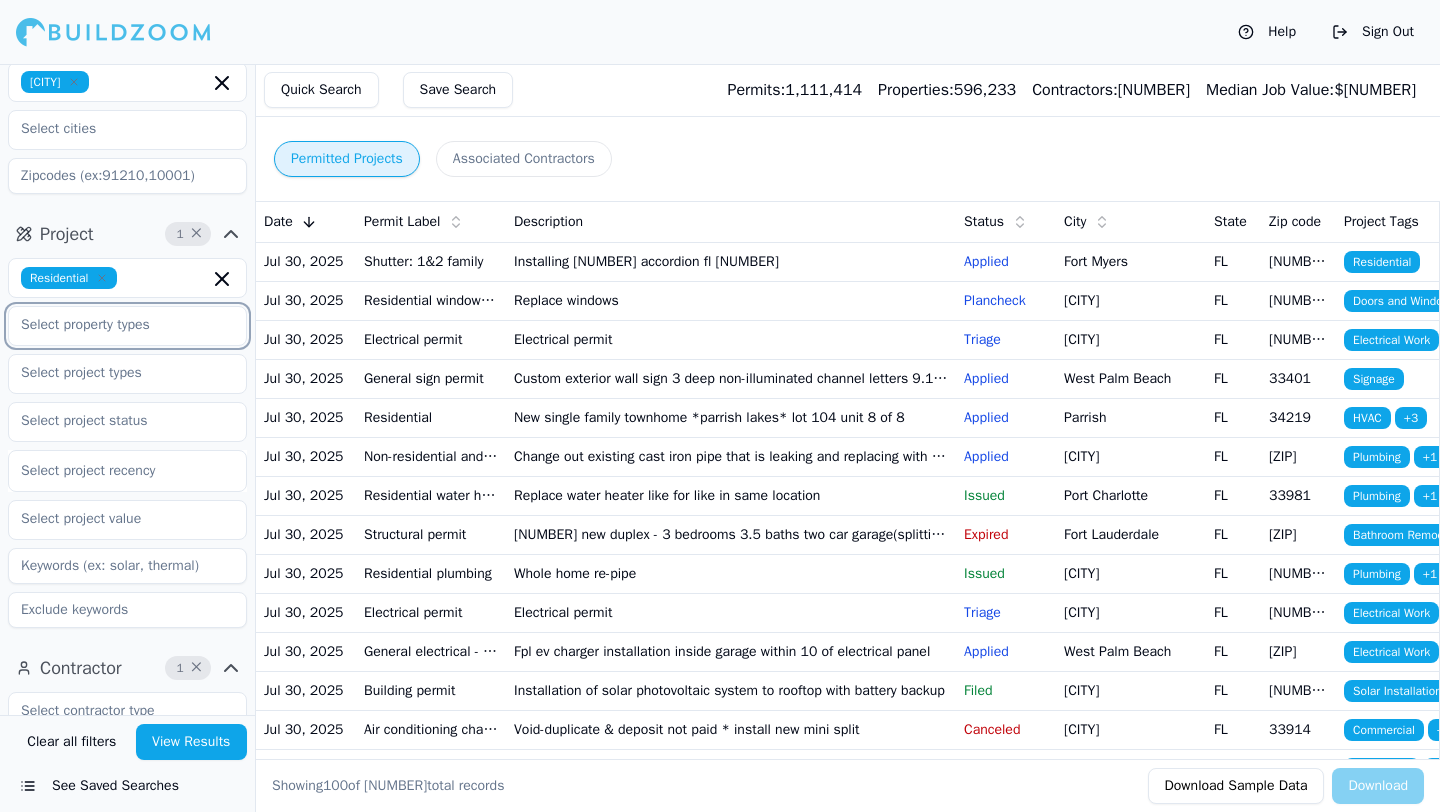 click at bounding box center [115, 325] 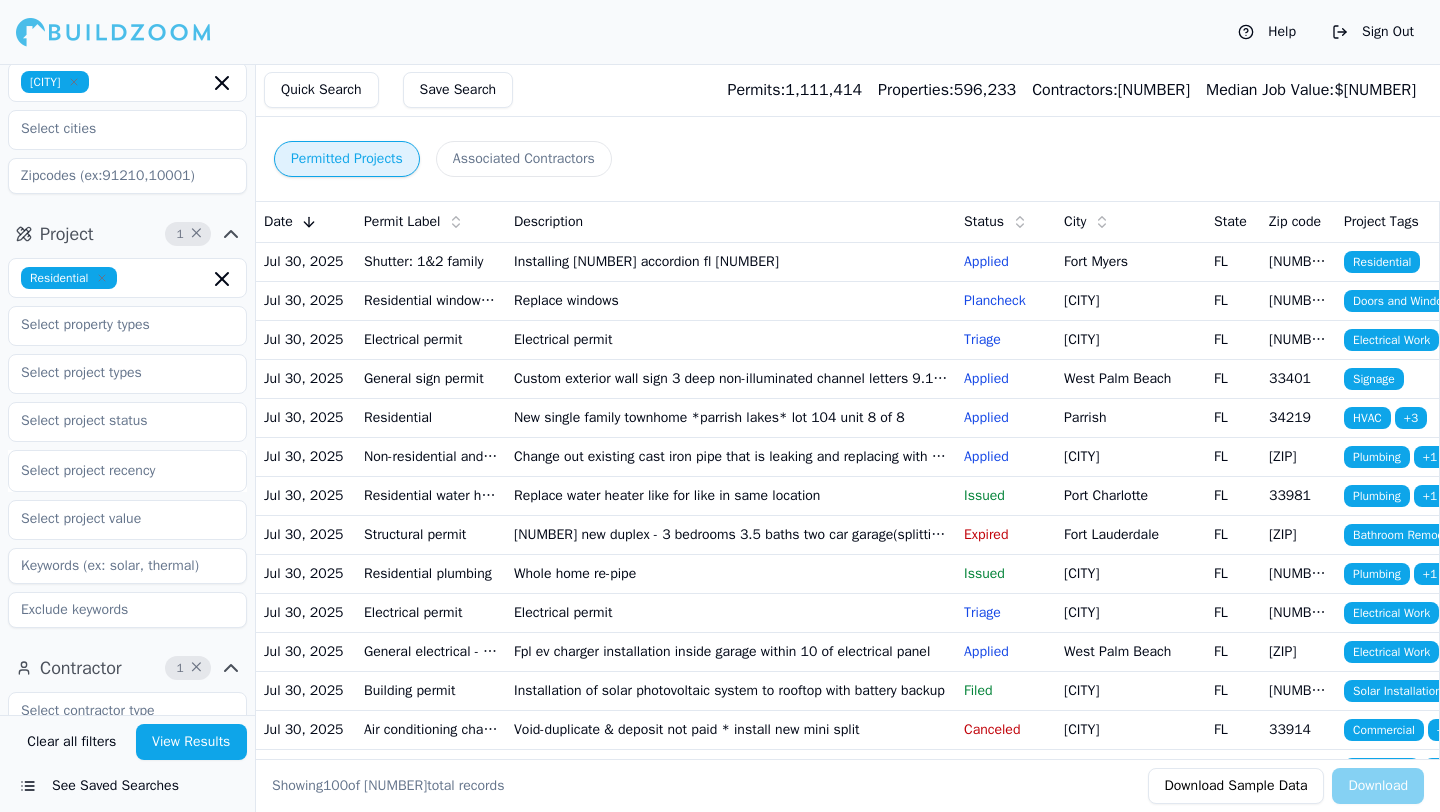 click on "Project [NUMBER] × Residential Select project recency" at bounding box center (127, 427) 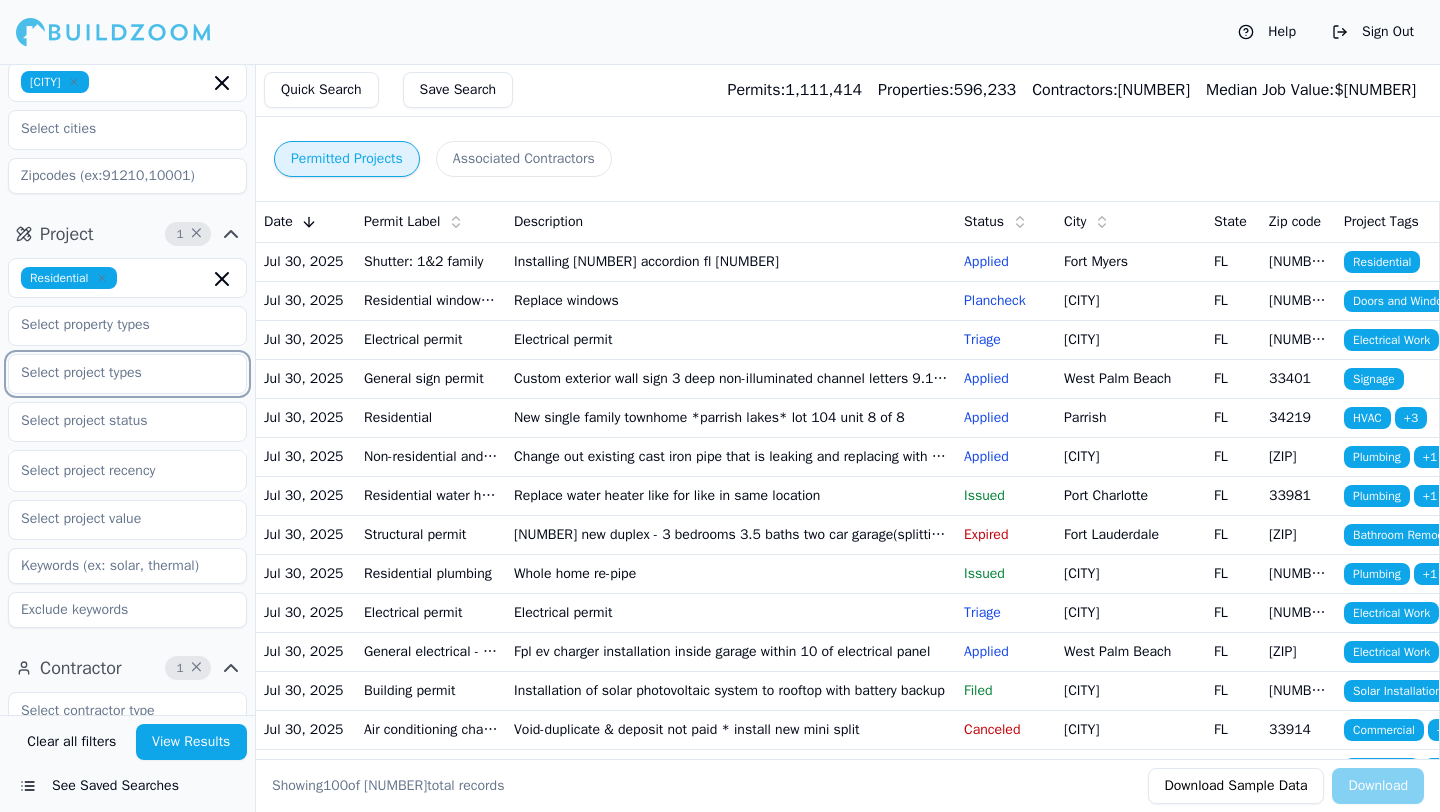 click at bounding box center [115, 373] 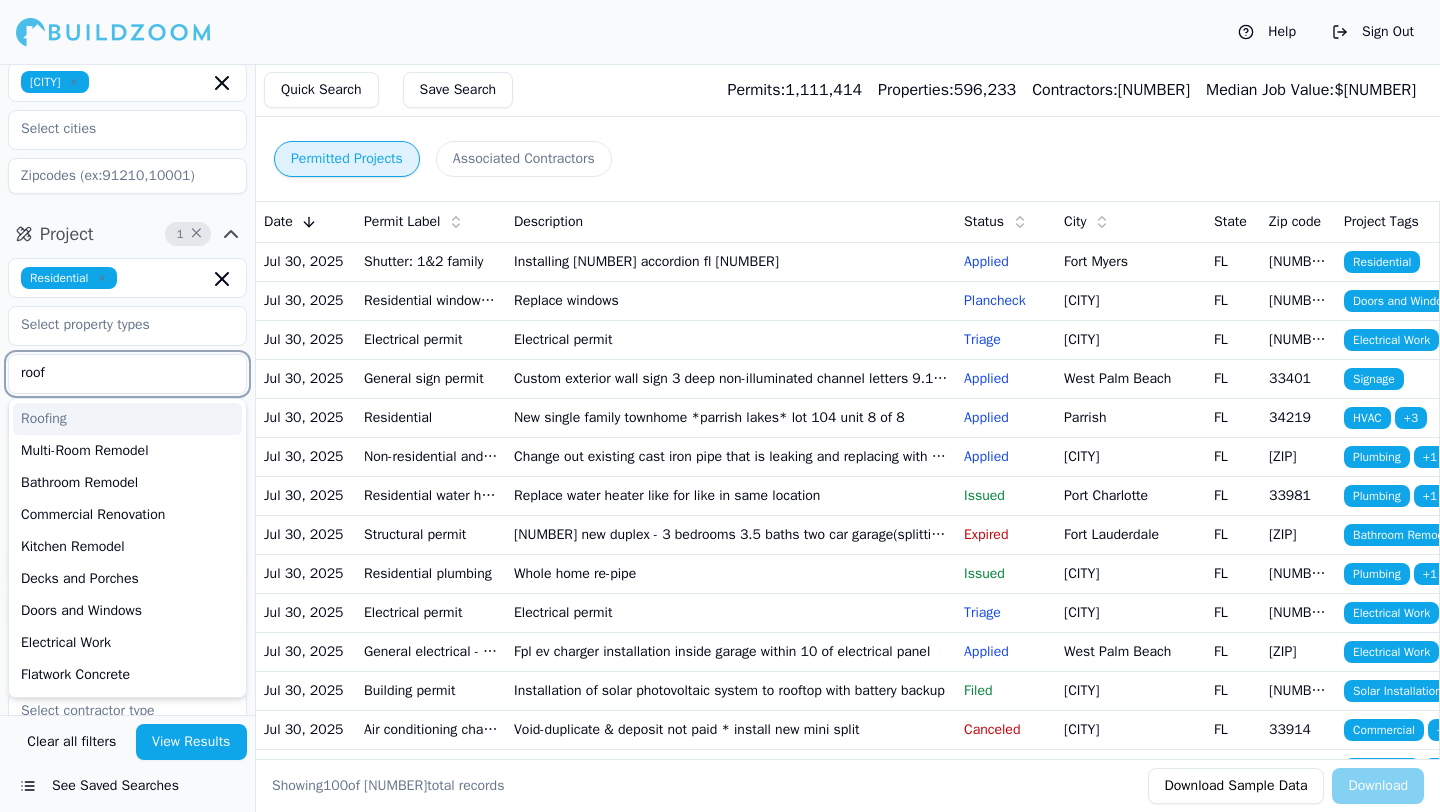 type on "roofi" 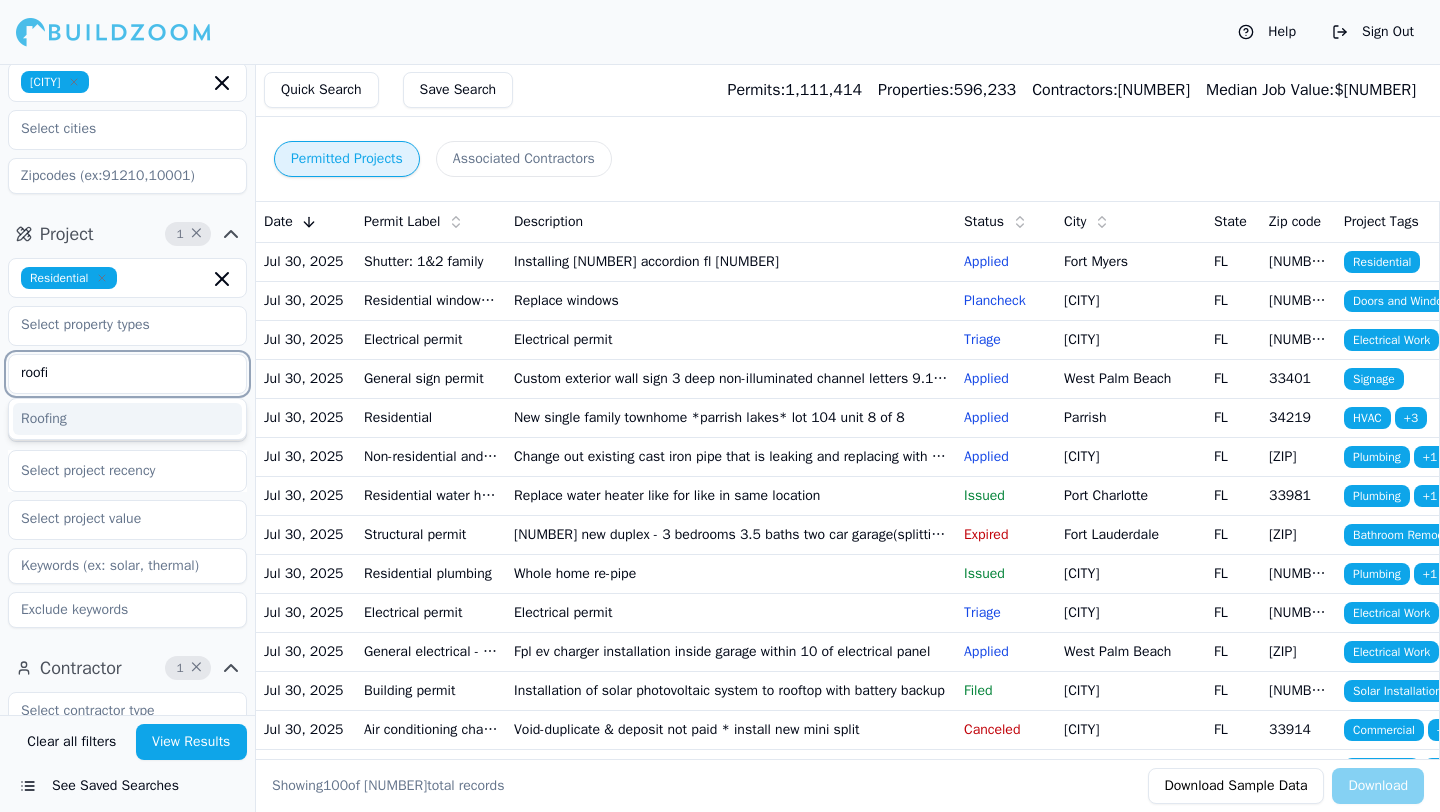 click on "Roofing" at bounding box center (127, 419) 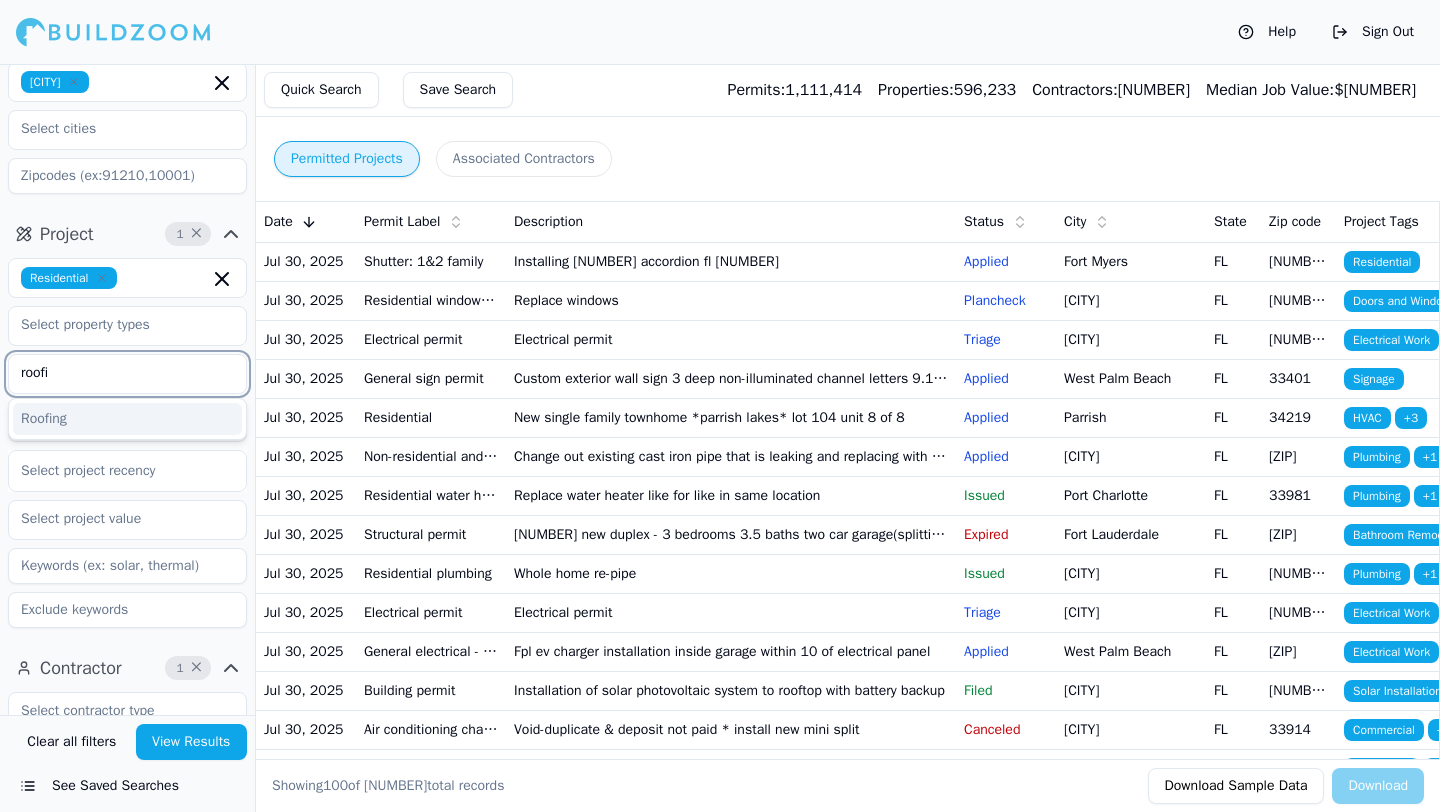 type 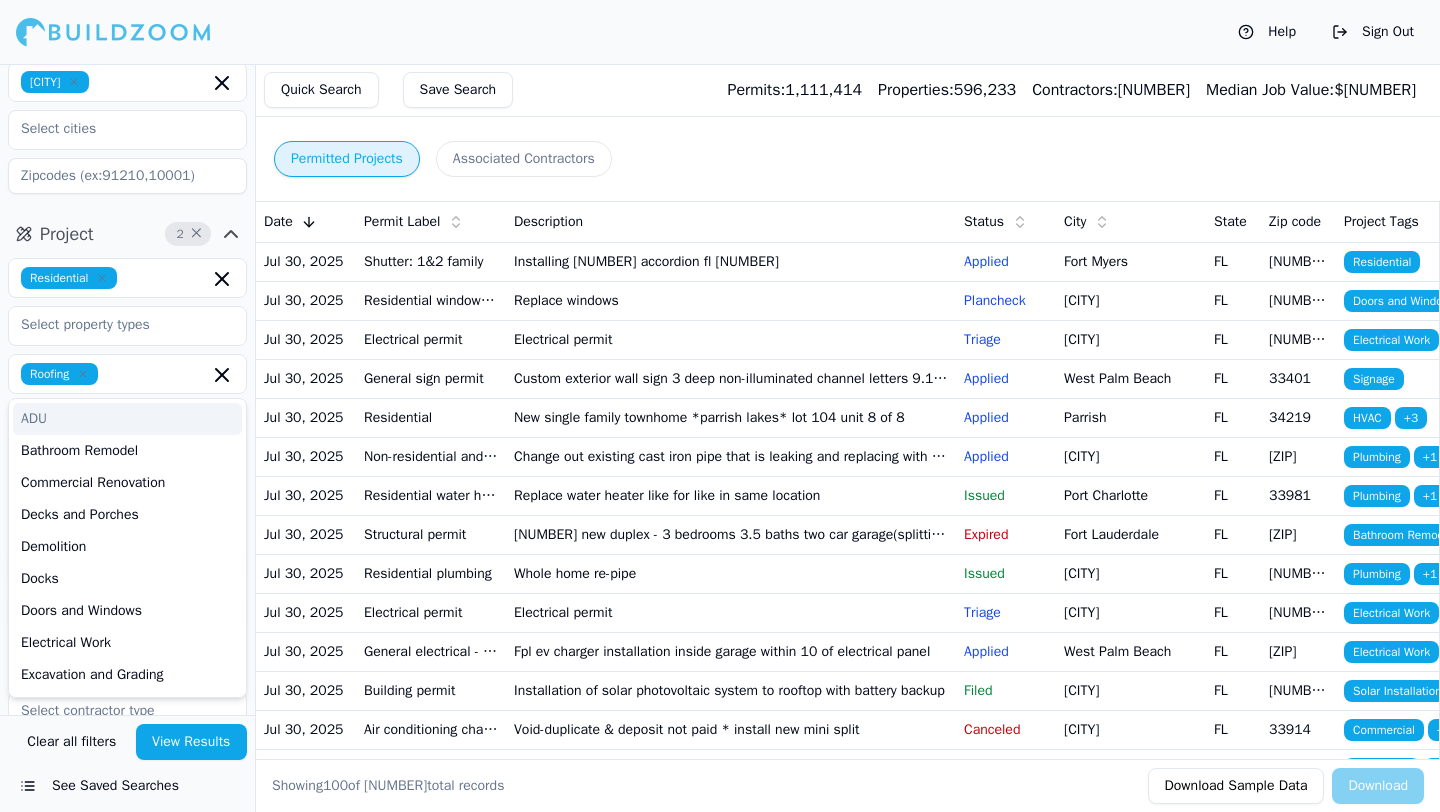 click on "Location [NUMBER] × [STATE] [CITY]-[CITY]-[CITY], [STATE]" at bounding box center [127, 88] 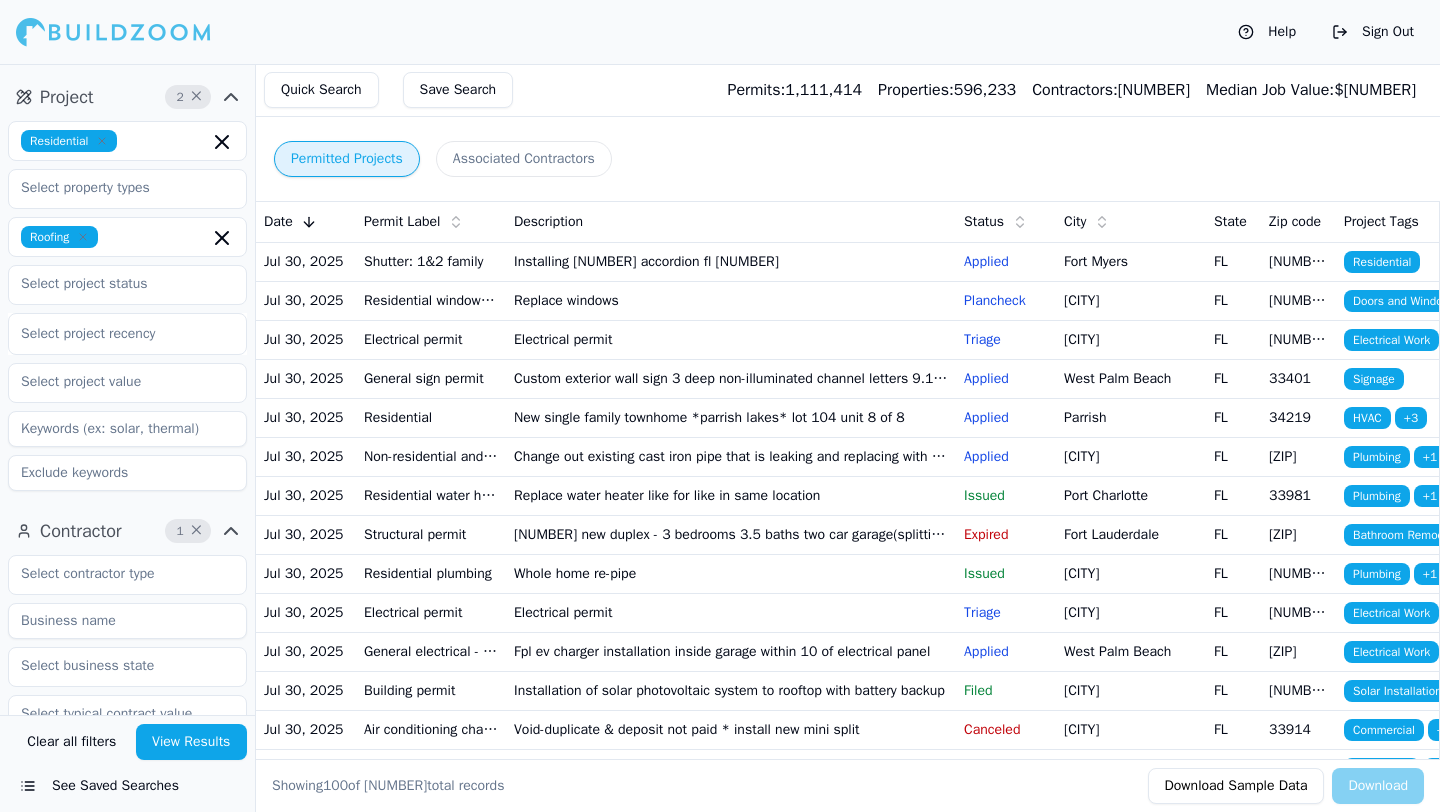 scroll, scrollTop: 291, scrollLeft: 0, axis: vertical 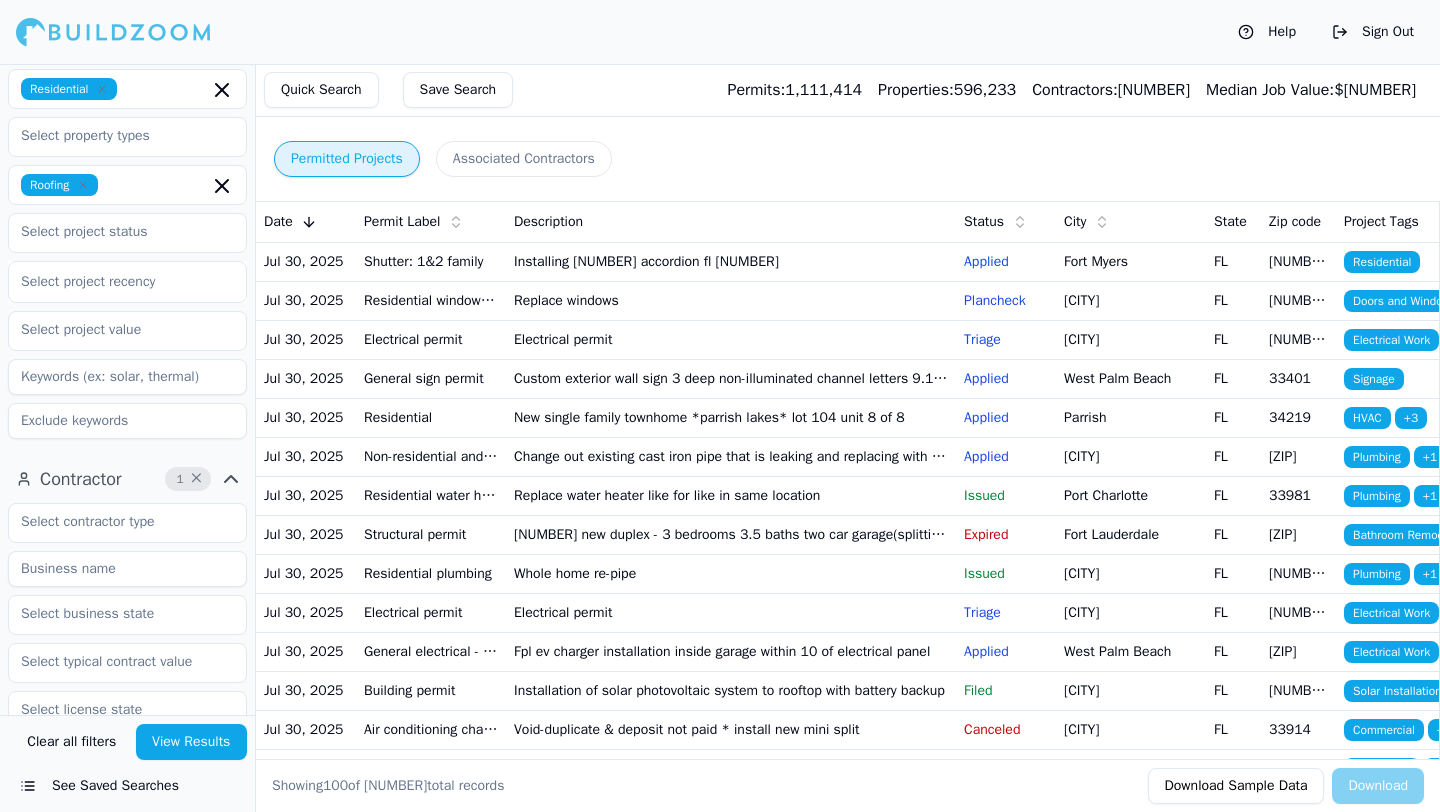 click on "View Results" at bounding box center [192, 742] 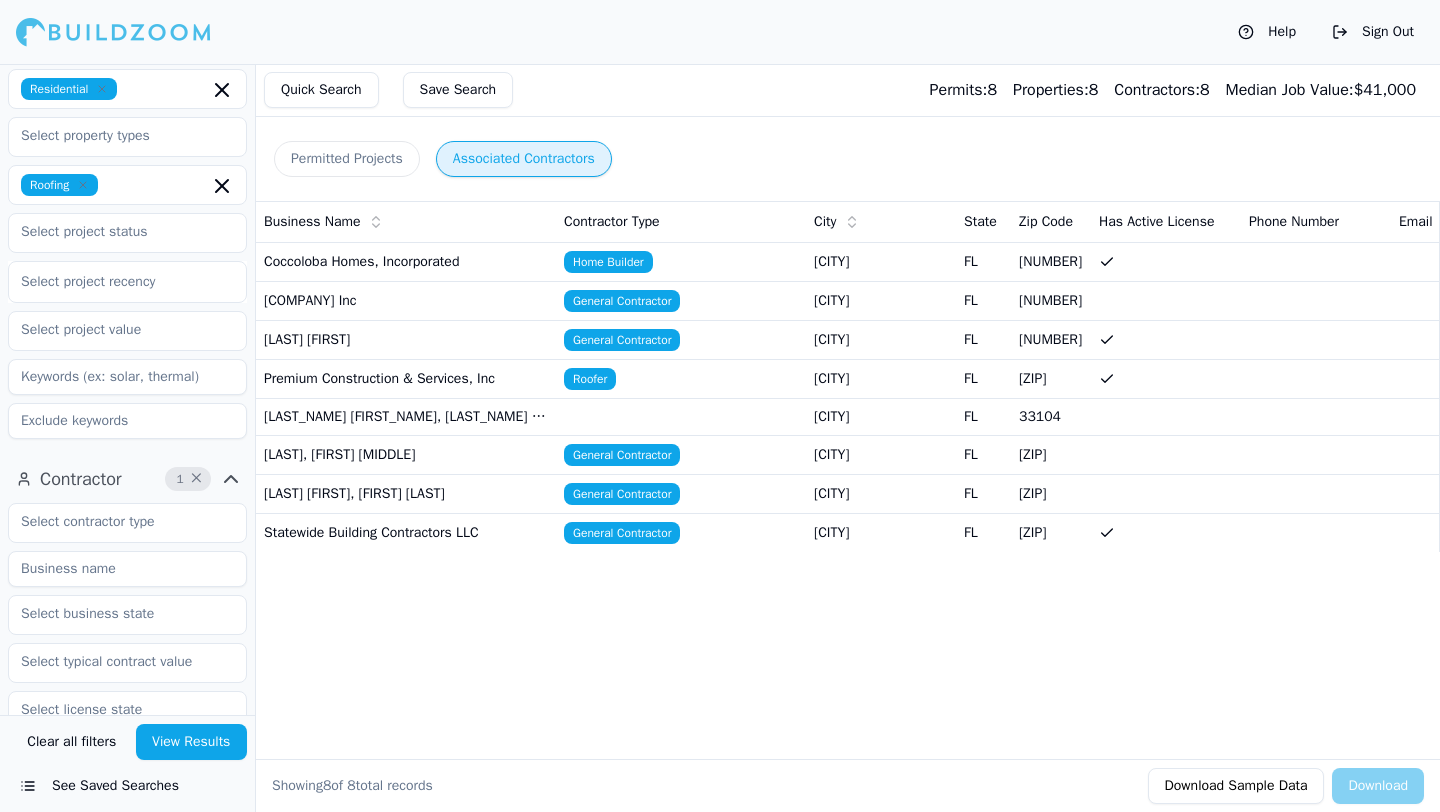click on "Associated Contractors" at bounding box center [524, 159] 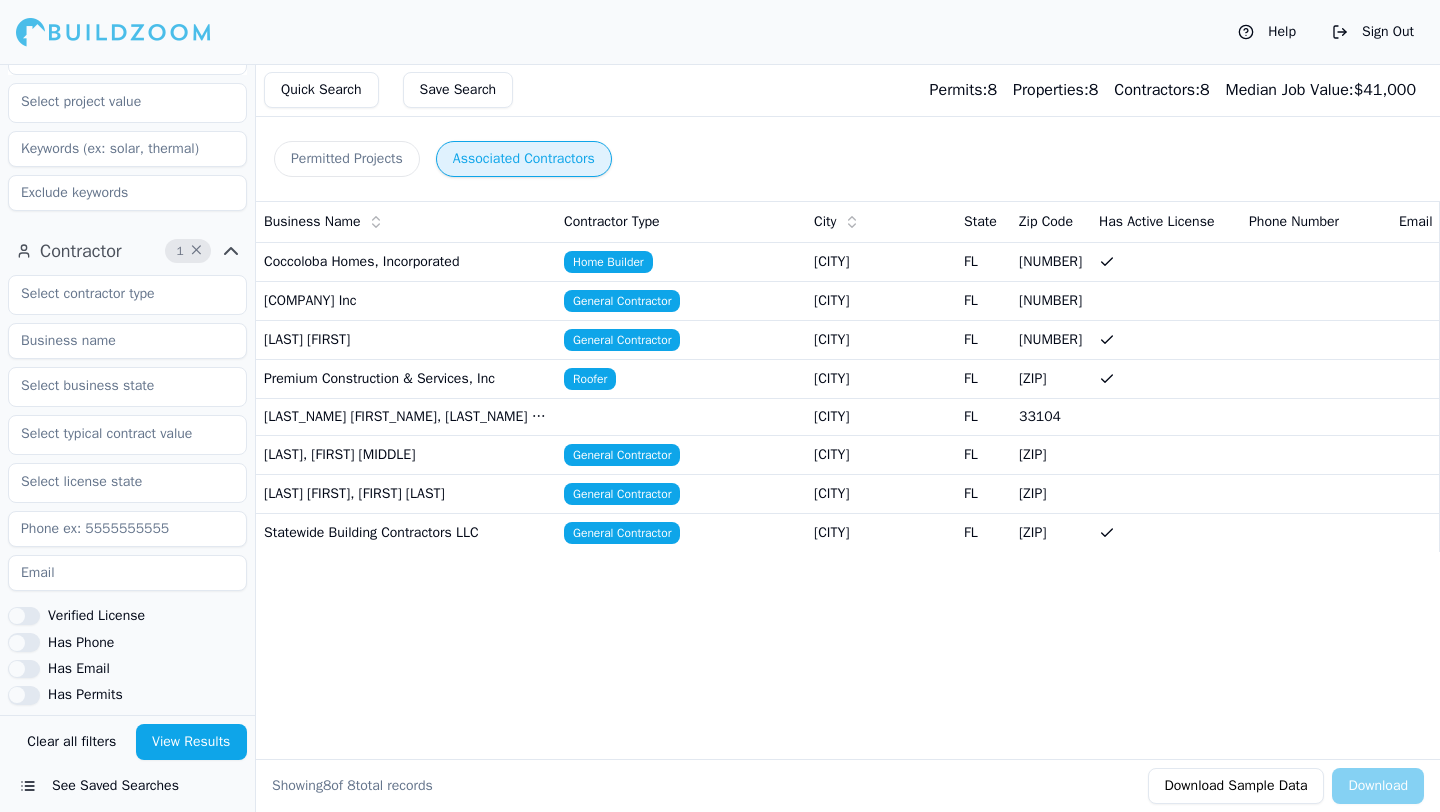 scroll, scrollTop: 491, scrollLeft: 0, axis: vertical 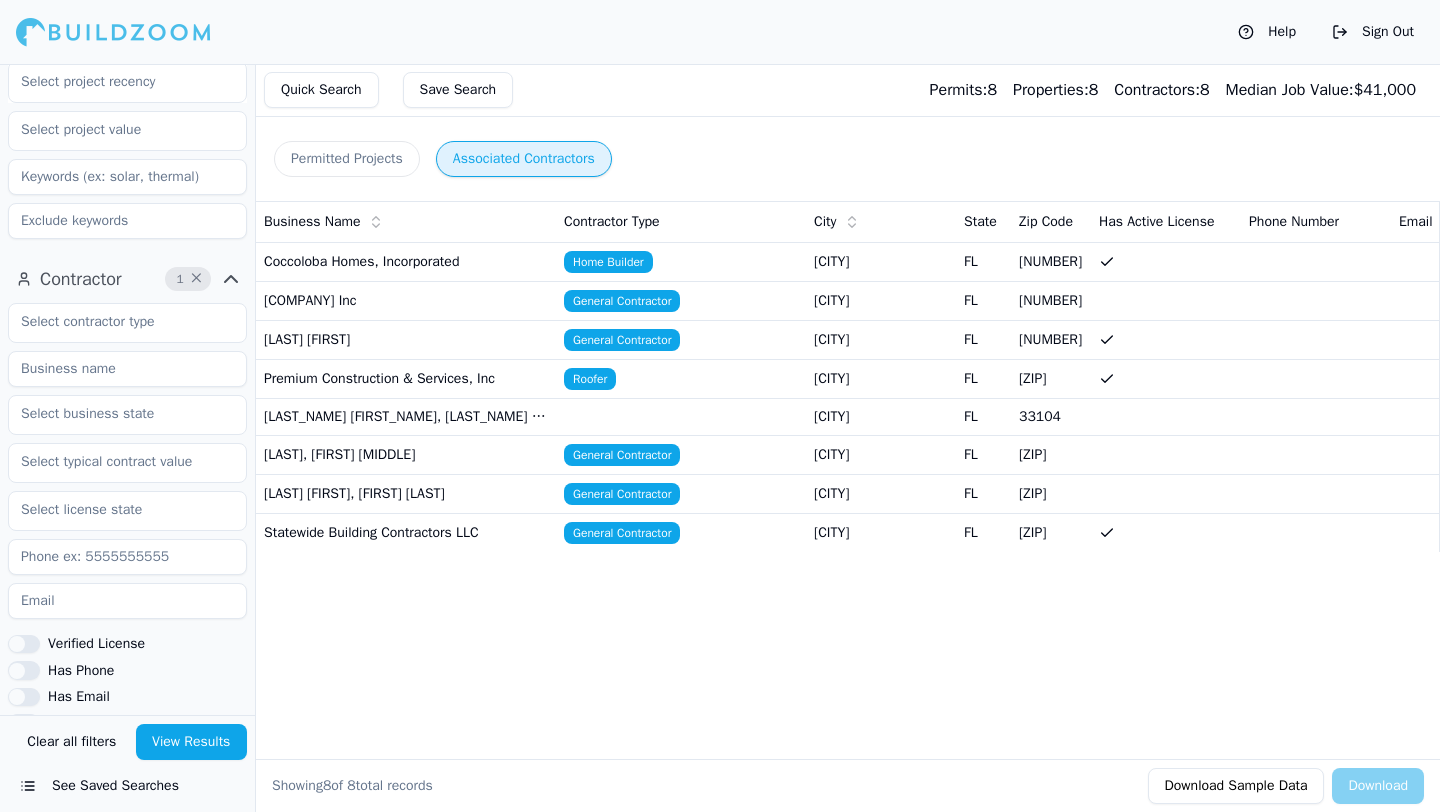 click on "×" at bounding box center [198, 279] 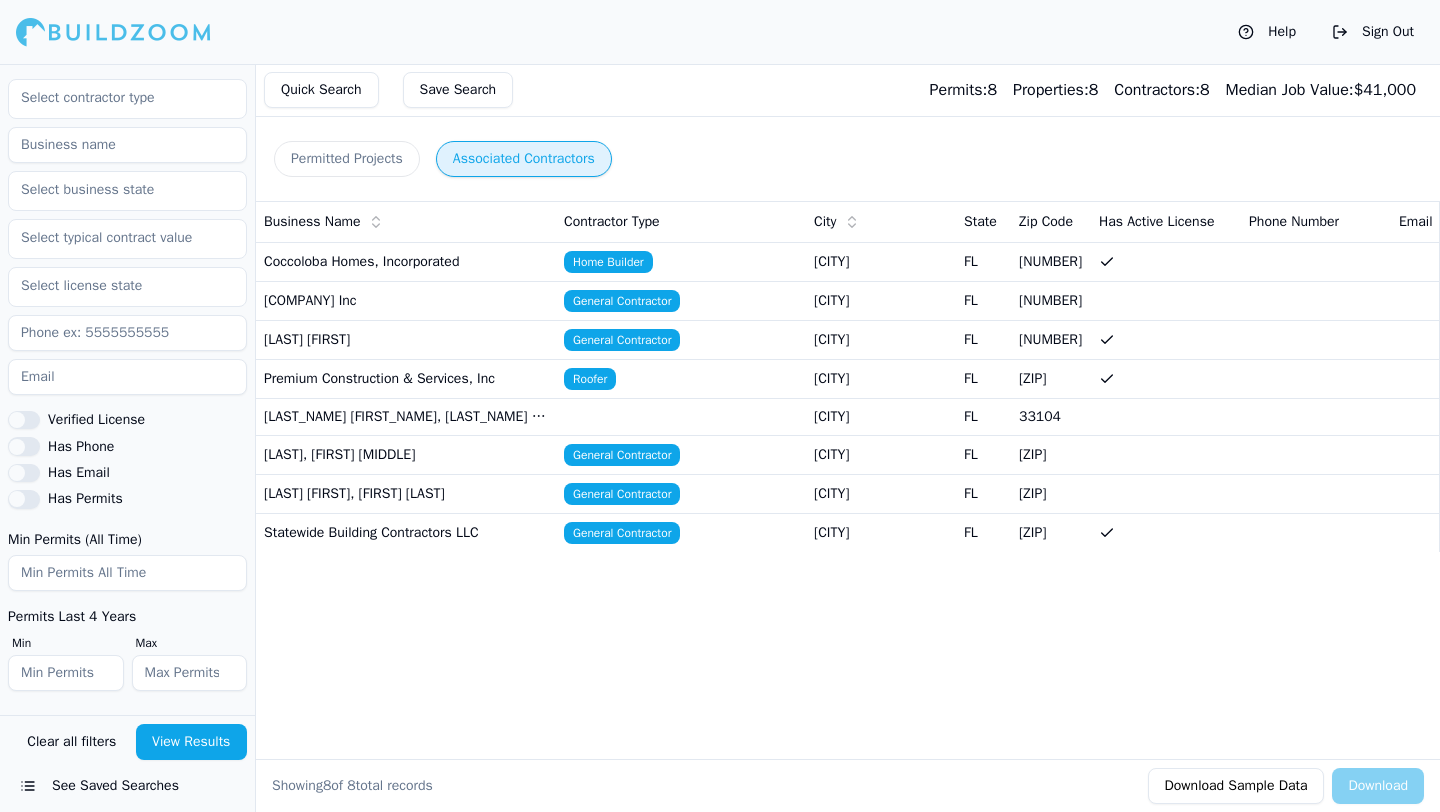 scroll, scrollTop: 433, scrollLeft: 0, axis: vertical 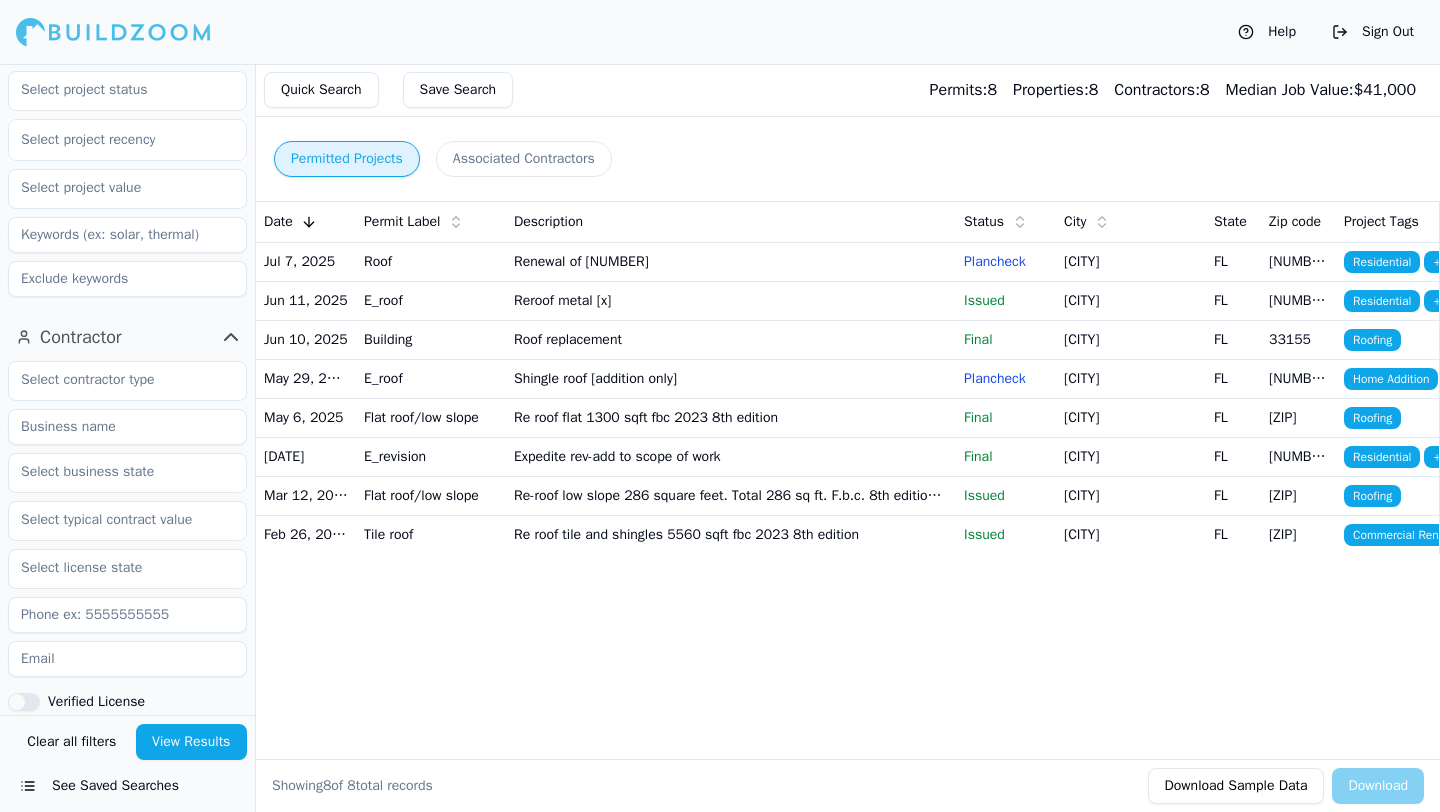 click on "Permitted Projects" at bounding box center [347, 159] 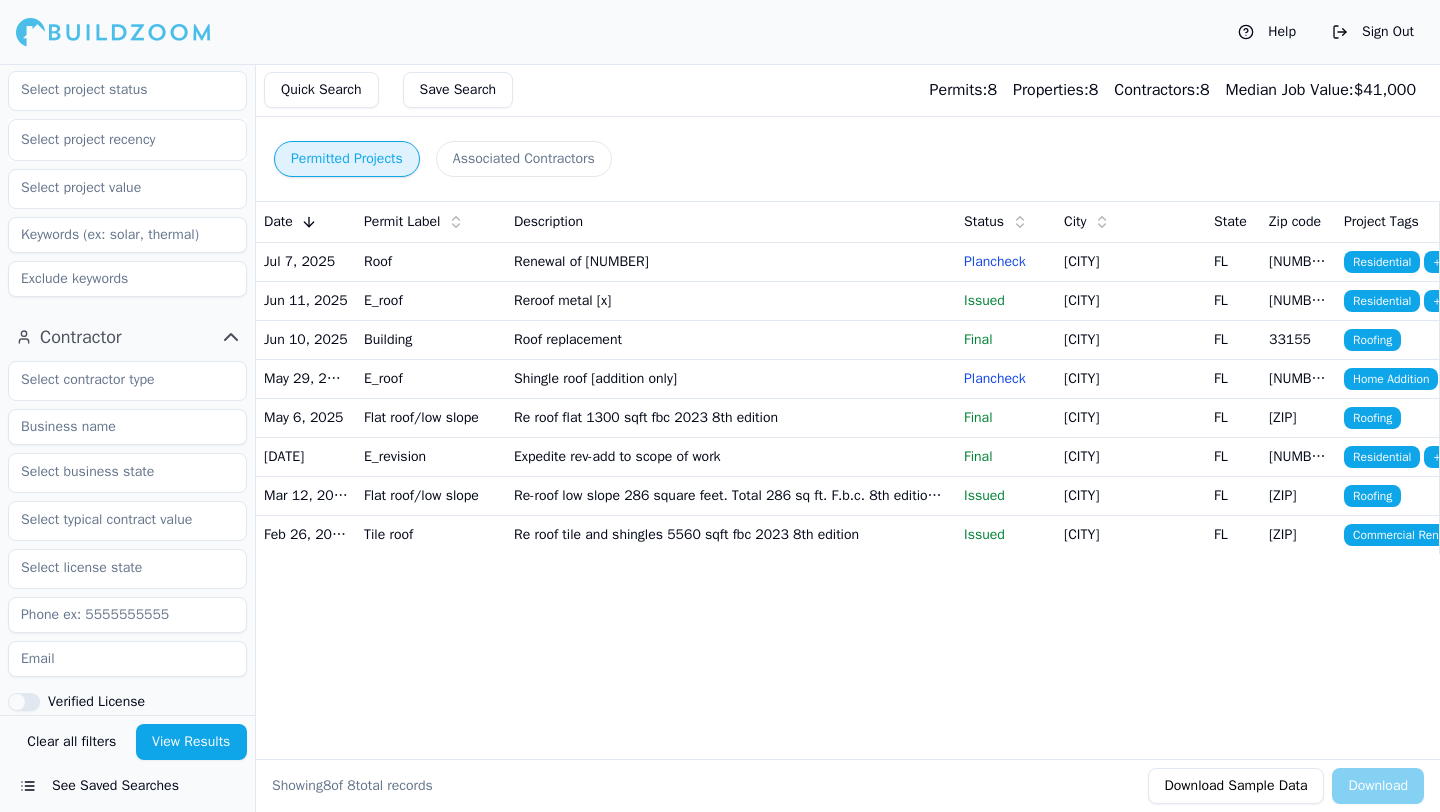 click on "View Results" at bounding box center (192, 742) 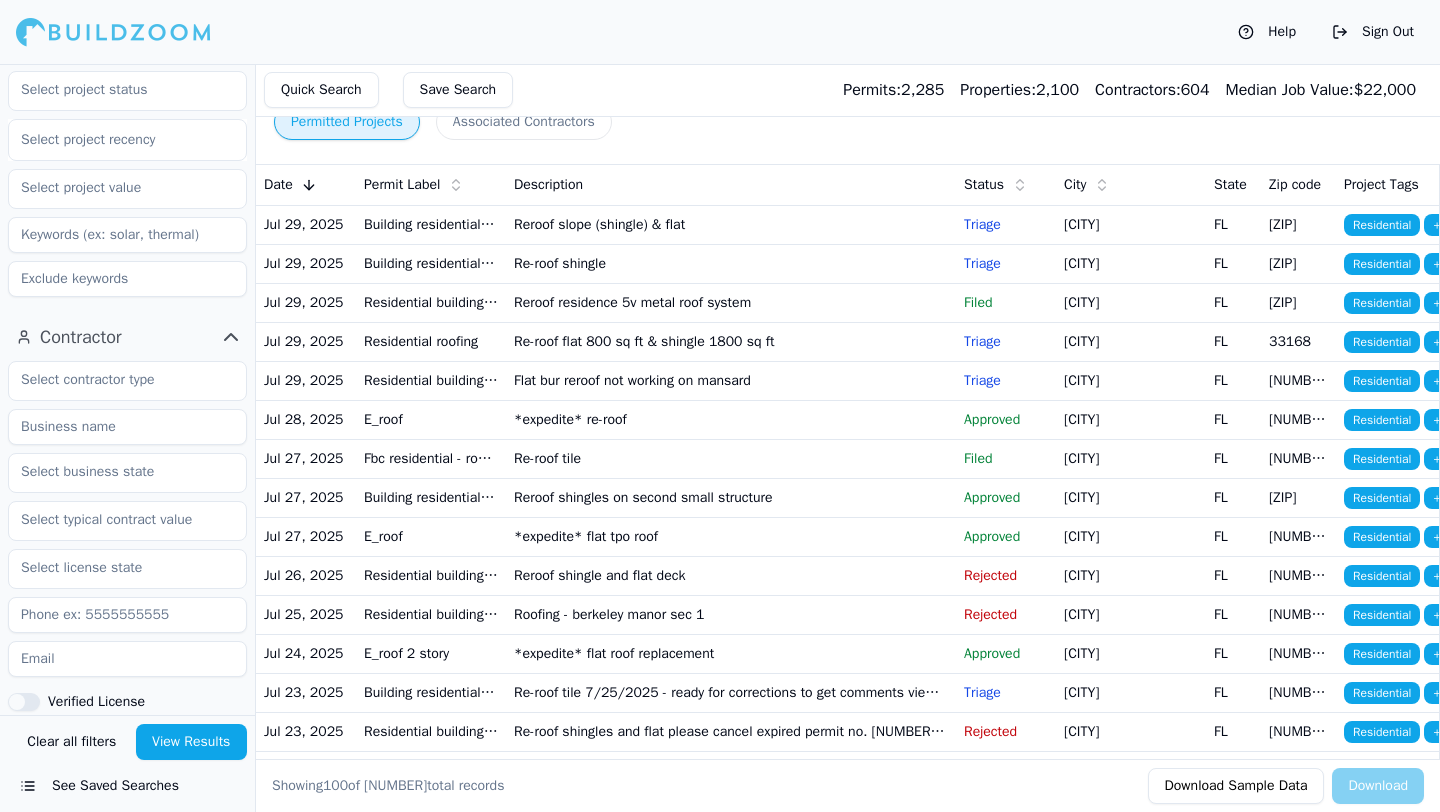scroll, scrollTop: 48, scrollLeft: 0, axis: vertical 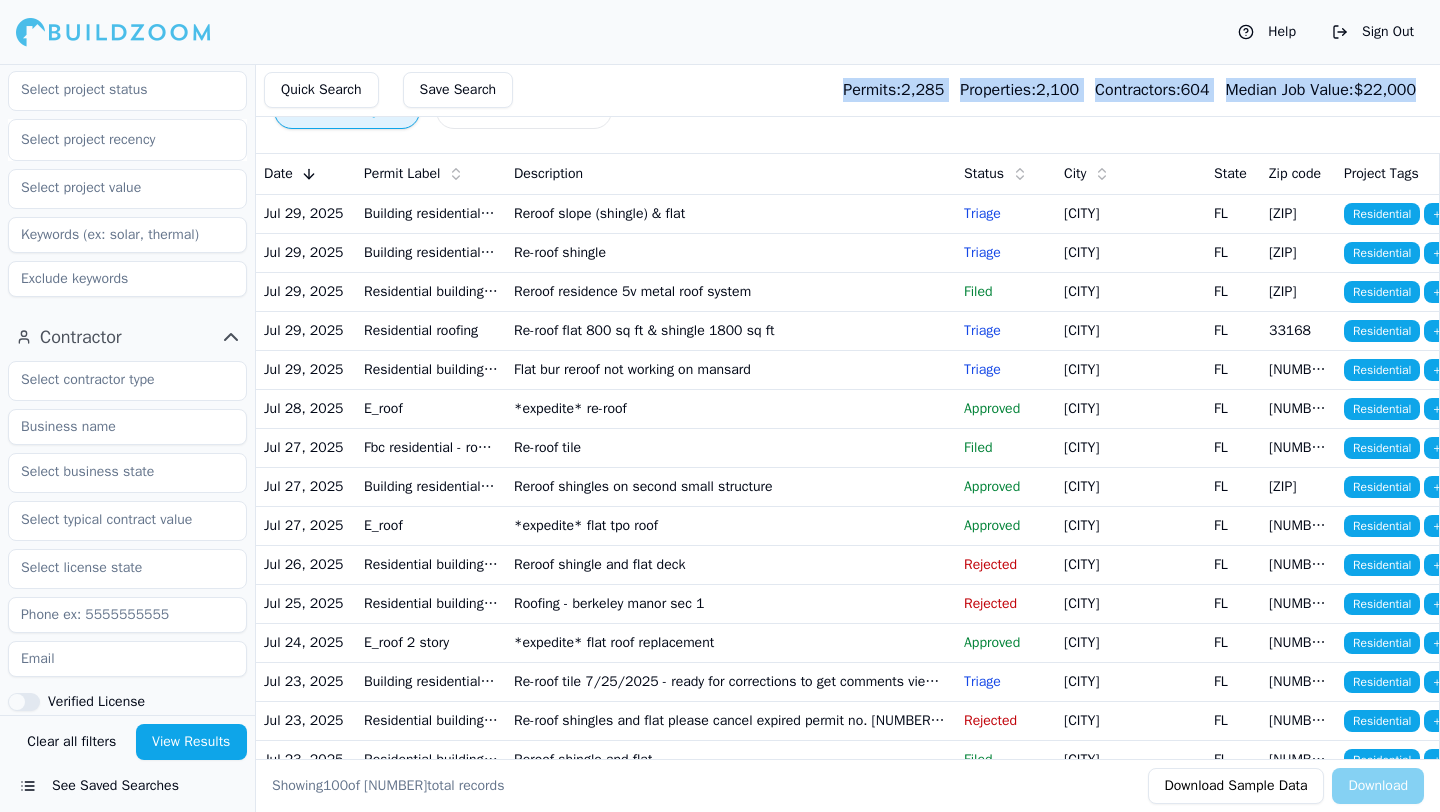 drag, startPoint x: 790, startPoint y: 88, endPoint x: 1425, endPoint y: 88, distance: 635 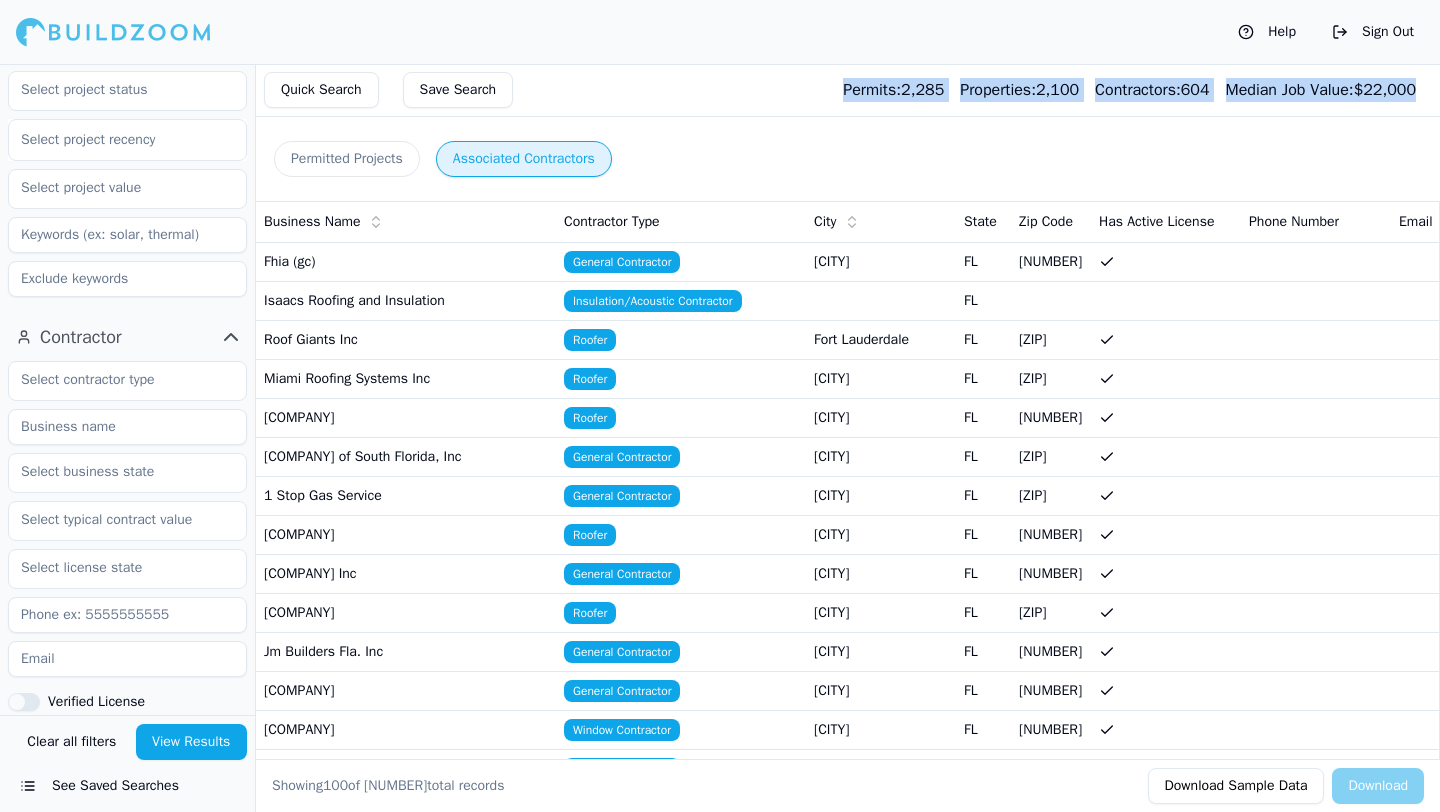 click on "Associated Contractors" at bounding box center [524, 159] 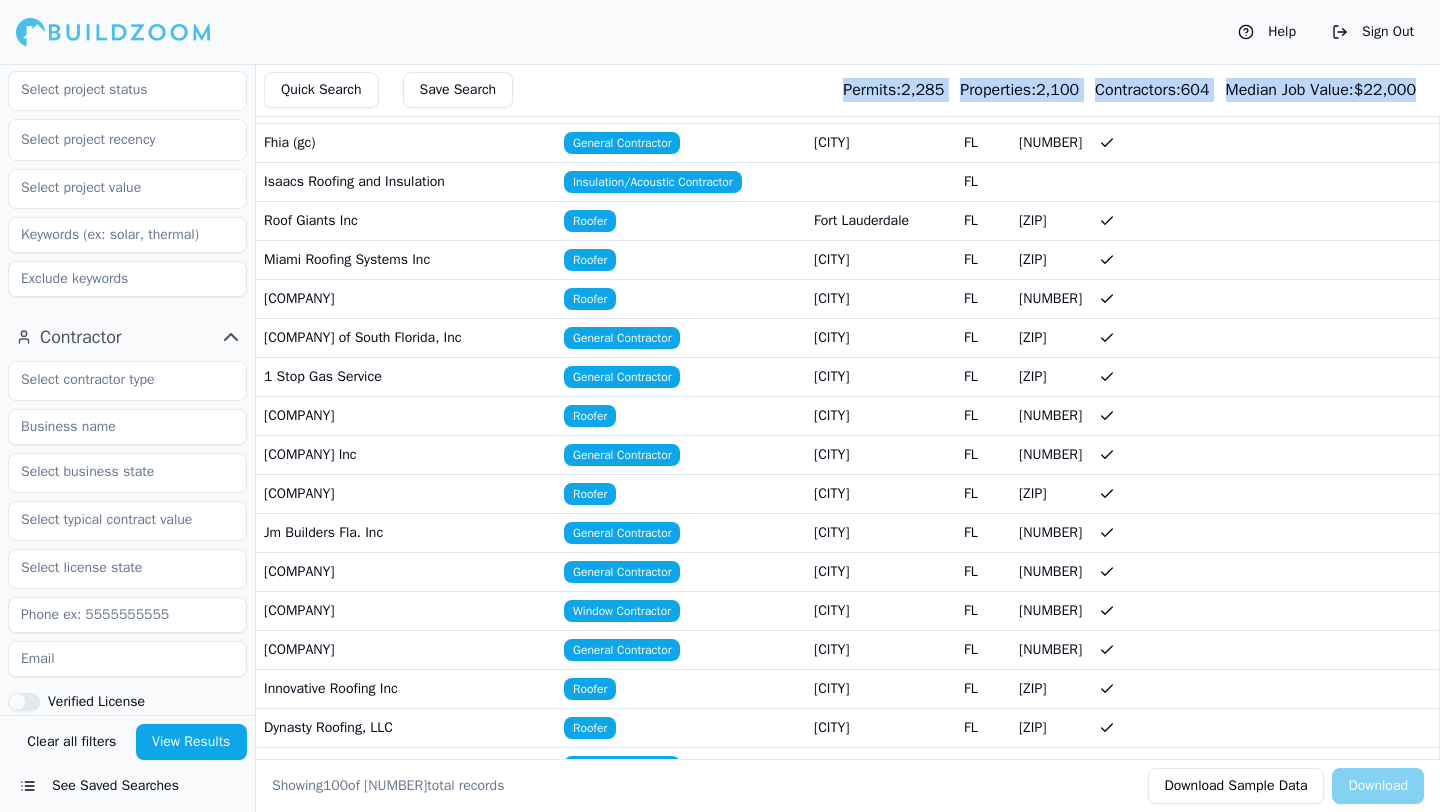 scroll, scrollTop: 0, scrollLeft: 0, axis: both 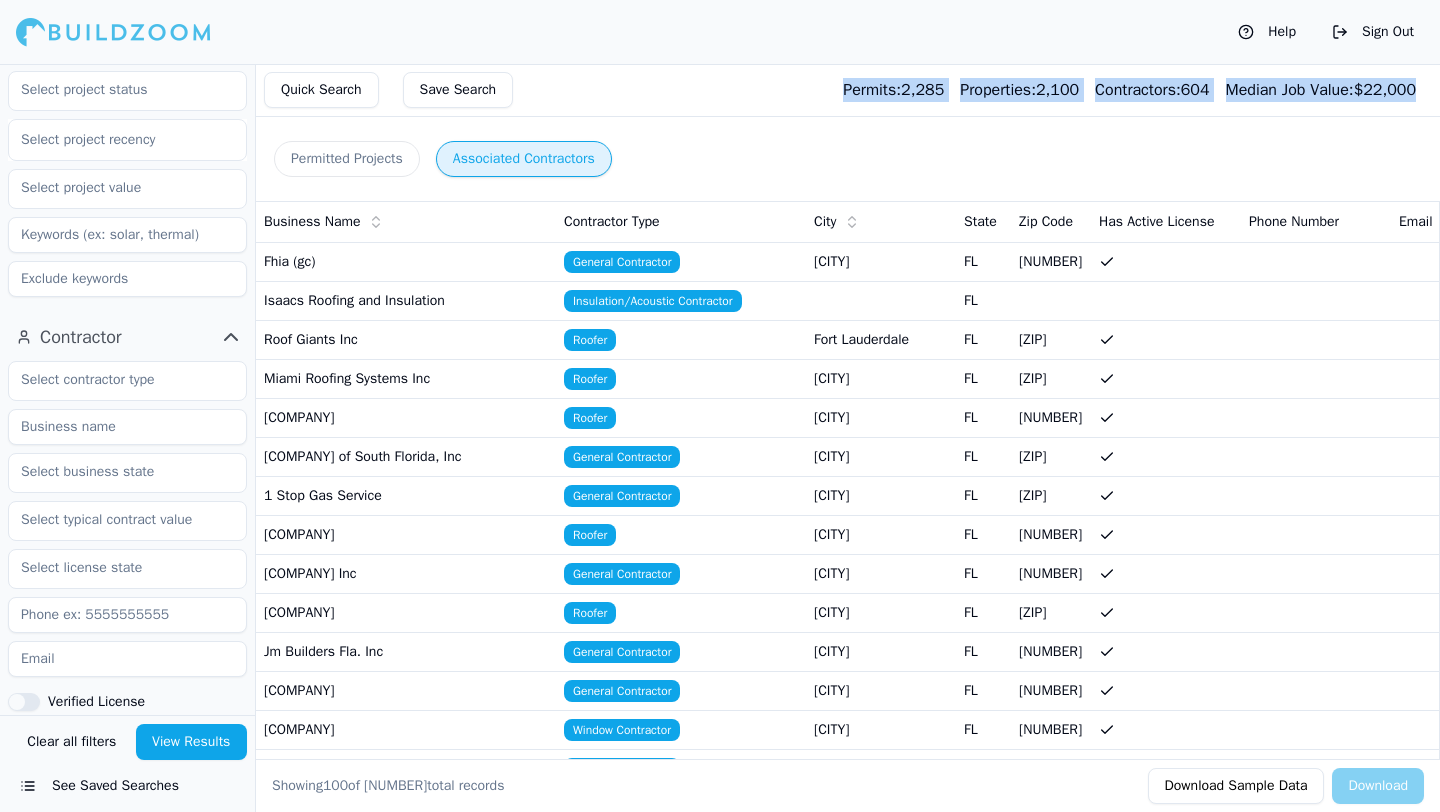 click on "Permitted Projects" at bounding box center [347, 159] 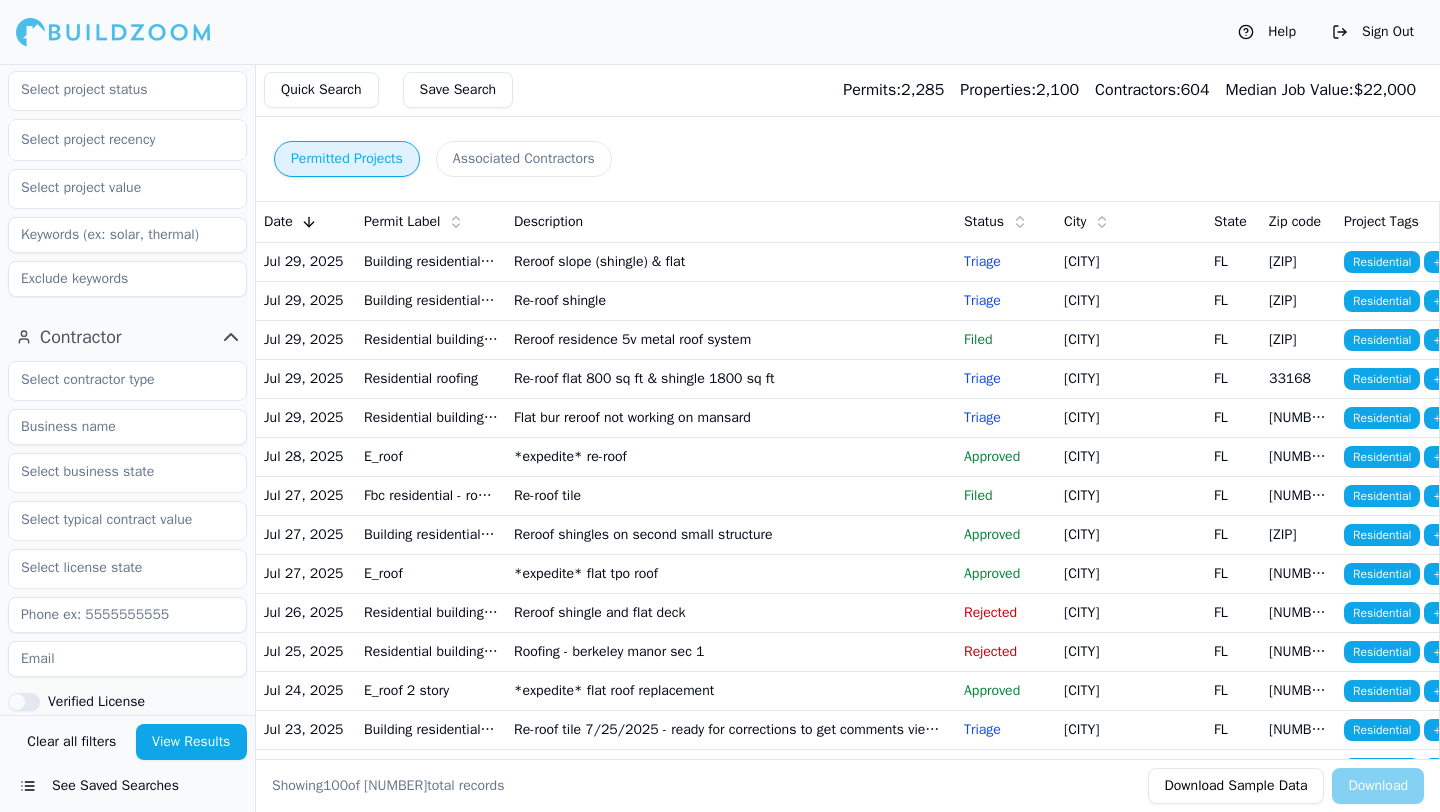 click on "Building residential roofing" at bounding box center (431, 261) 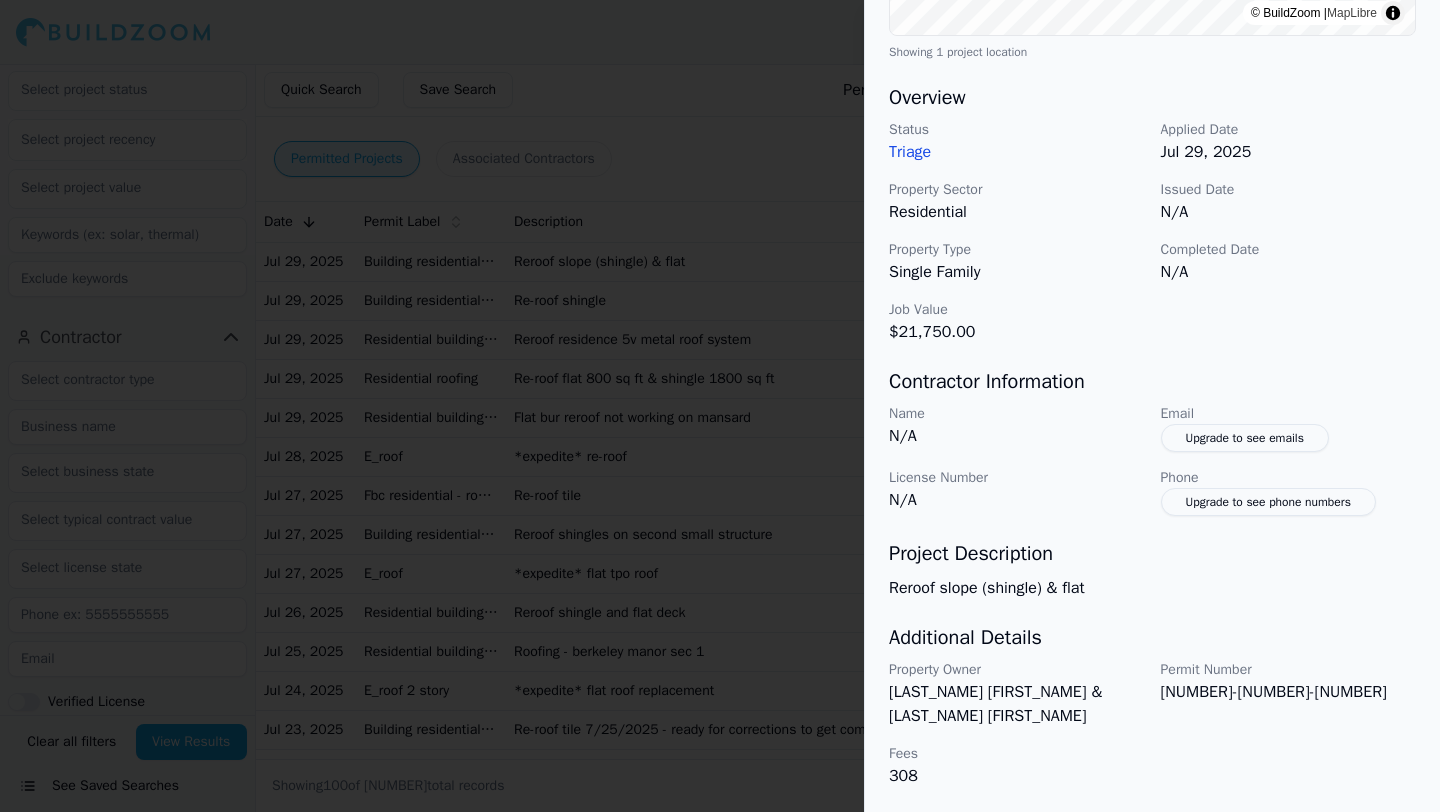 scroll, scrollTop: 0, scrollLeft: 0, axis: both 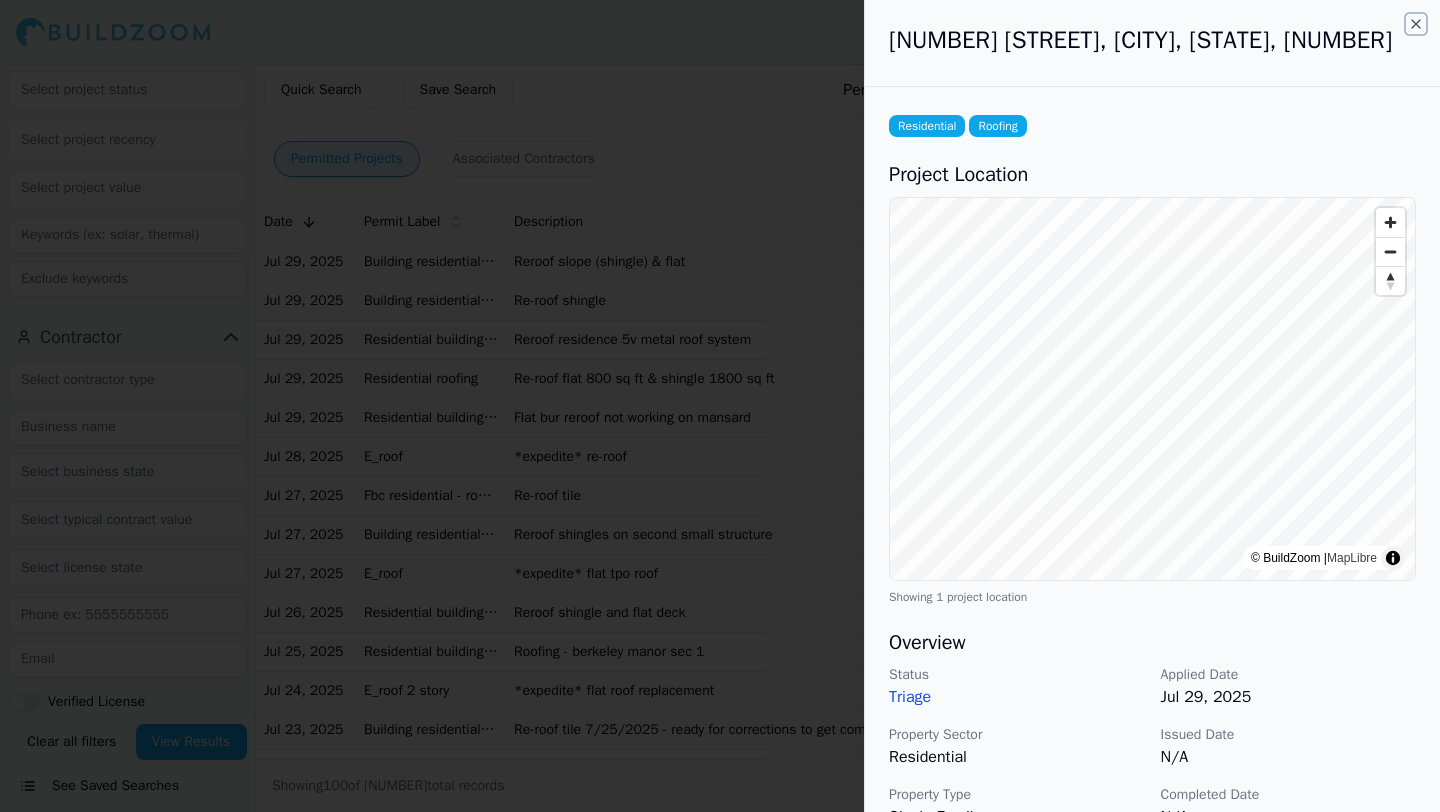click 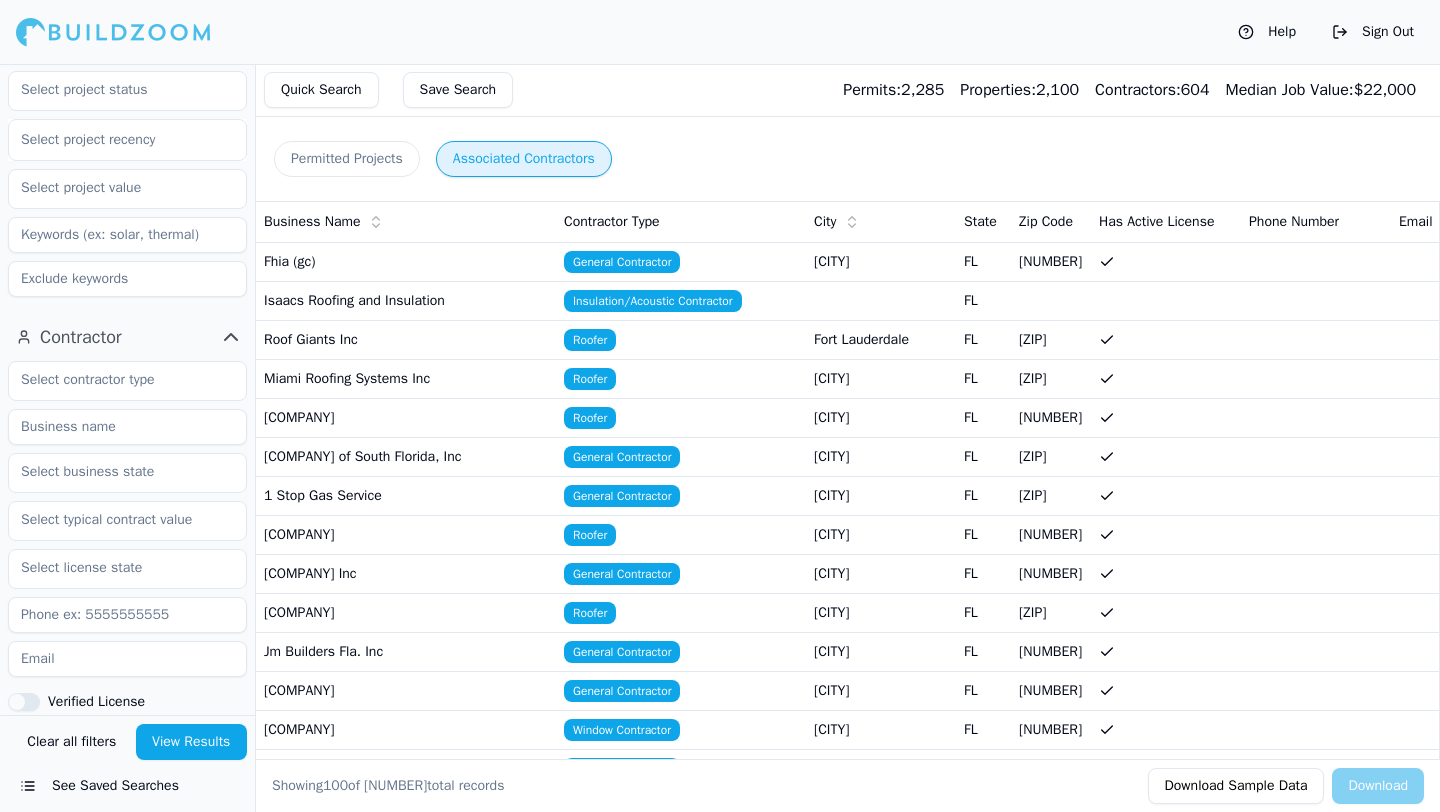 click on "Associated Contractors" at bounding box center (524, 159) 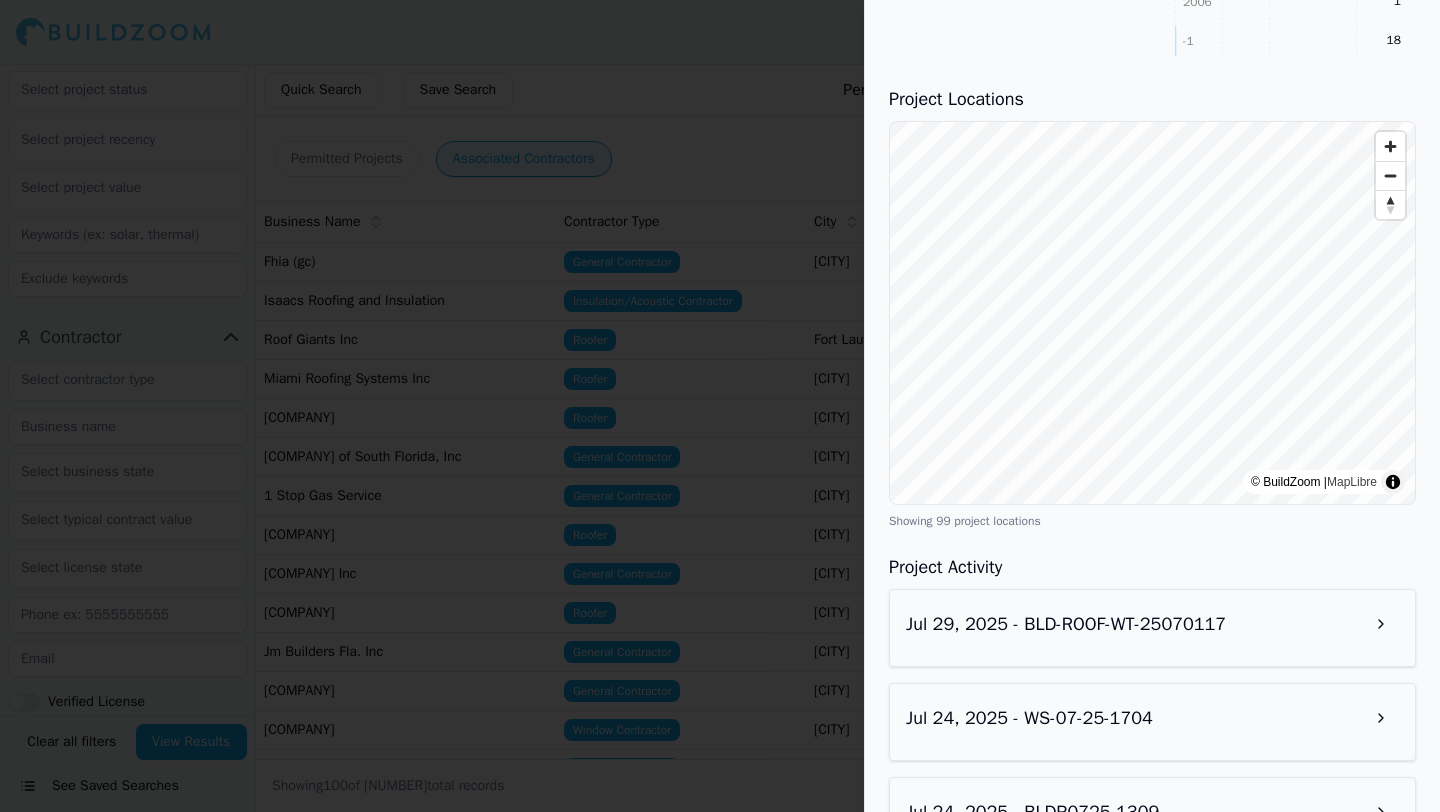 scroll, scrollTop: 1125, scrollLeft: 0, axis: vertical 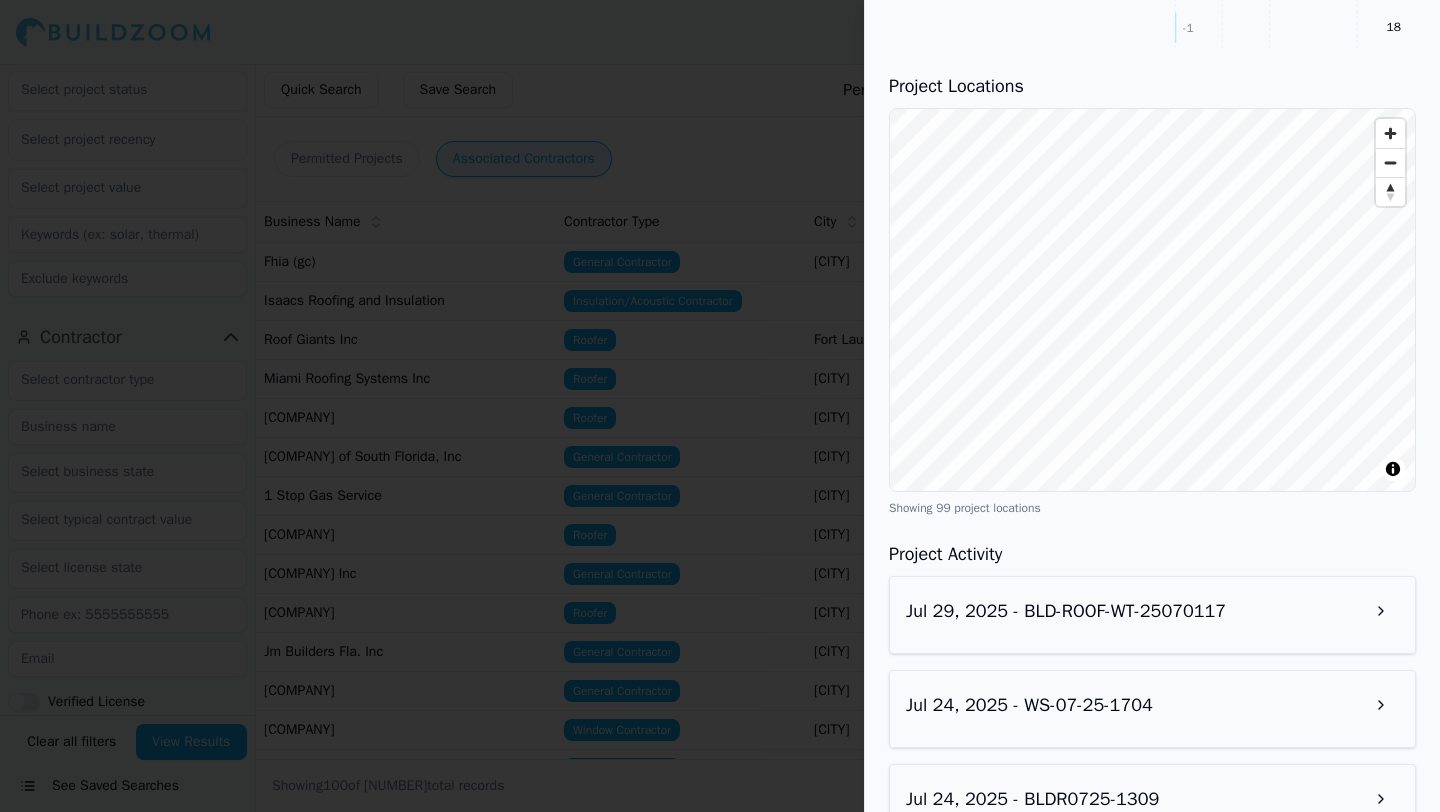 click on "Project Locations © BuildZoom | MapLibre Showing [NUMBER] project locations" at bounding box center (1152, 294) 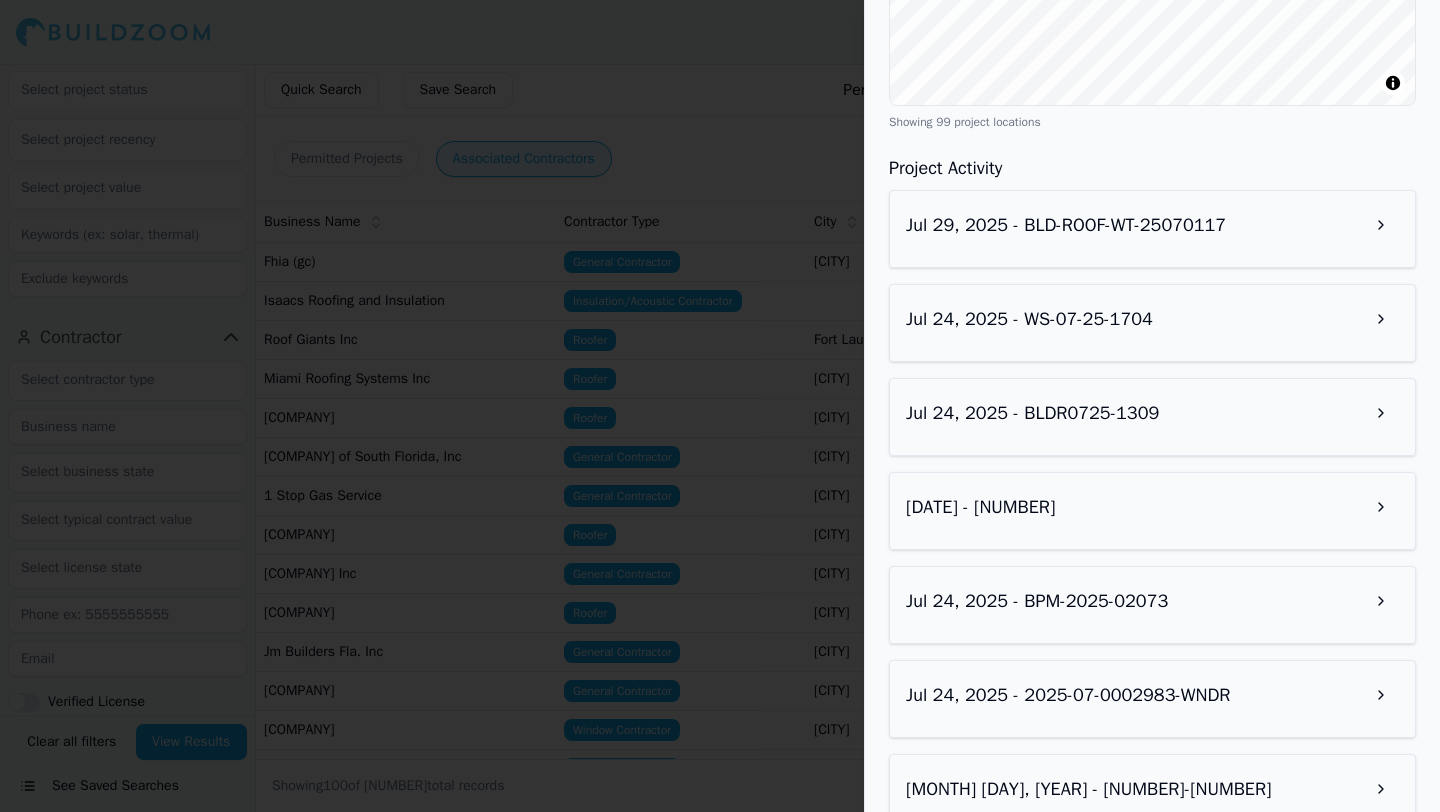 scroll, scrollTop: 1526, scrollLeft: 0, axis: vertical 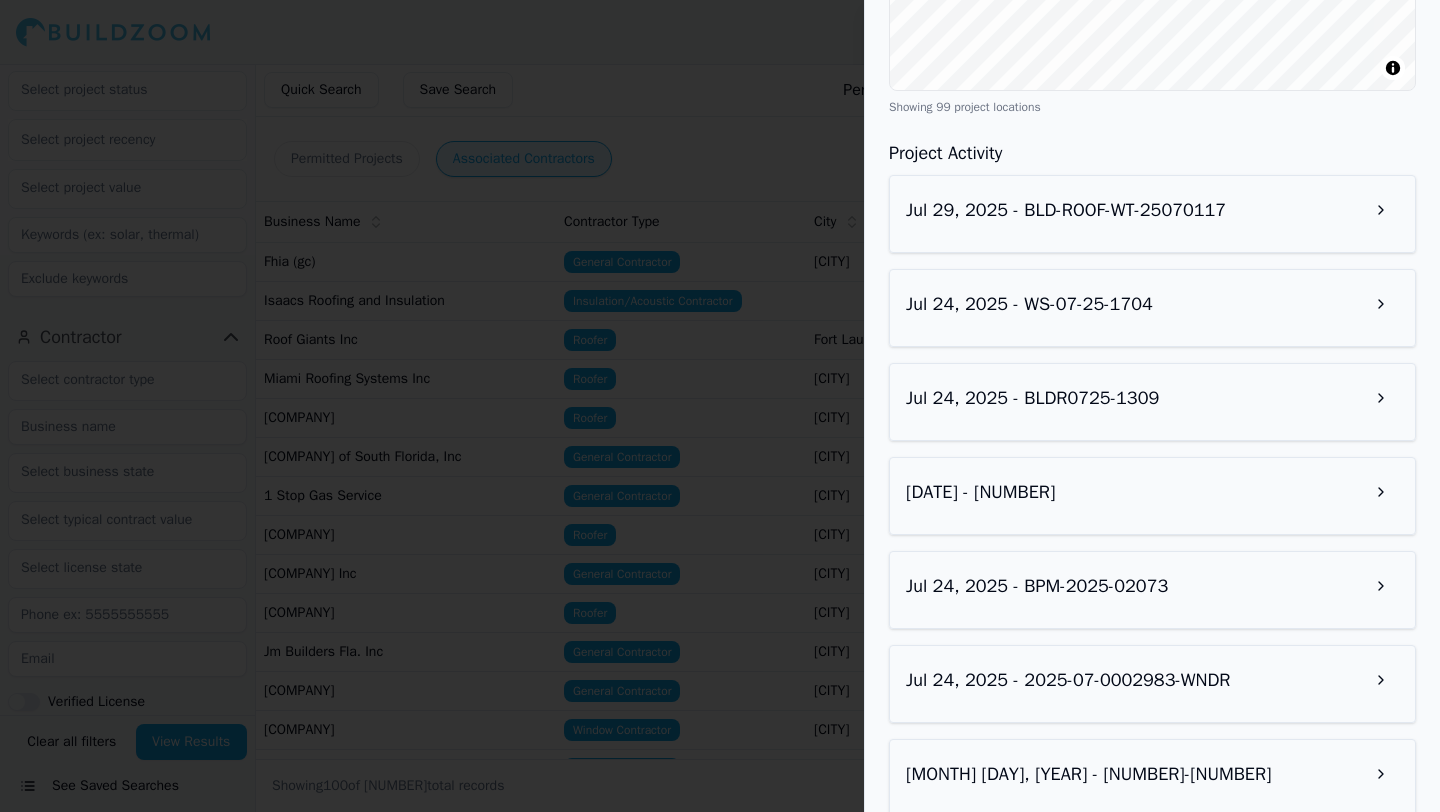 click at bounding box center [1381, 210] 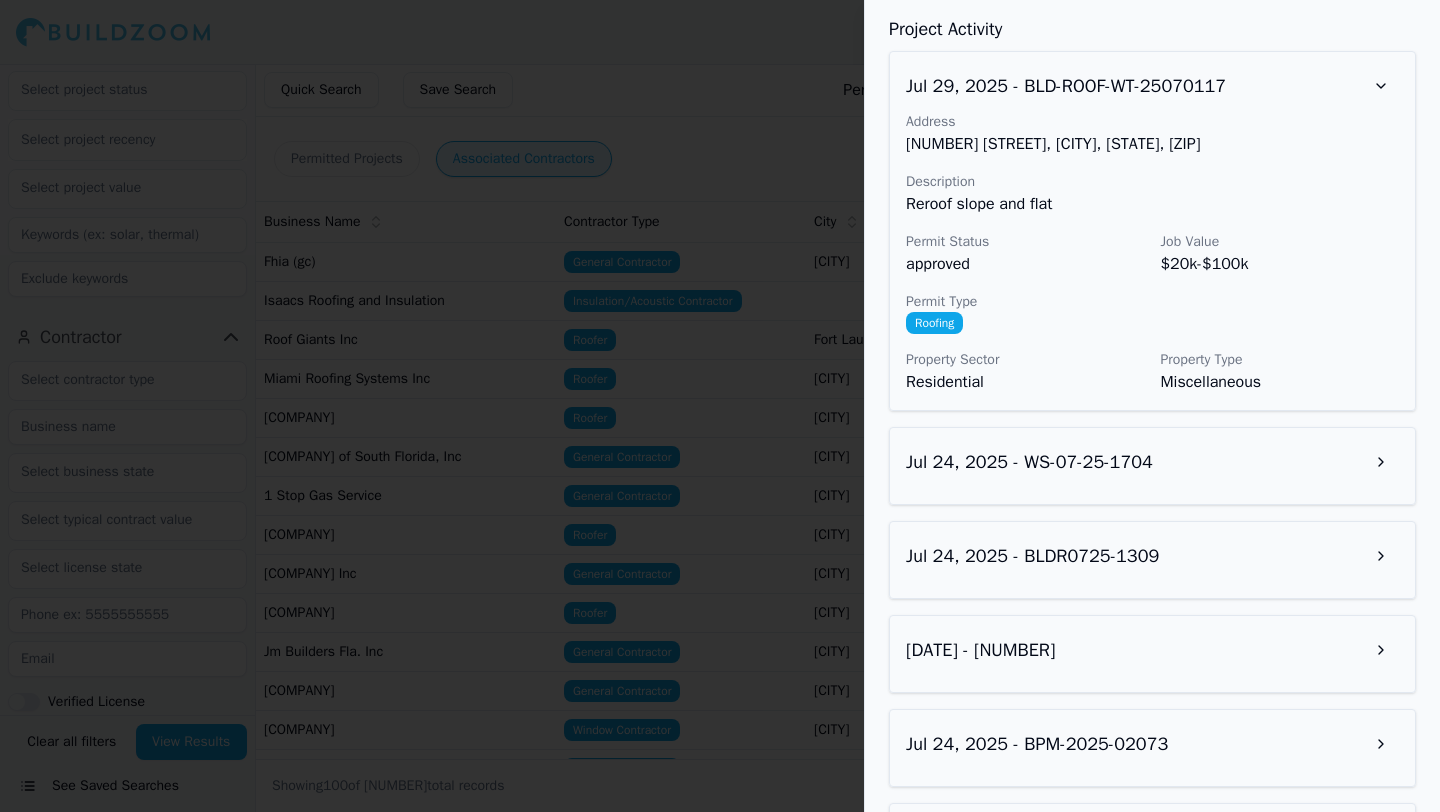 scroll, scrollTop: 1721, scrollLeft: 0, axis: vertical 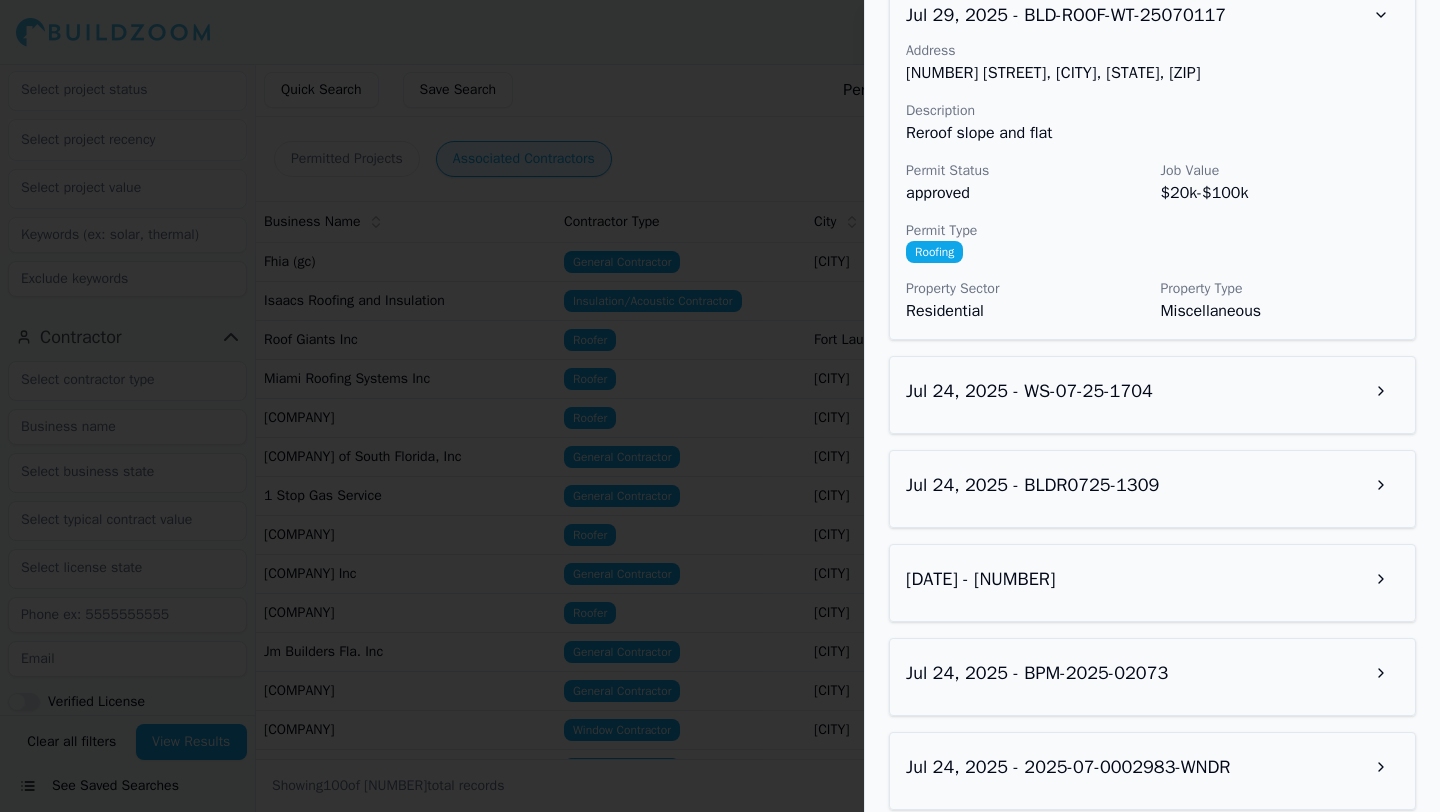 click at bounding box center (1381, 391) 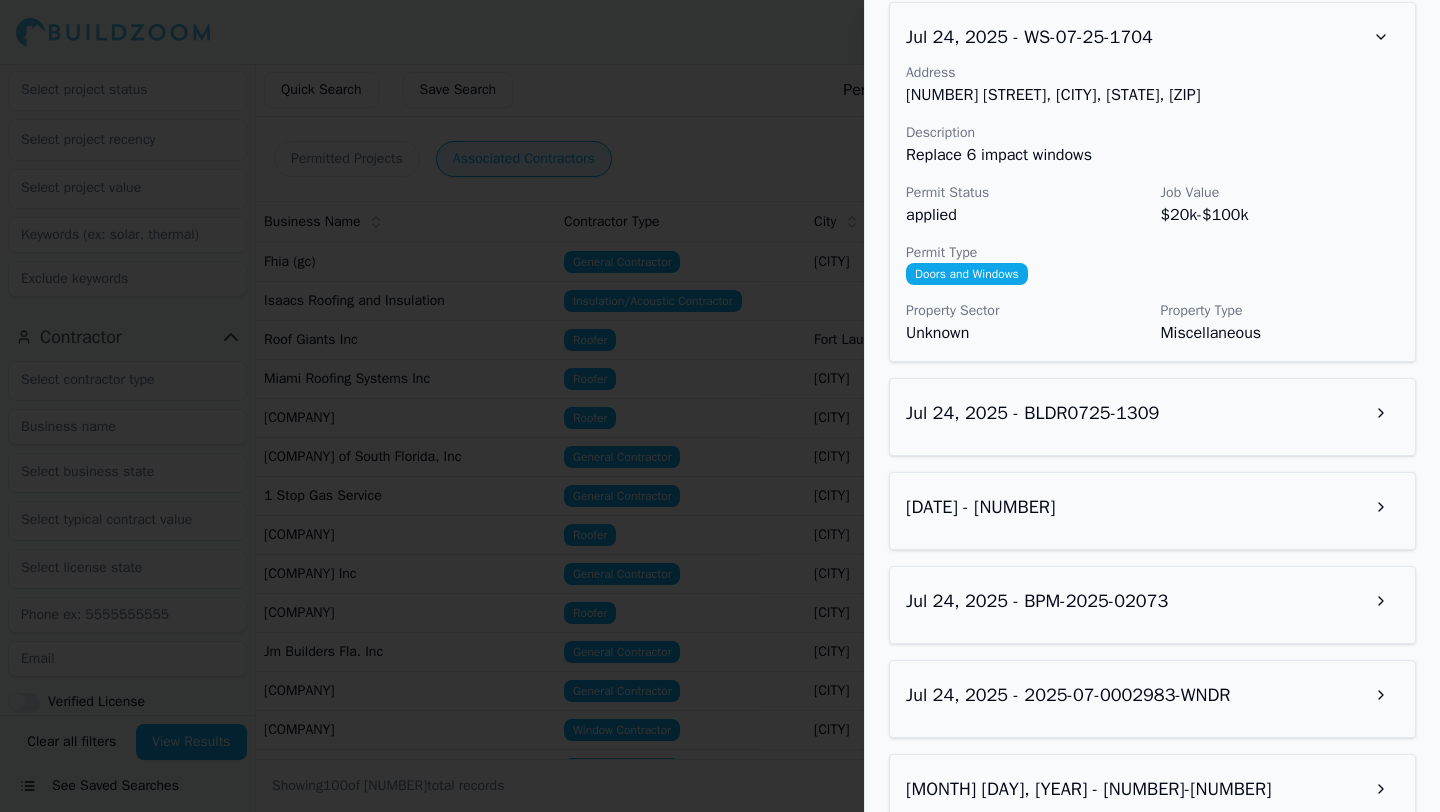 scroll, scrollTop: 2108, scrollLeft: 0, axis: vertical 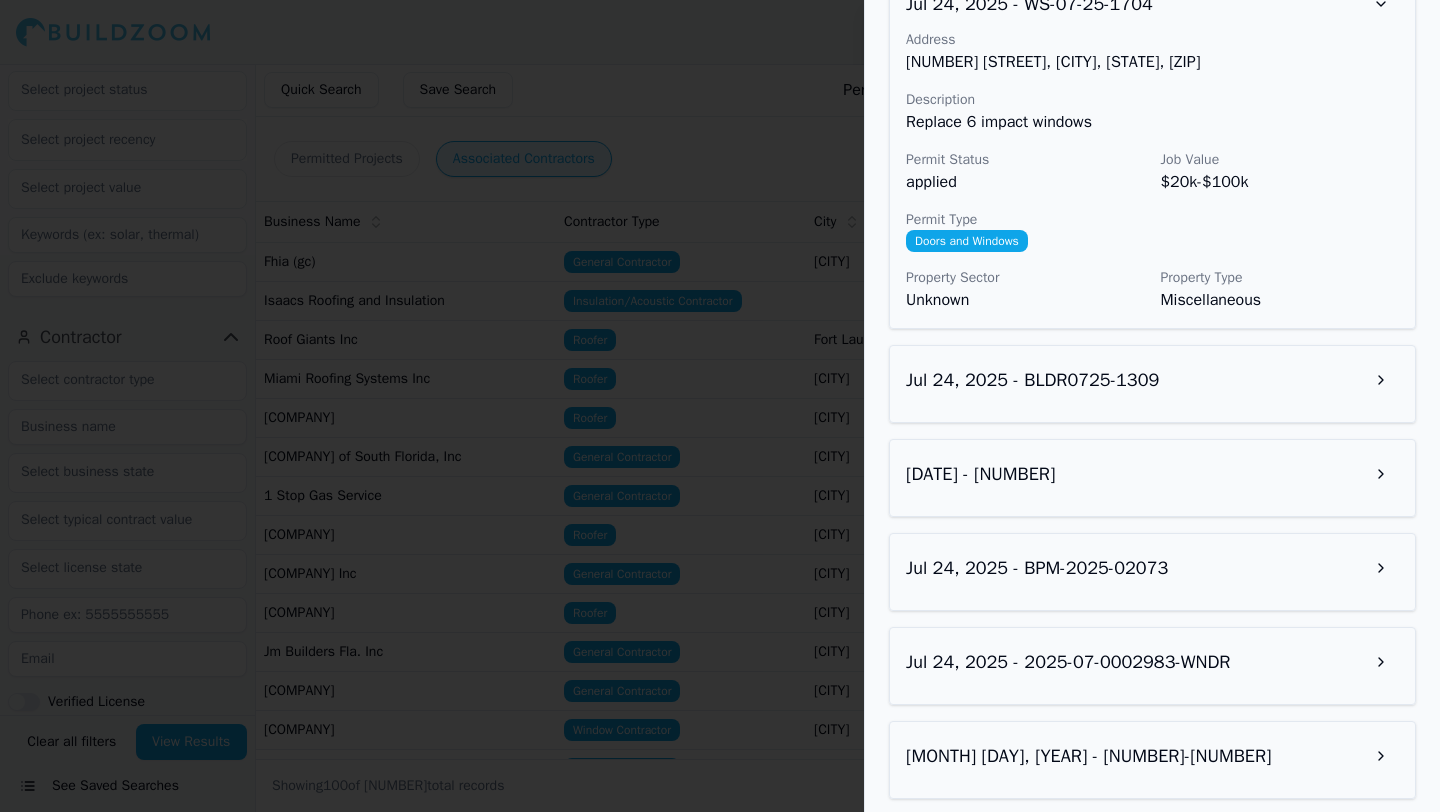 click on "Jul 24, 2025 - BLDR0725-1309" at bounding box center [1152, 384] 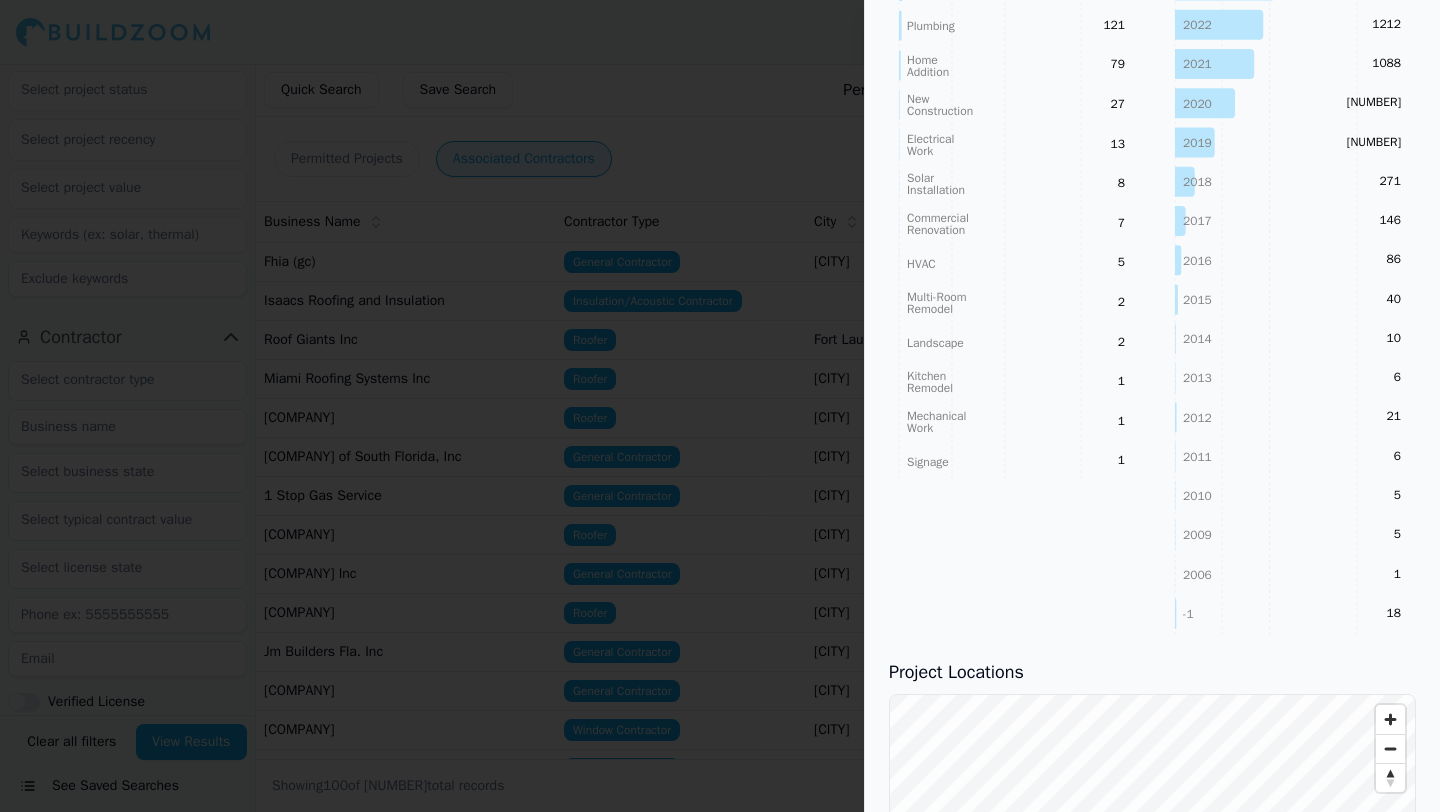 scroll, scrollTop: 0, scrollLeft: 0, axis: both 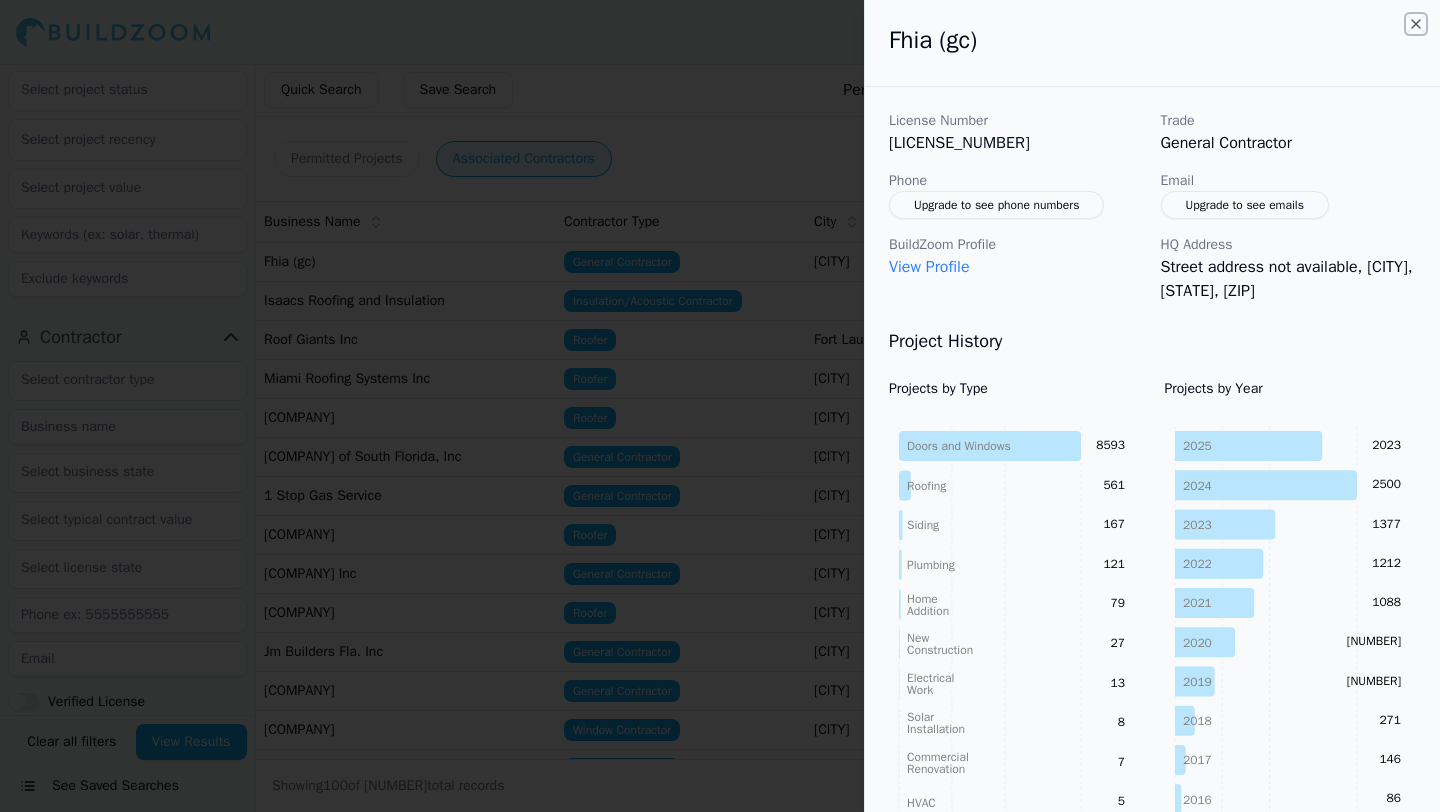 click 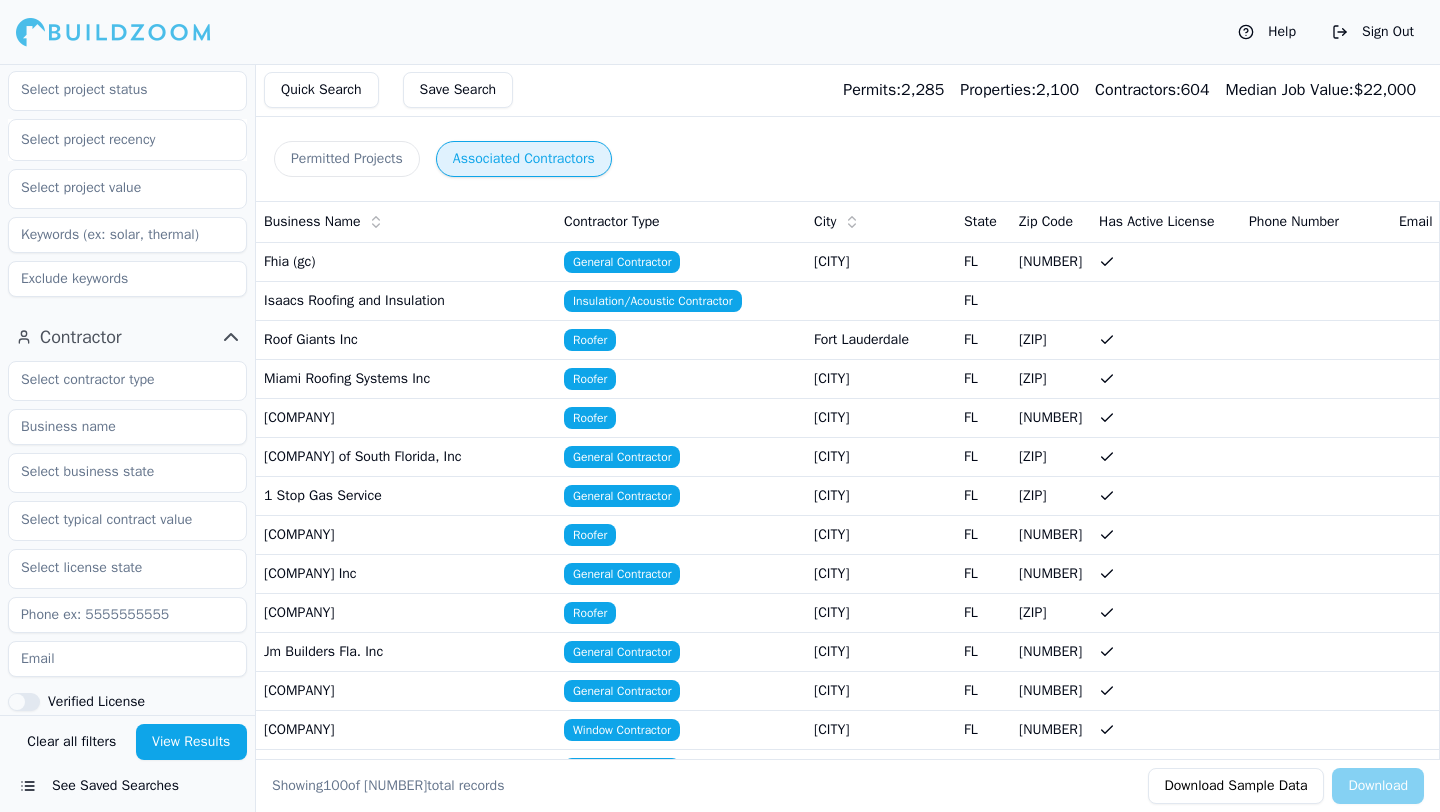 click on "Isaacs Roofing and Insulation" at bounding box center [406, 300] 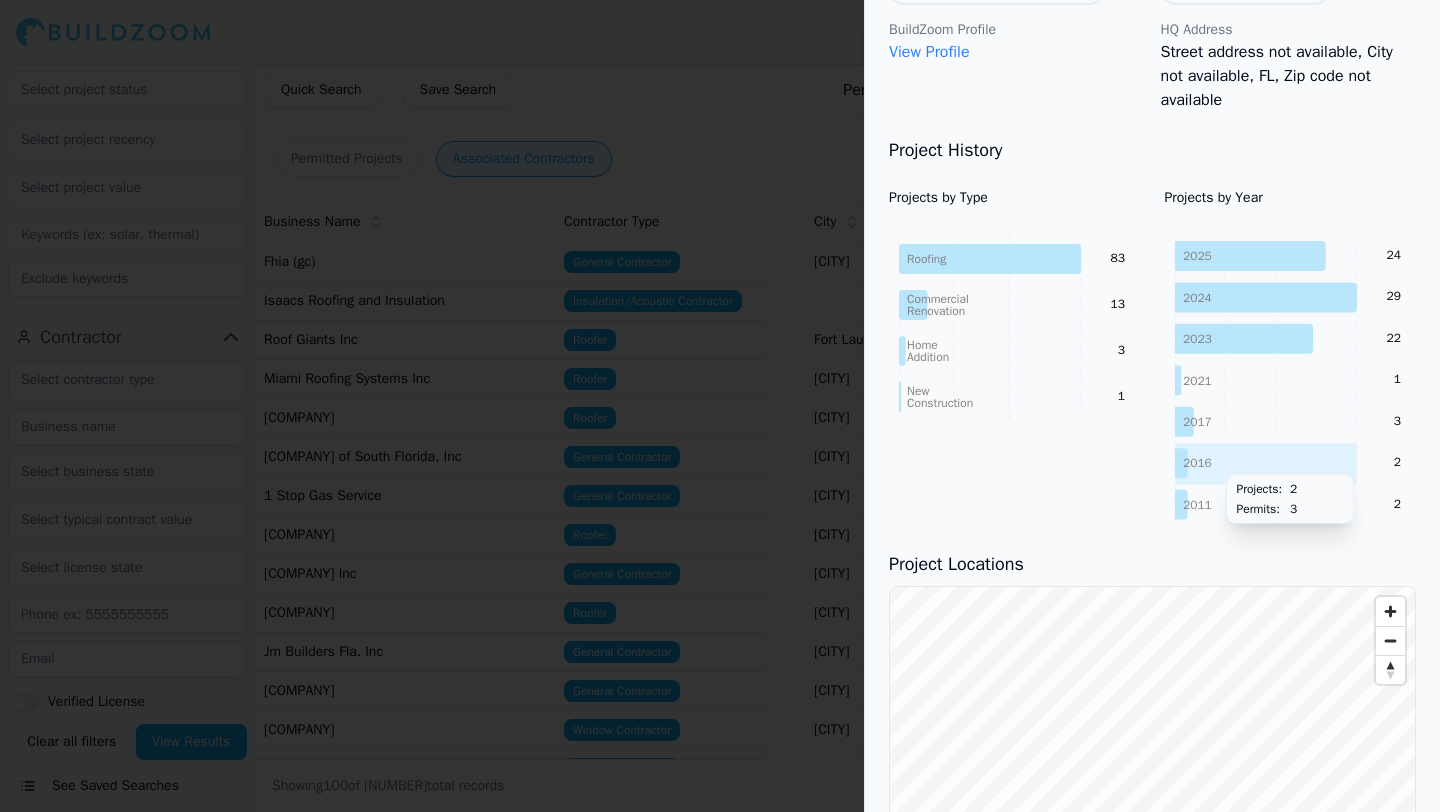scroll, scrollTop: 0, scrollLeft: 0, axis: both 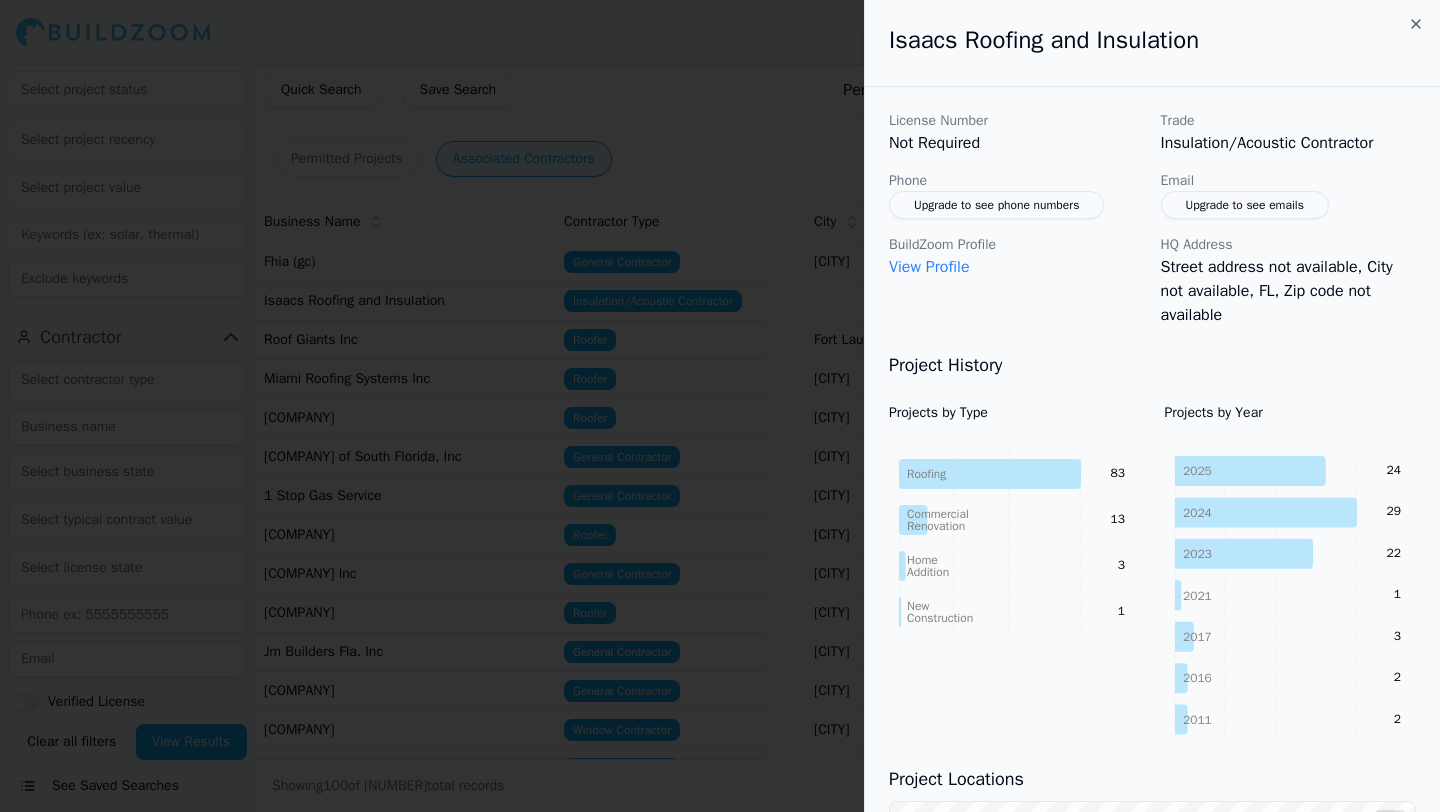 click on "Isaacs Roofing and Insulation" at bounding box center [1152, 40] 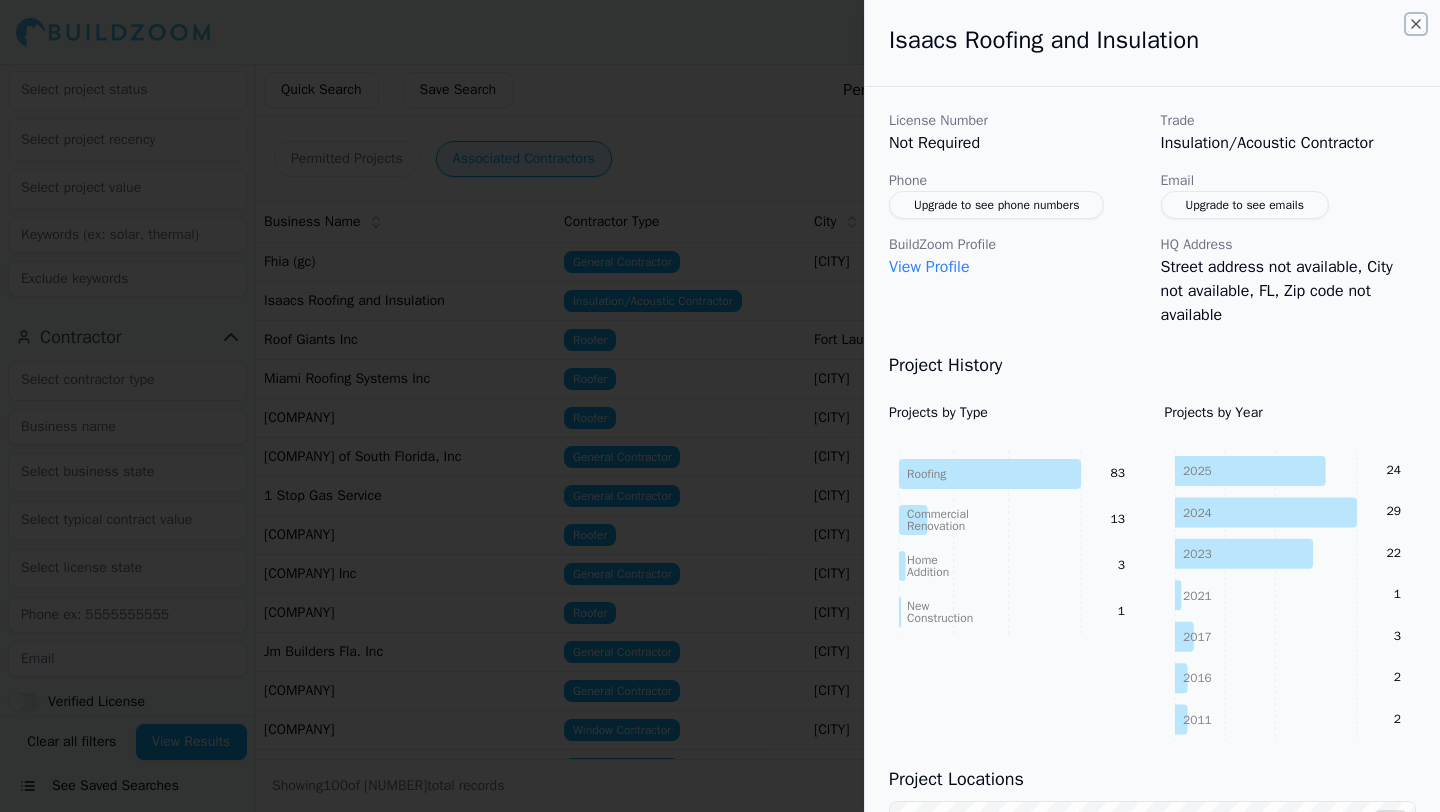 click 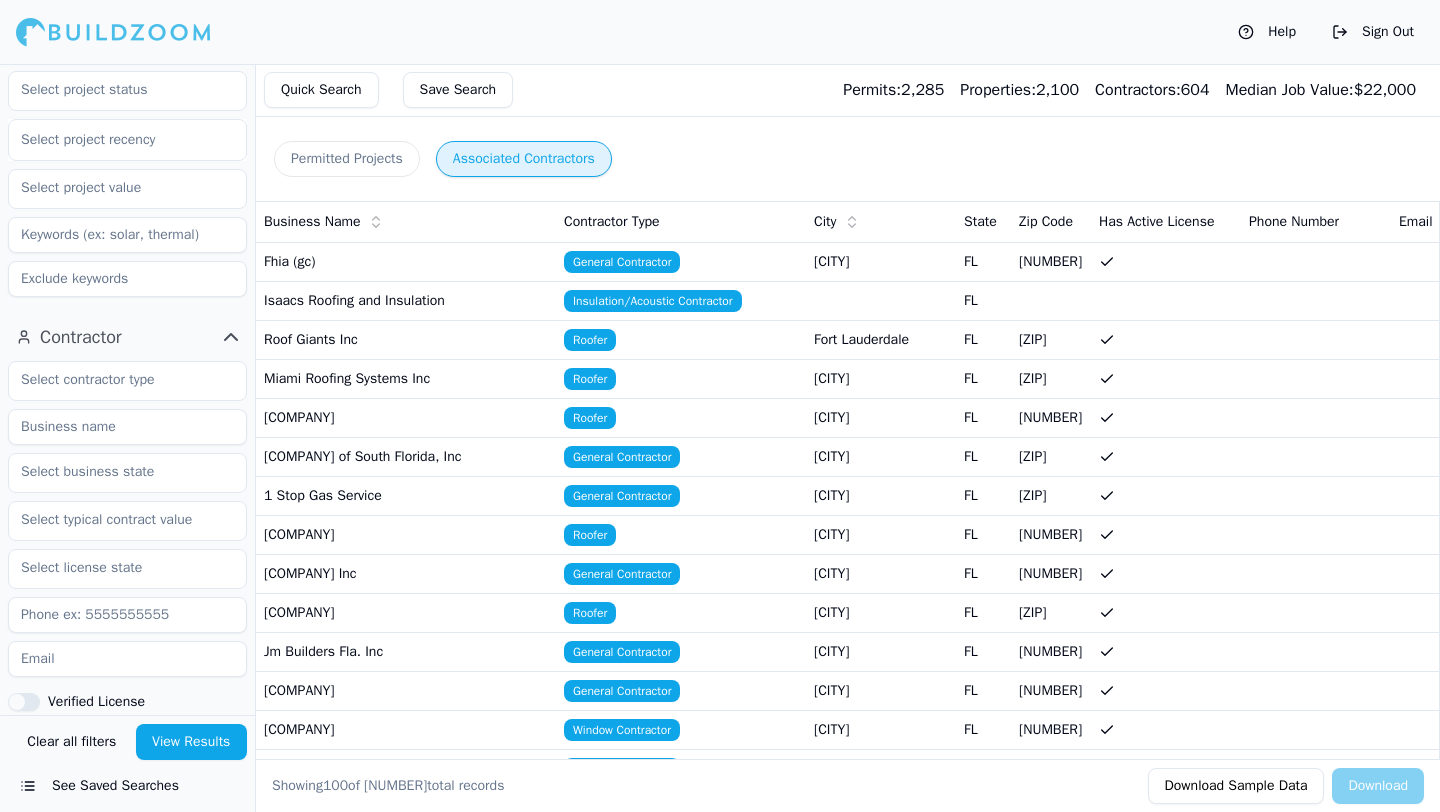 scroll, scrollTop: 409, scrollLeft: 0, axis: vertical 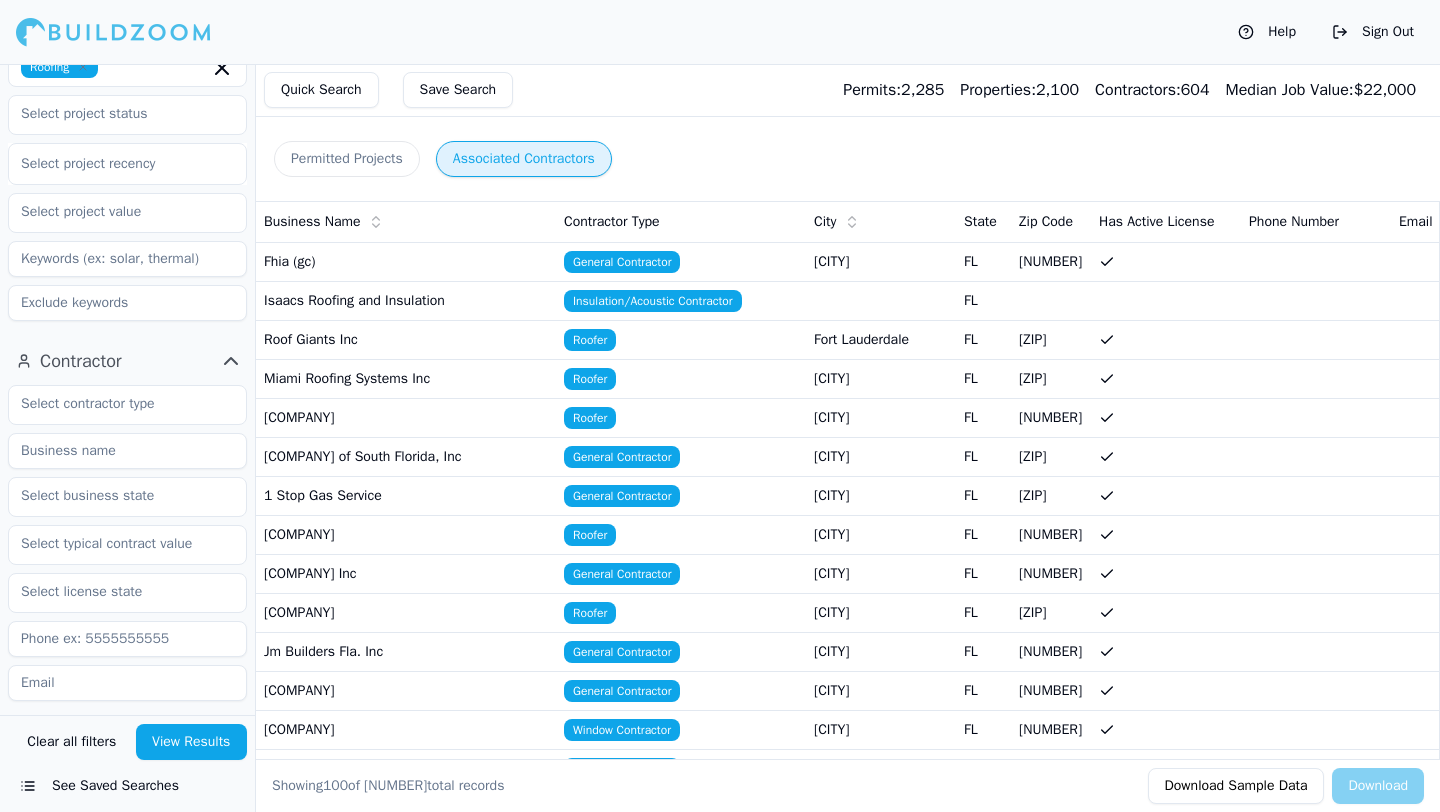 click at bounding box center [127, 451] 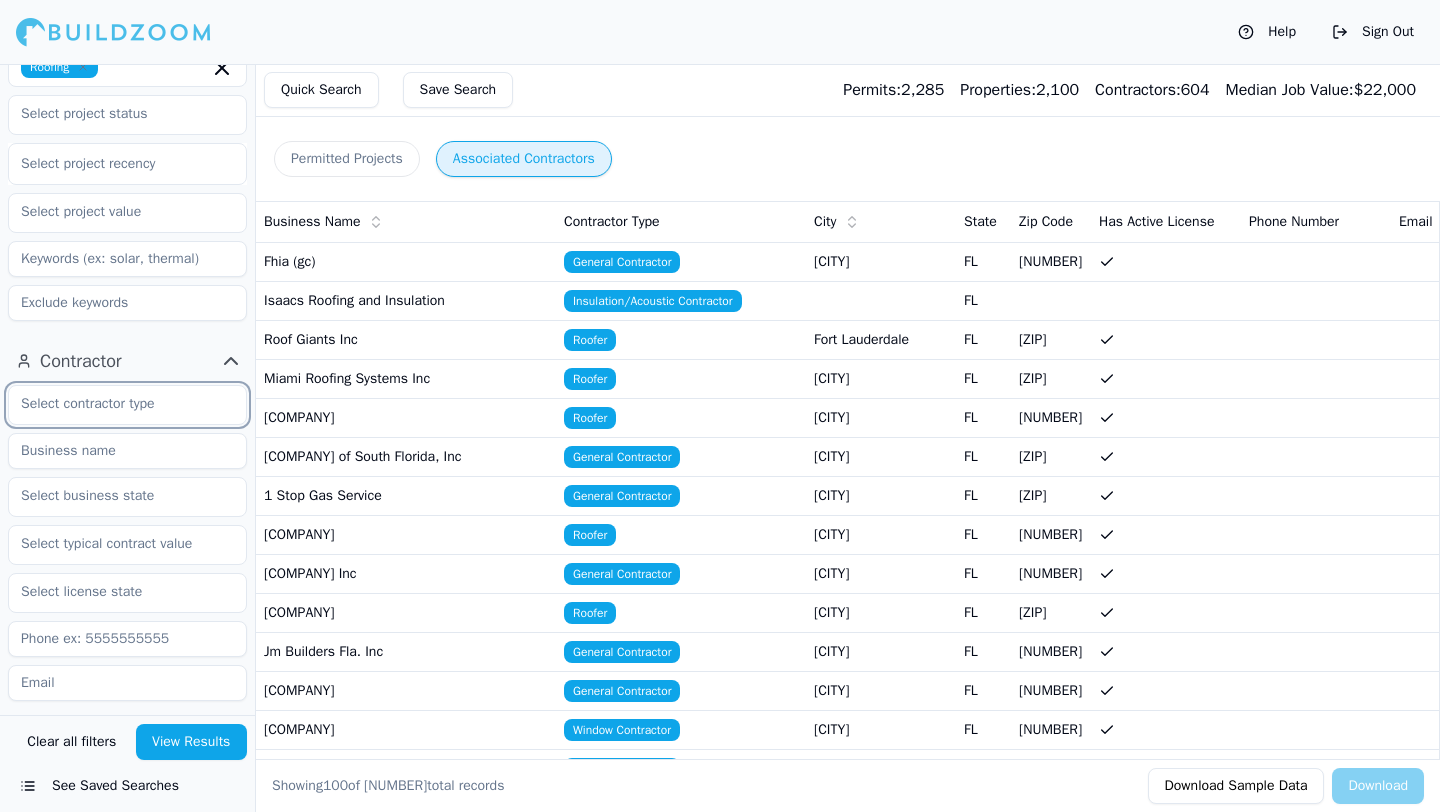 click at bounding box center [115, 404] 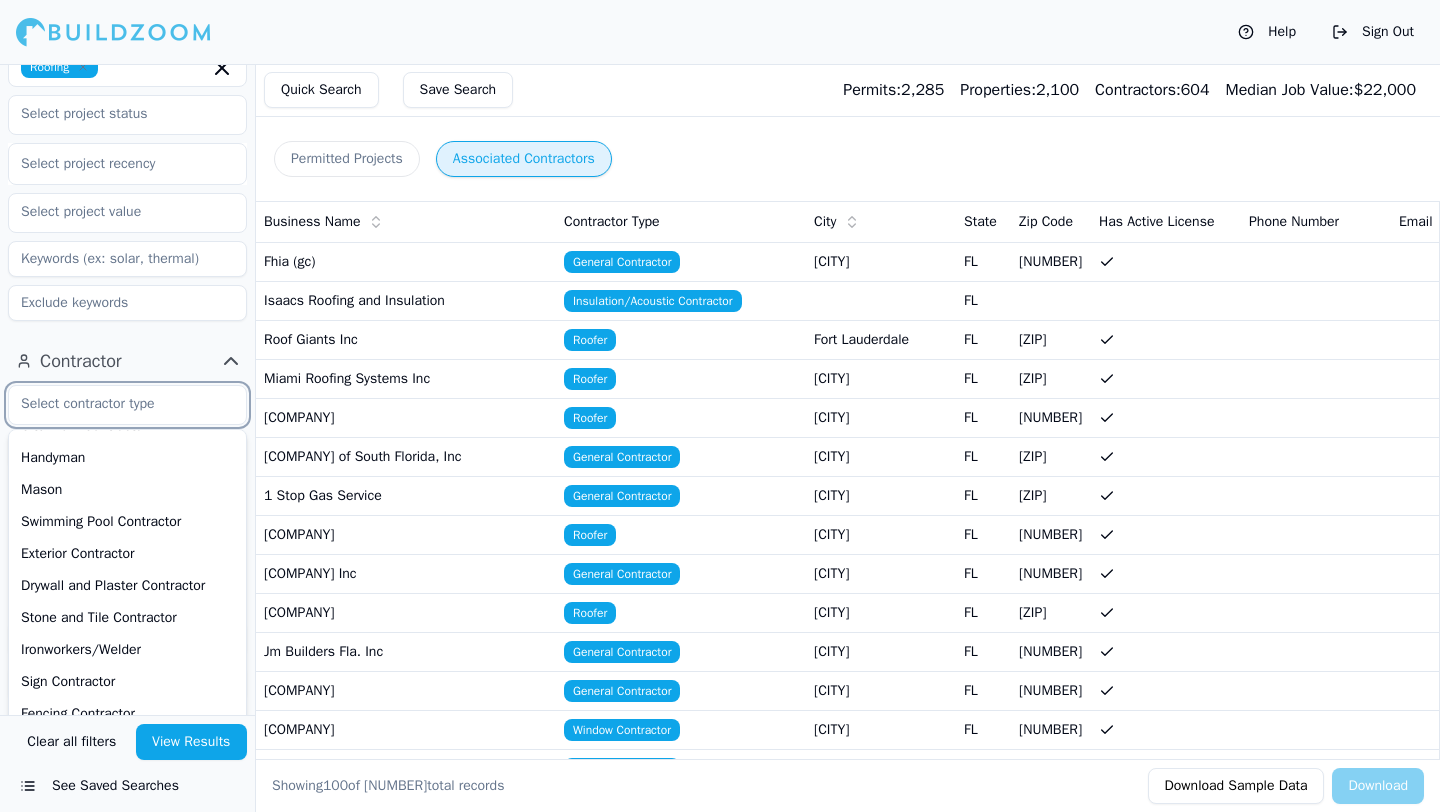 scroll, scrollTop: 0, scrollLeft: 0, axis: both 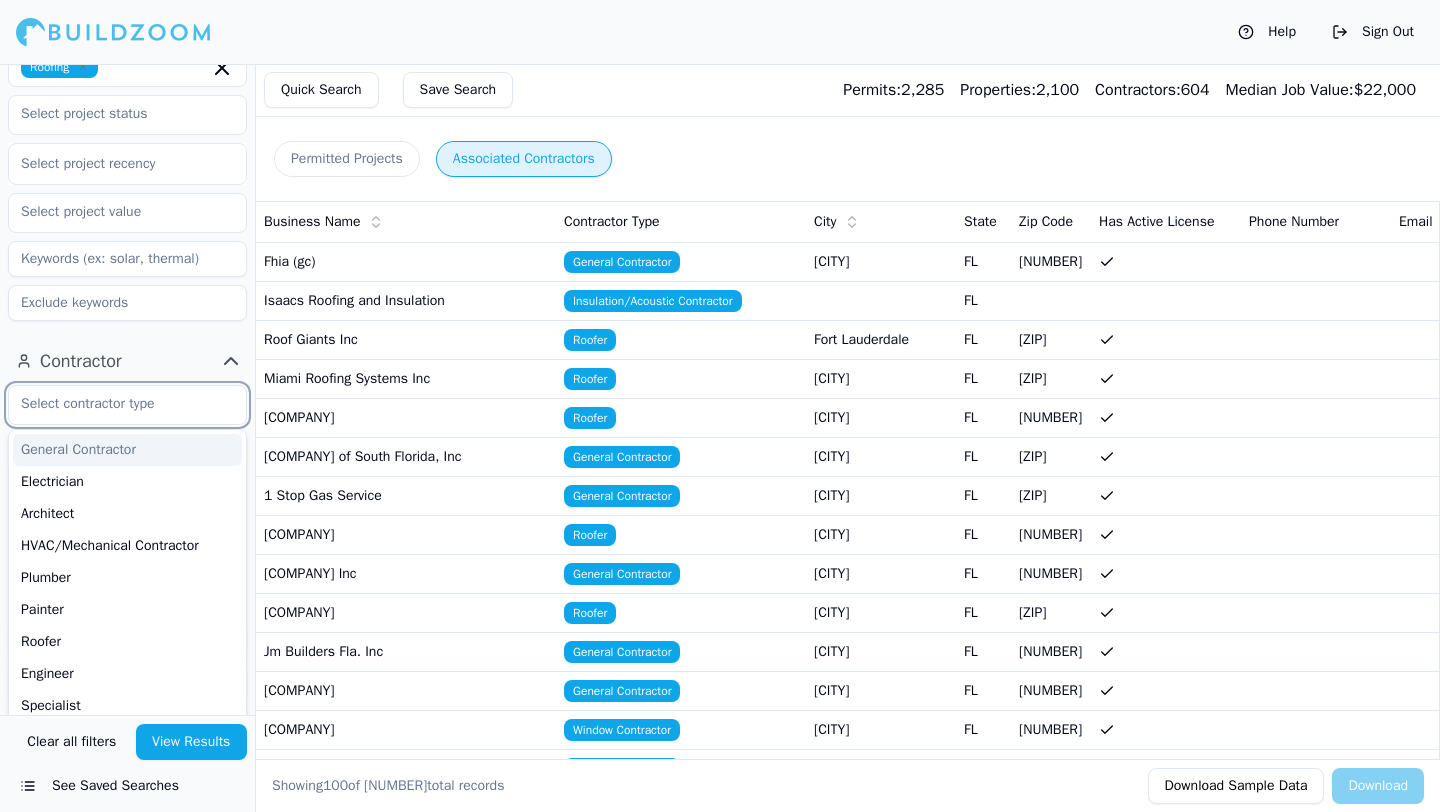 click on "General Contractor" at bounding box center (127, 450) 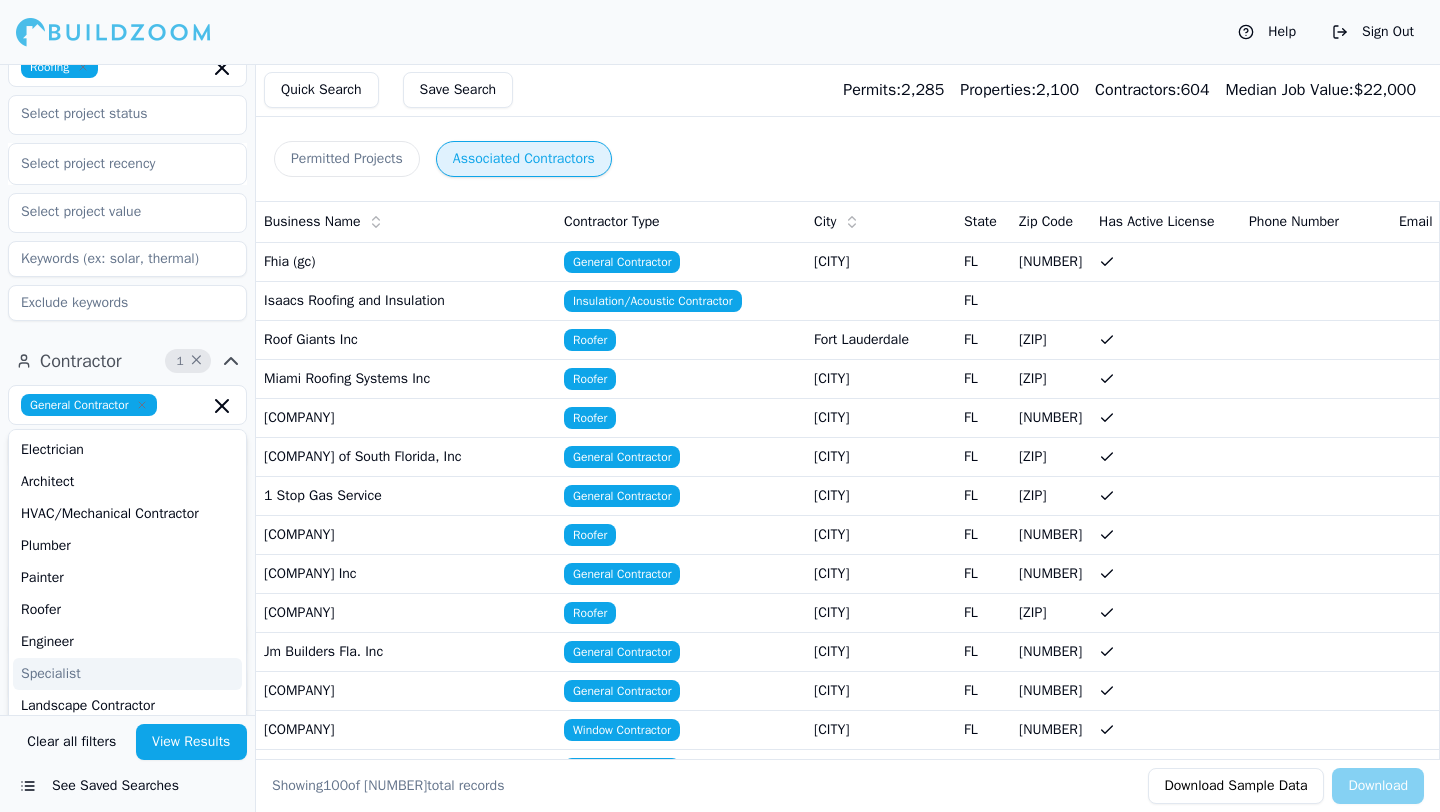 click on "View Results" at bounding box center [192, 742] 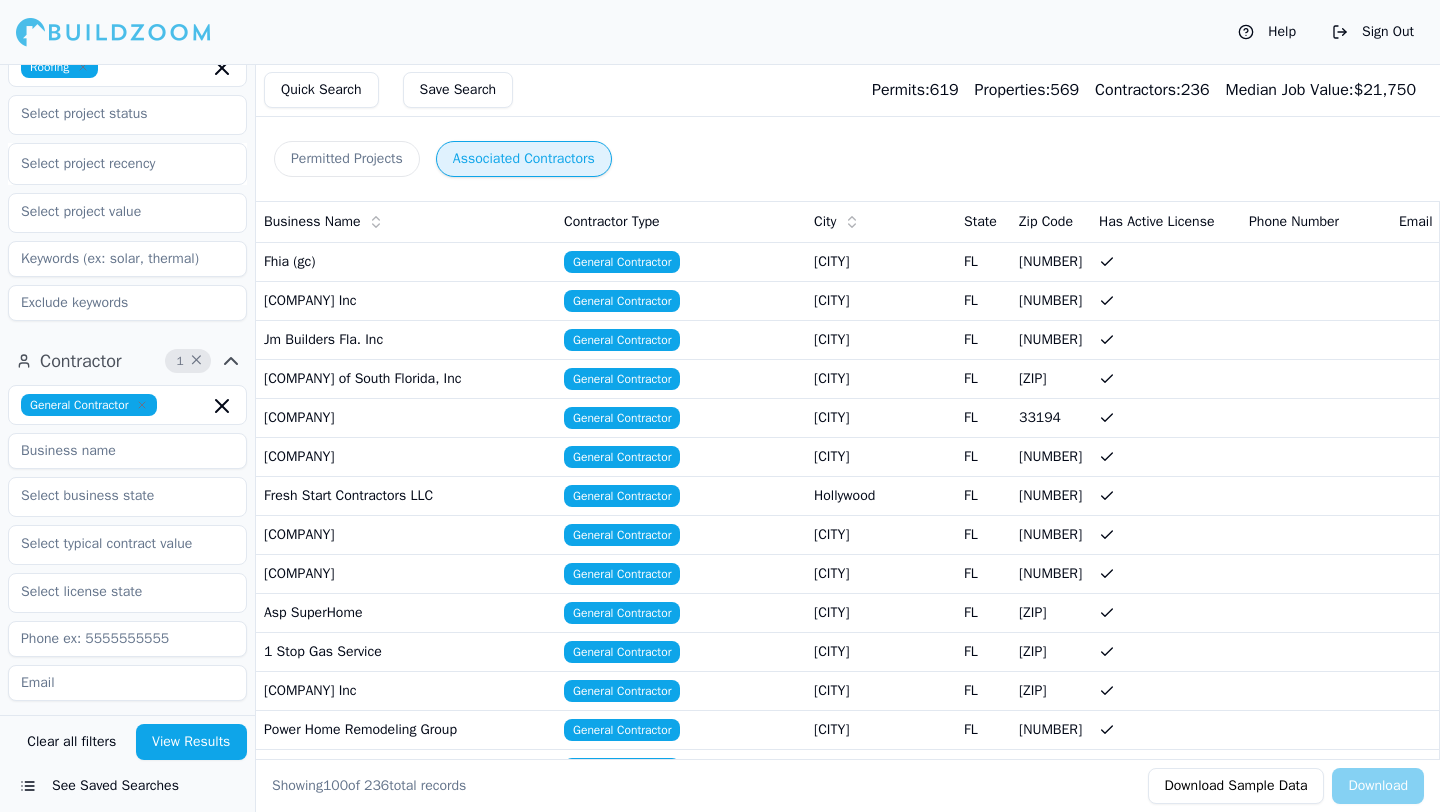 click at bounding box center (127, 451) 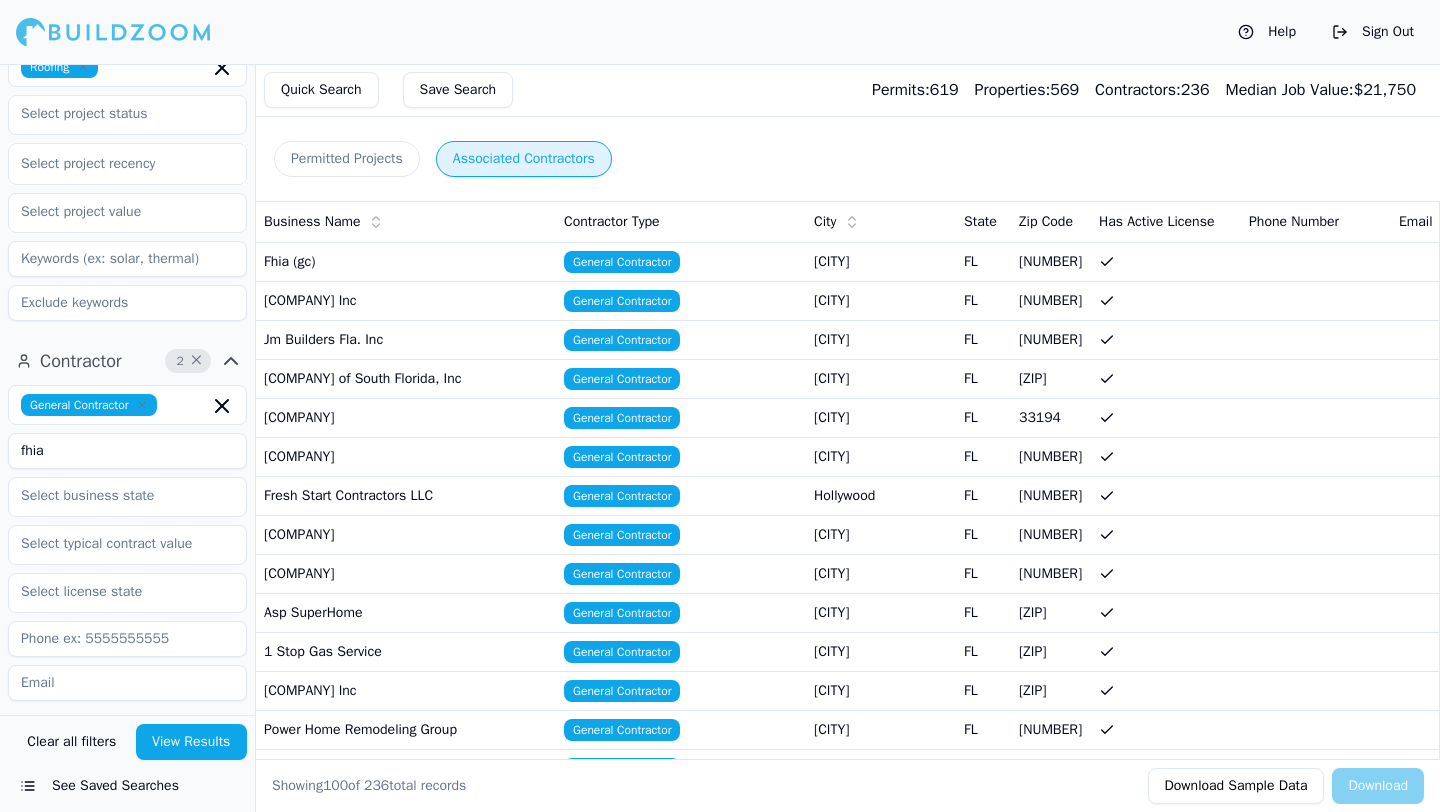 type on "fhia" 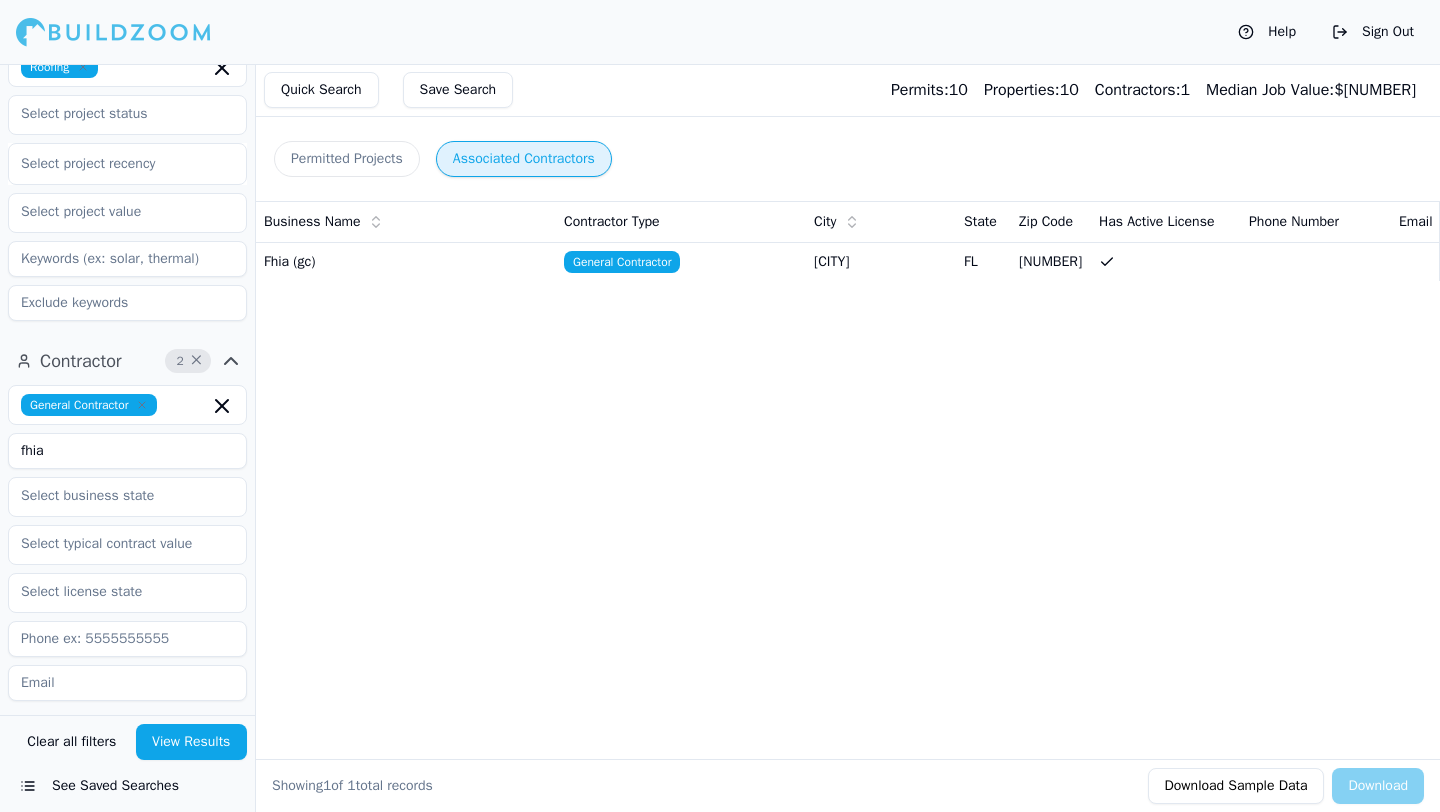 click on "Permitted Projects" at bounding box center [347, 159] 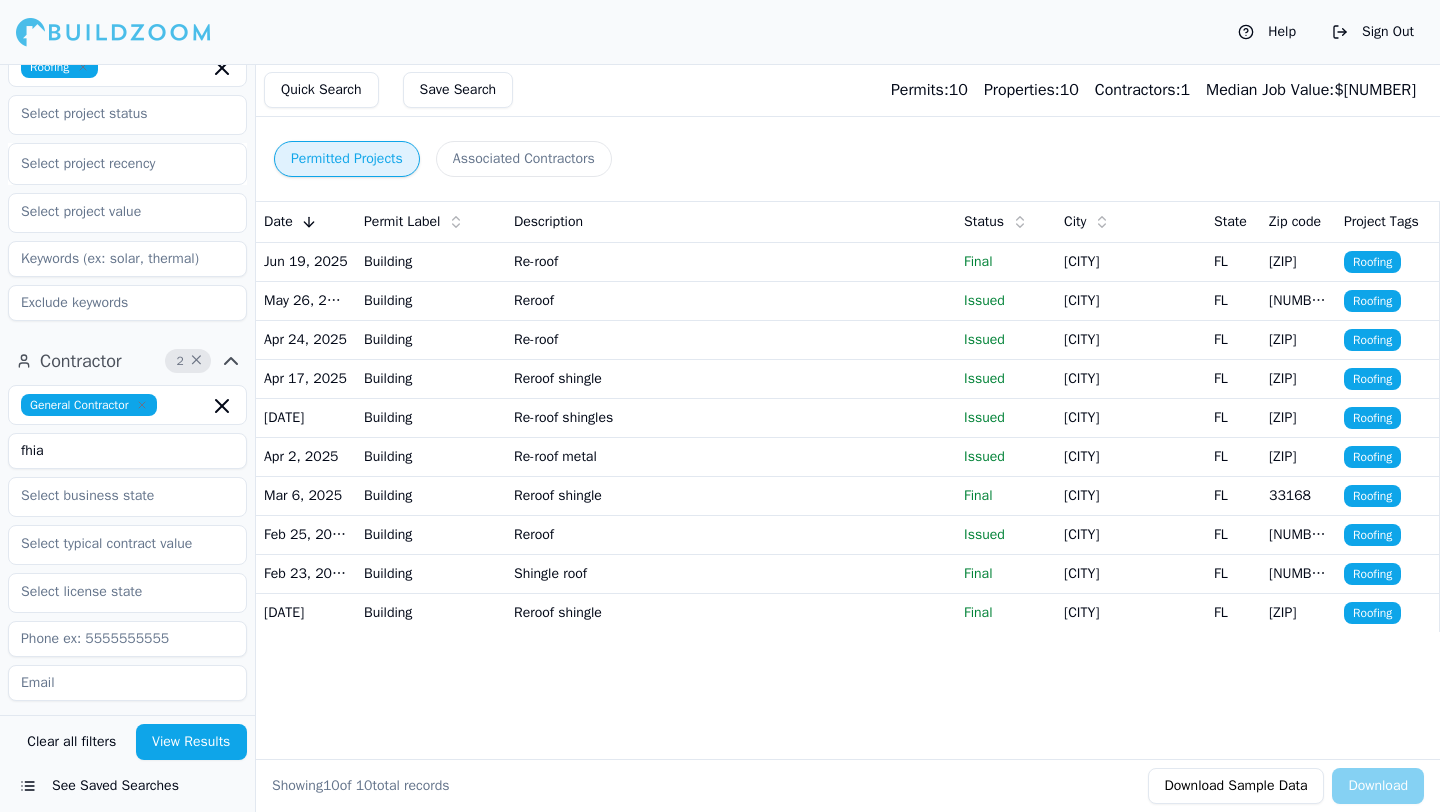 scroll, scrollTop: 0, scrollLeft: 0, axis: both 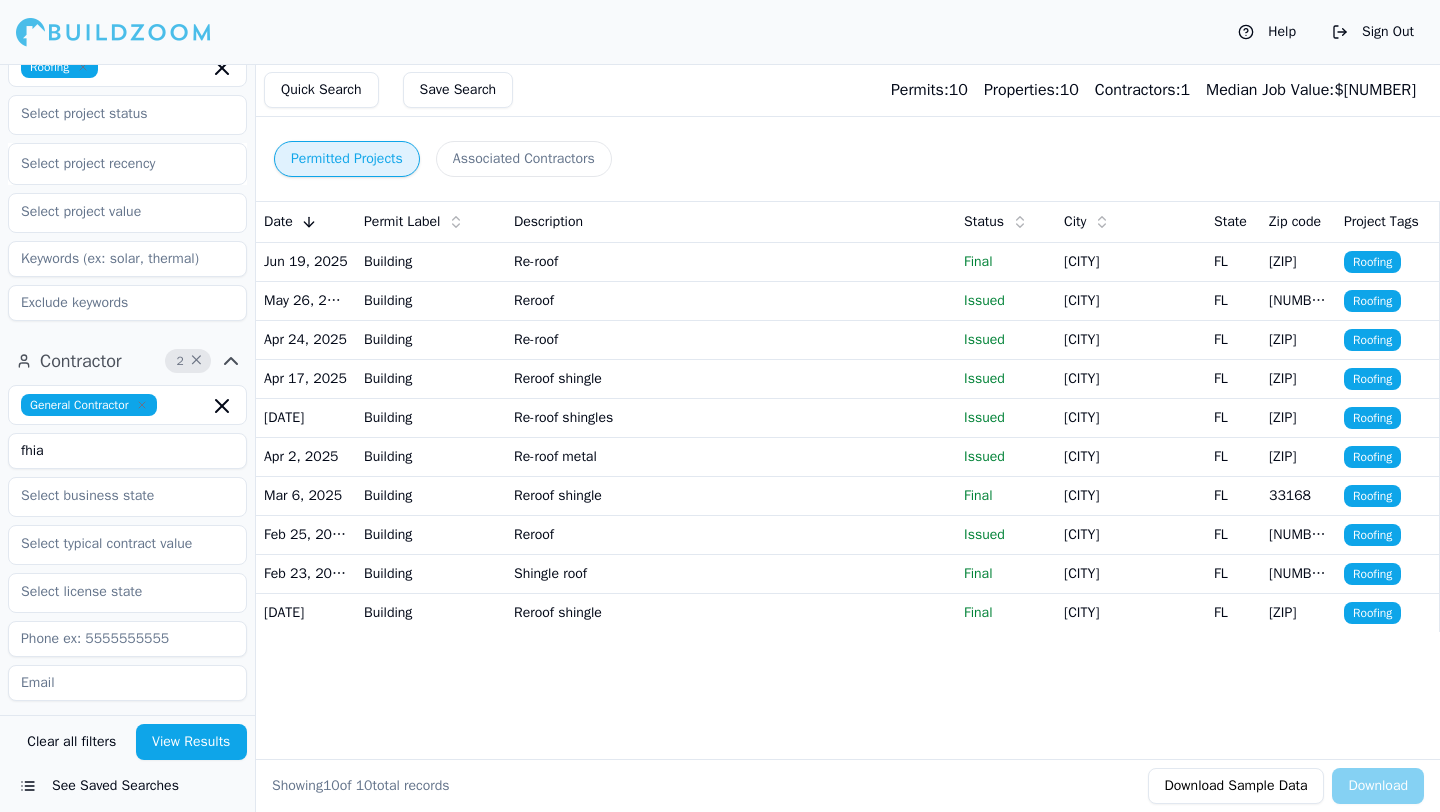 click on "Building" at bounding box center [431, 300] 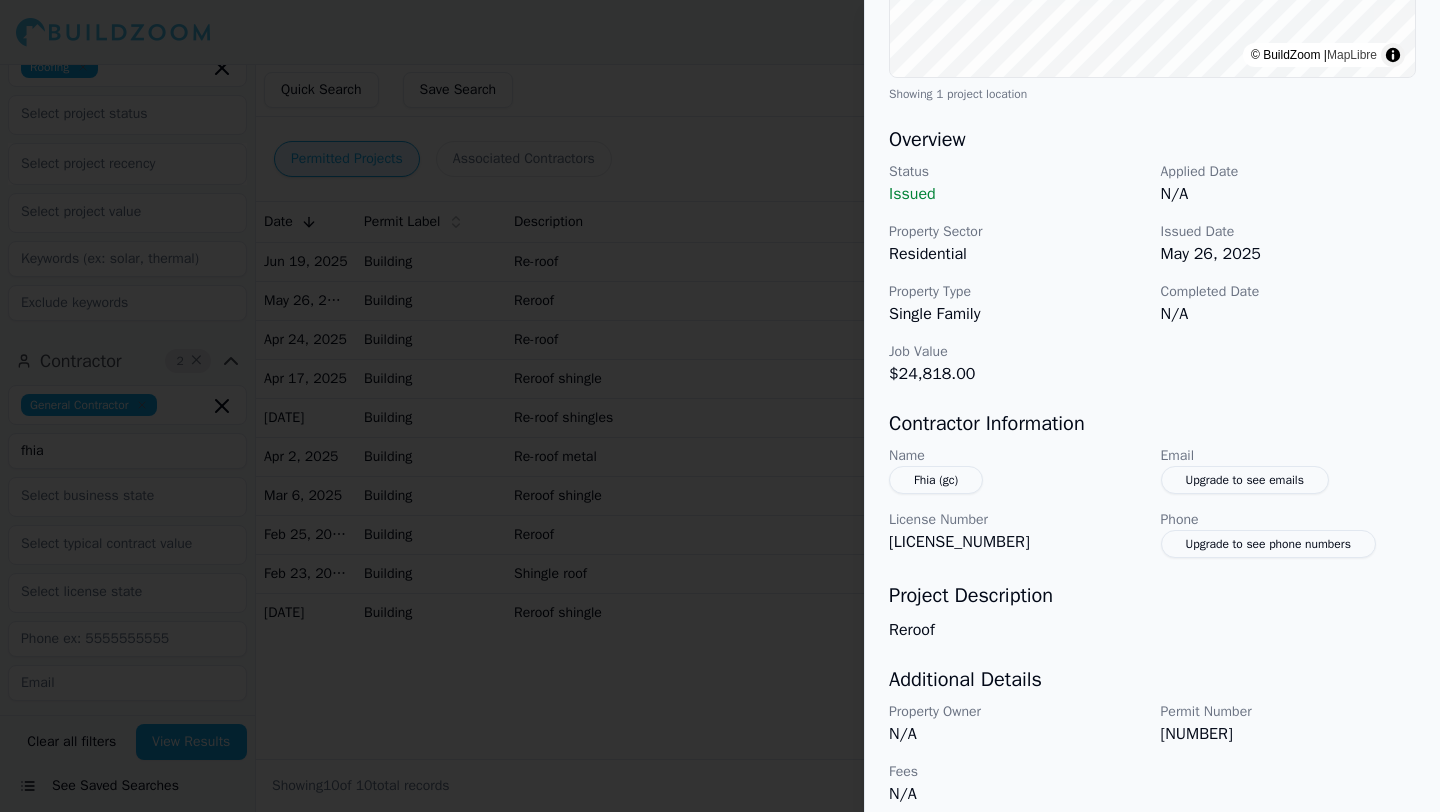 scroll, scrollTop: 521, scrollLeft: 0, axis: vertical 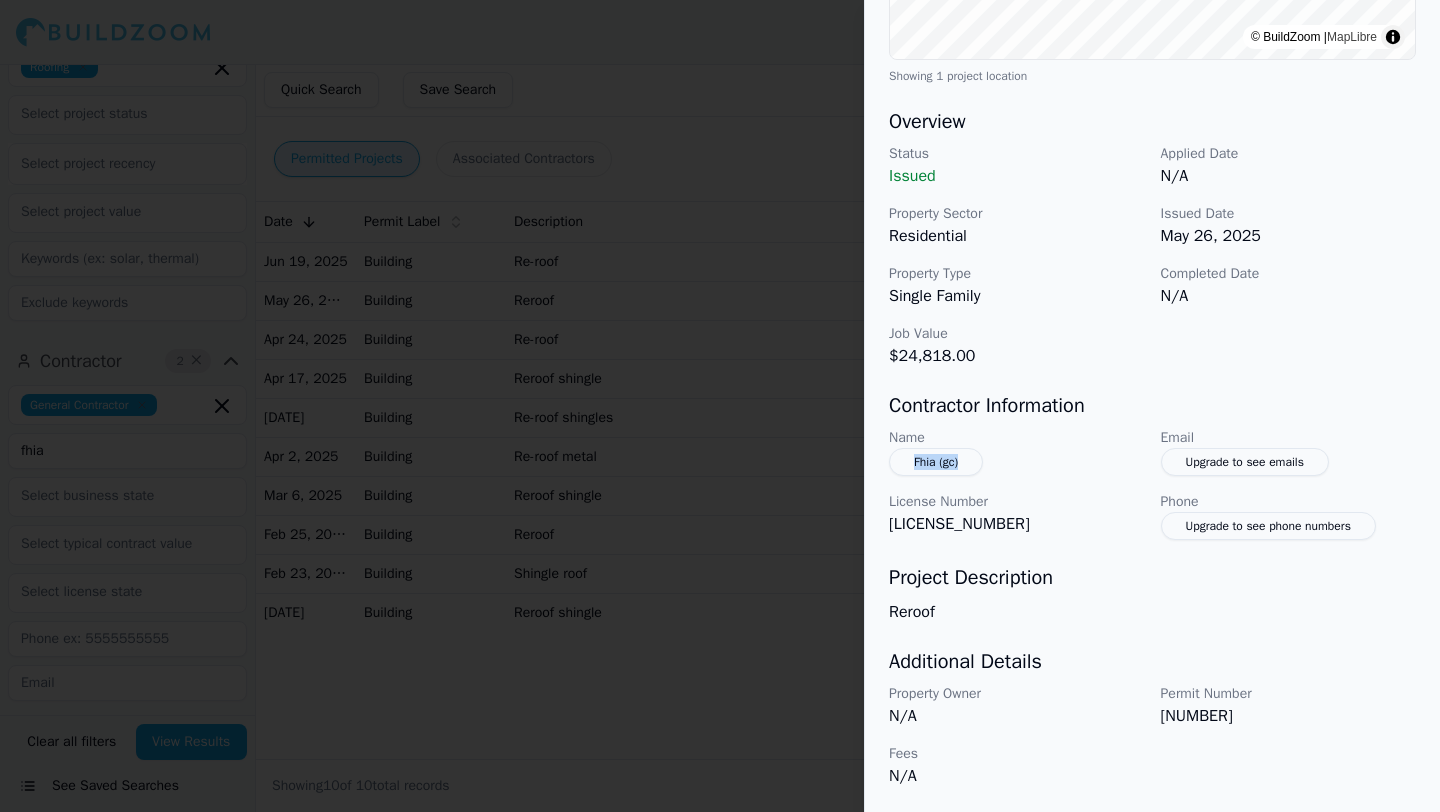 drag, startPoint x: 1009, startPoint y: 463, endPoint x: 884, endPoint y: 452, distance: 125.48307 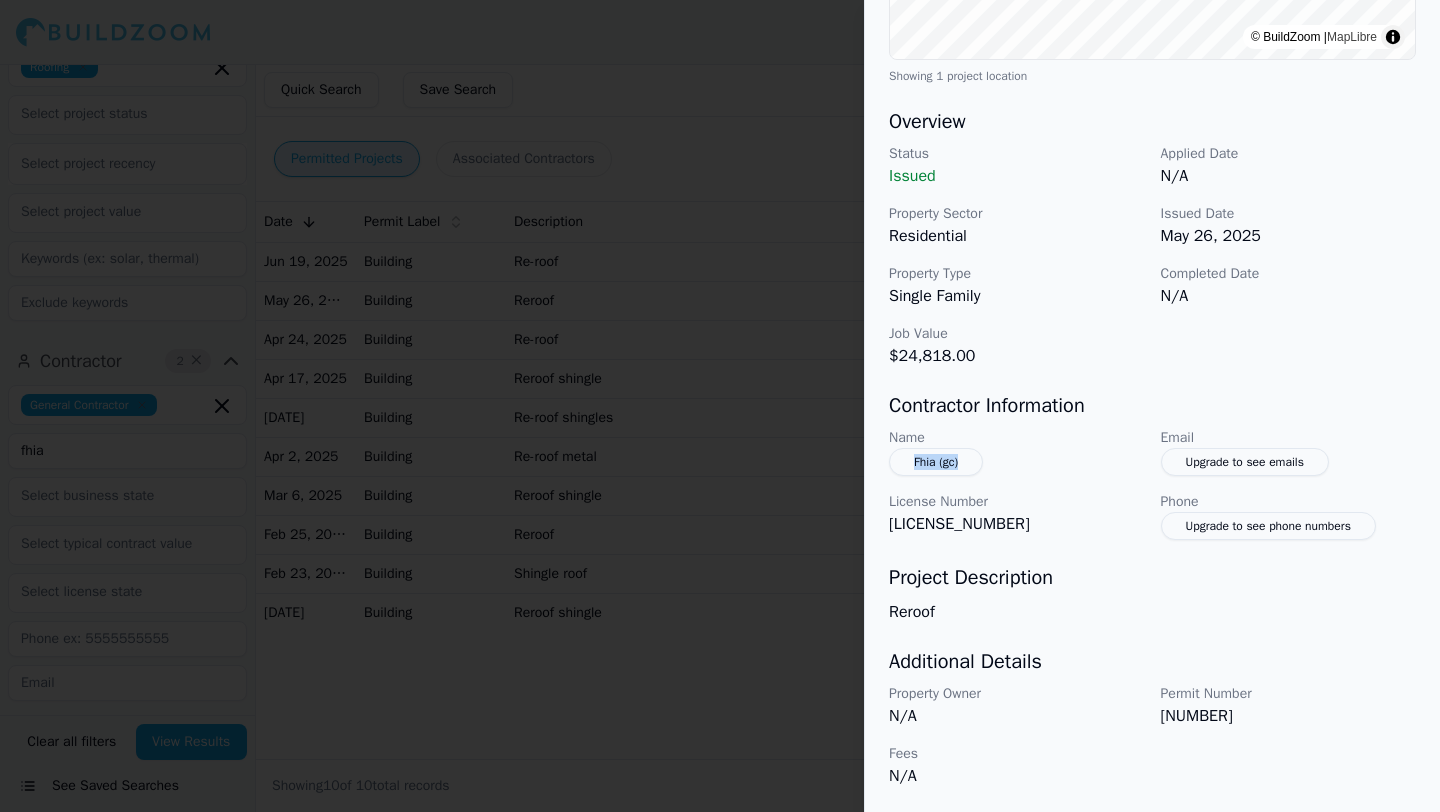 click on "Date Permit Label Description Status City State Zip code Project Tags [DATE] Building Re-roof Final [CITY] [STATE] [NUMBER] Roofing [DATE] Building Reroof Issued [CITY] [STATE] [NUMBER] Roofing [DATE] Building Re-roof Issued [CITY] [STATE] [NUMBER] Roofing [DATE] Building Reroof shingle Issued [CITY] [STATE] [NUMBER] Roofing [DATE] Building Re-roof Issued [CITY] [STATE] [NUMBER] Roofing [DATE] Building Reroof metal Issued [CITY] [STATE] [NUMBER] Roofing [DATE] Building Reroof shingle Final [CITY] [STATE] [NUMBER] Roofing [DATE] Building Reroof Issued [CITY] [STATE] [NUMBER] Roofing [DATE] Building Shingle roof Final [CITY] [STATE] [NUMBER] Roofing [DATE] Building Reroof shingle Final [CITY] [STATE] [NUMBER] Roofing" at bounding box center (1152, 189) 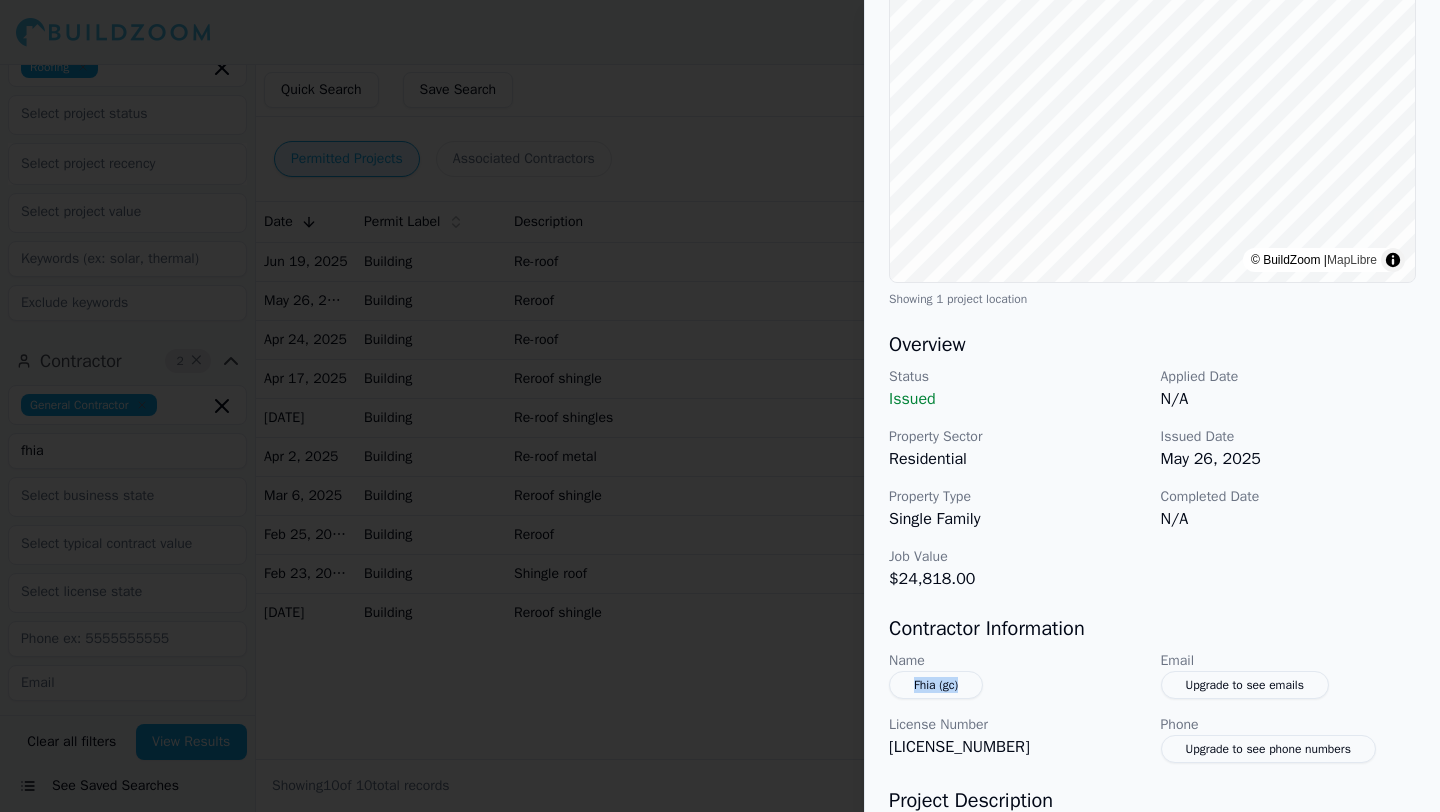 scroll, scrollTop: 0, scrollLeft: 0, axis: both 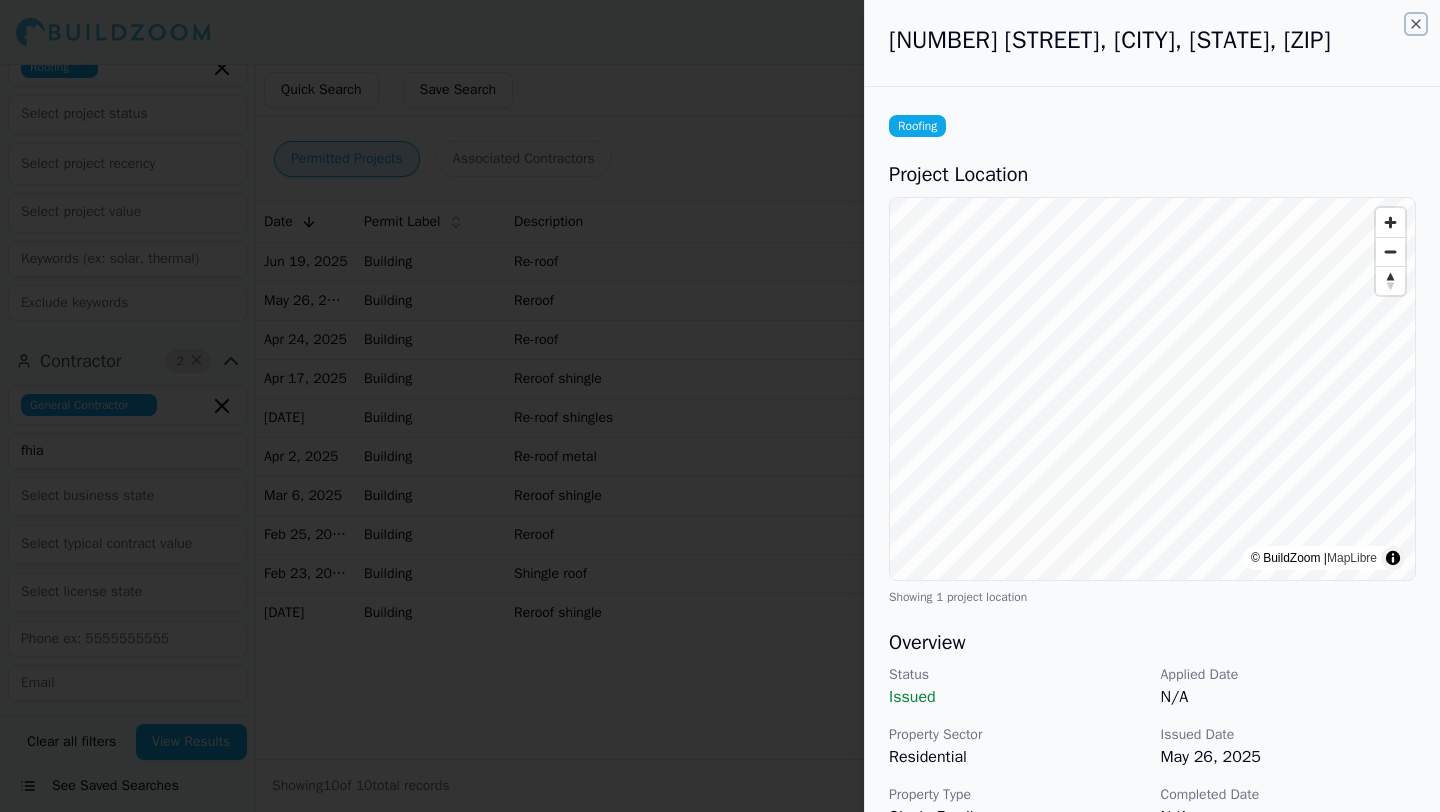 click 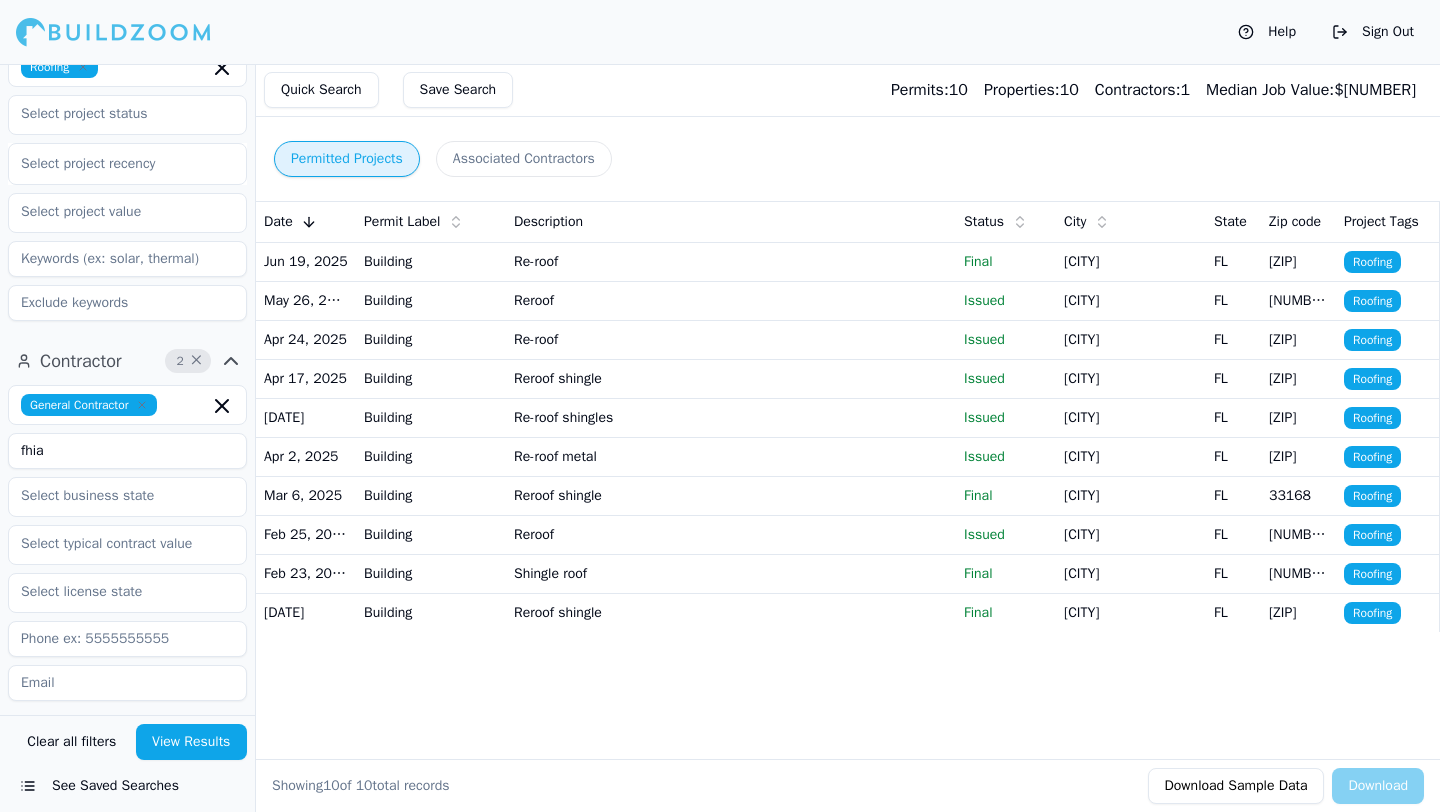 click on "Help" at bounding box center (1267, 32) 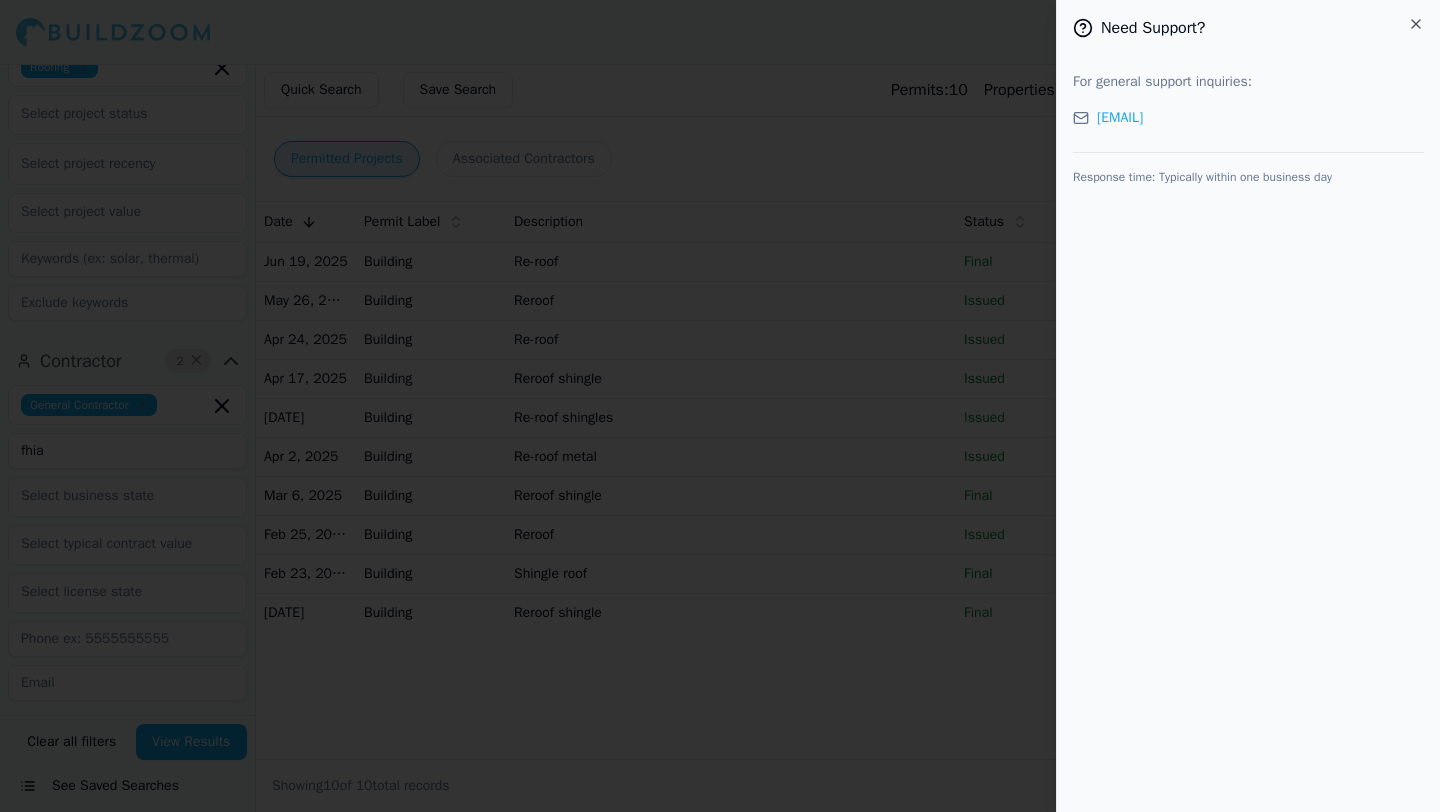 click 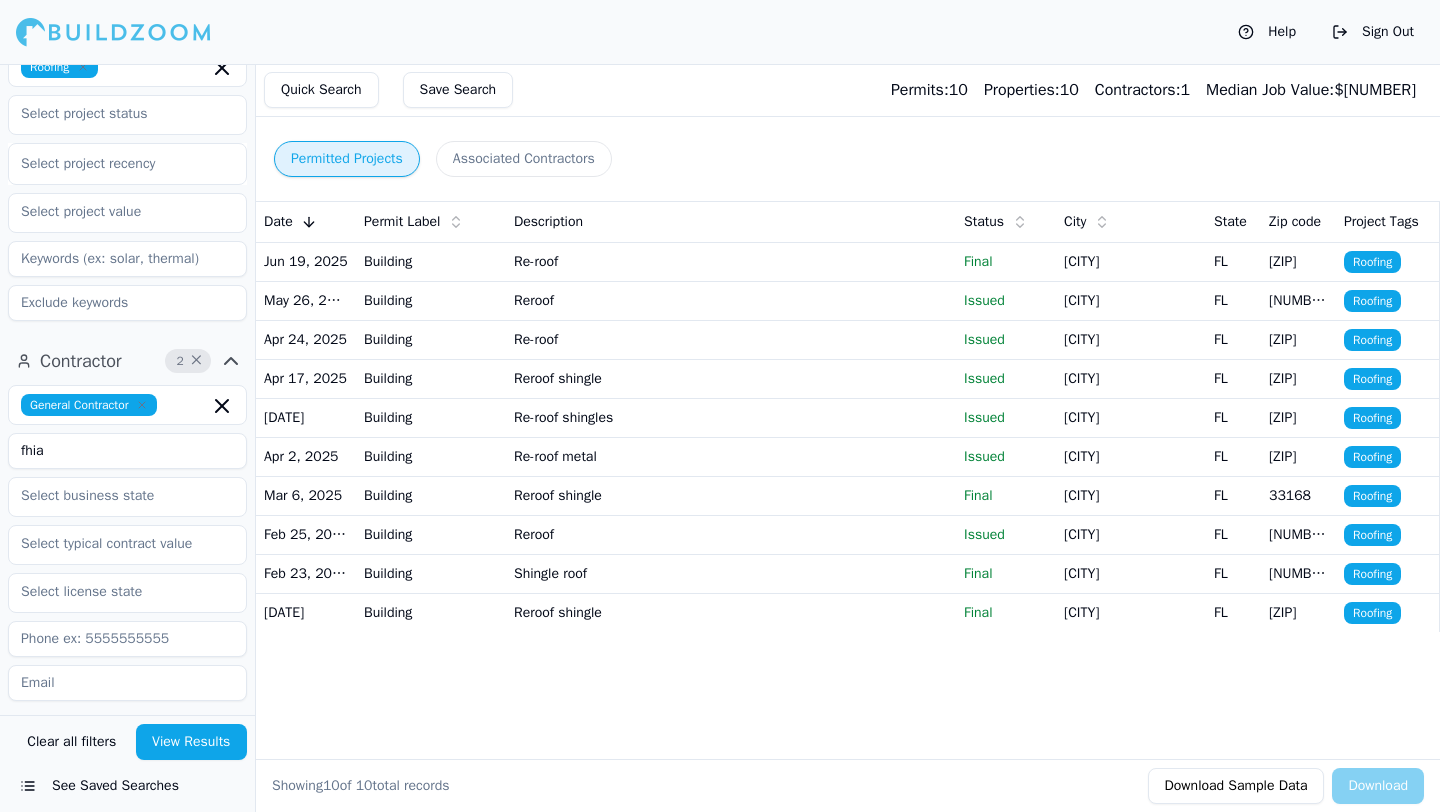 click on "Sign Out" at bounding box center (1373, 32) 